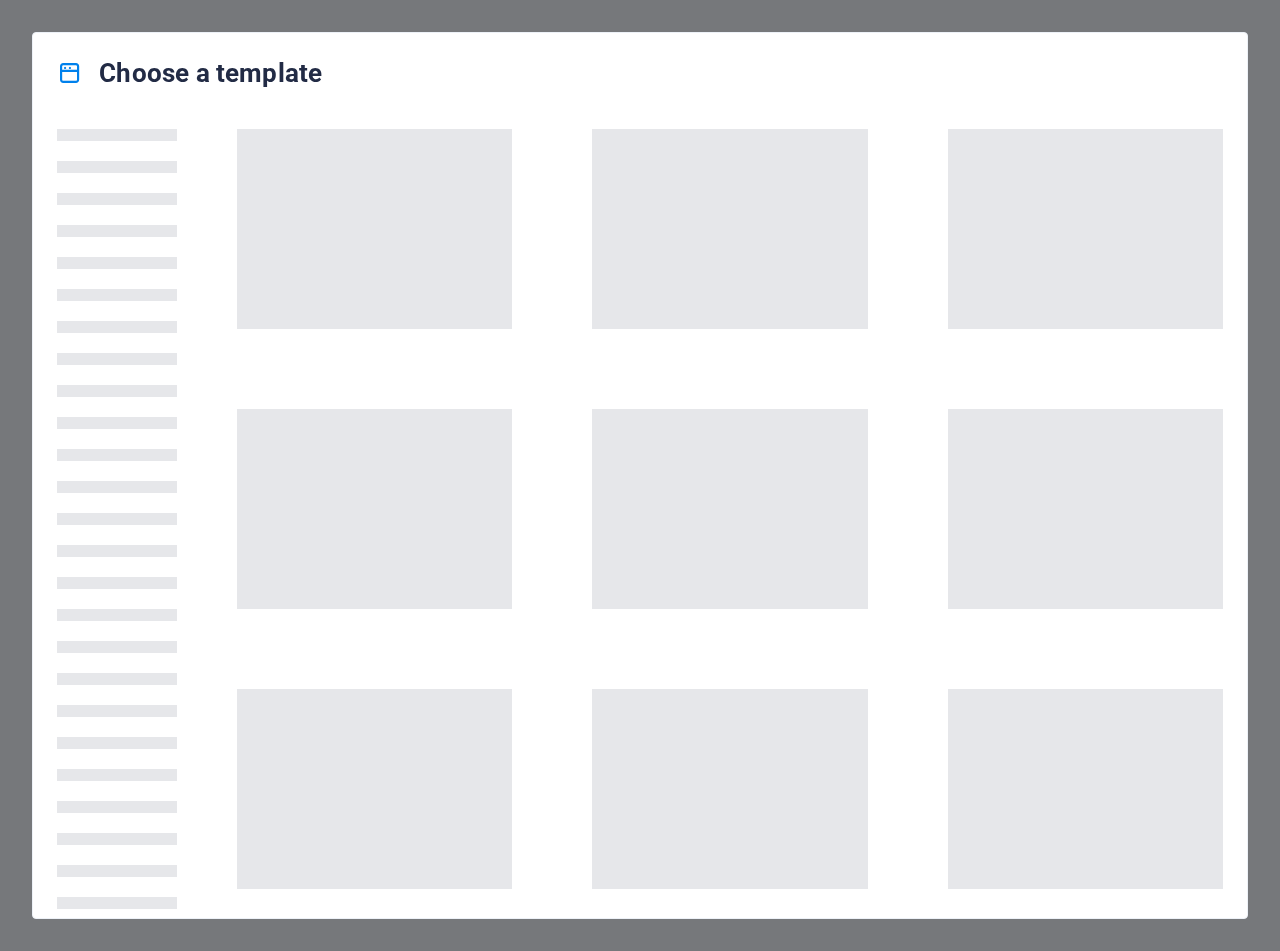 scroll, scrollTop: 0, scrollLeft: 0, axis: both 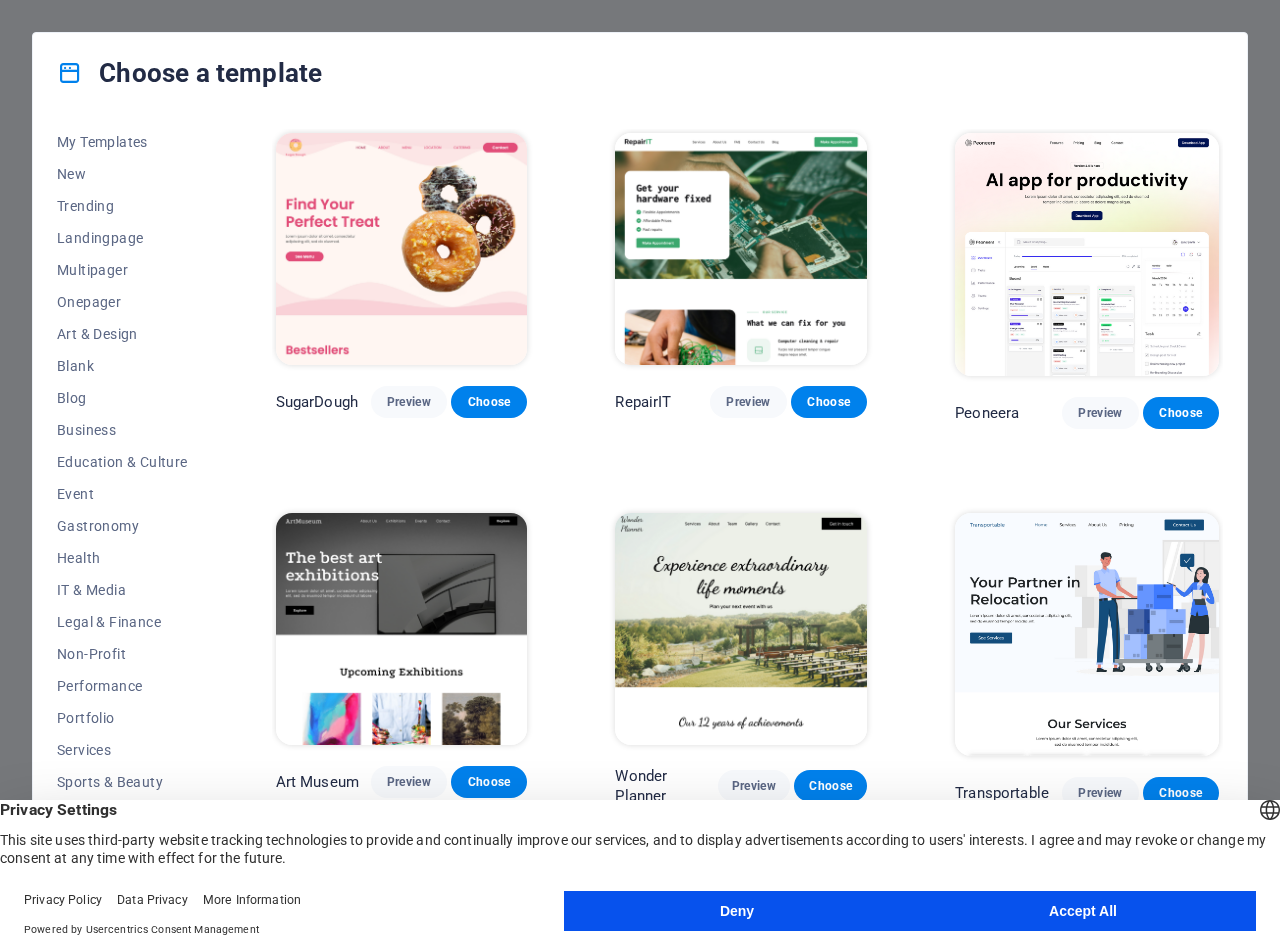 click on "Accept All" at bounding box center [1083, 911] 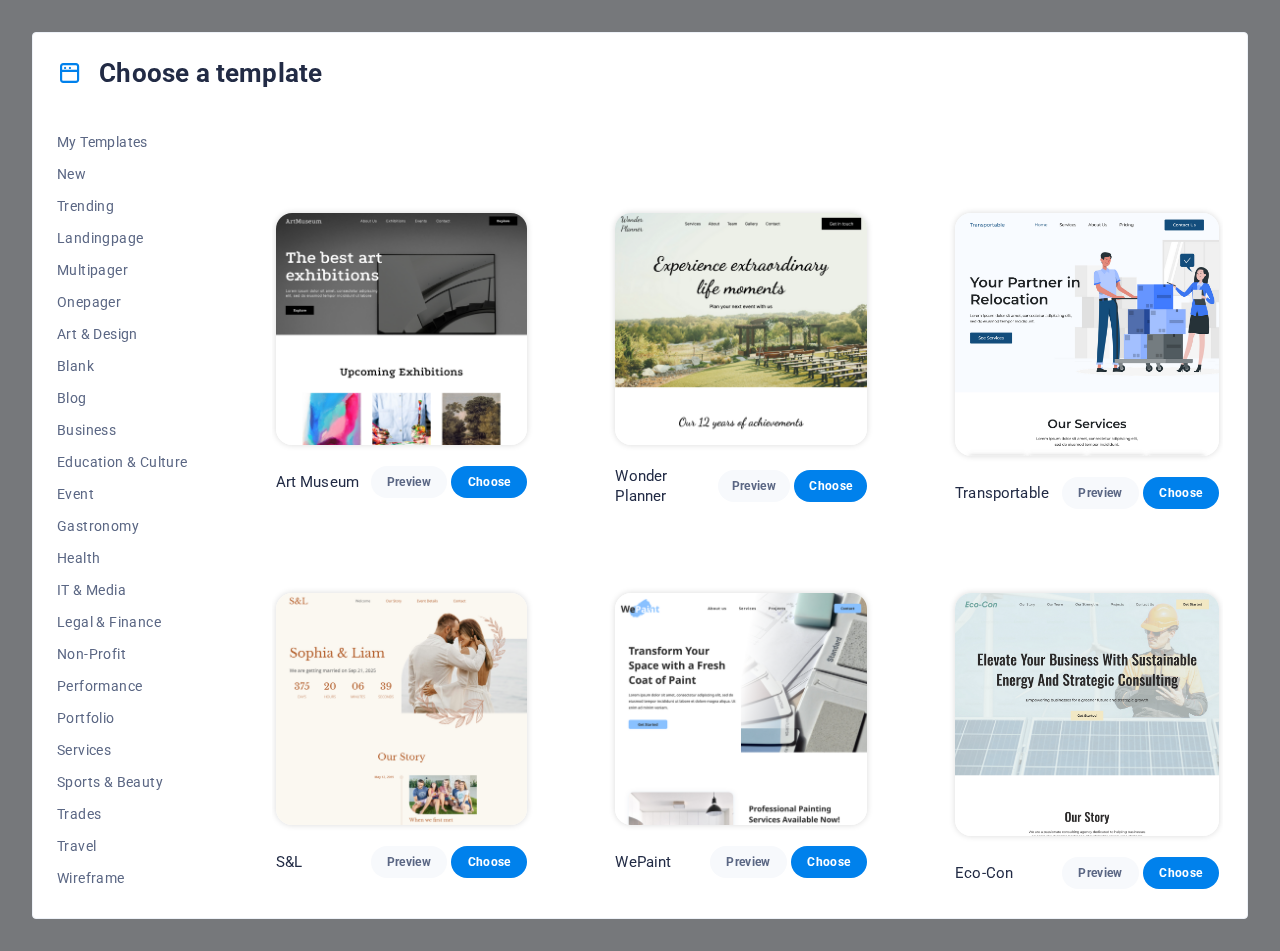 scroll, scrollTop: 0, scrollLeft: 0, axis: both 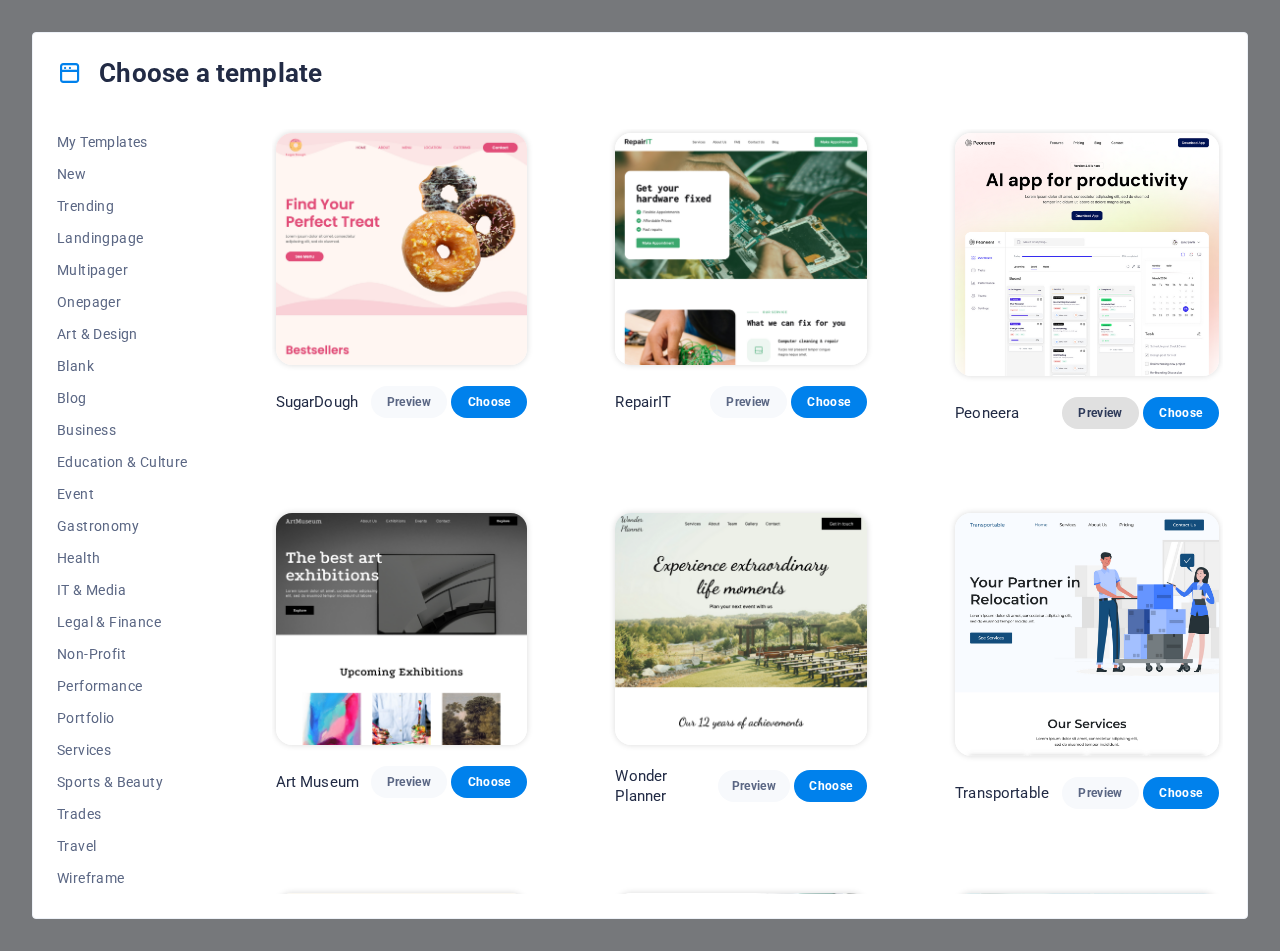 click on "Preview" at bounding box center (1100, 413) 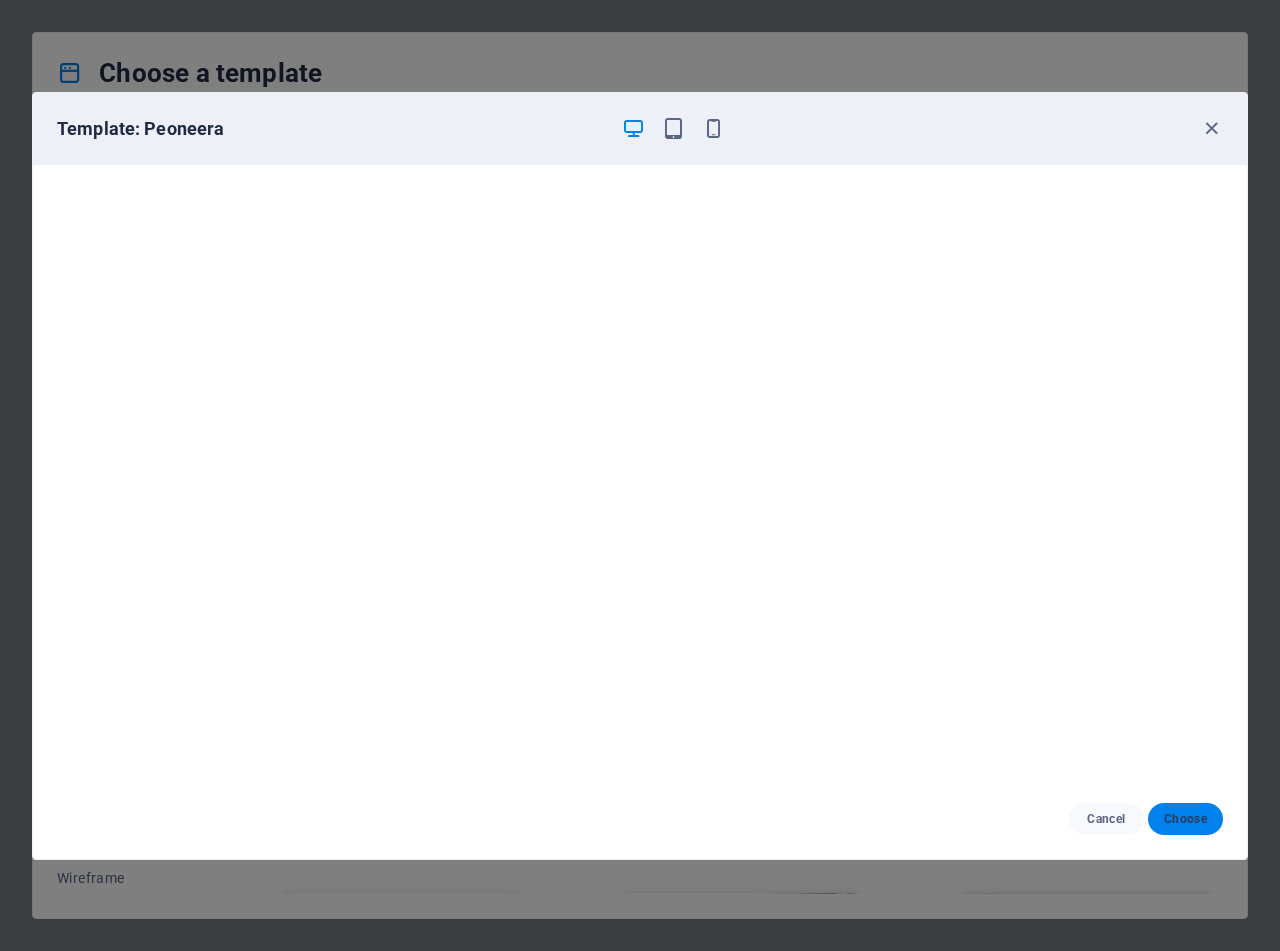 click on "Choose" at bounding box center (1185, 819) 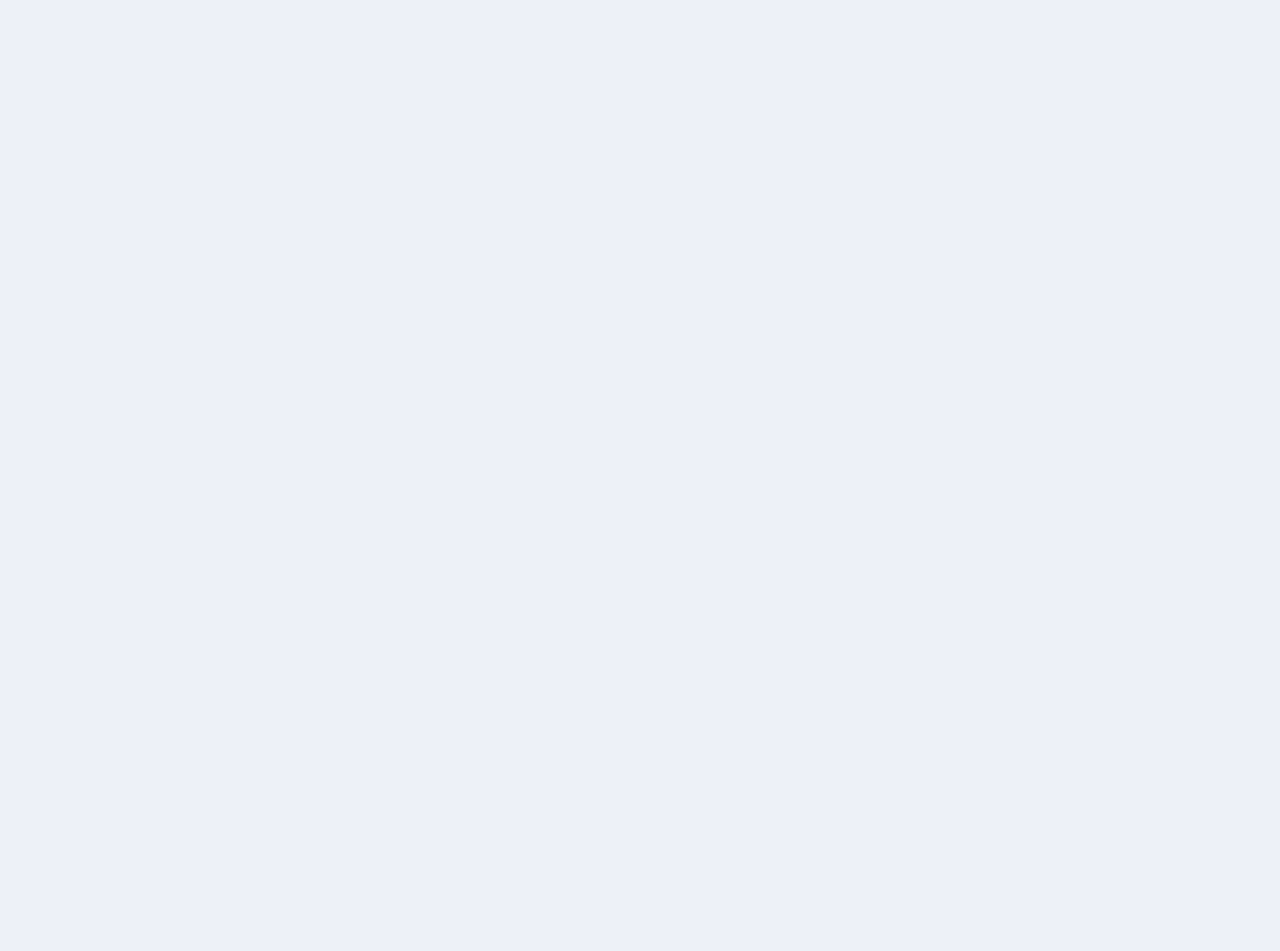 scroll, scrollTop: 0, scrollLeft: 0, axis: both 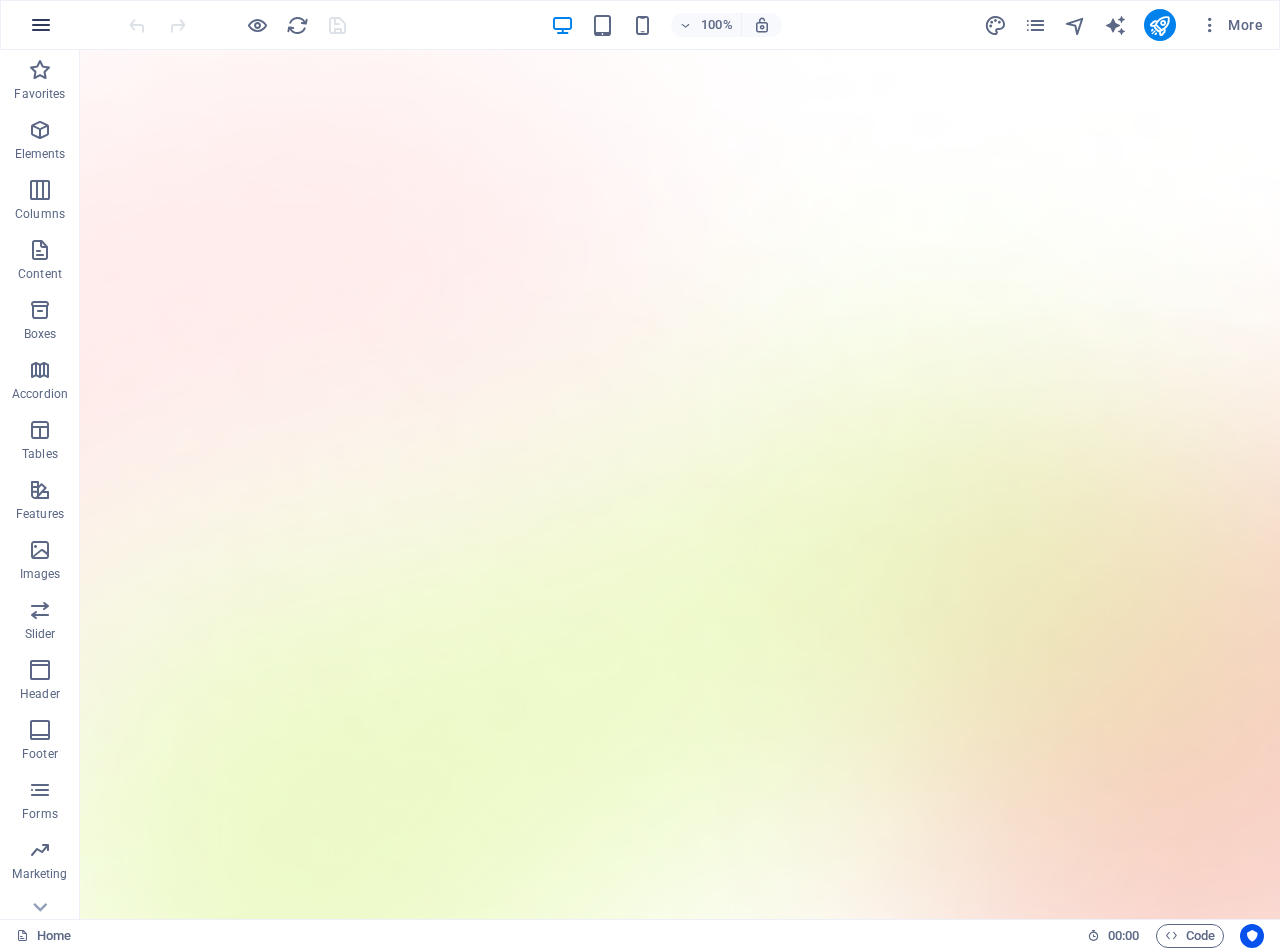 click at bounding box center (41, 25) 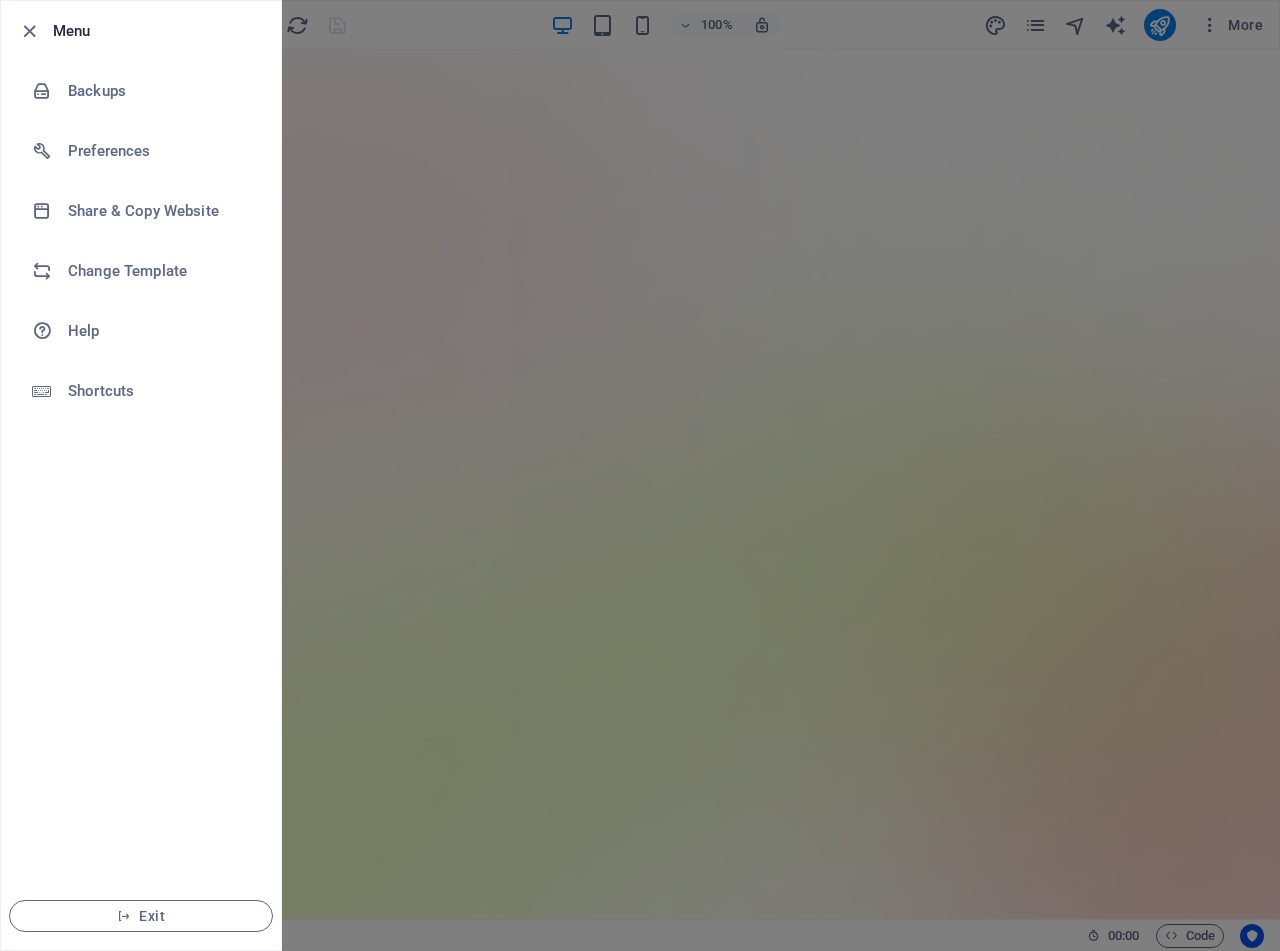 click at bounding box center (640, 475) 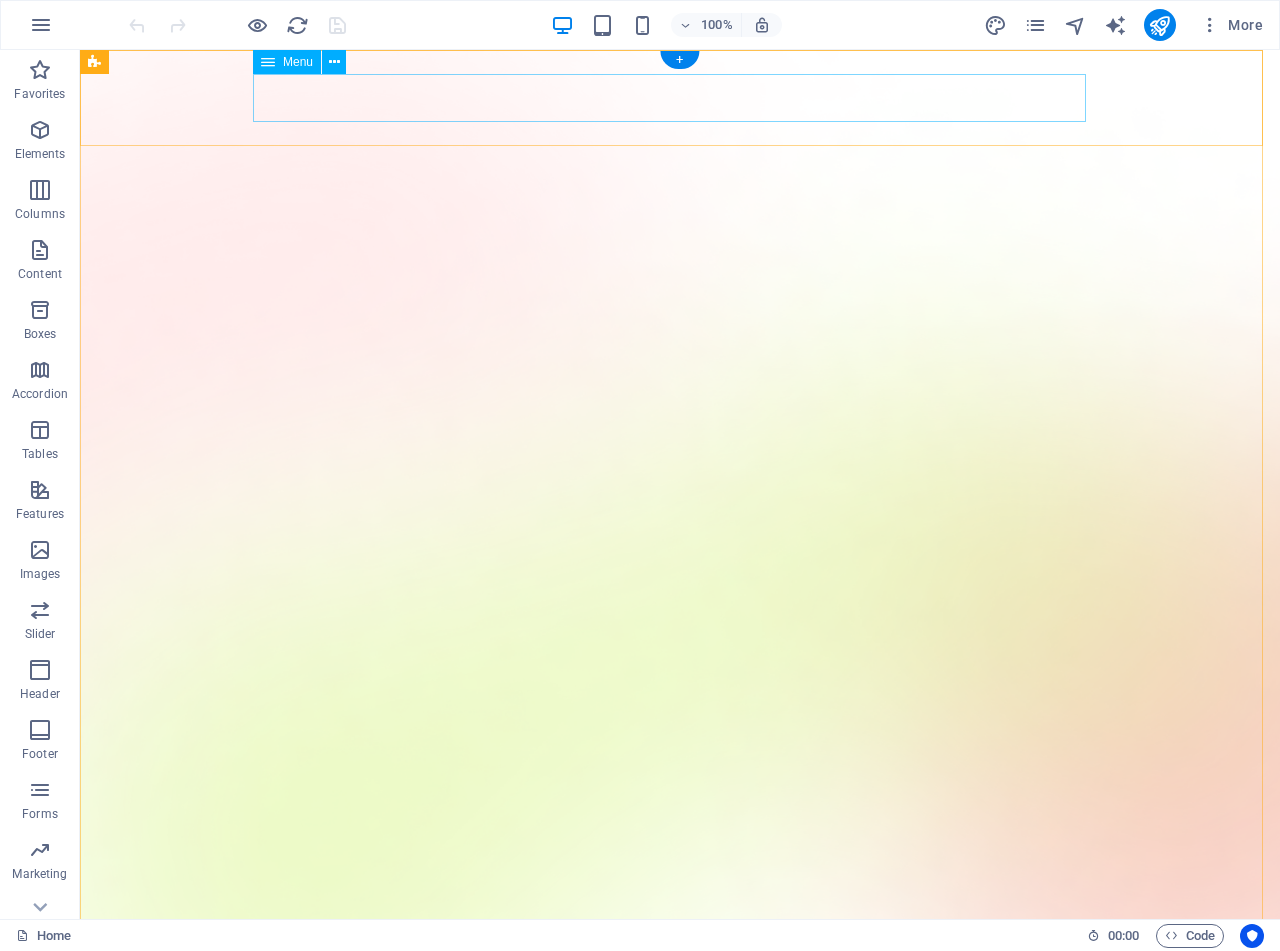 click on "Features Pricing Blog Contact" at bounding box center [680, 1507] 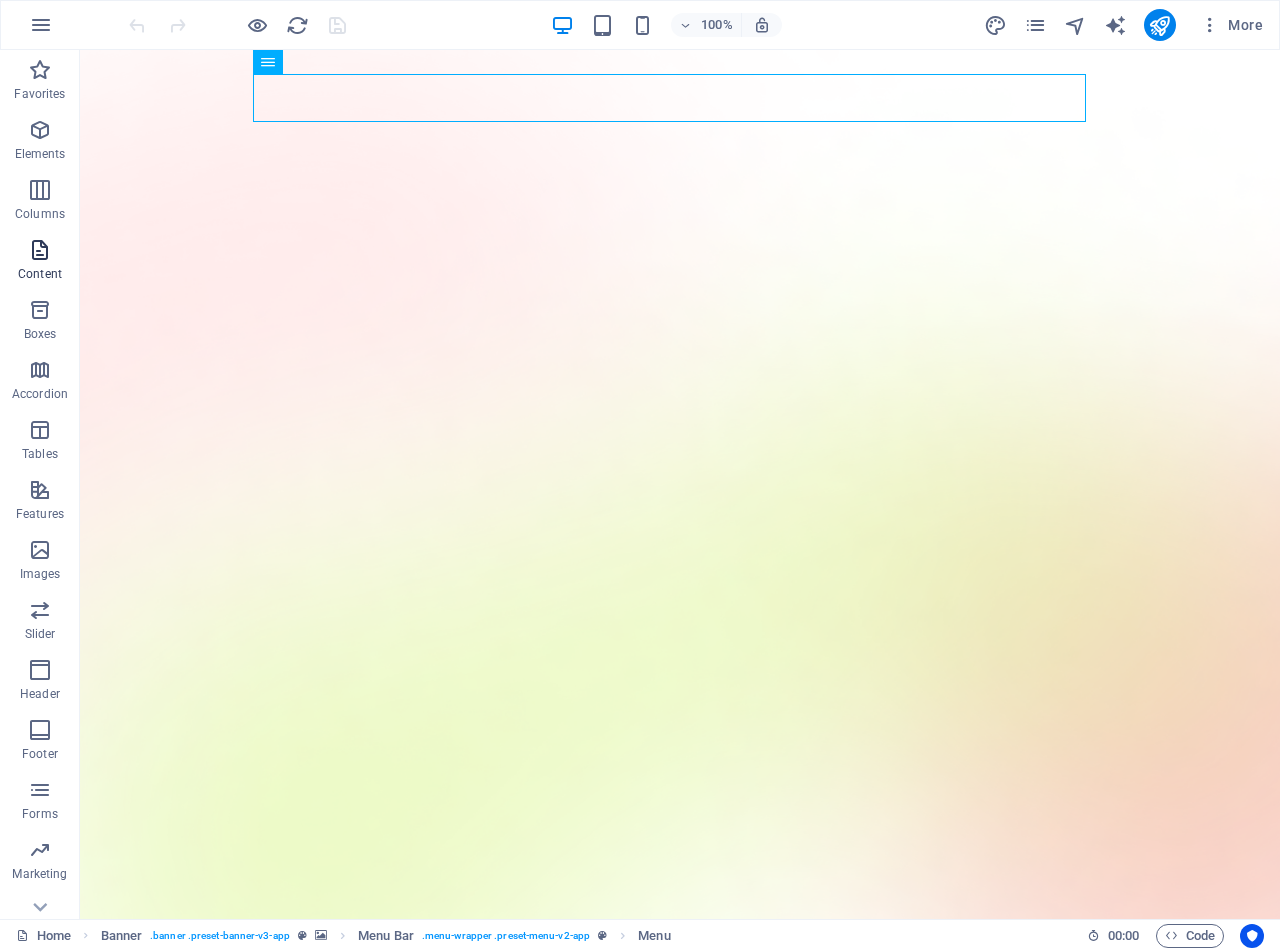 click at bounding box center (40, 250) 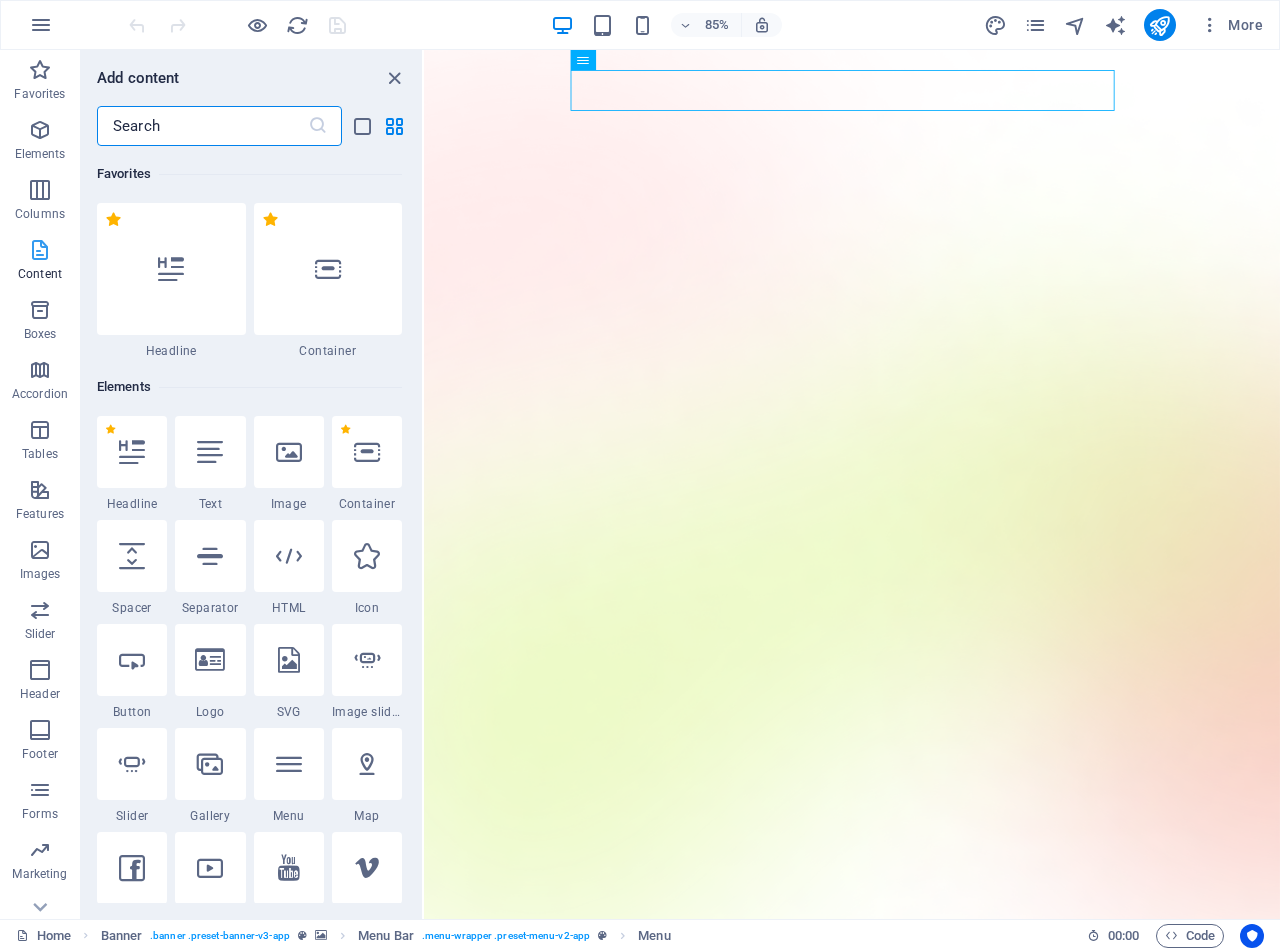 scroll, scrollTop: 3499, scrollLeft: 0, axis: vertical 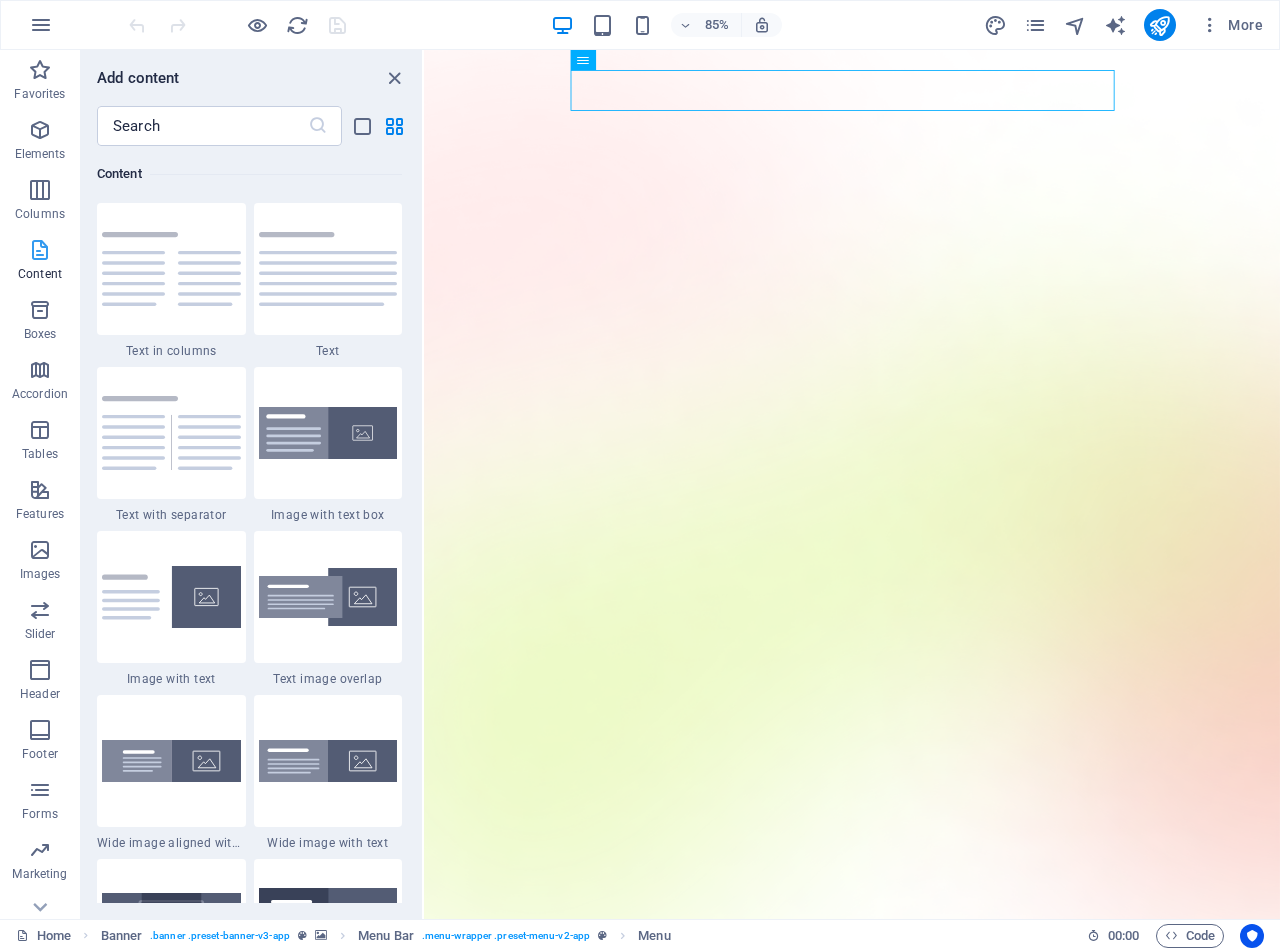 click at bounding box center [40, 250] 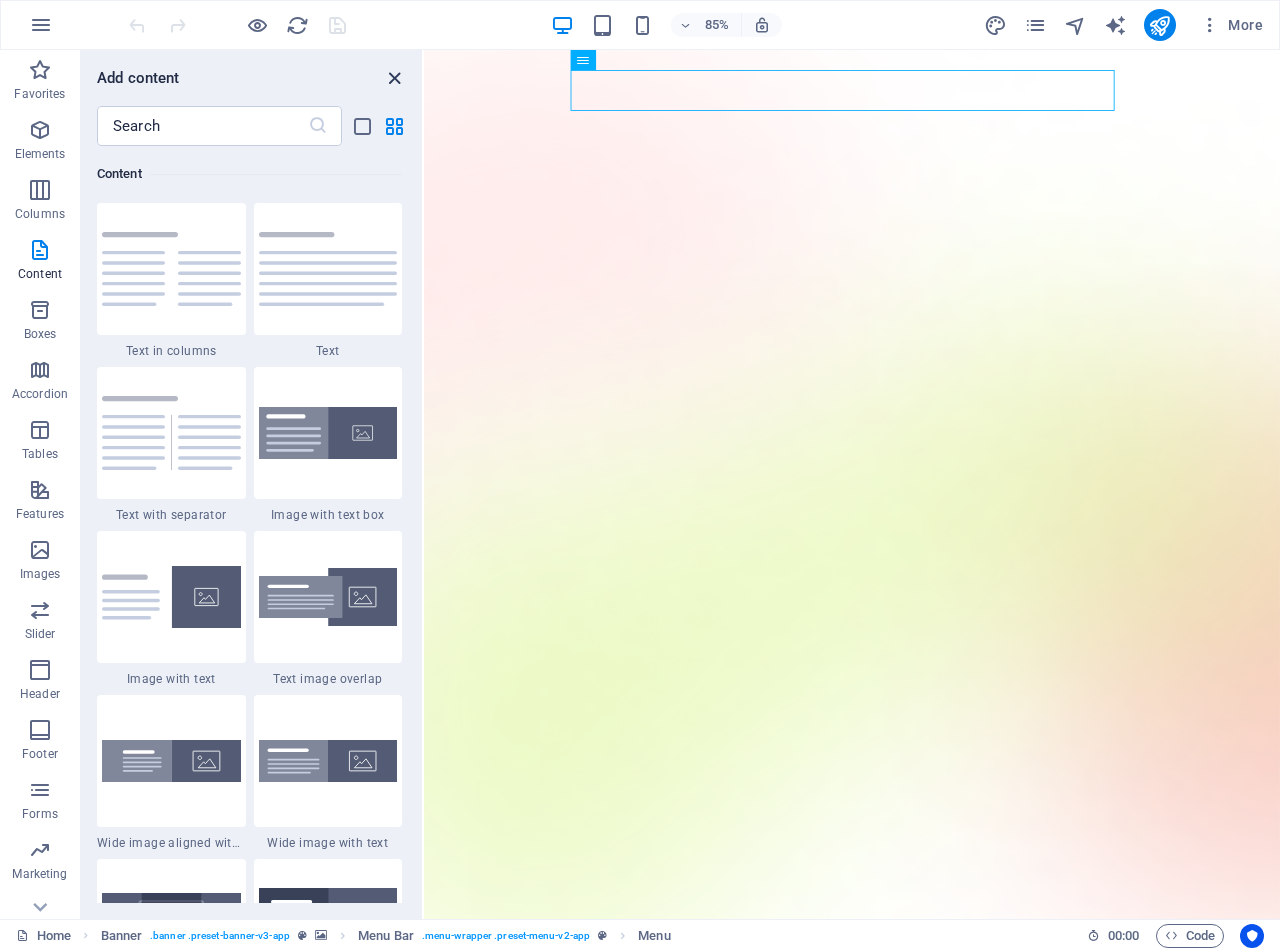 drag, startPoint x: 392, startPoint y: 76, endPoint x: 668, endPoint y: 476, distance: 485.97943 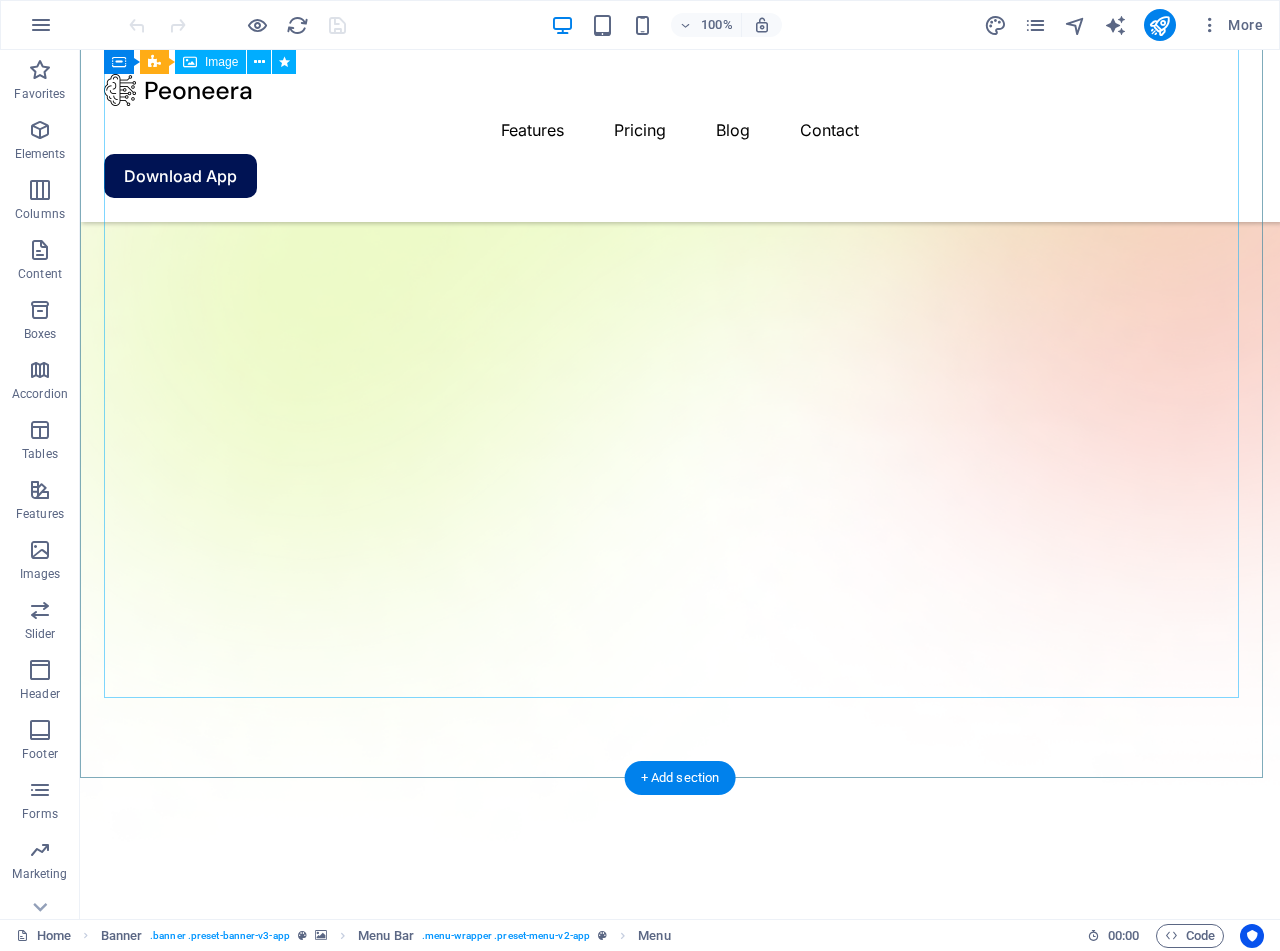 scroll, scrollTop: 0, scrollLeft: 0, axis: both 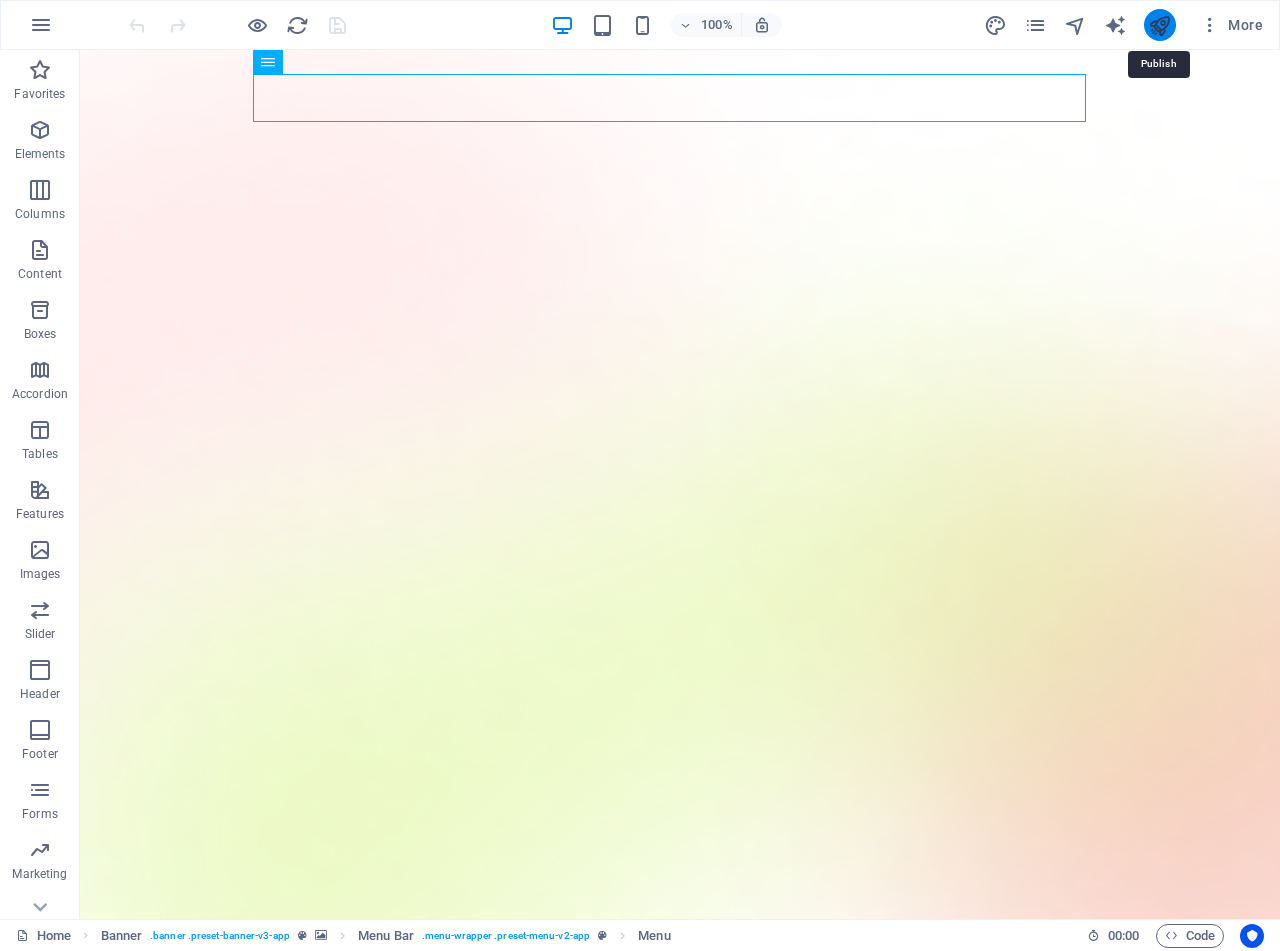 click at bounding box center (1159, 25) 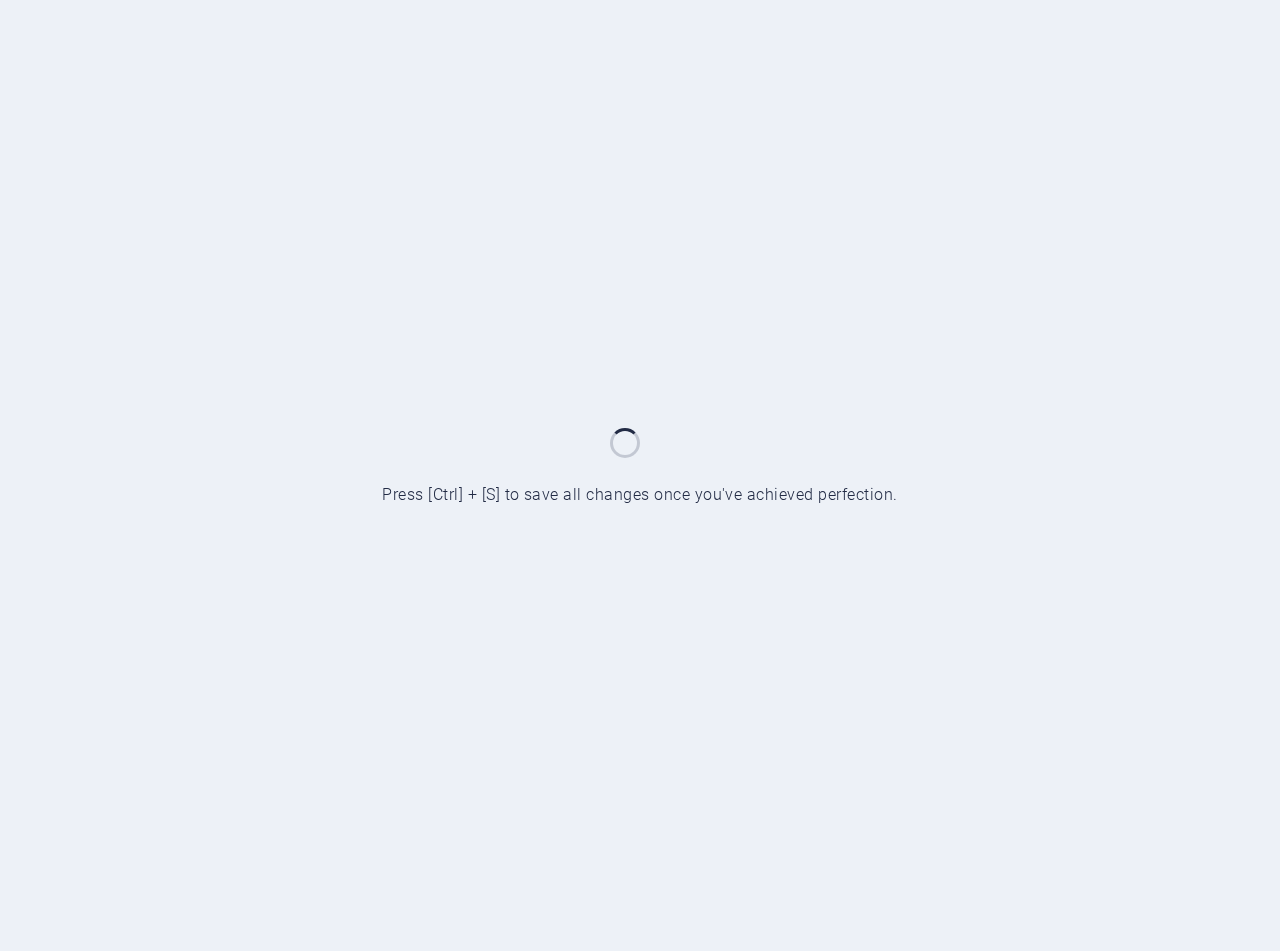 scroll, scrollTop: 0, scrollLeft: 0, axis: both 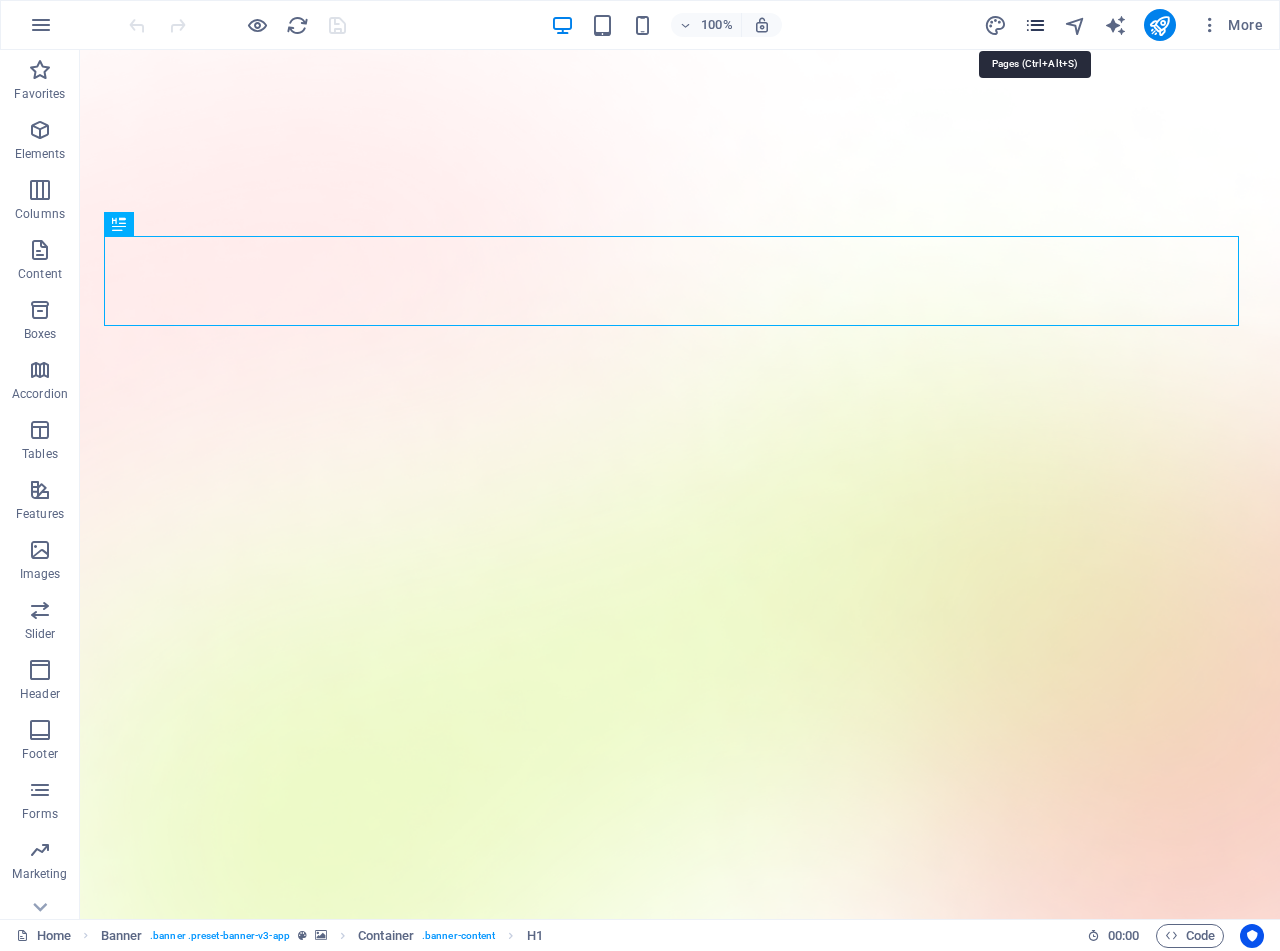 click at bounding box center (1035, 25) 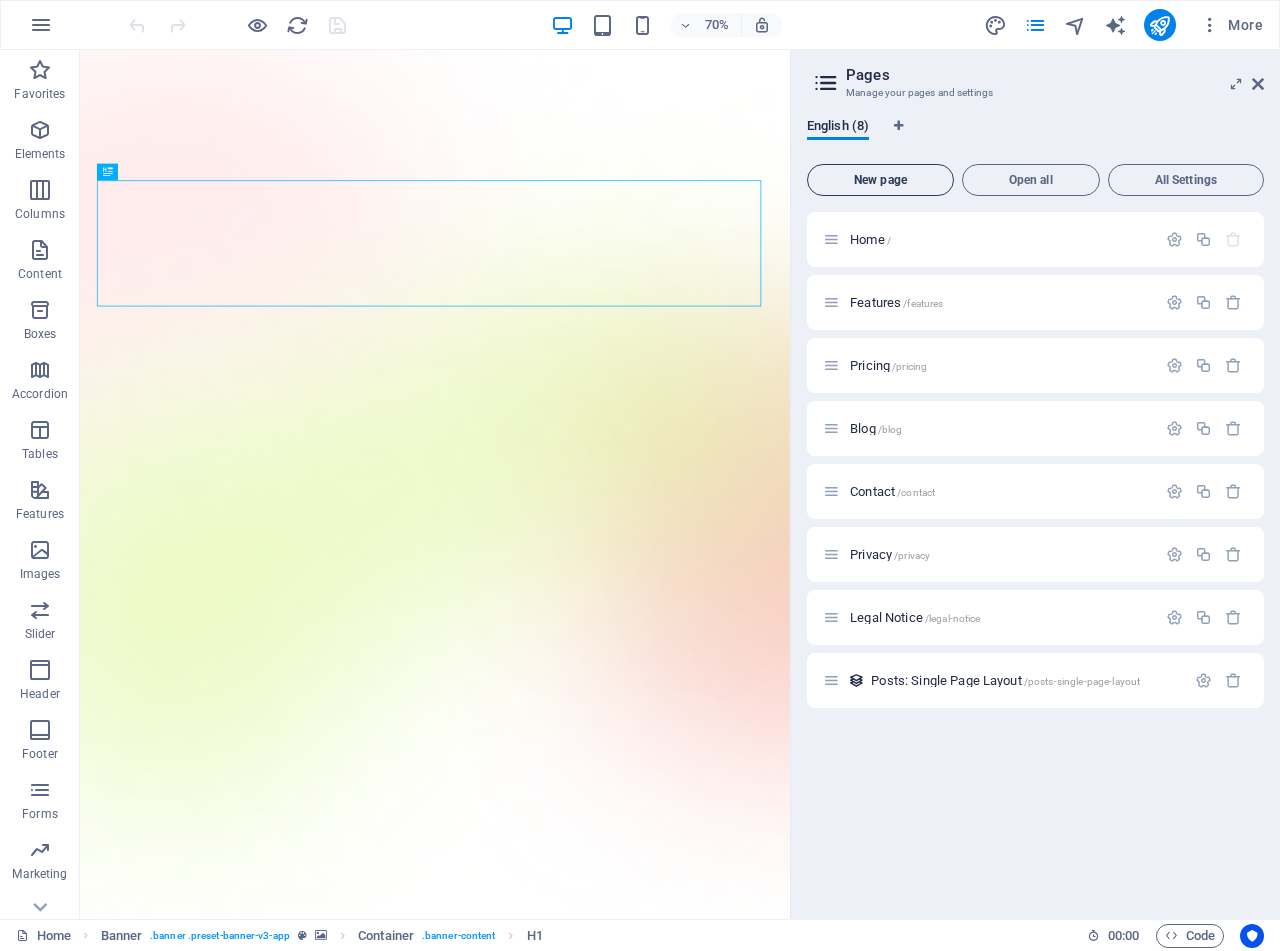 click on "New page" at bounding box center (880, 180) 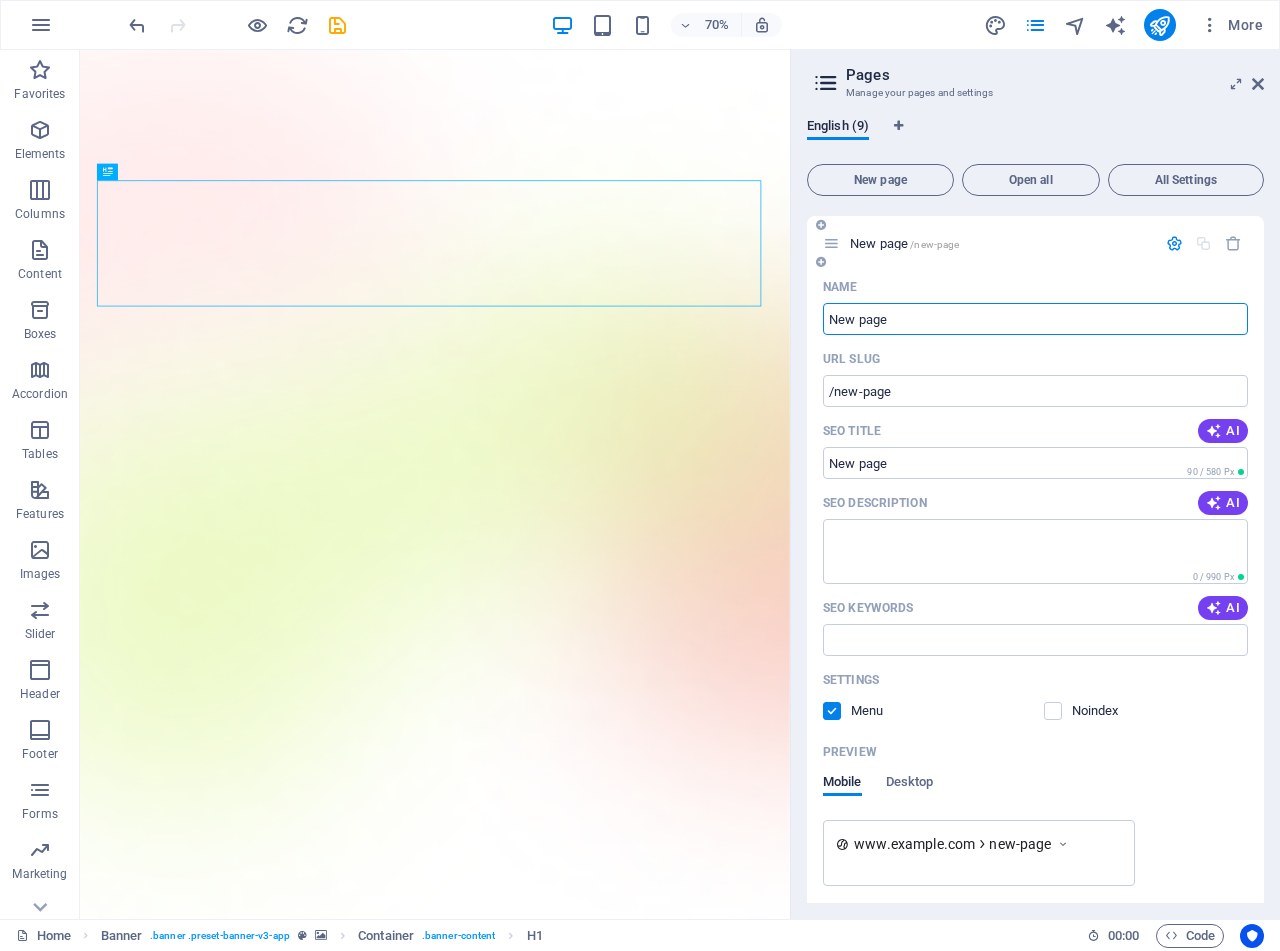 scroll, scrollTop: 573, scrollLeft: 0, axis: vertical 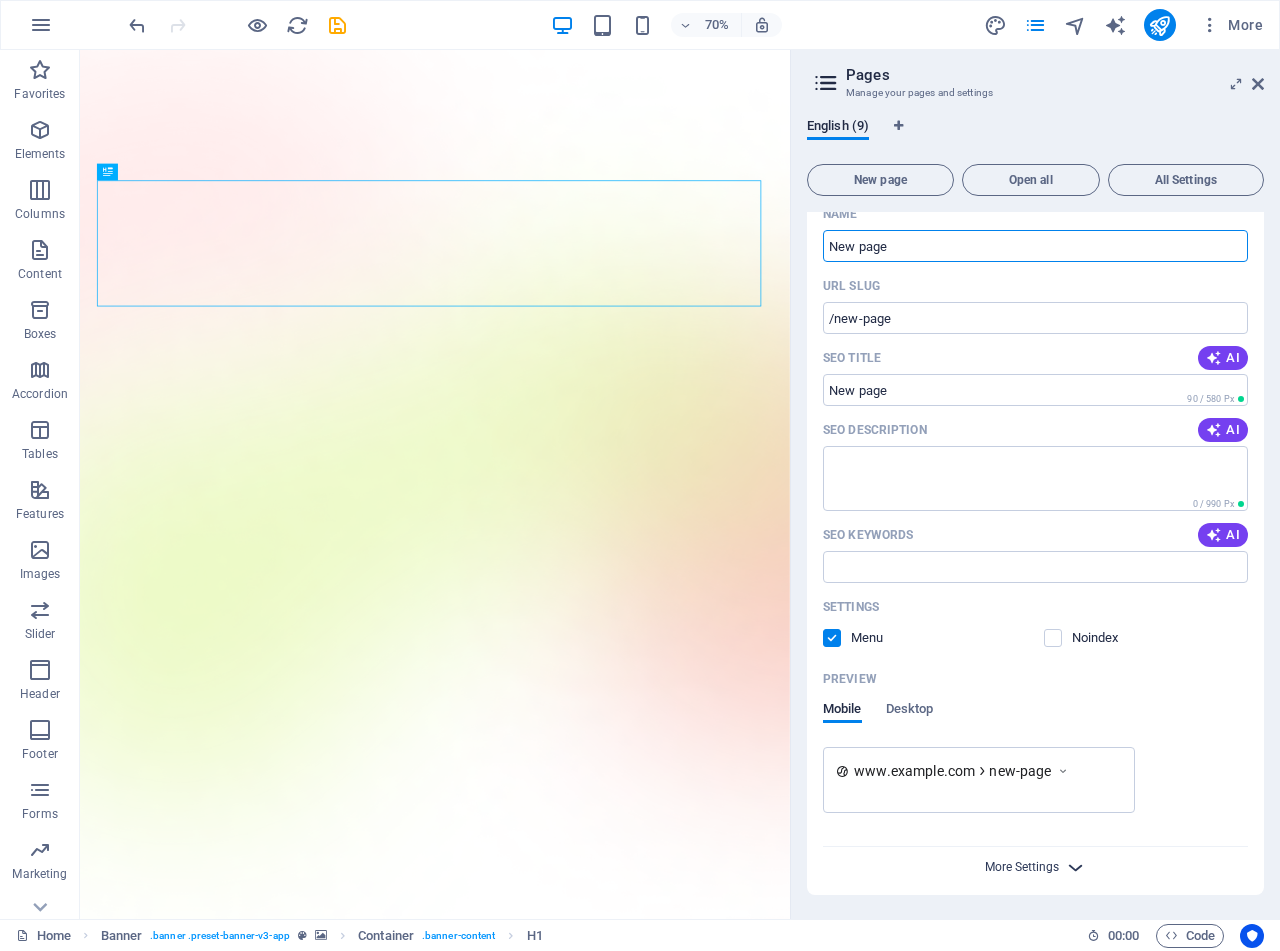 click on "More Settings" at bounding box center (1022, 867) 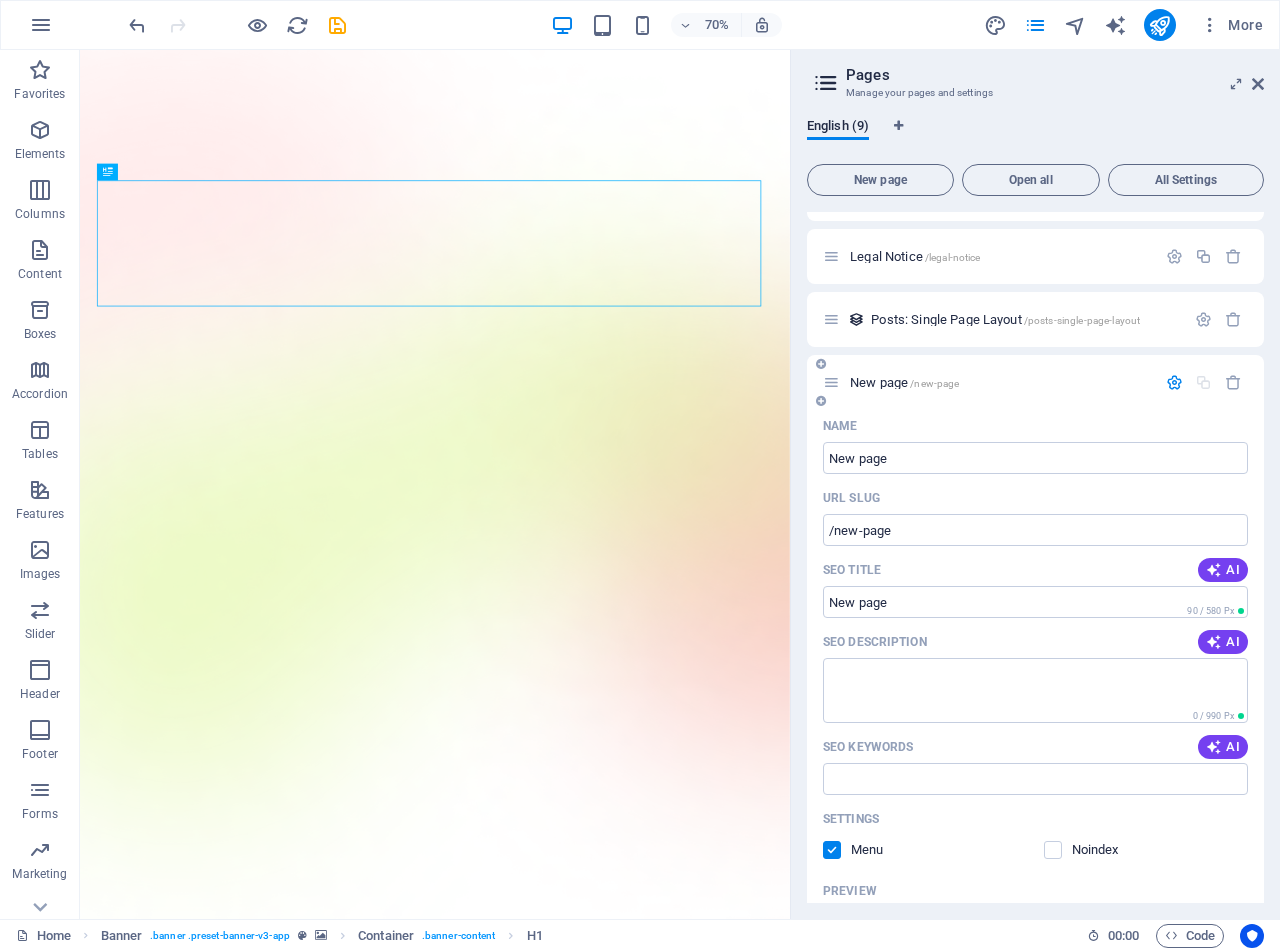 scroll, scrollTop: 0, scrollLeft: 0, axis: both 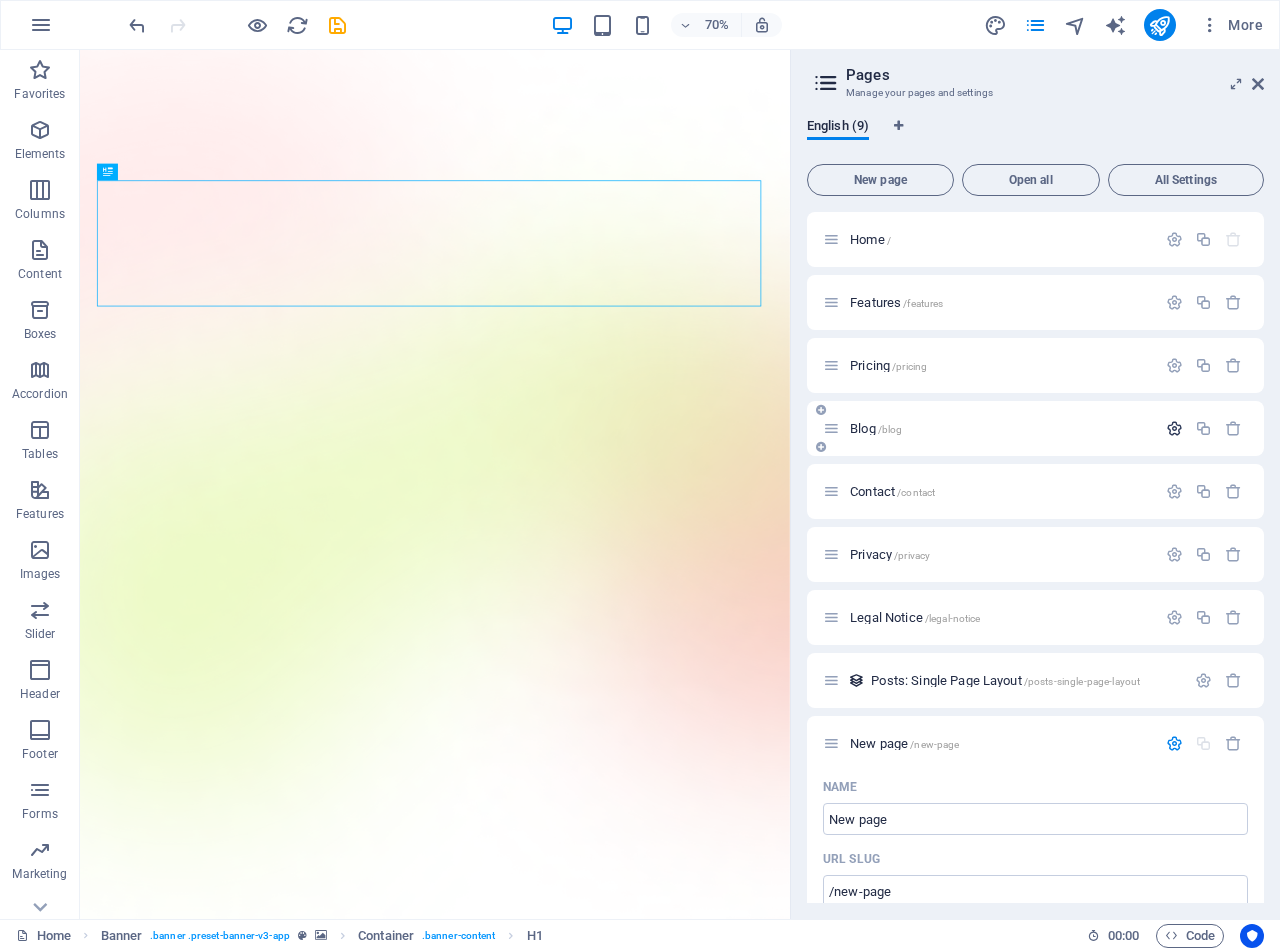 click at bounding box center (1174, 428) 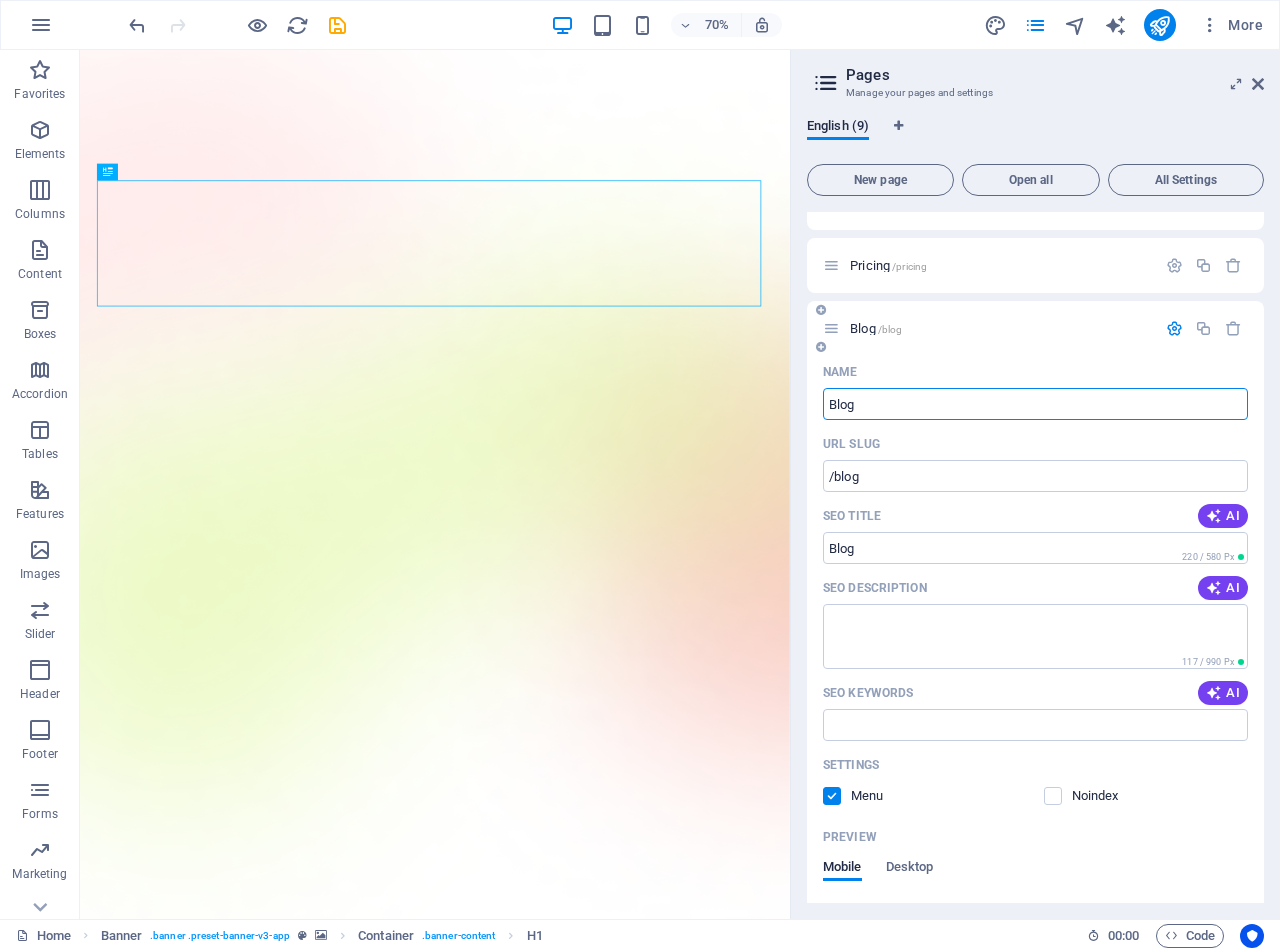 scroll, scrollTop: 0, scrollLeft: 0, axis: both 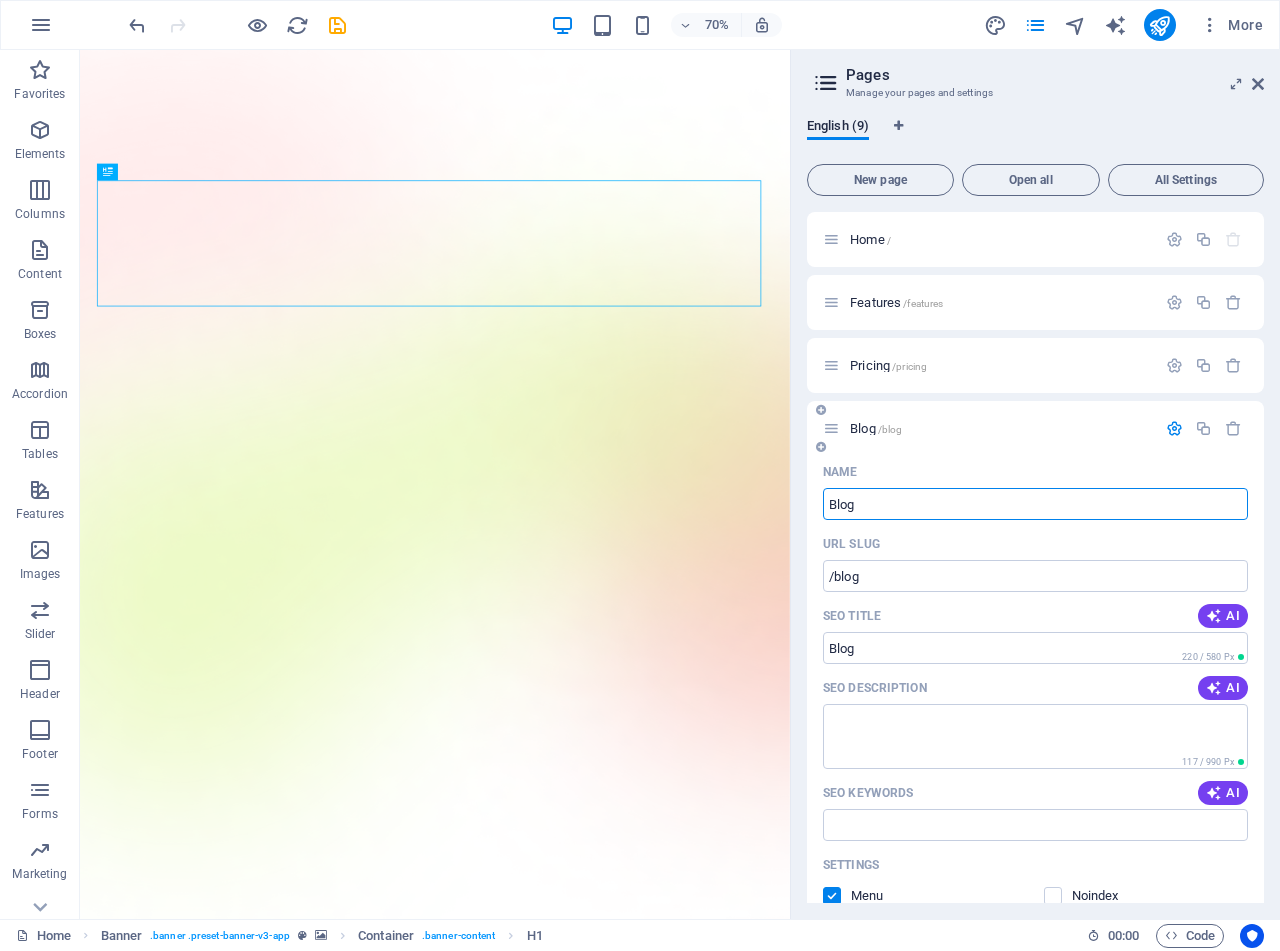 click at bounding box center [1174, 428] 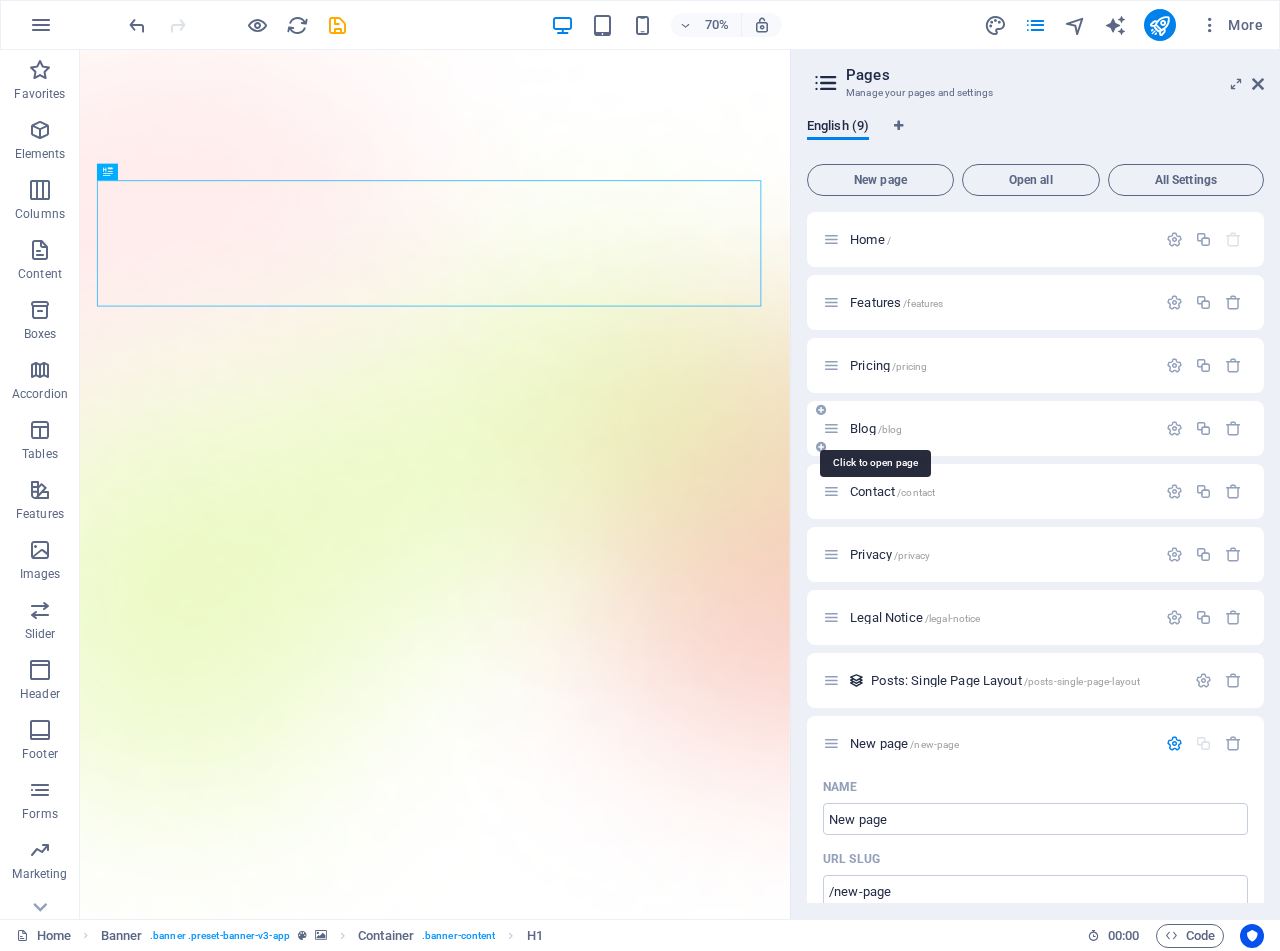 click on "Blog /blog" at bounding box center [876, 428] 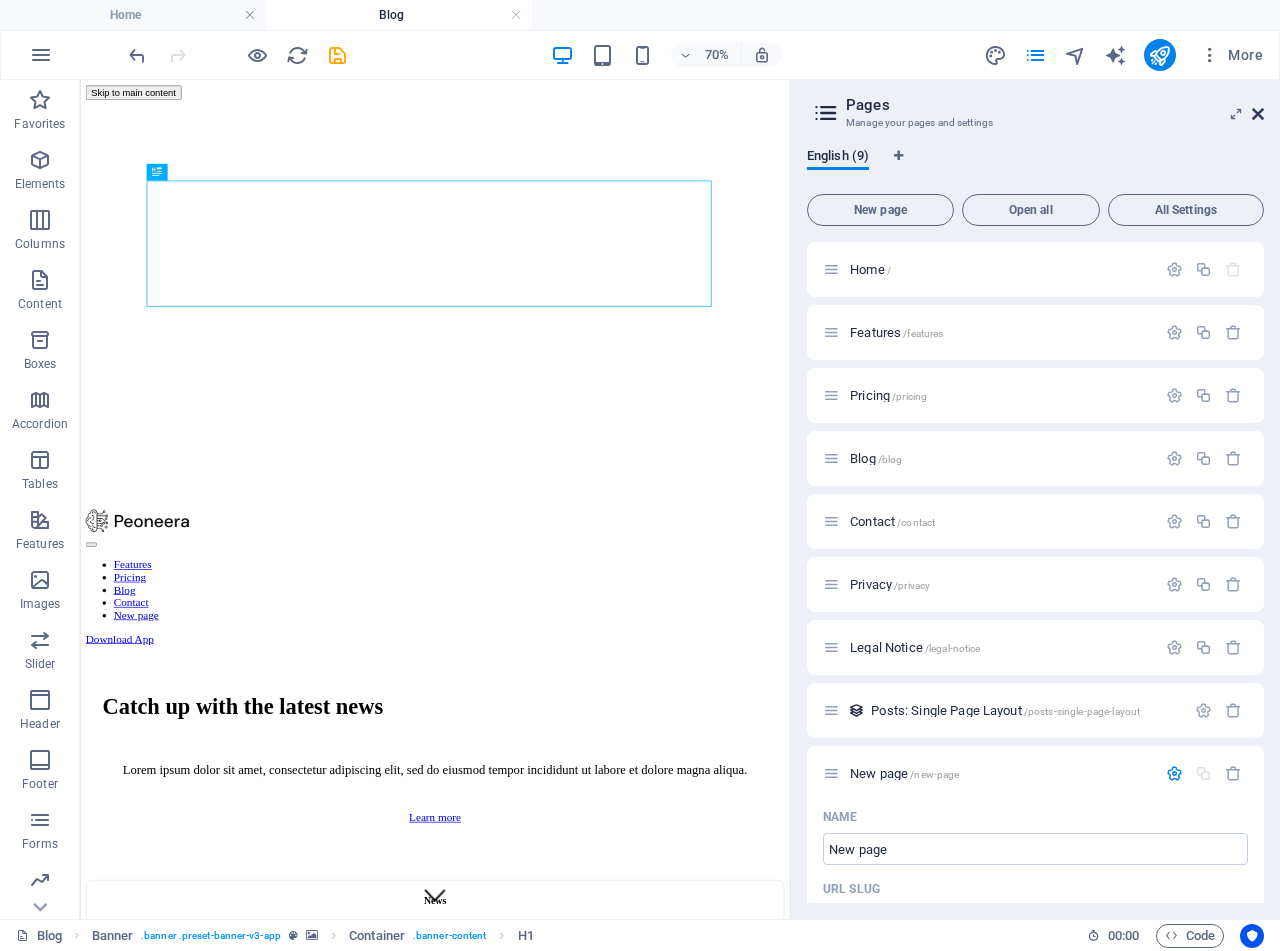scroll, scrollTop: 0, scrollLeft: 0, axis: both 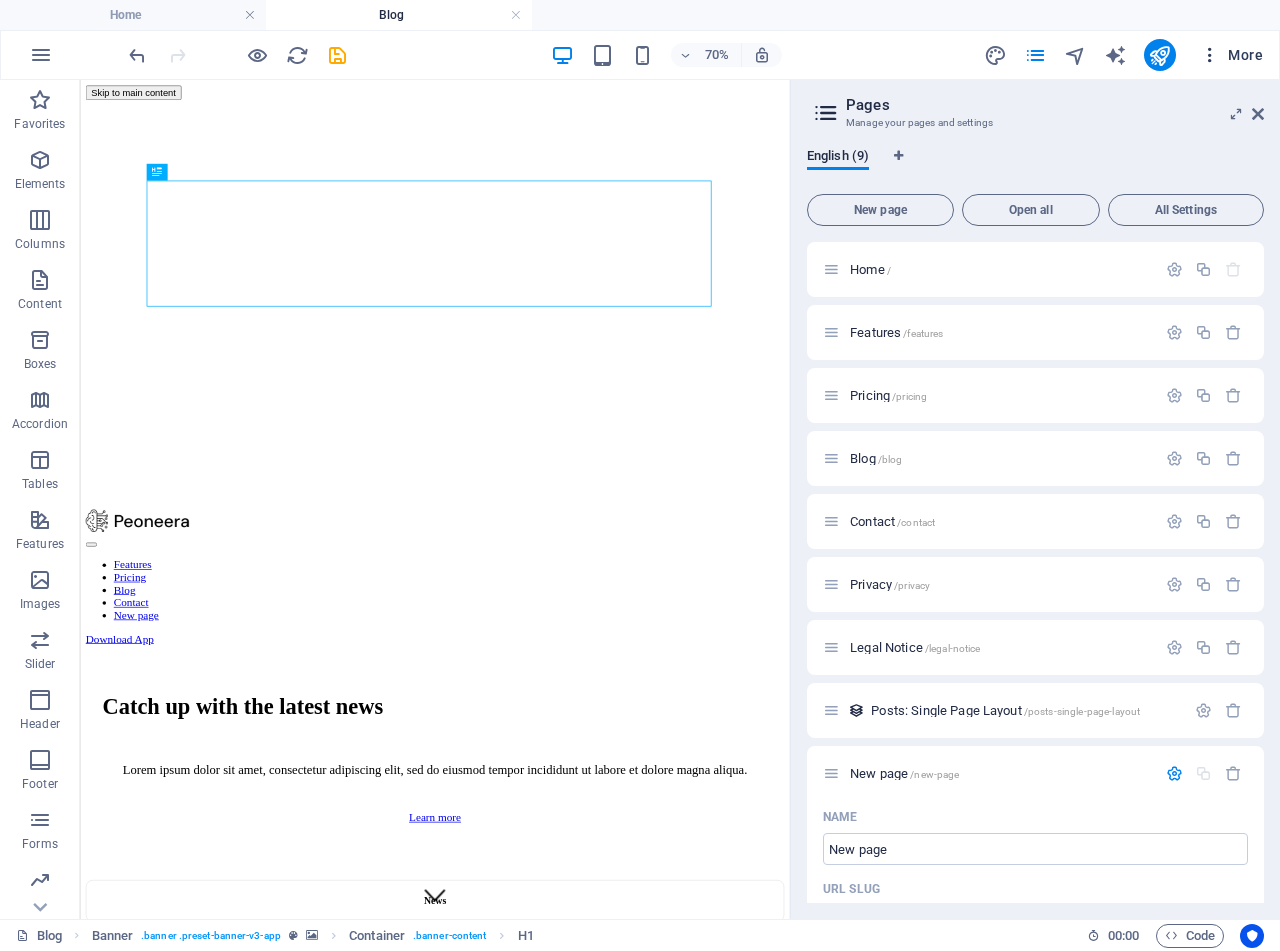 click at bounding box center (1210, 55) 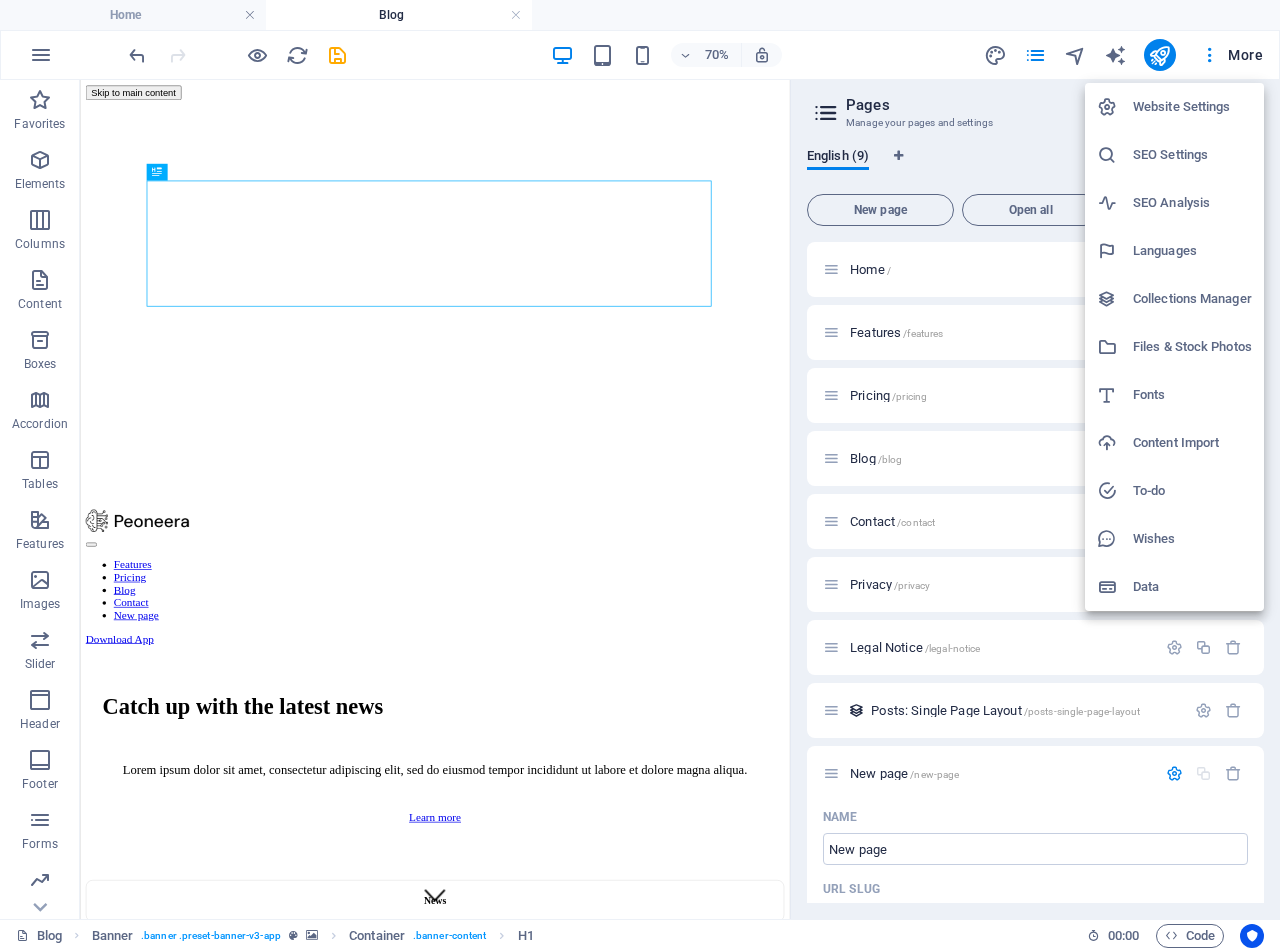 click at bounding box center [640, 475] 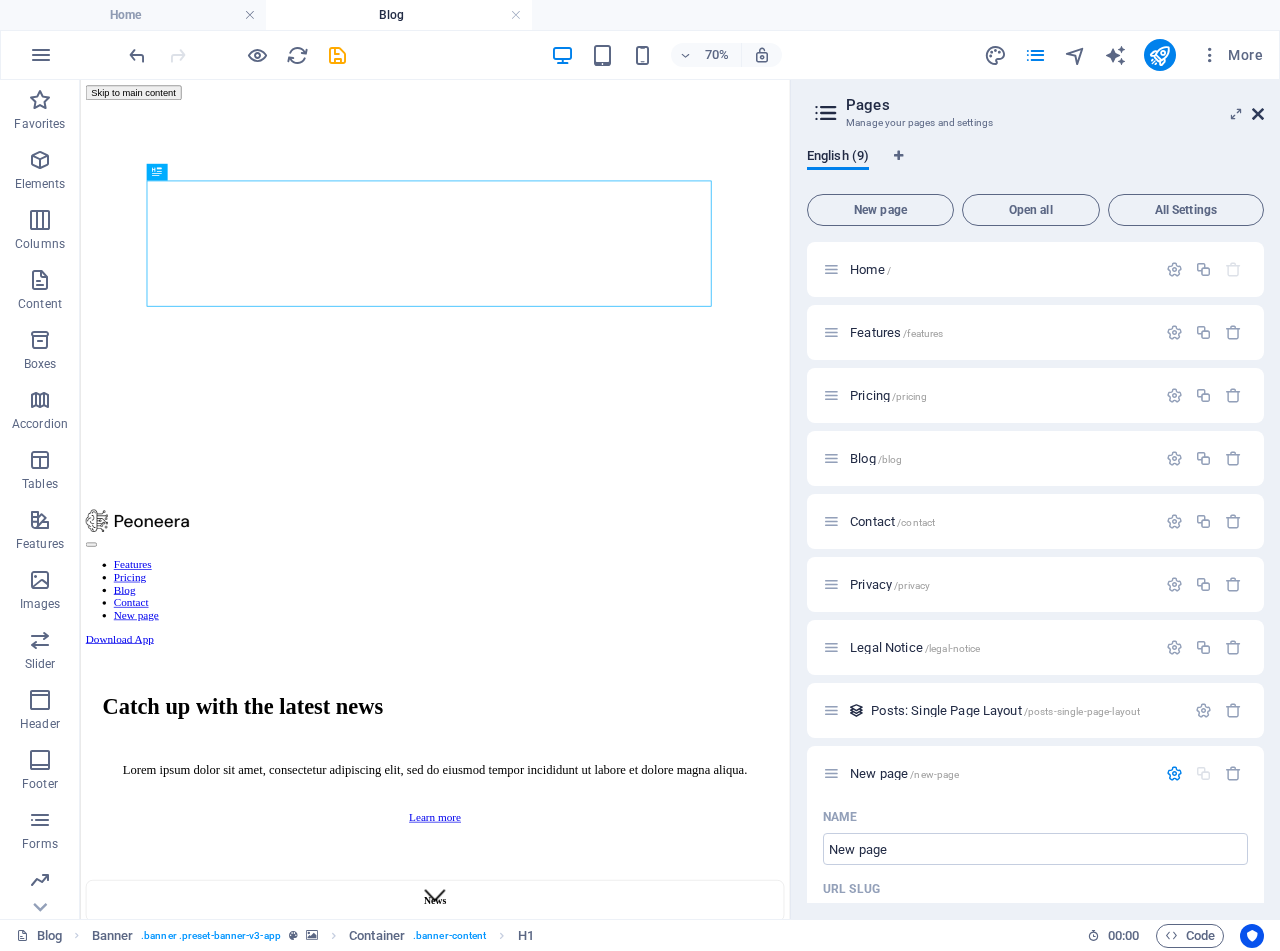 click at bounding box center [1258, 114] 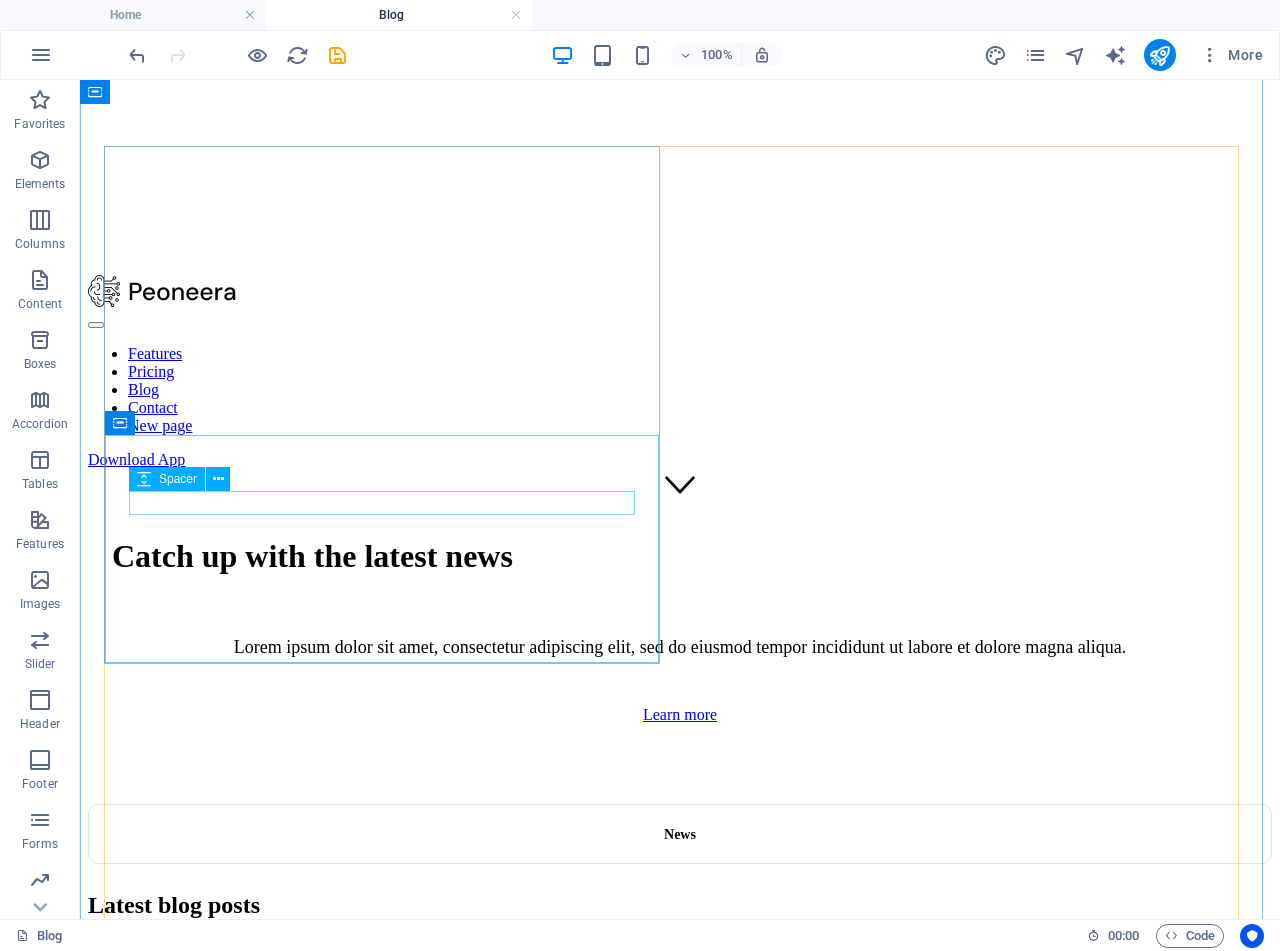 scroll, scrollTop: 800, scrollLeft: 0, axis: vertical 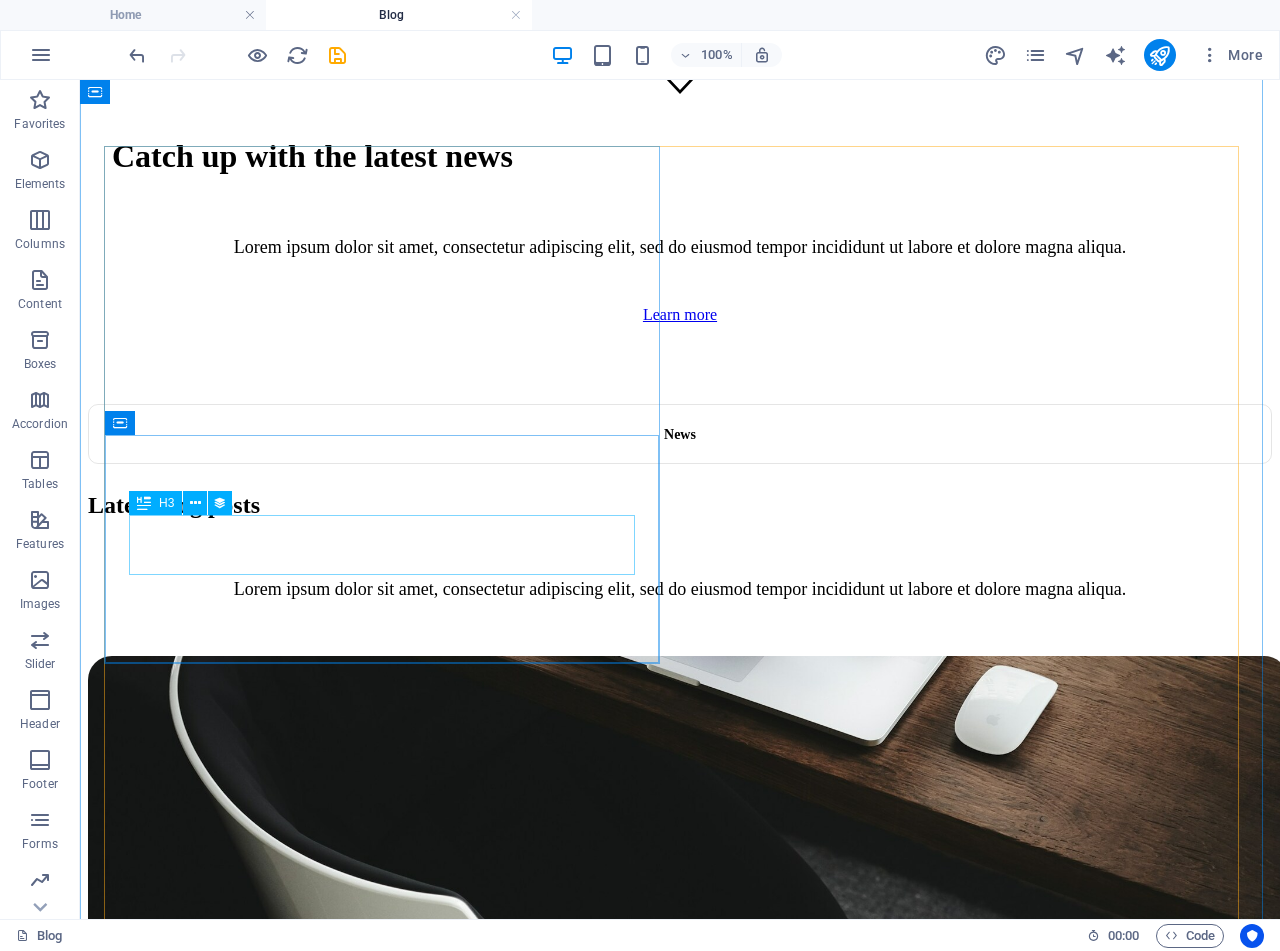 click on "AI Workflow Optimization: Time-Saving Solutions" at bounding box center (680, 1051) 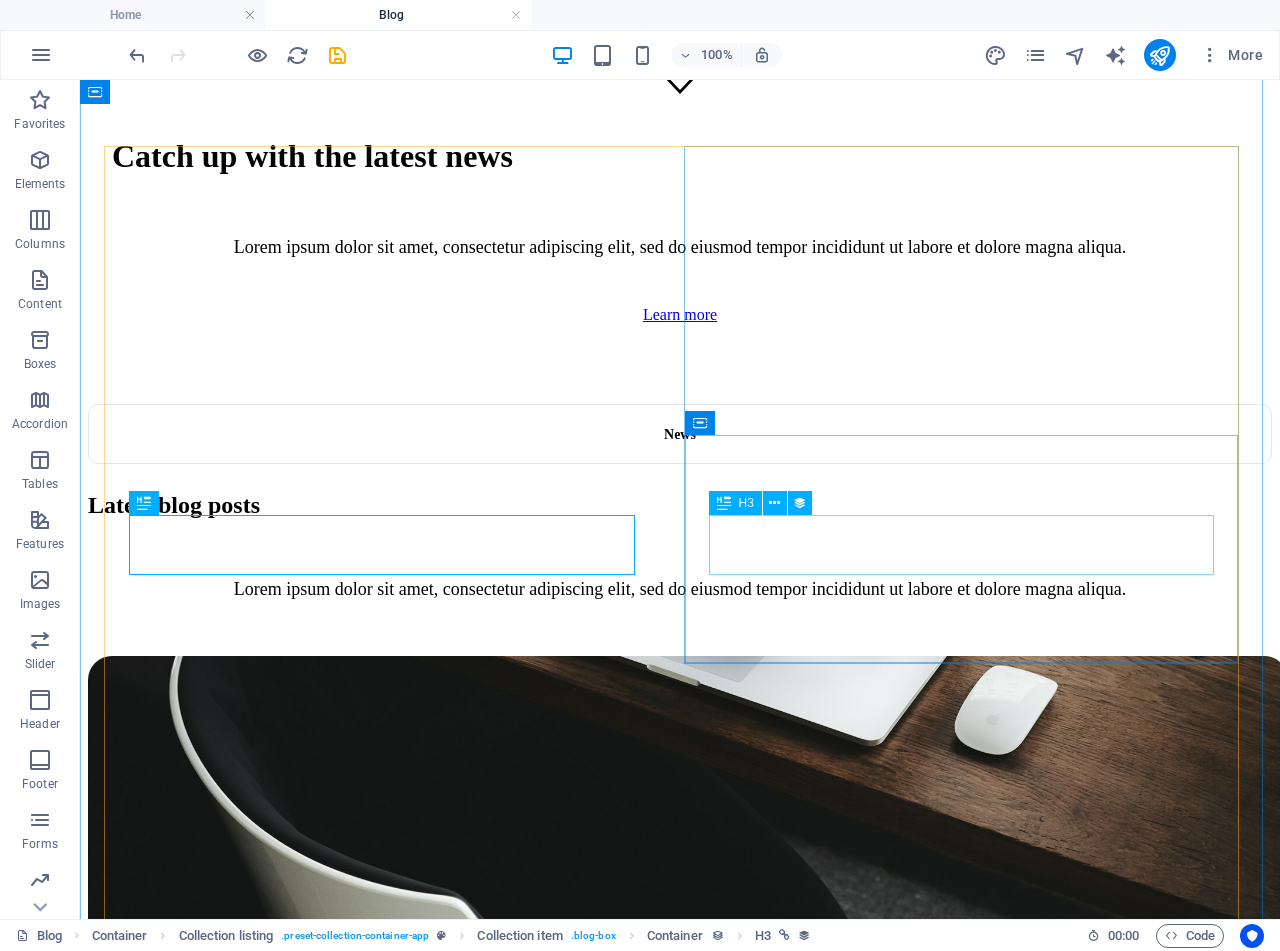 click on "Best Practices For Modern Software Architecture Design" at bounding box center (680, 1627) 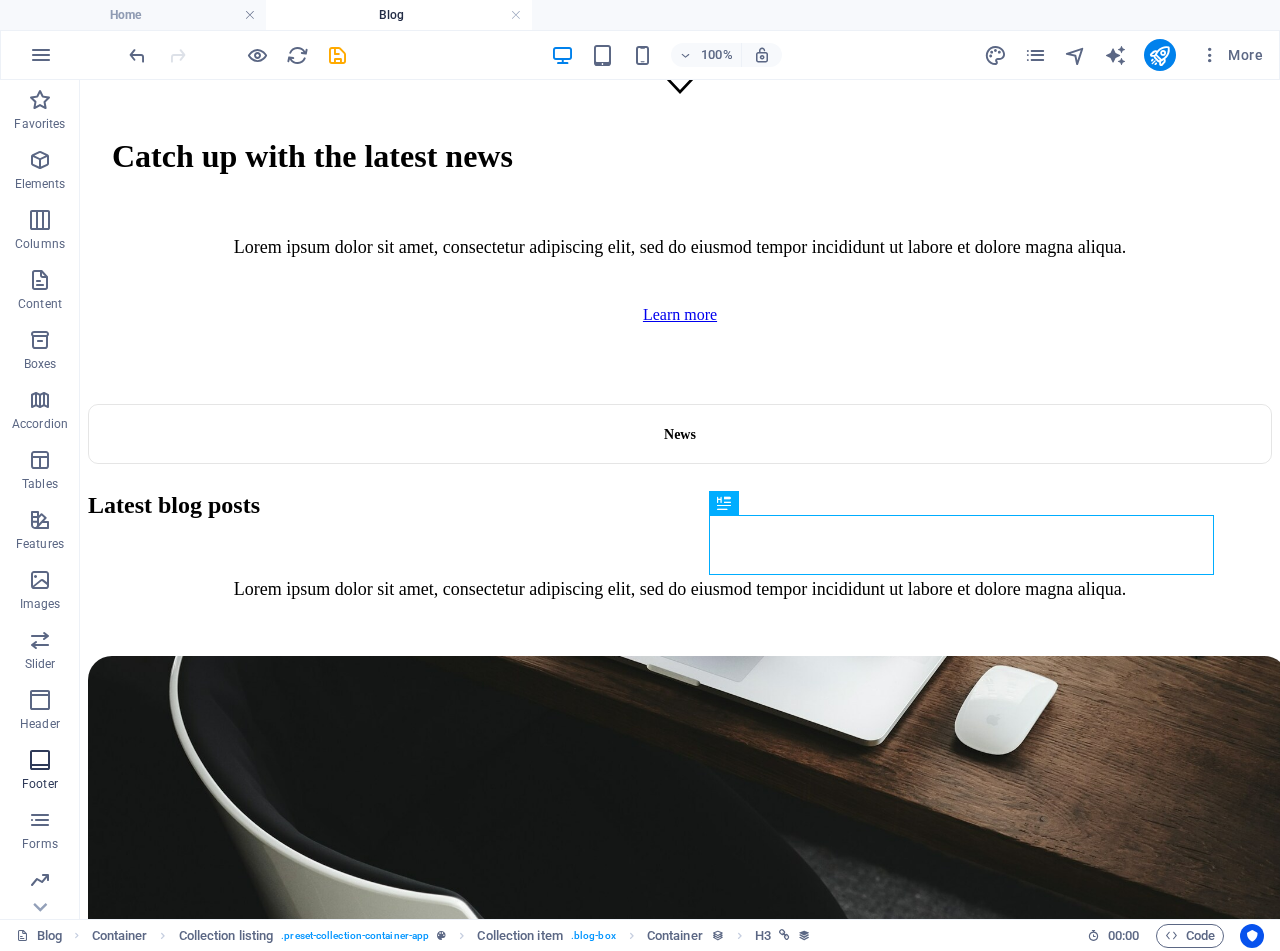 scroll, scrollTop: 61, scrollLeft: 0, axis: vertical 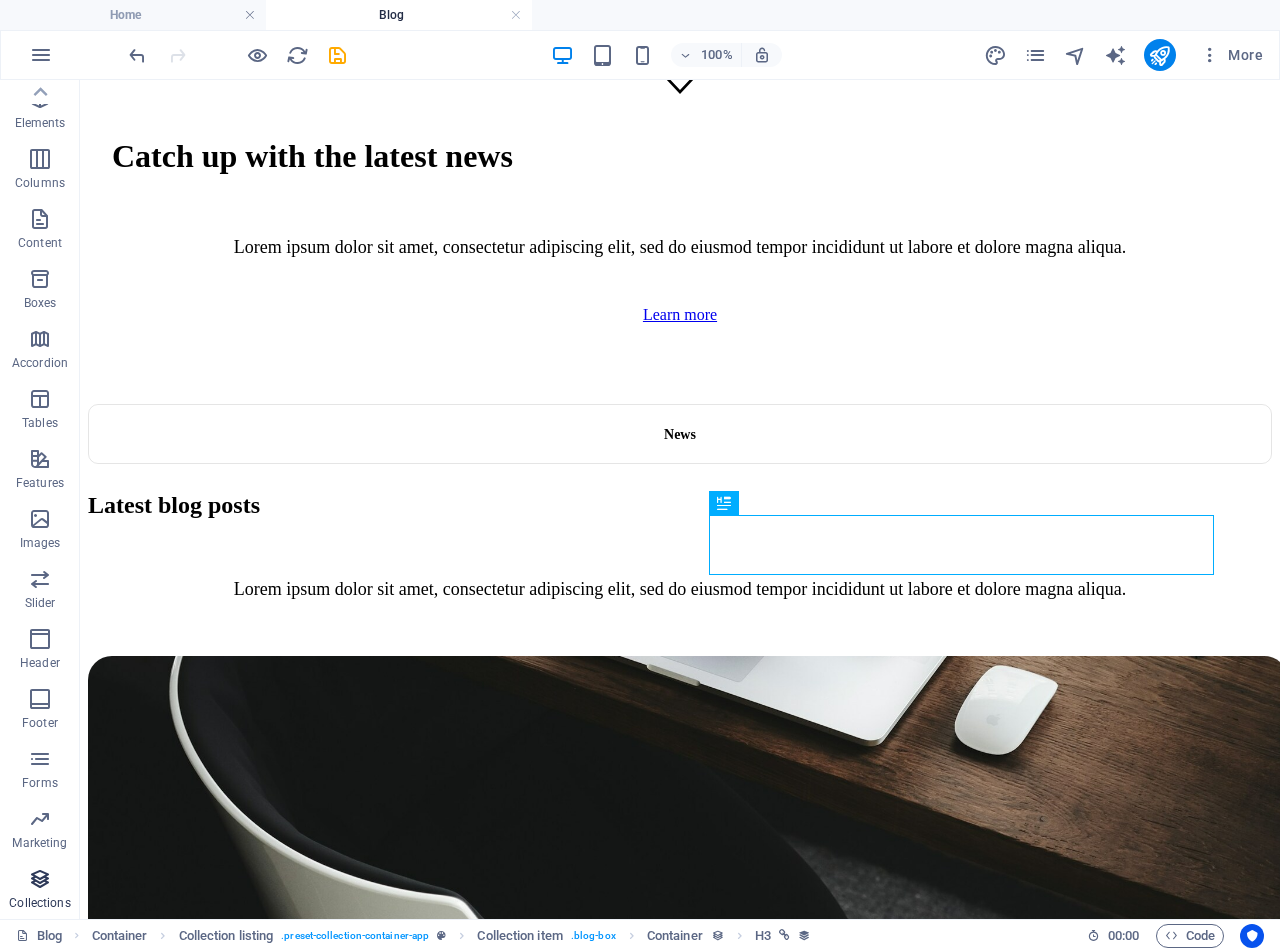 click at bounding box center (40, 879) 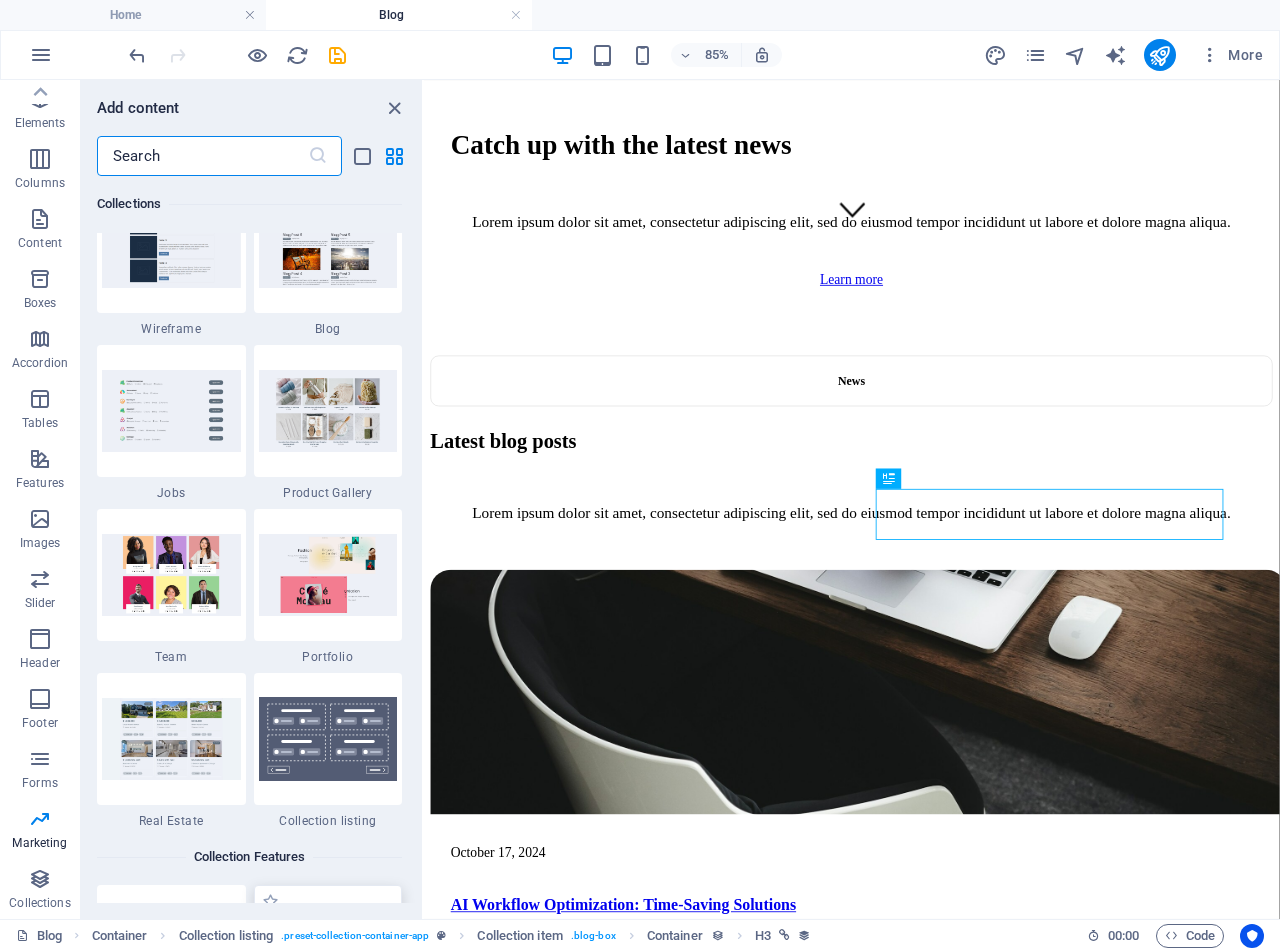 scroll, scrollTop: 18206, scrollLeft: 0, axis: vertical 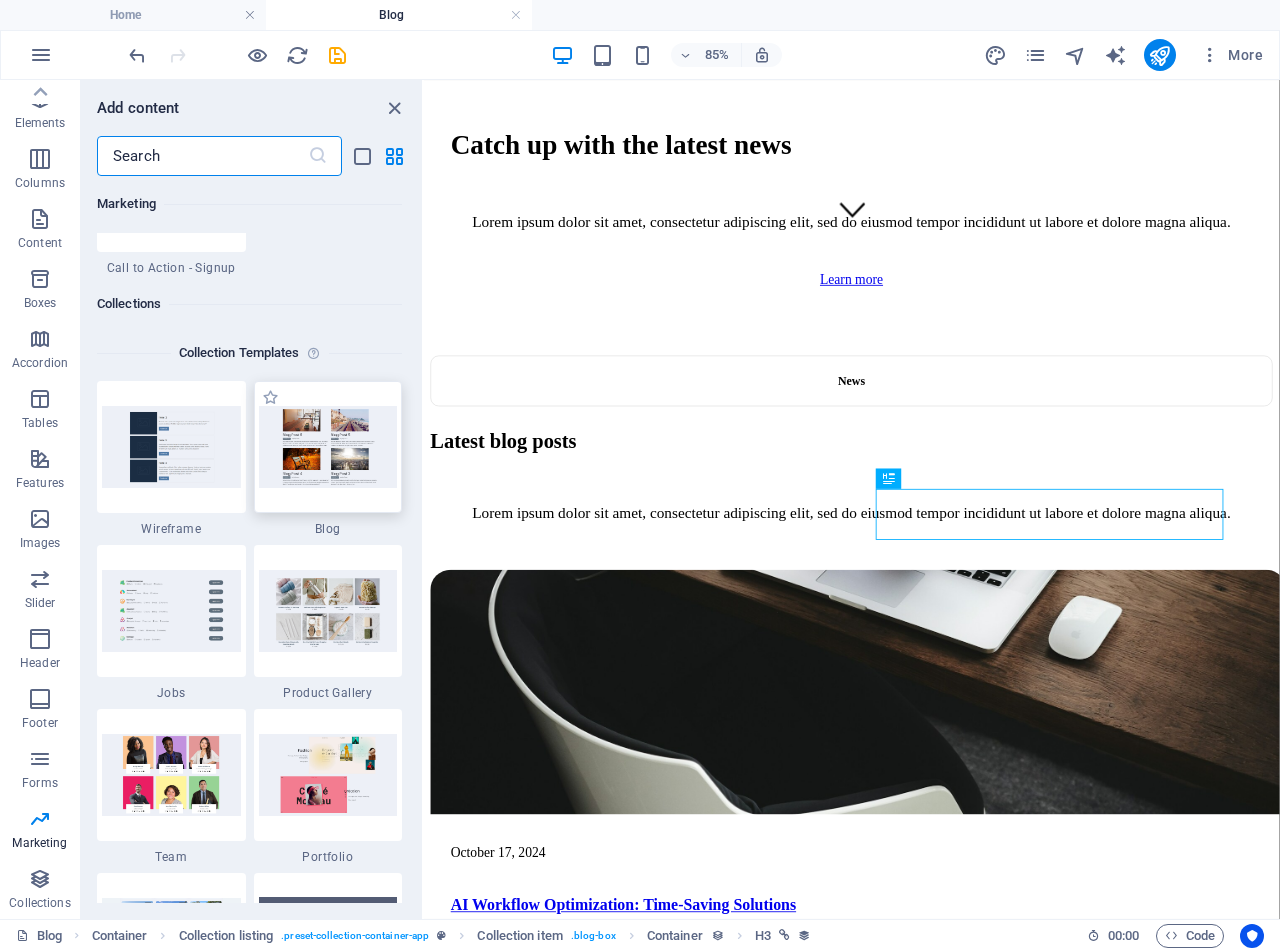 click at bounding box center (328, 446) 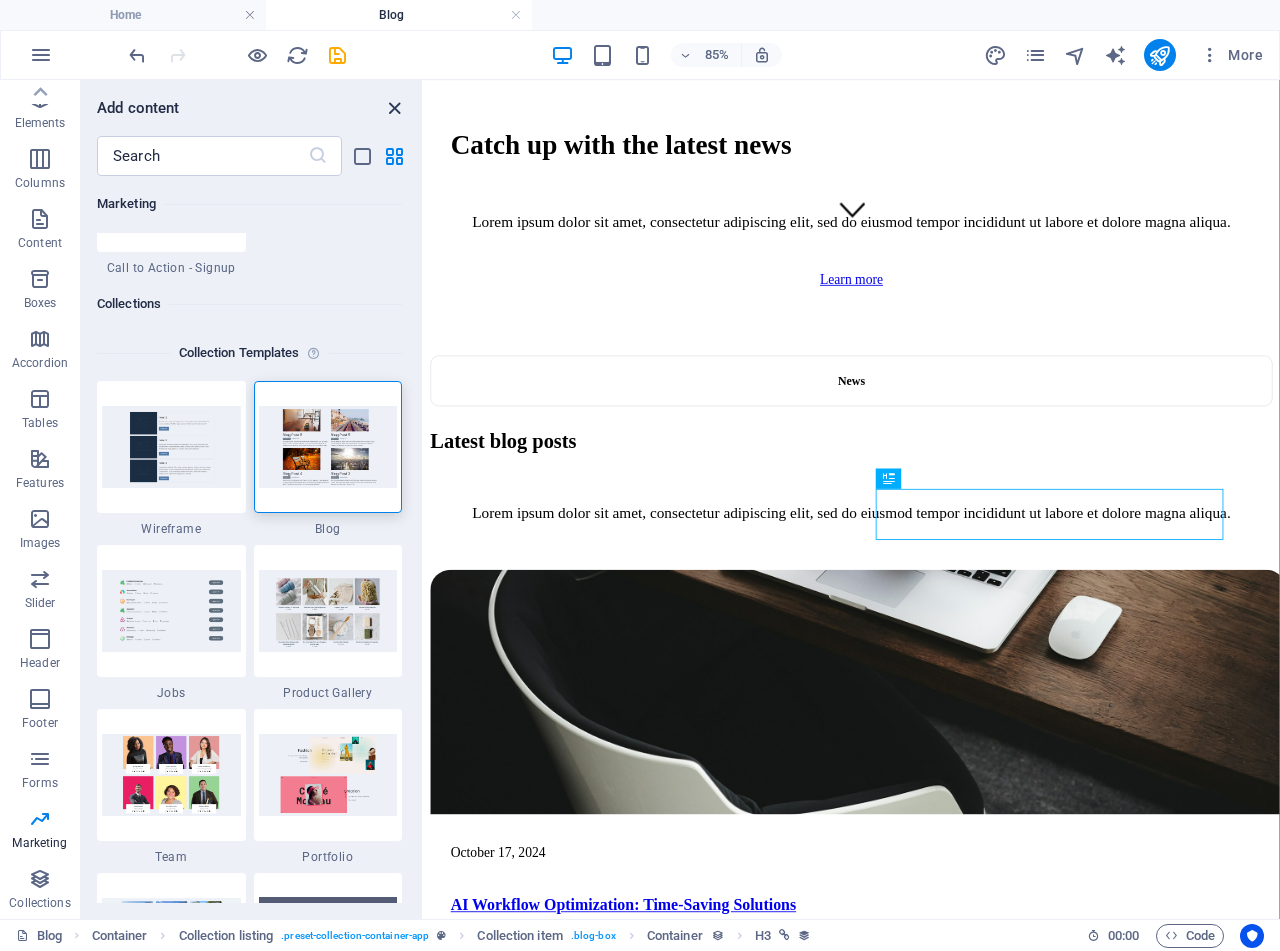 click at bounding box center (394, 108) 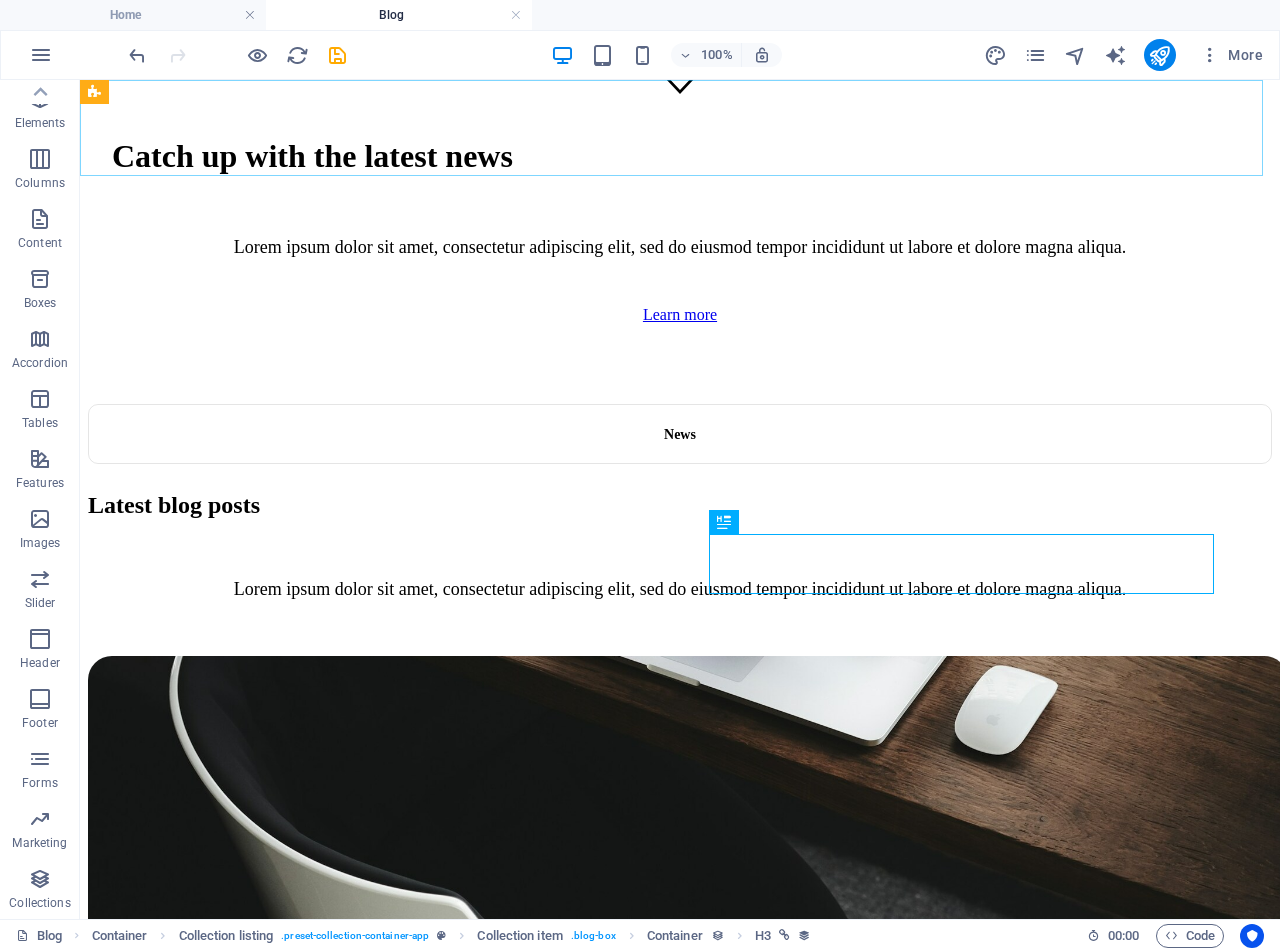 scroll, scrollTop: 781, scrollLeft: 0, axis: vertical 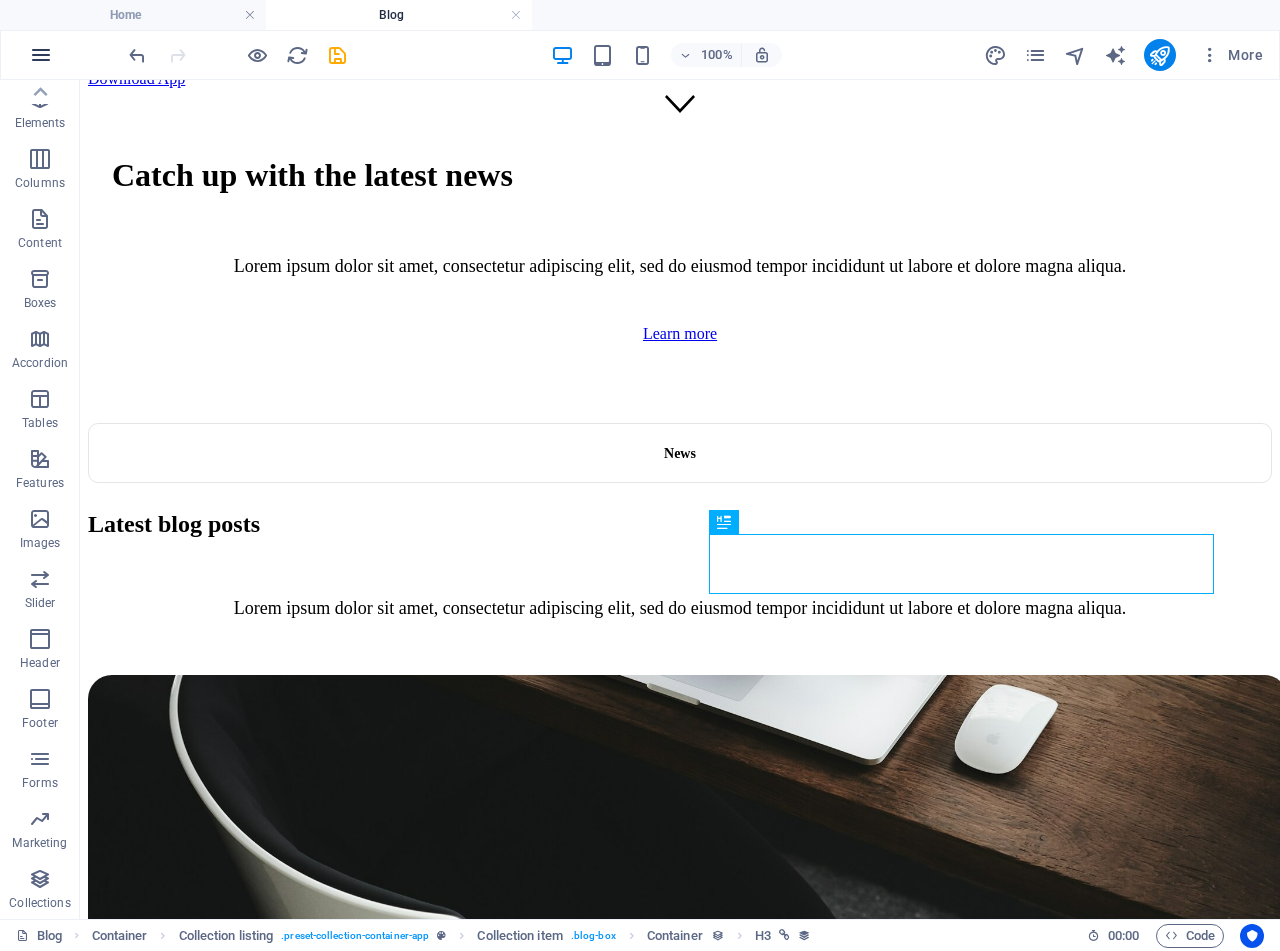 click at bounding box center [41, 55] 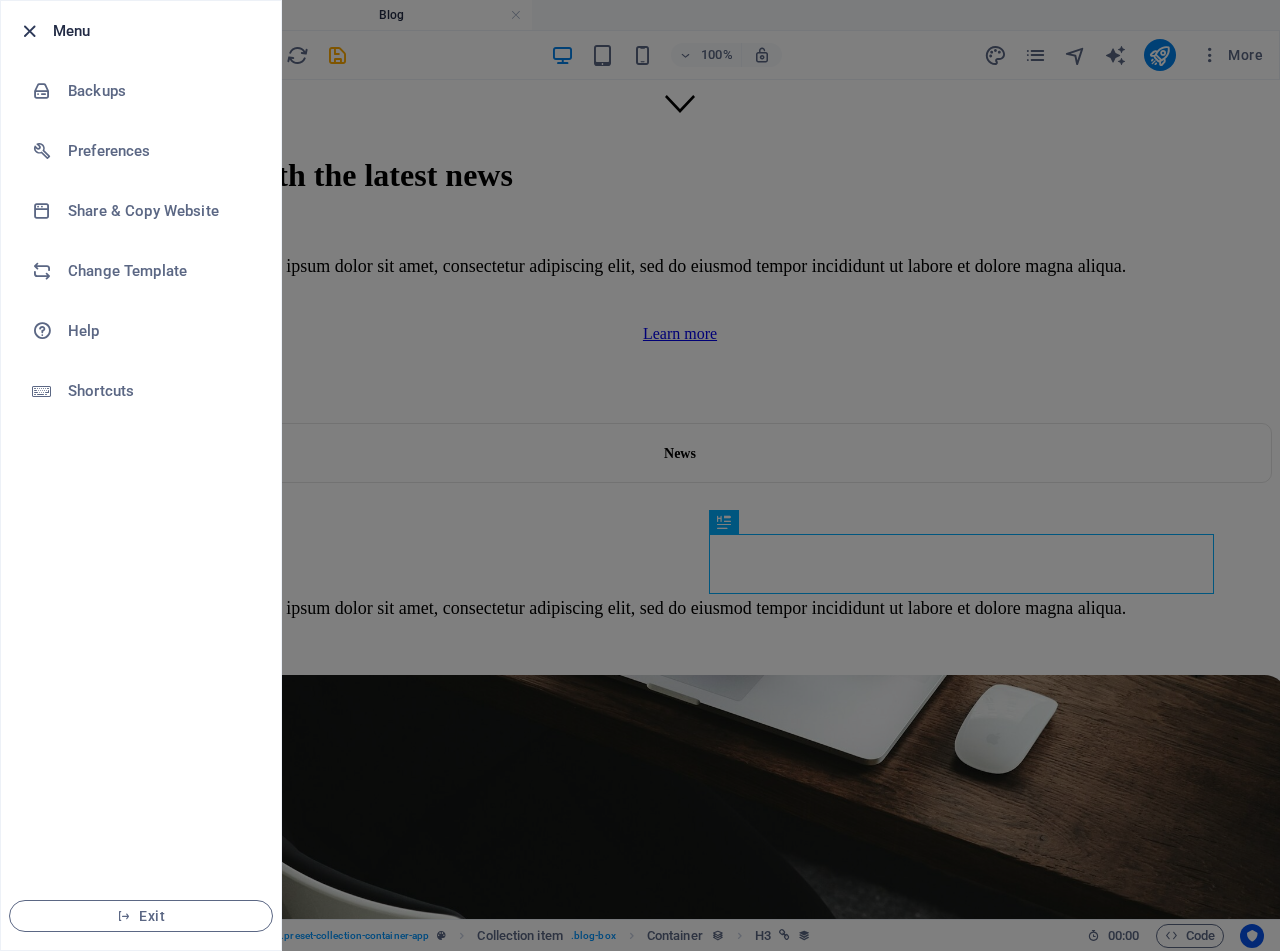 click at bounding box center [29, 31] 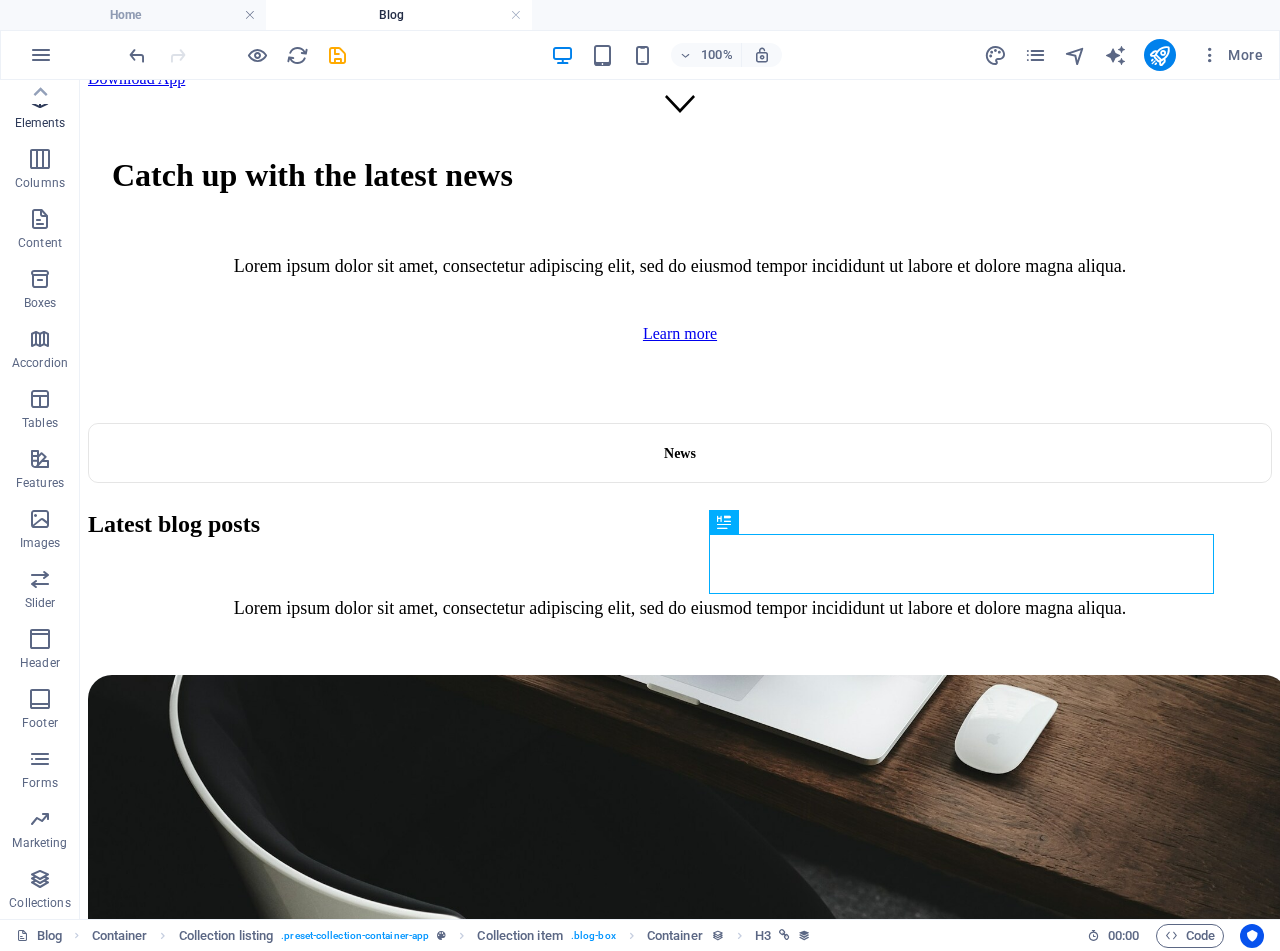 scroll, scrollTop: 0, scrollLeft: 0, axis: both 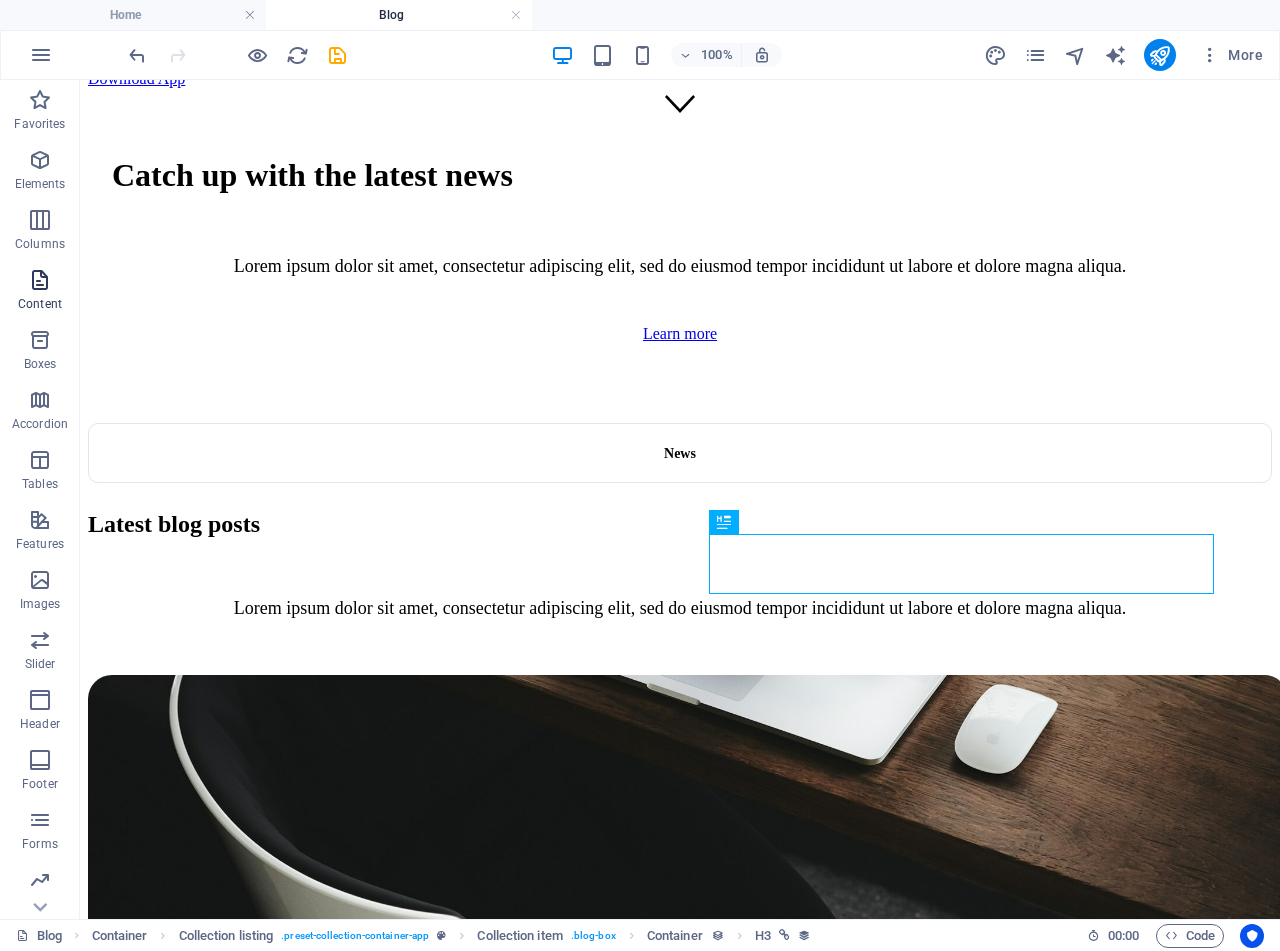 click on "Content" at bounding box center (40, 304) 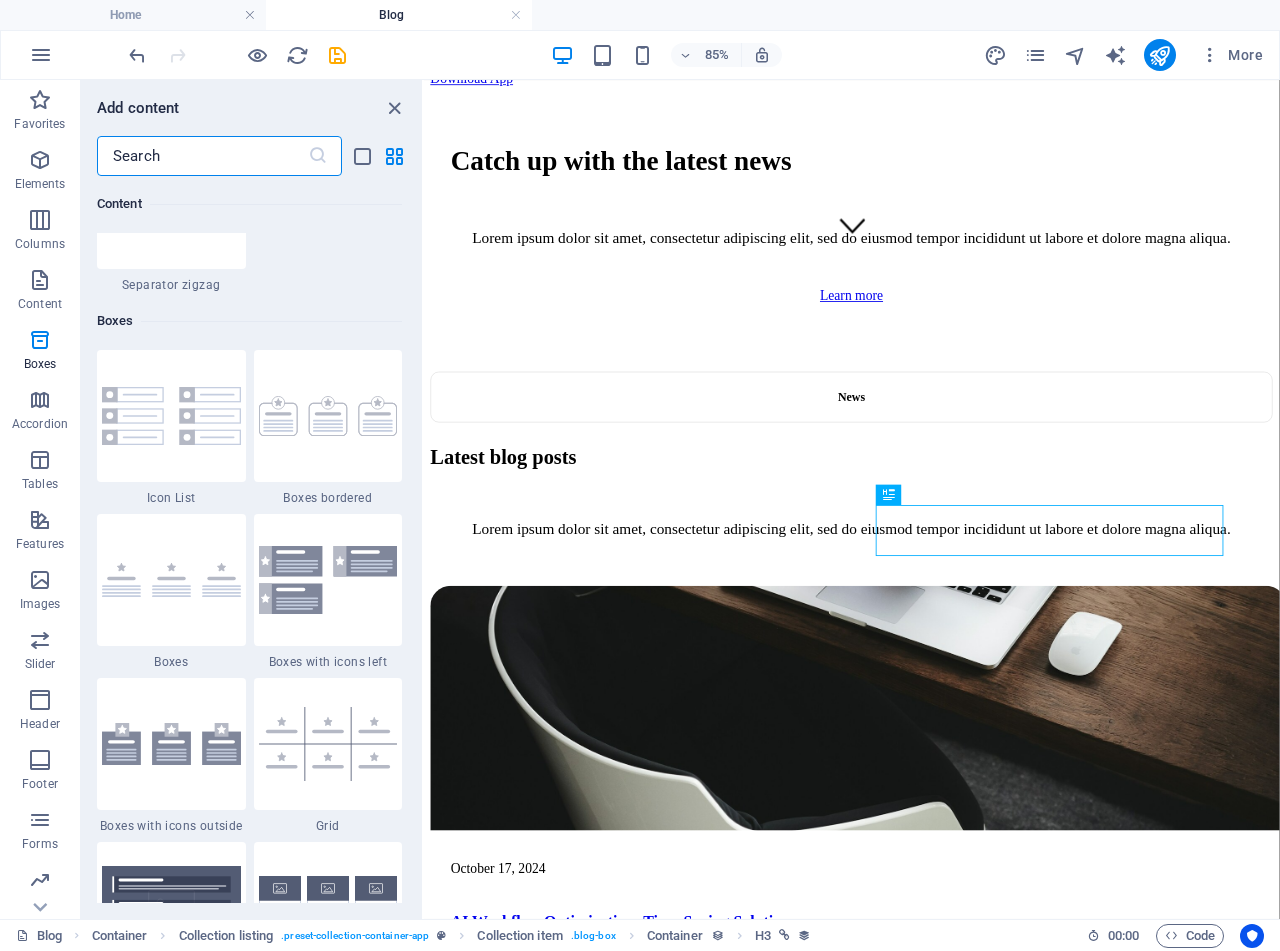 scroll, scrollTop: 6399, scrollLeft: 0, axis: vertical 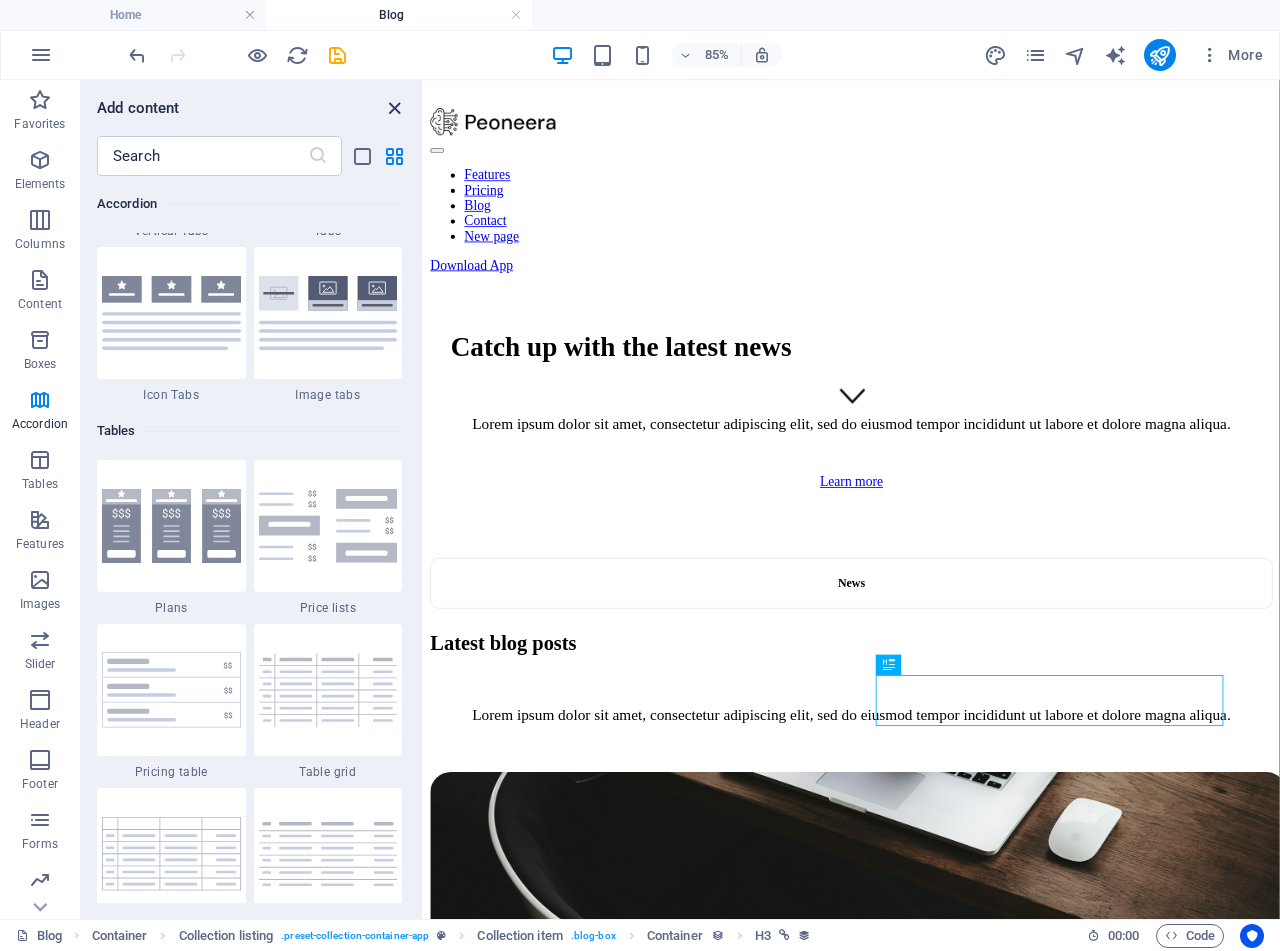 drag, startPoint x: 388, startPoint y: 114, endPoint x: 701, endPoint y: 209, distance: 327.09937 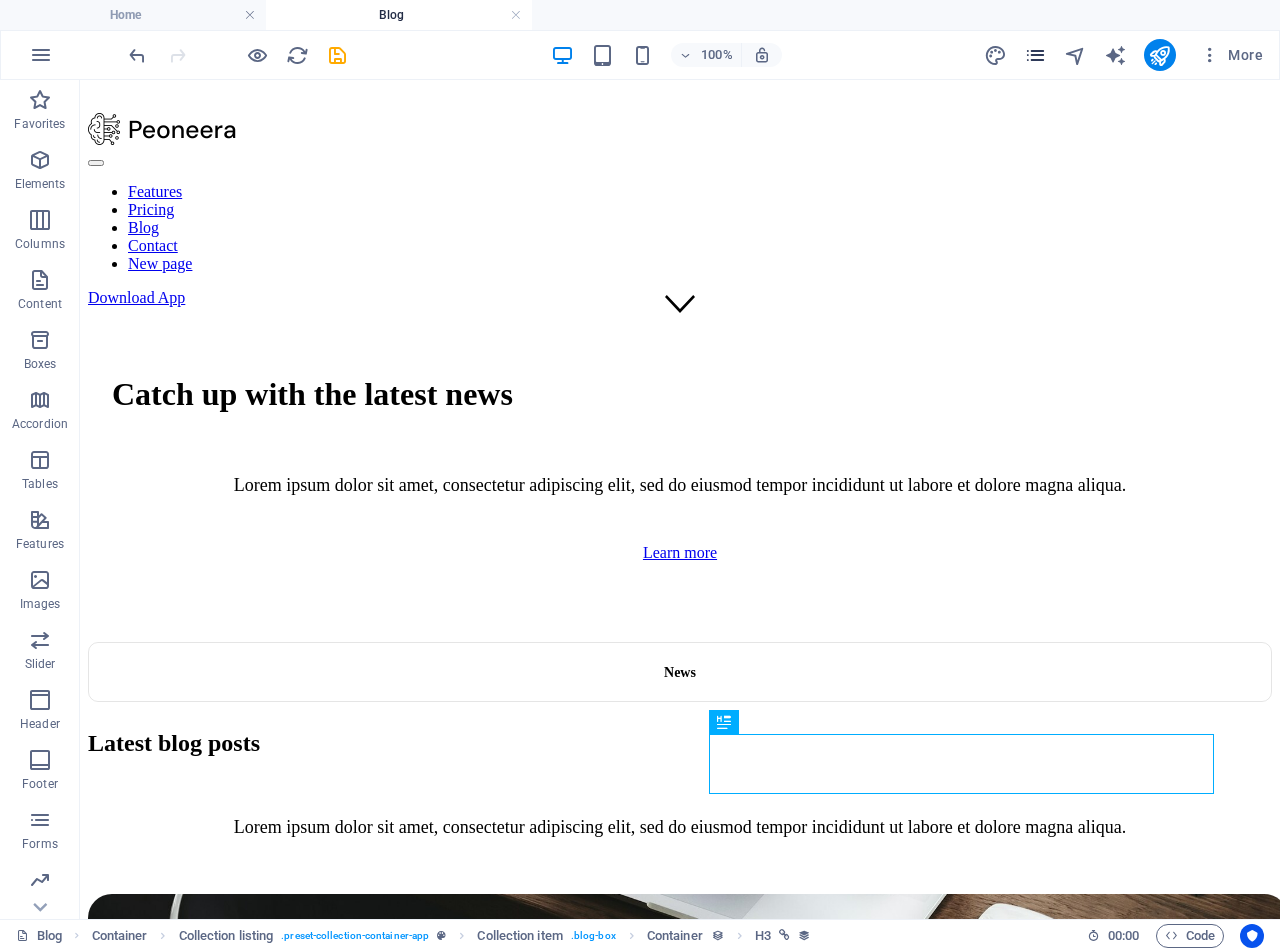 click at bounding box center [1036, 55] 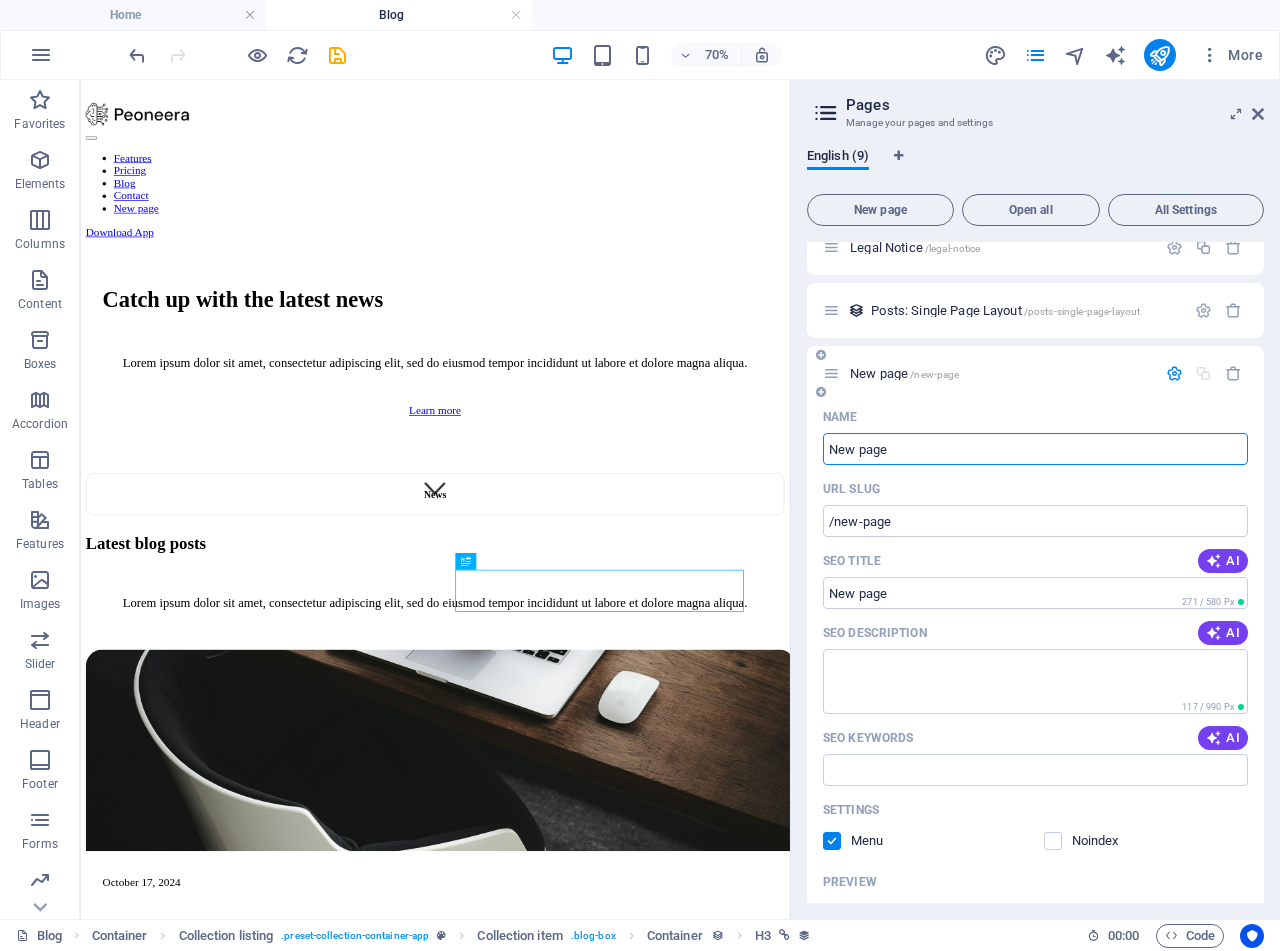 scroll, scrollTop: 651, scrollLeft: 0, axis: vertical 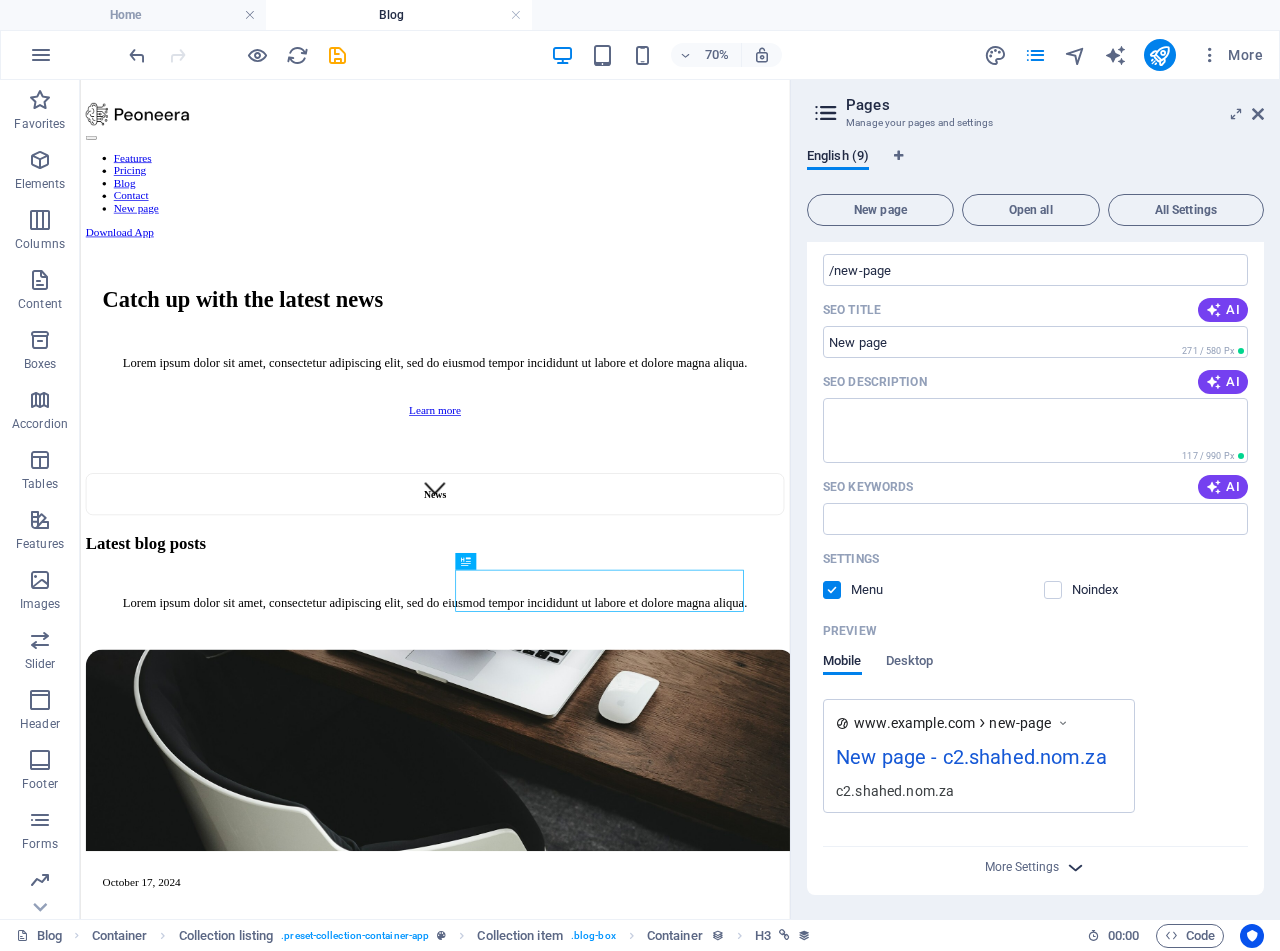 click at bounding box center (1075, 867) 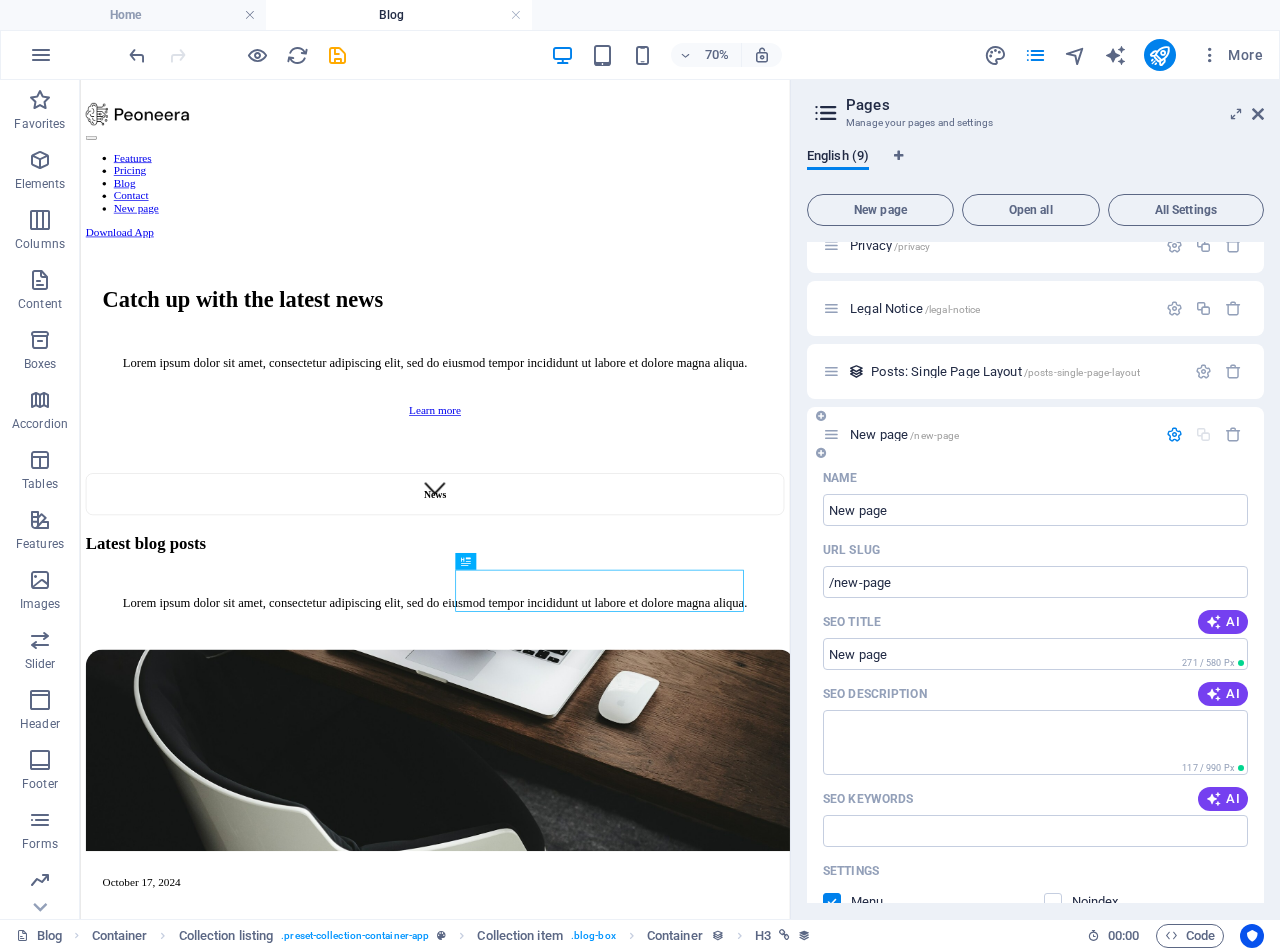scroll, scrollTop: 0, scrollLeft: 0, axis: both 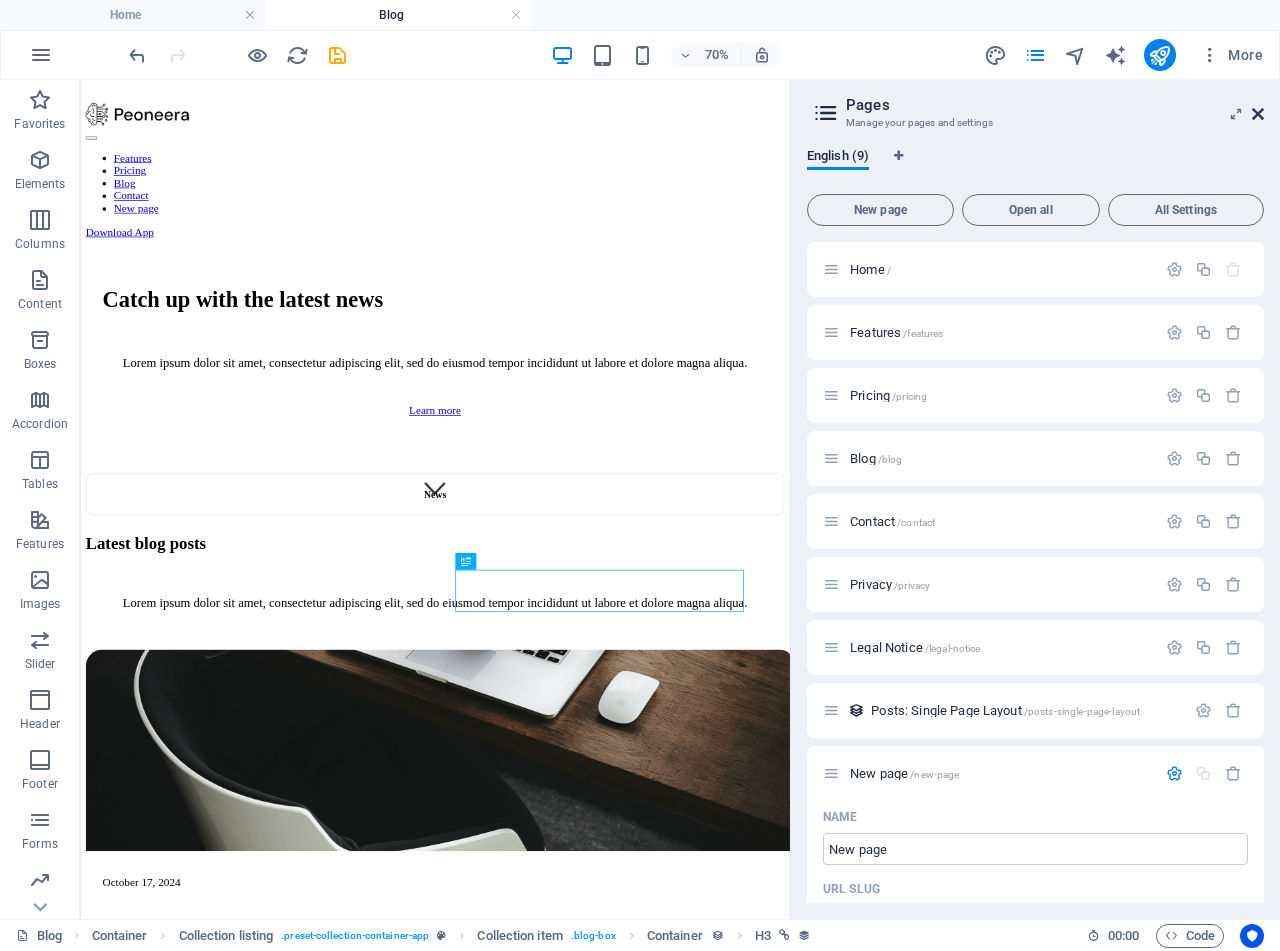 click at bounding box center (1258, 114) 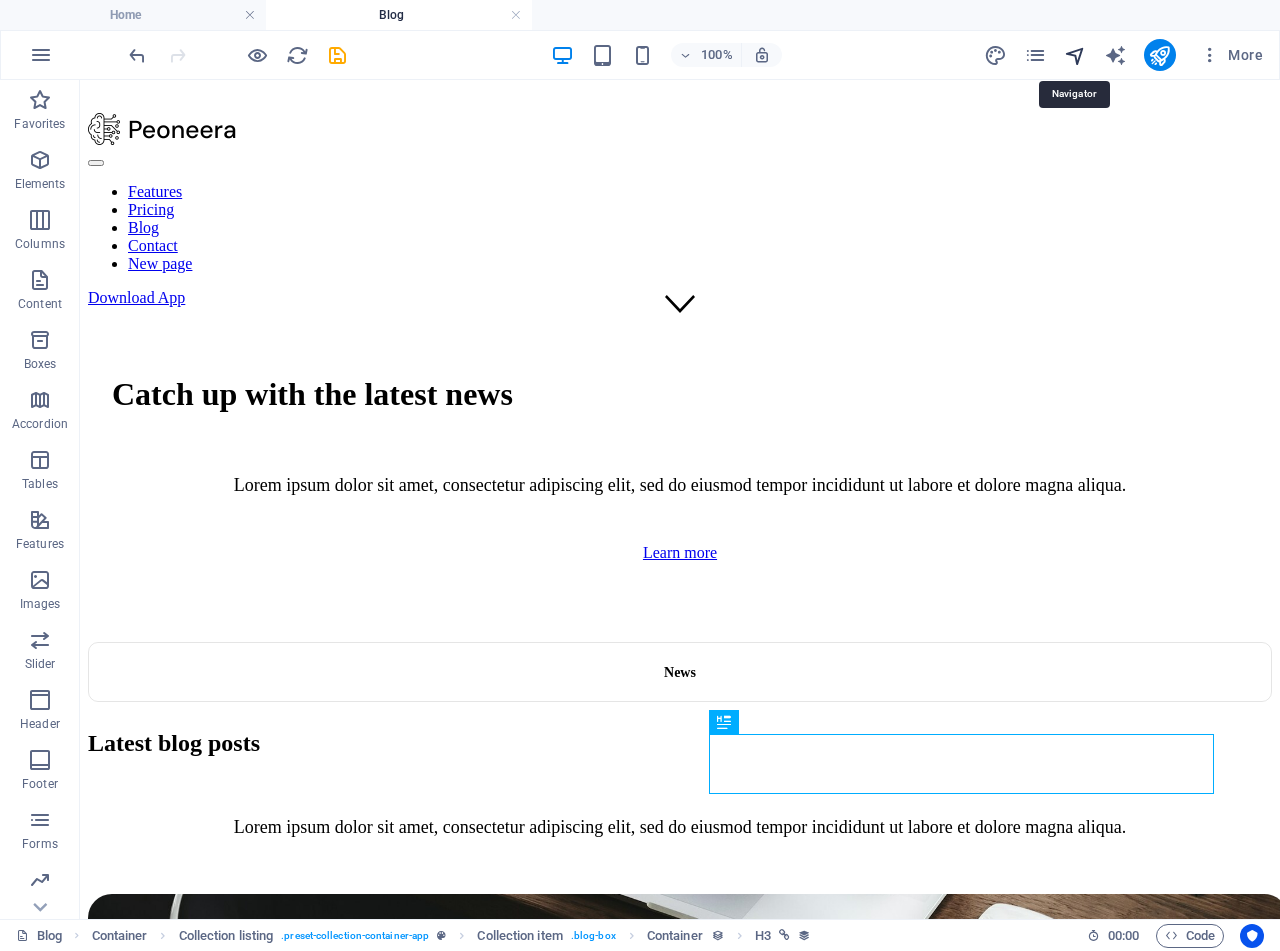 click at bounding box center [1075, 55] 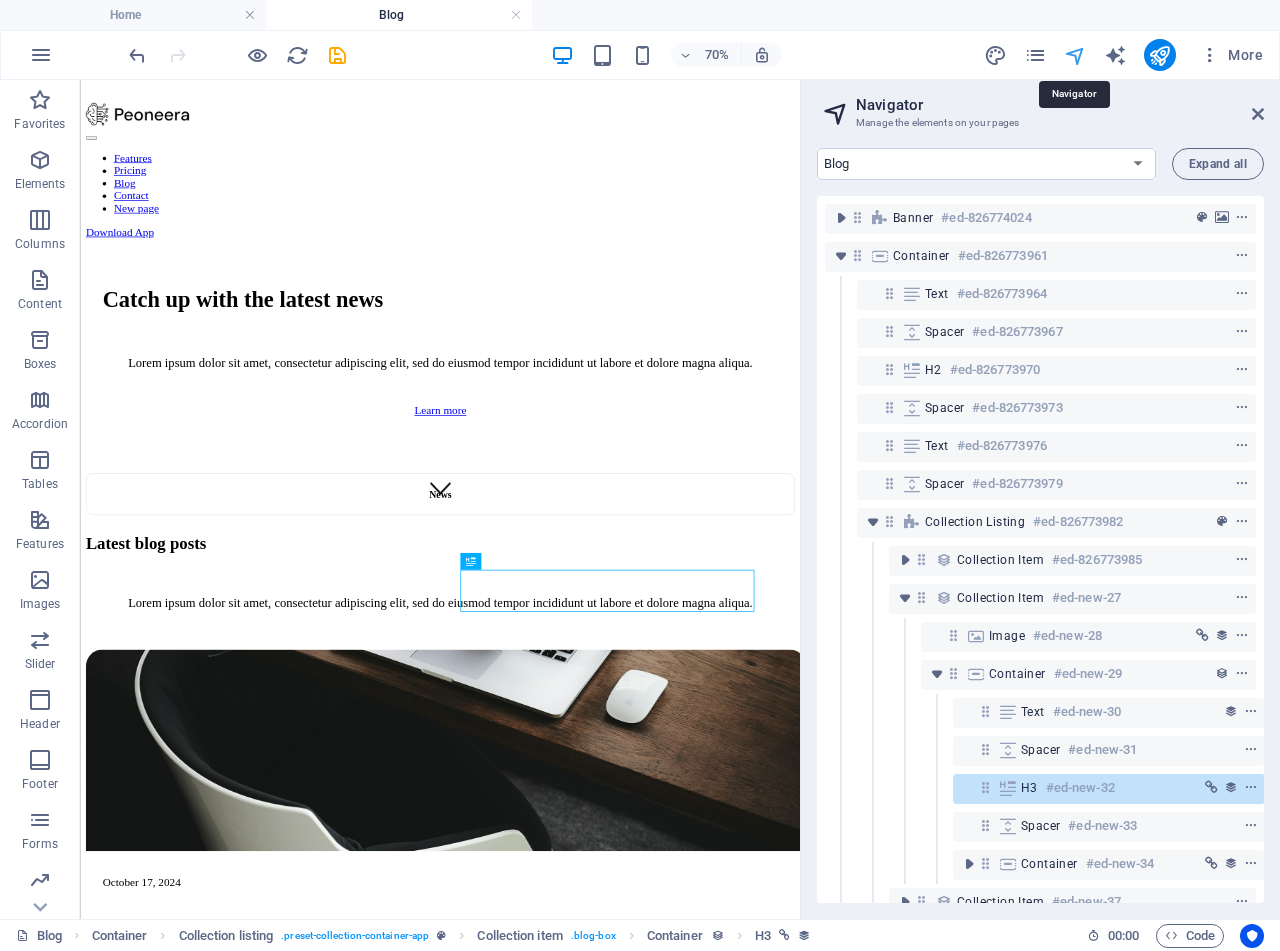 scroll, scrollTop: 248, scrollLeft: 5, axis: both 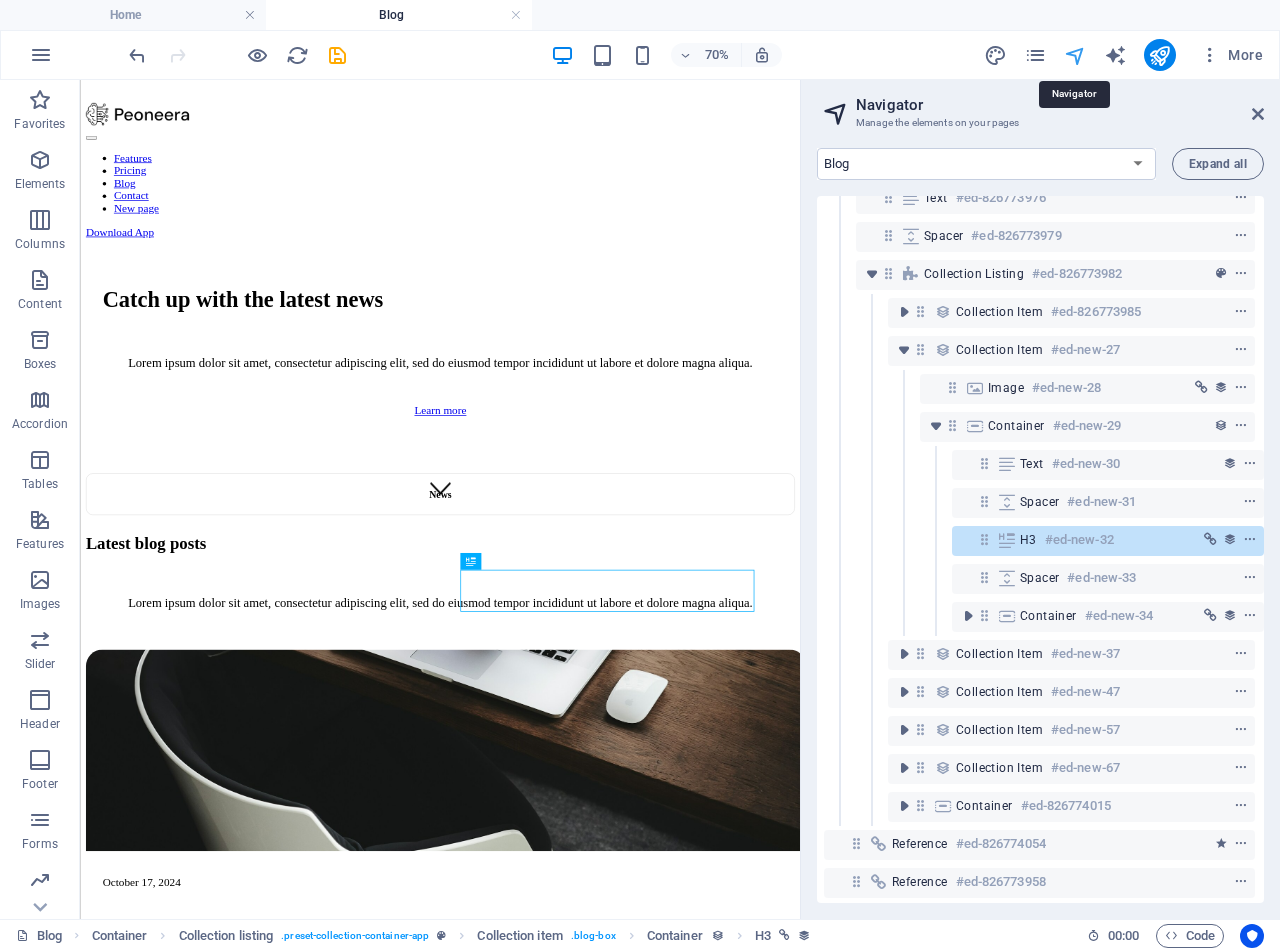 click at bounding box center (1075, 55) 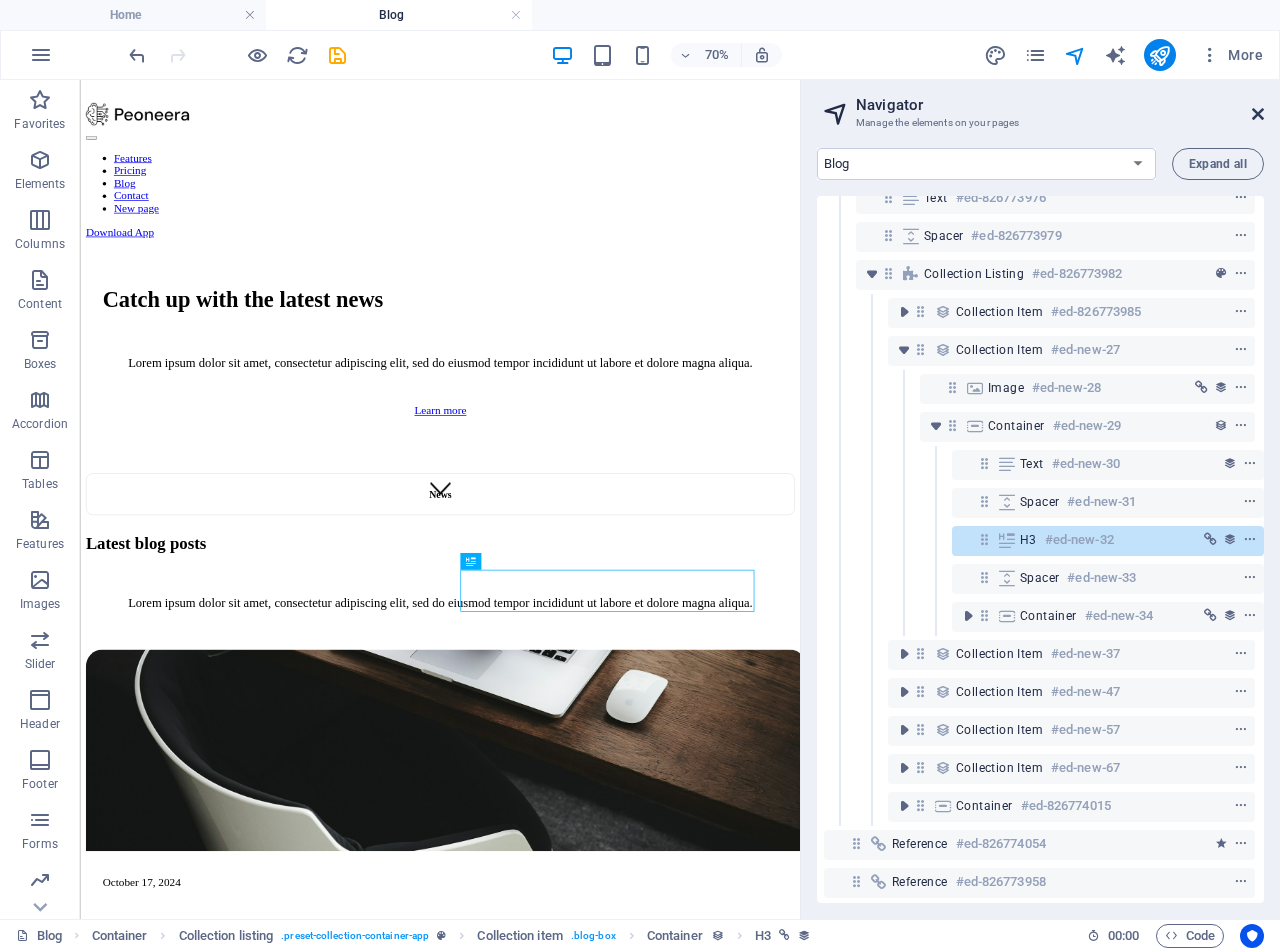 click at bounding box center [1258, 114] 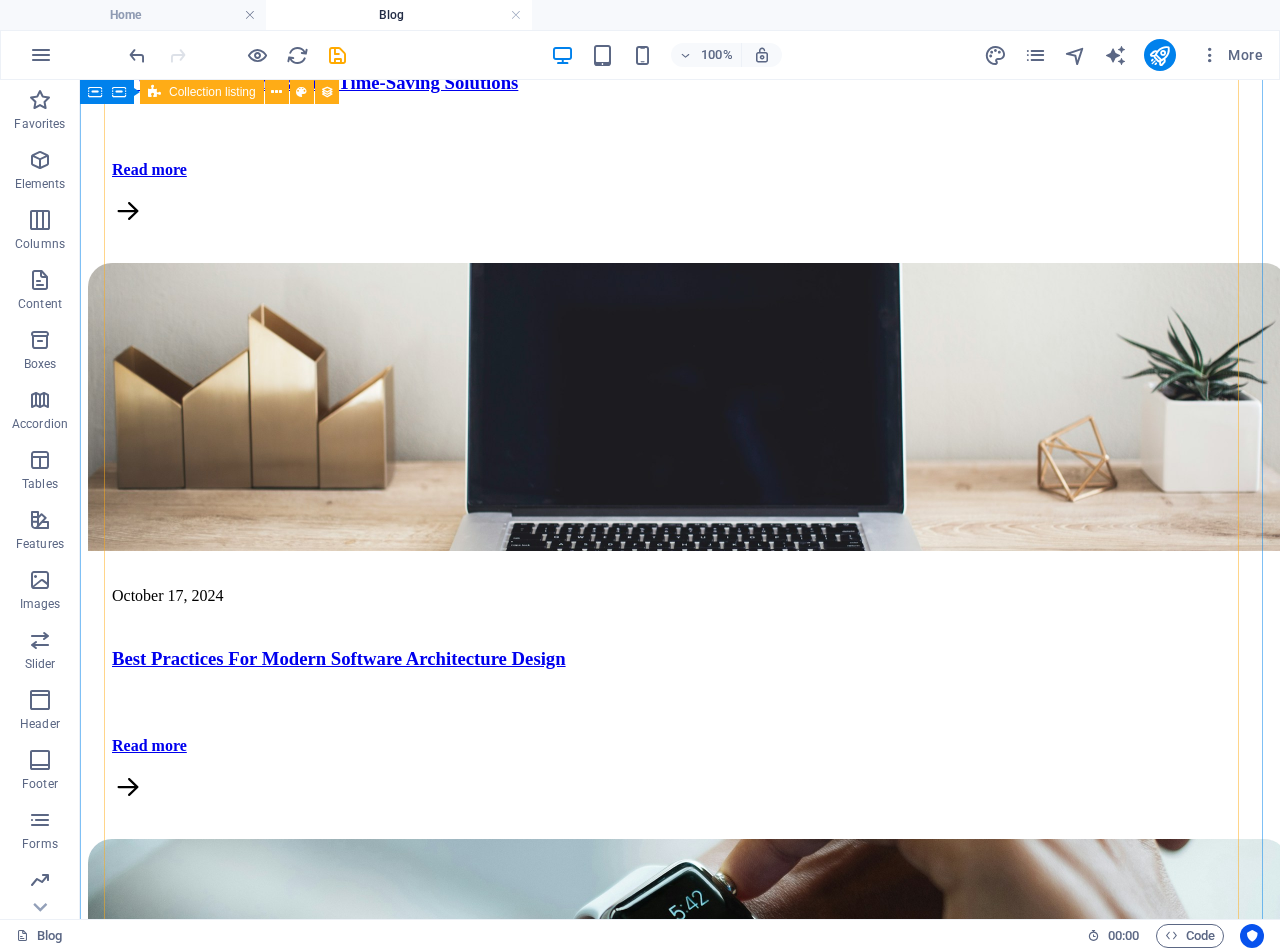 scroll, scrollTop: 1468, scrollLeft: 0, axis: vertical 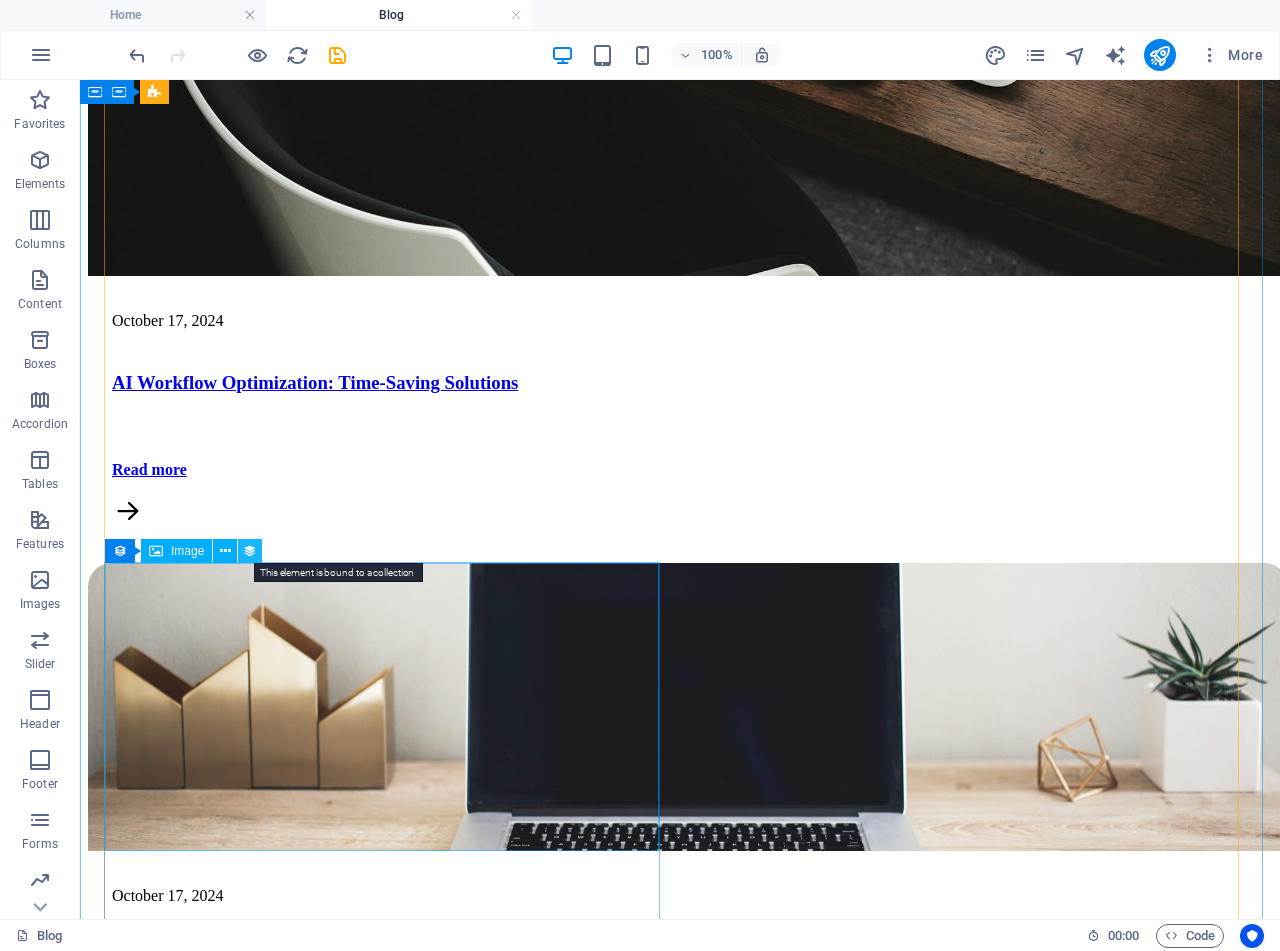 click at bounding box center [250, 551] 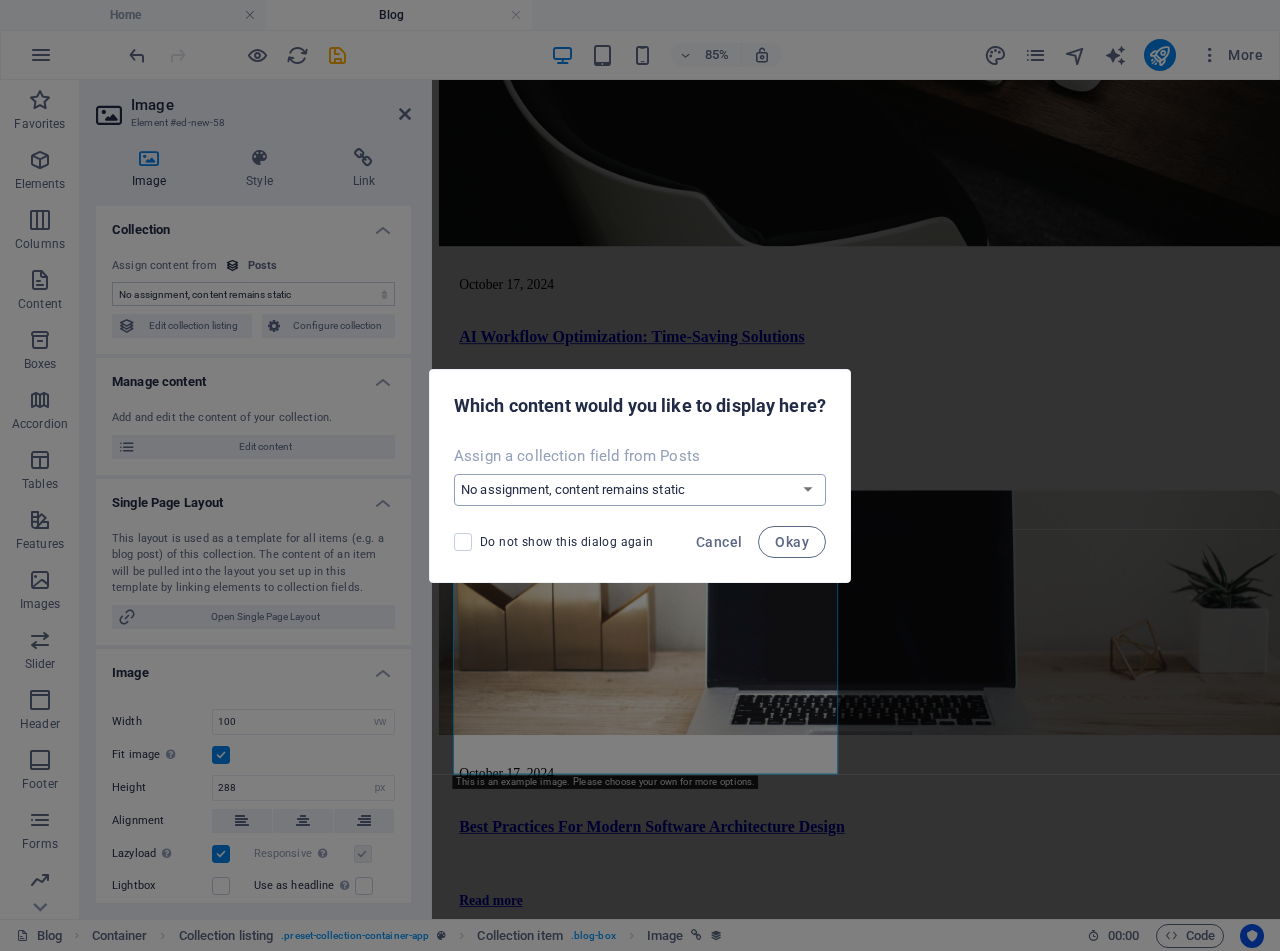 select on "post-image" 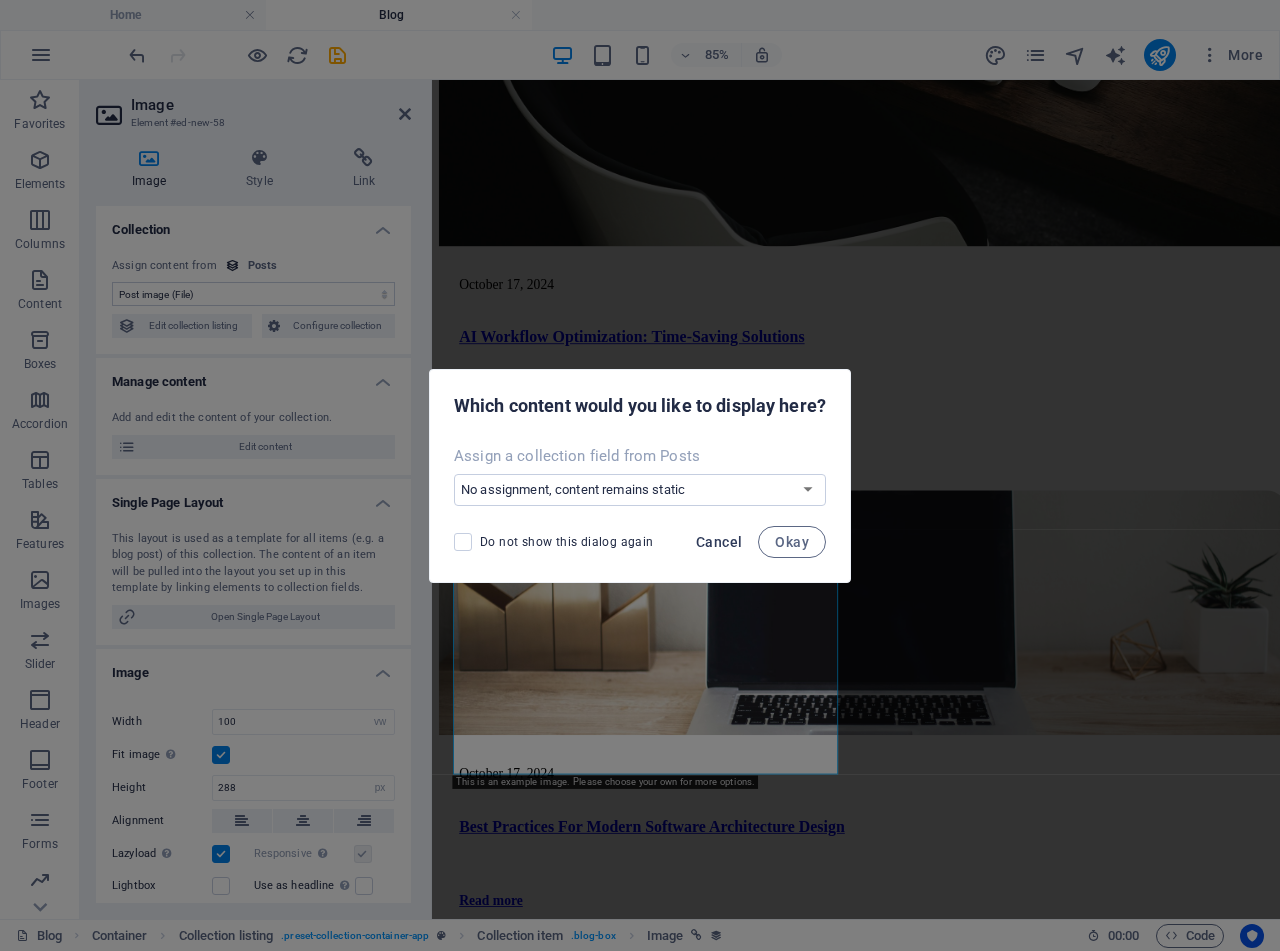 click on "Cancel" at bounding box center (719, 542) 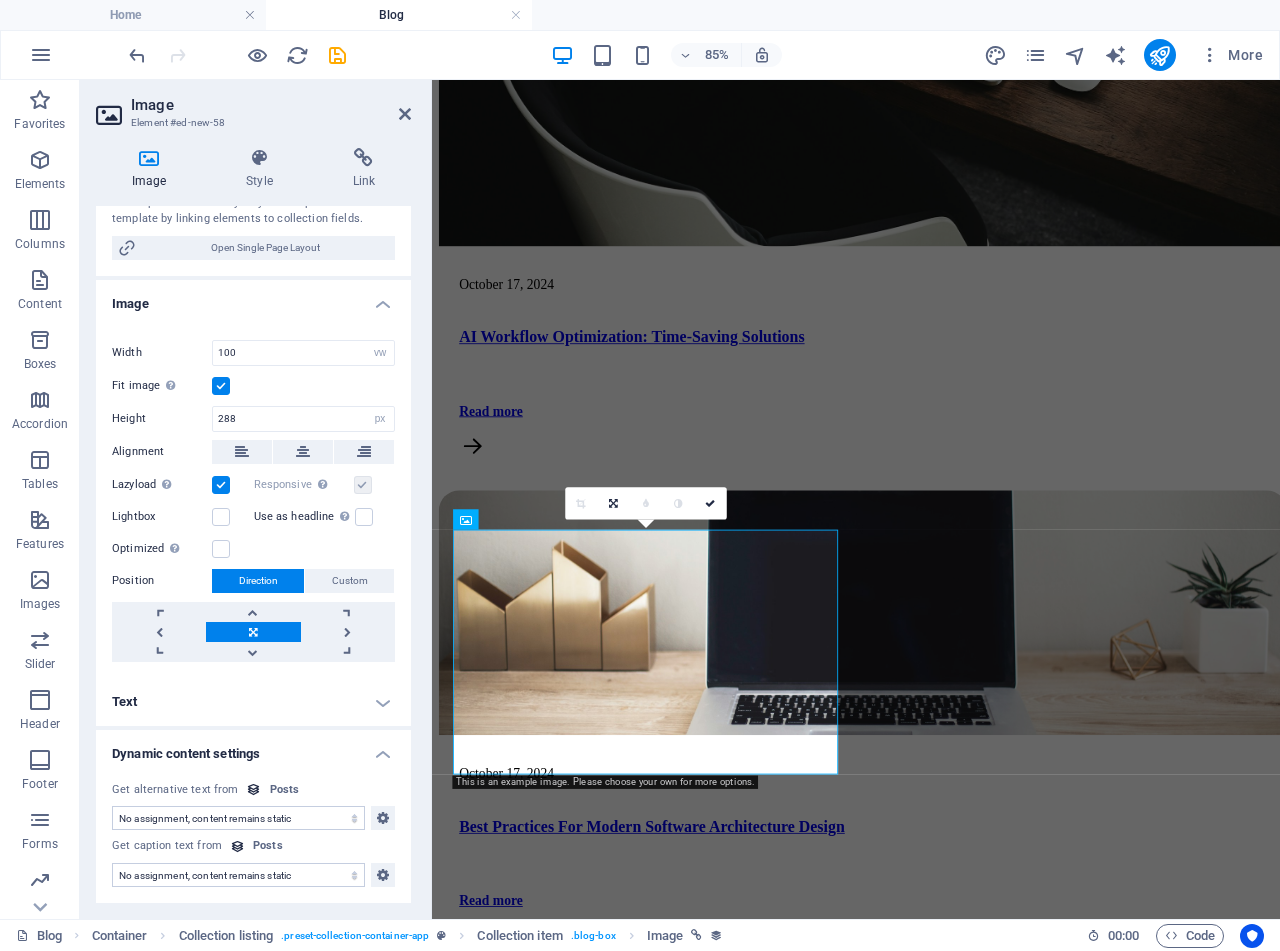scroll, scrollTop: 0, scrollLeft: 0, axis: both 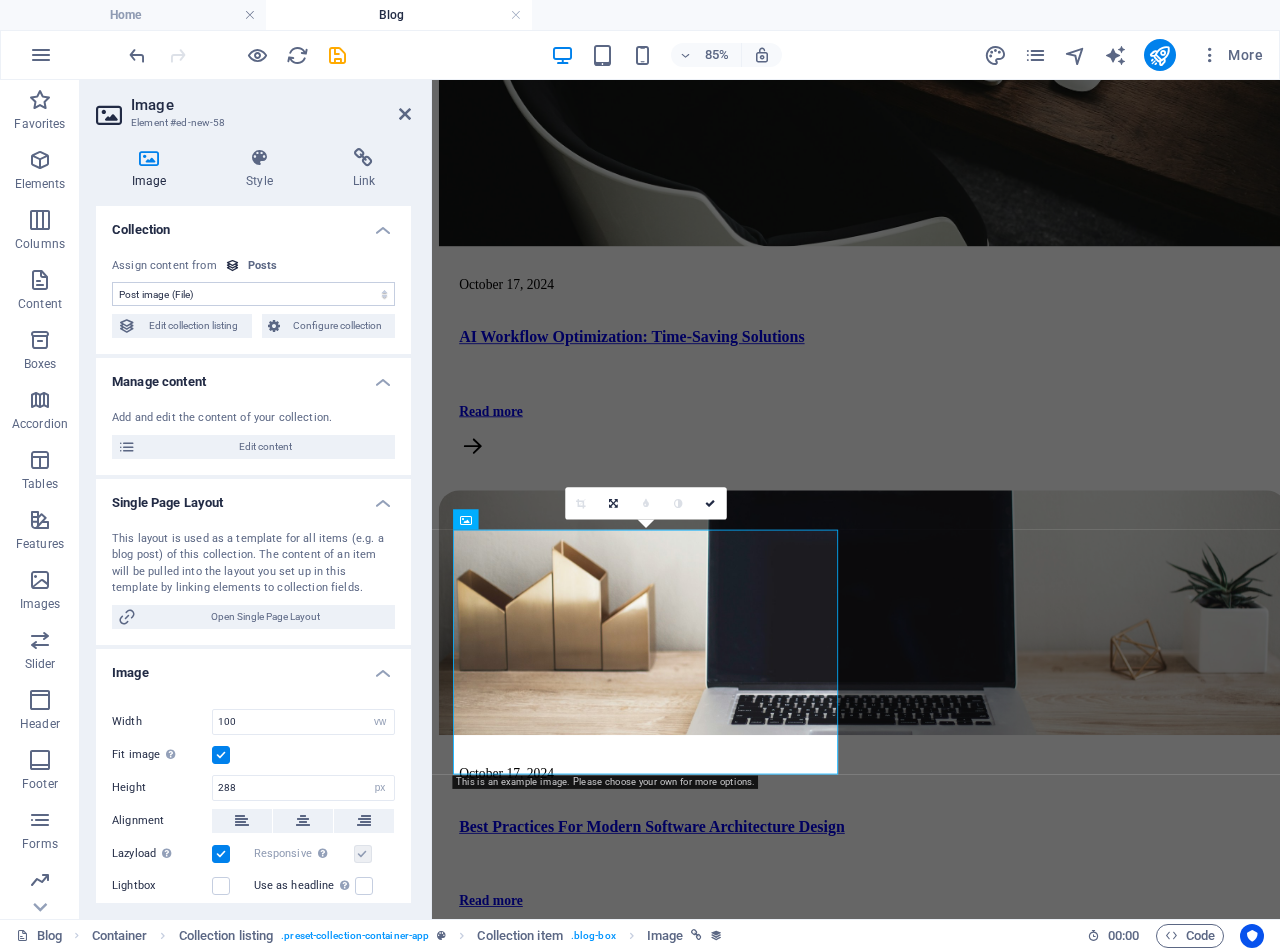 click on "This layout is used as a template for all items (e.g. a blog post) of this collection. The content of an item will be pulled into the layout you set up in this template by linking elements to collection fields." at bounding box center [253, 564] 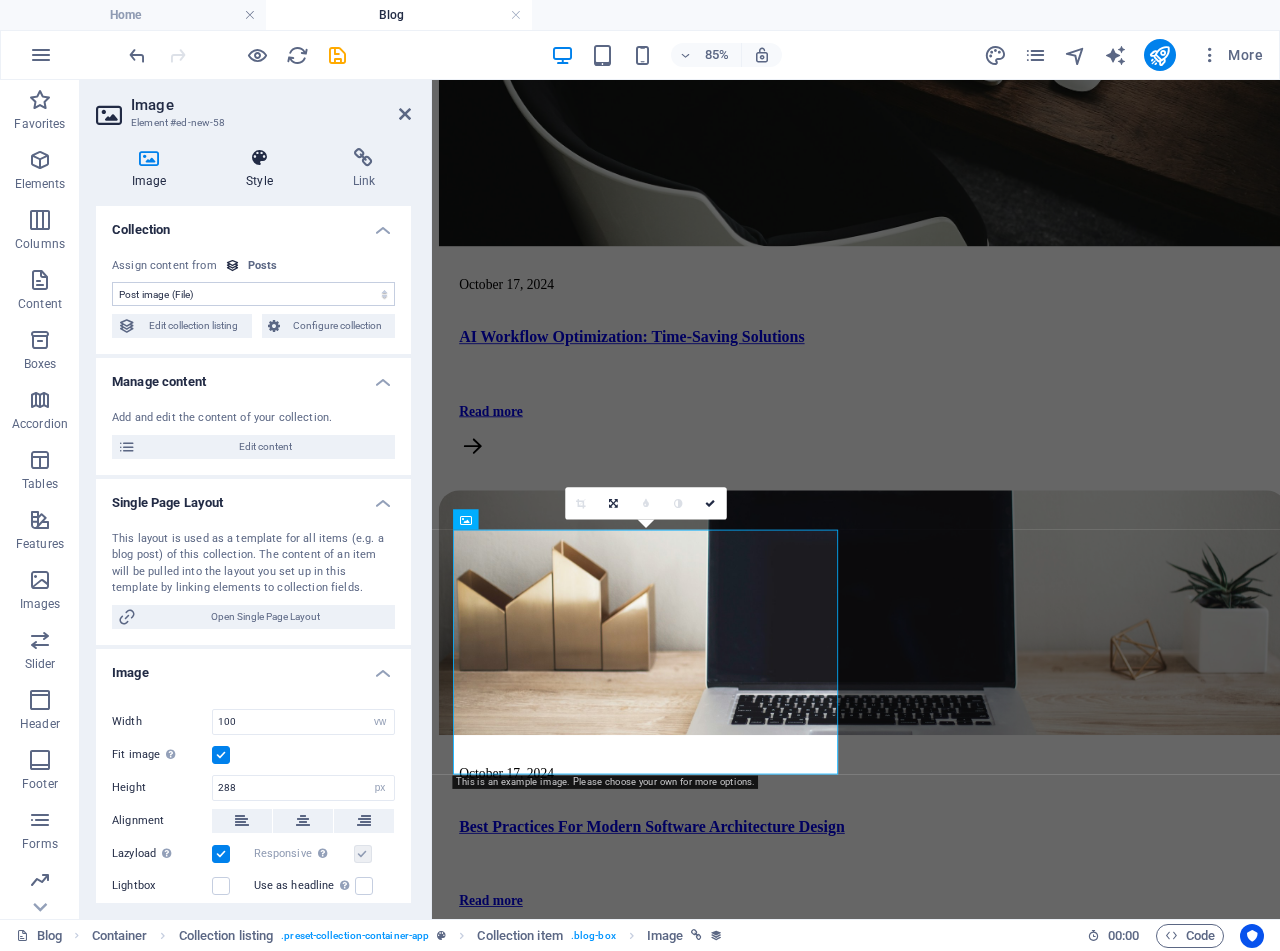 click on "Style" at bounding box center (263, 169) 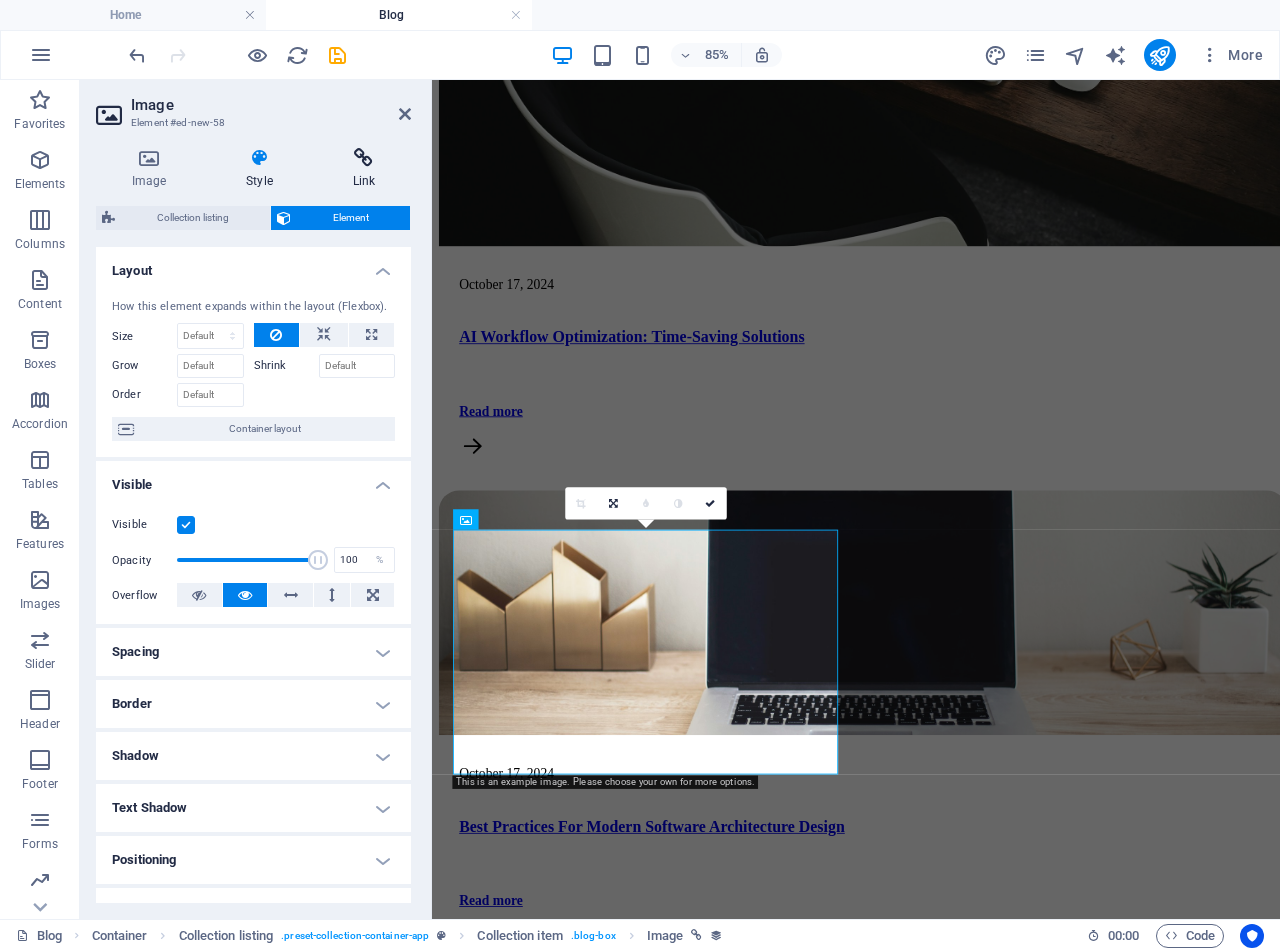 click on "Link" at bounding box center (364, 169) 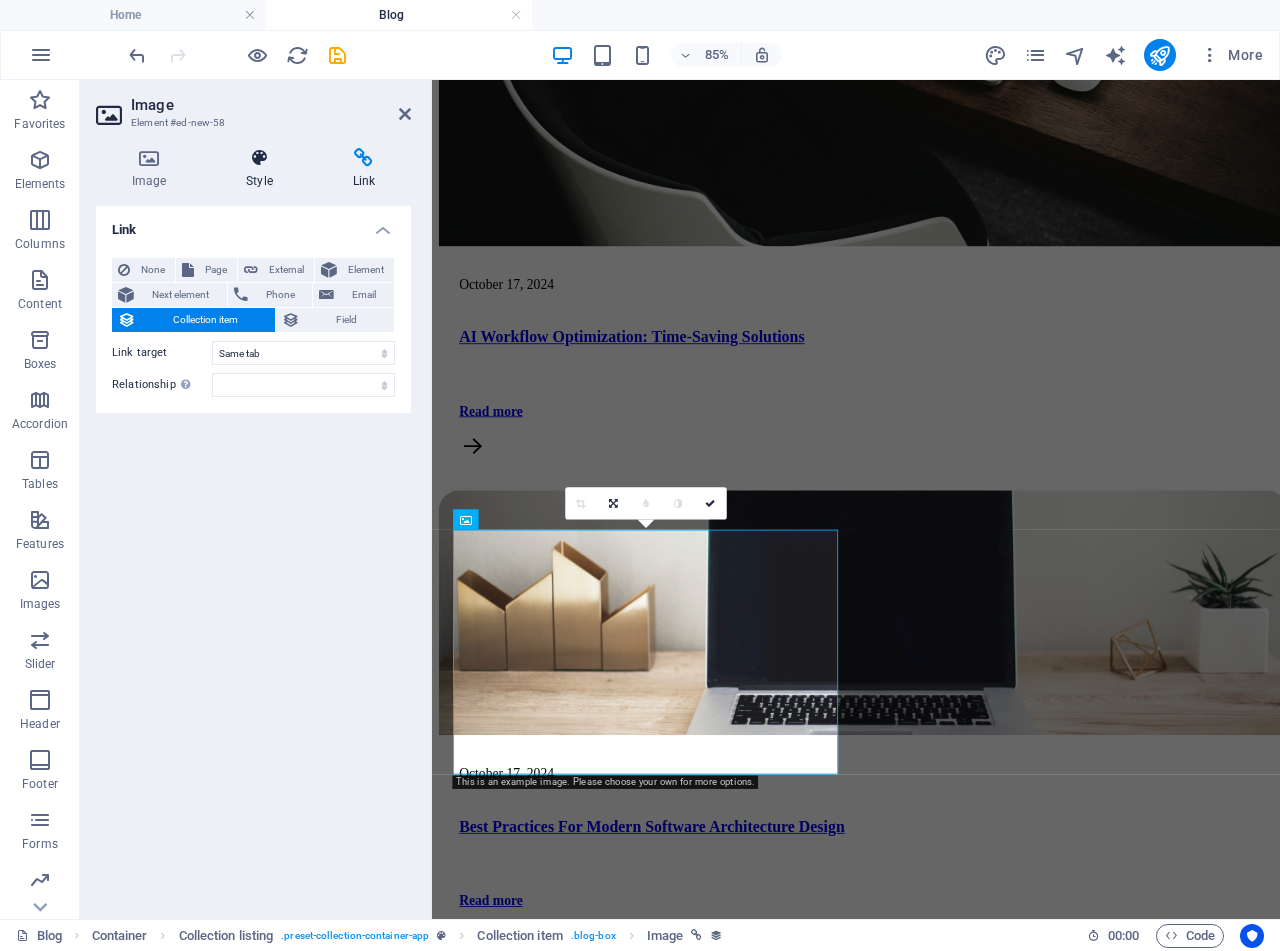 click at bounding box center (259, 158) 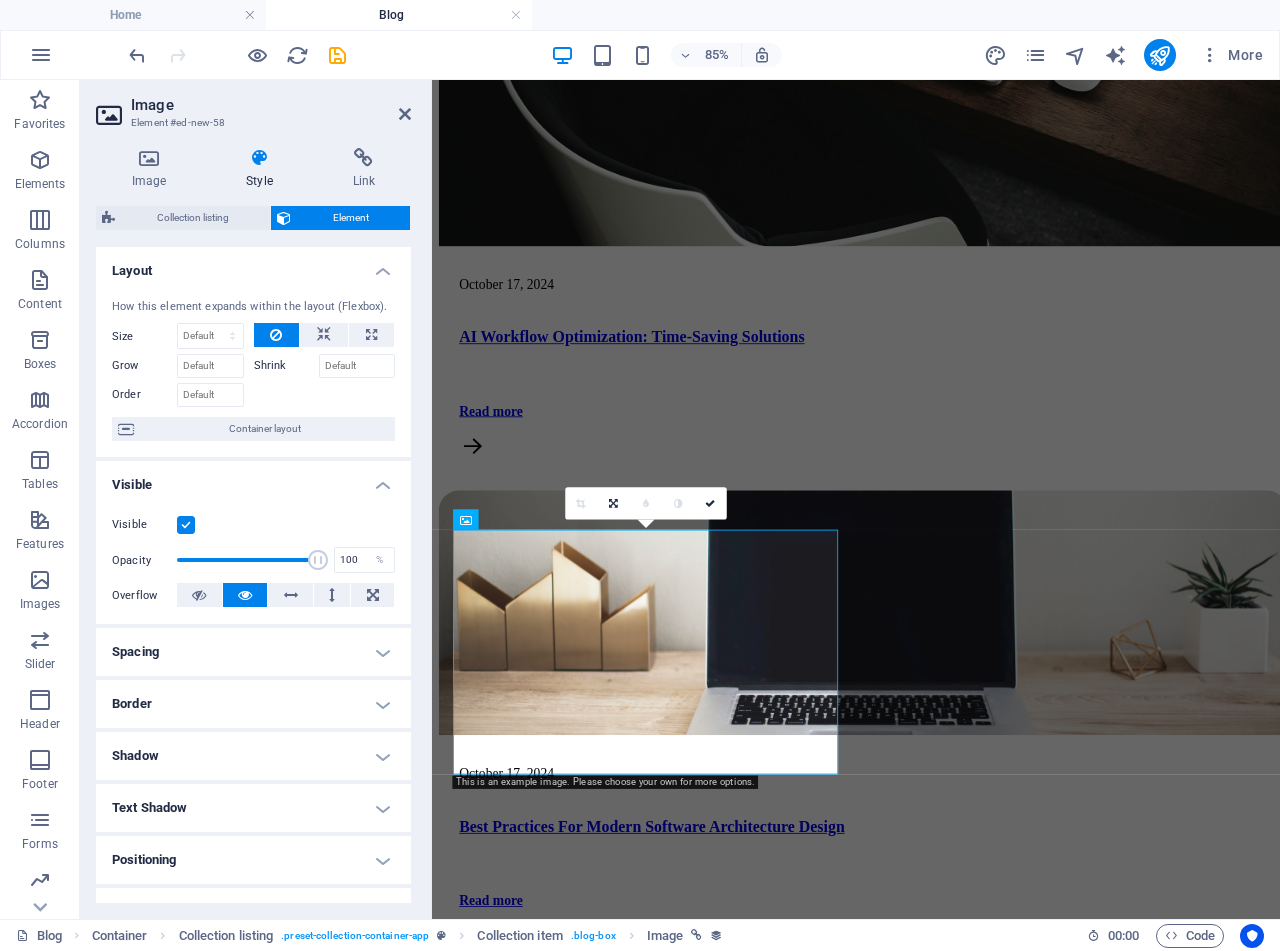 click on "Blog" at bounding box center (399, 15) 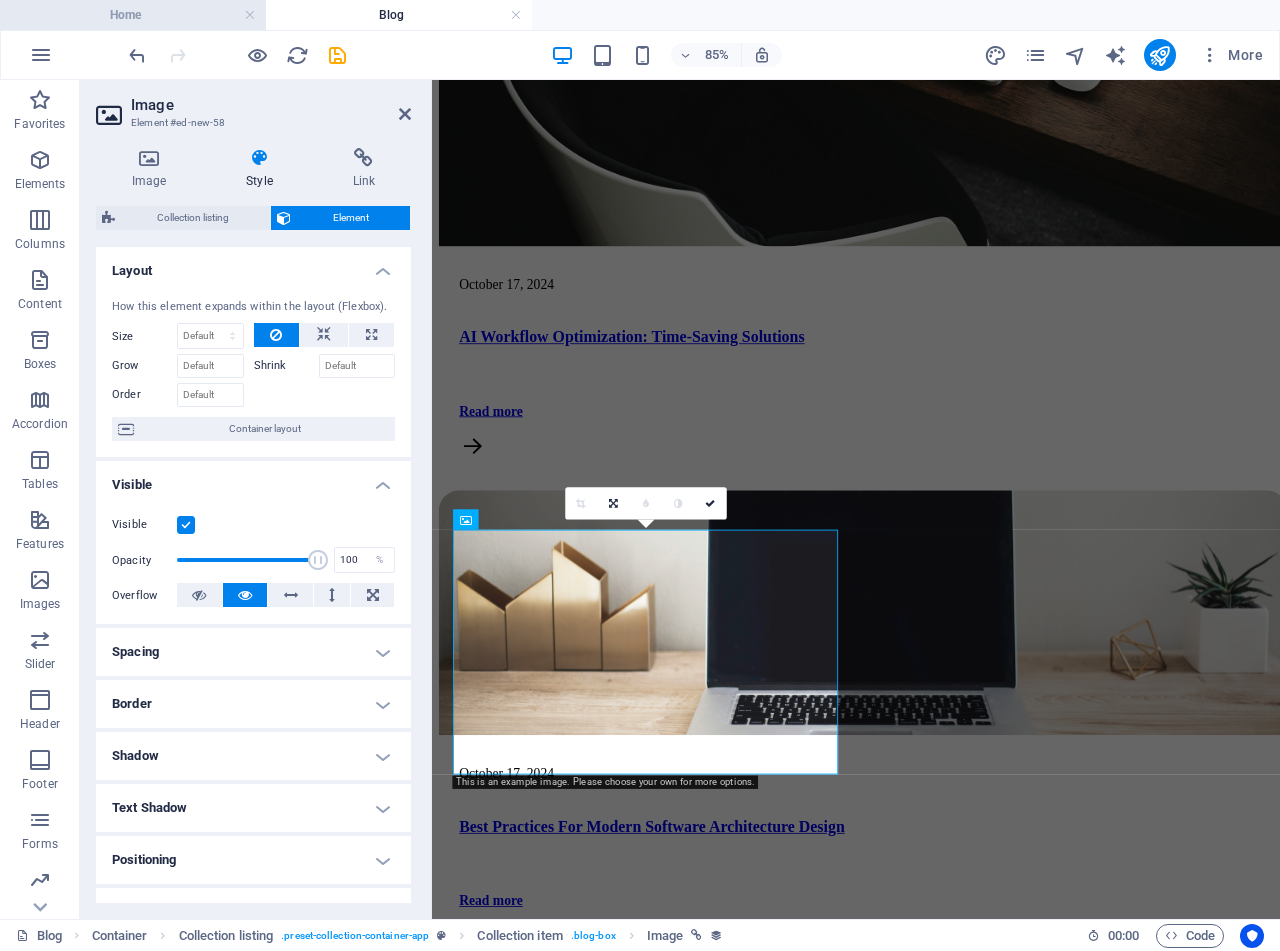 click on "Home" at bounding box center [133, 15] 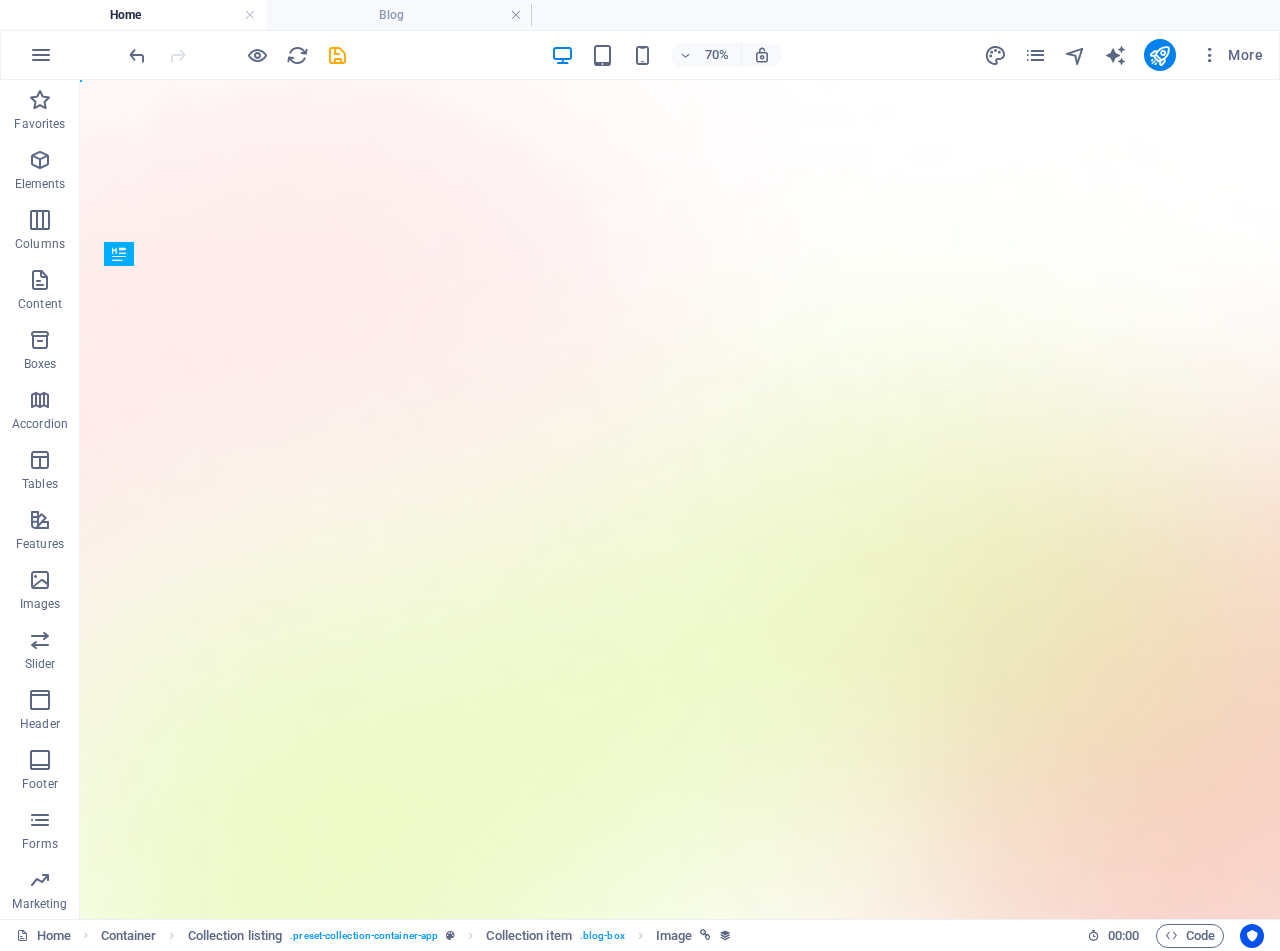 scroll, scrollTop: 0, scrollLeft: 0, axis: both 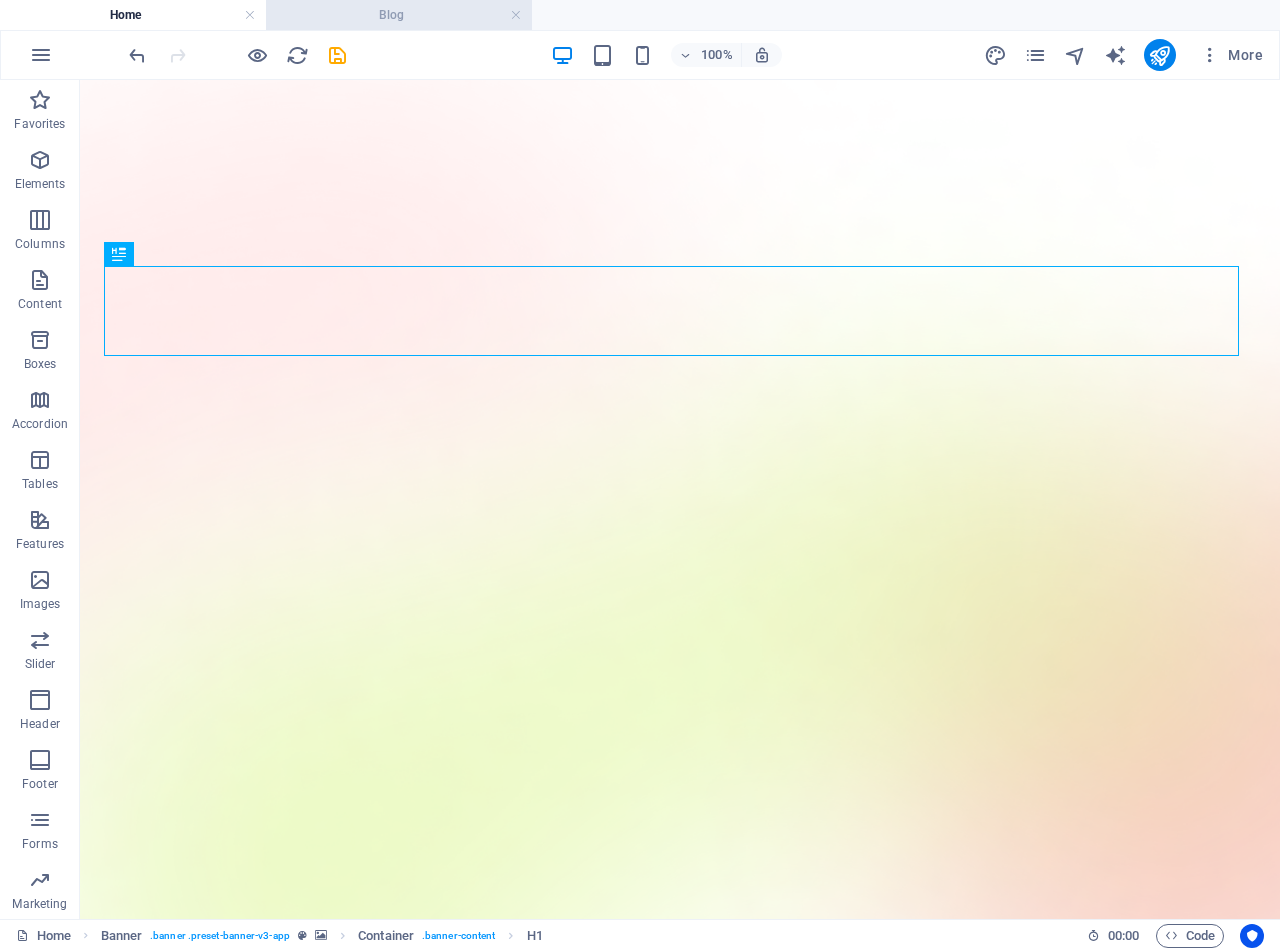 click on "Blog" at bounding box center [399, 15] 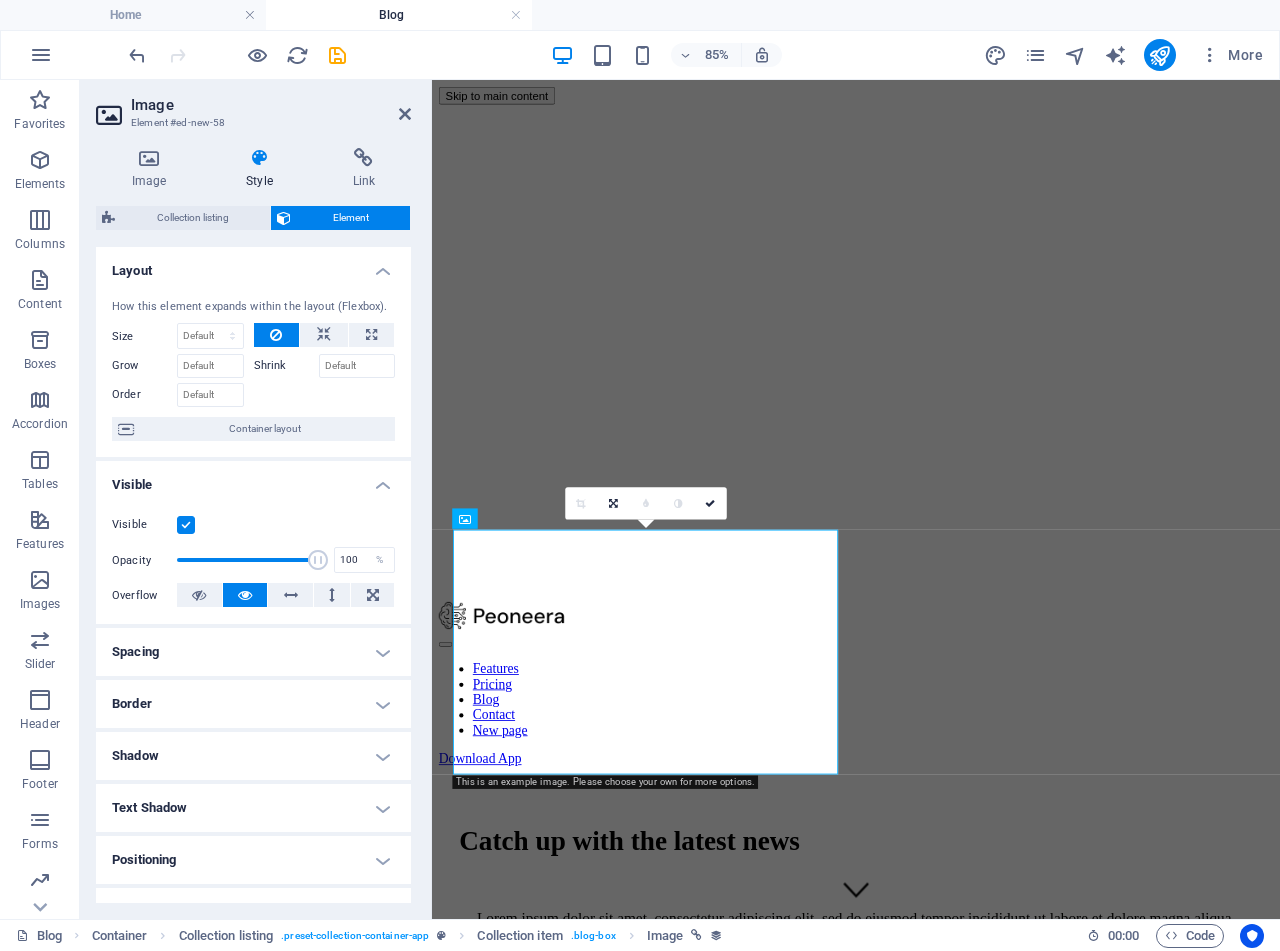 scroll, scrollTop: 1468, scrollLeft: 0, axis: vertical 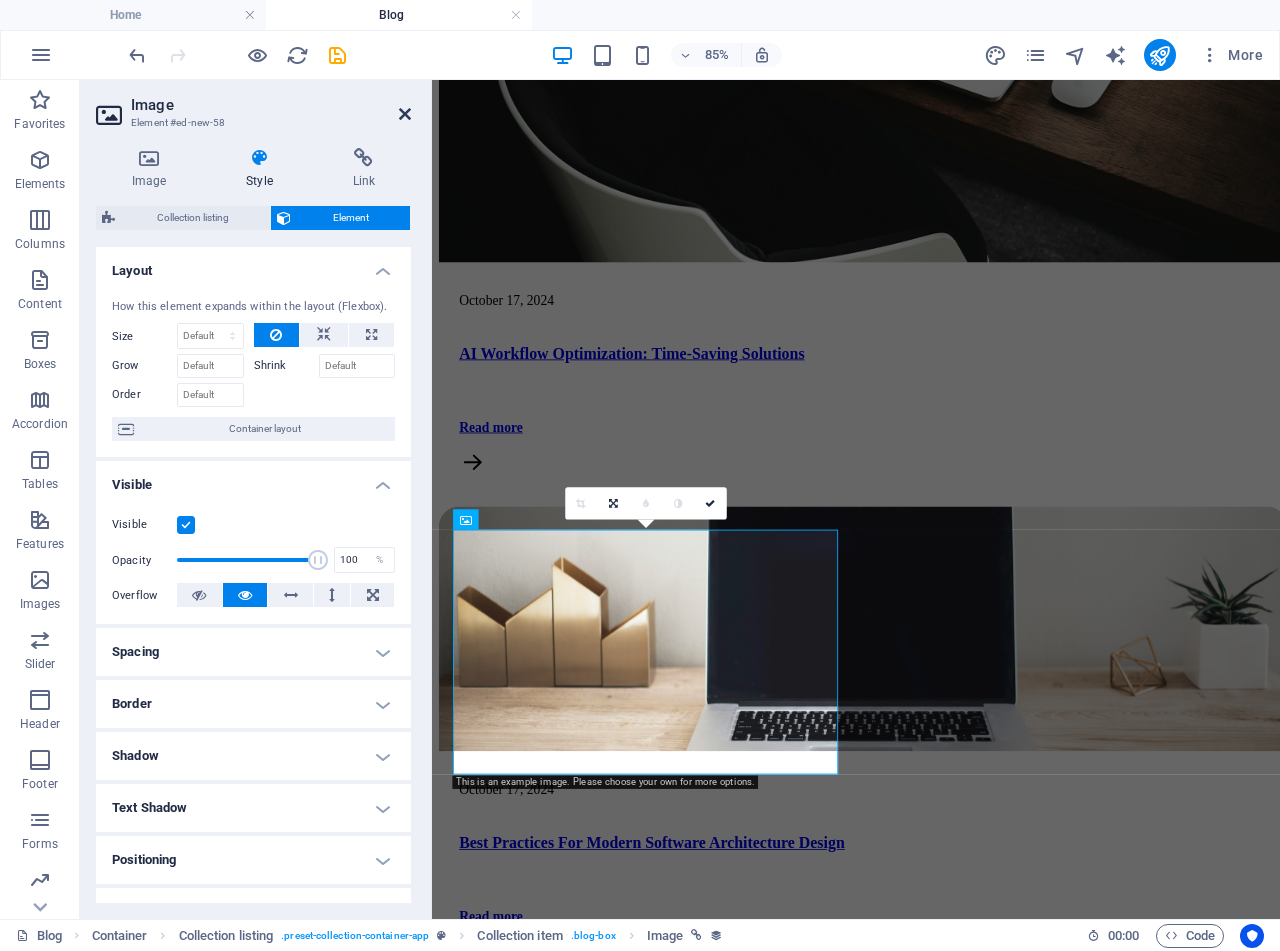 click at bounding box center [405, 114] 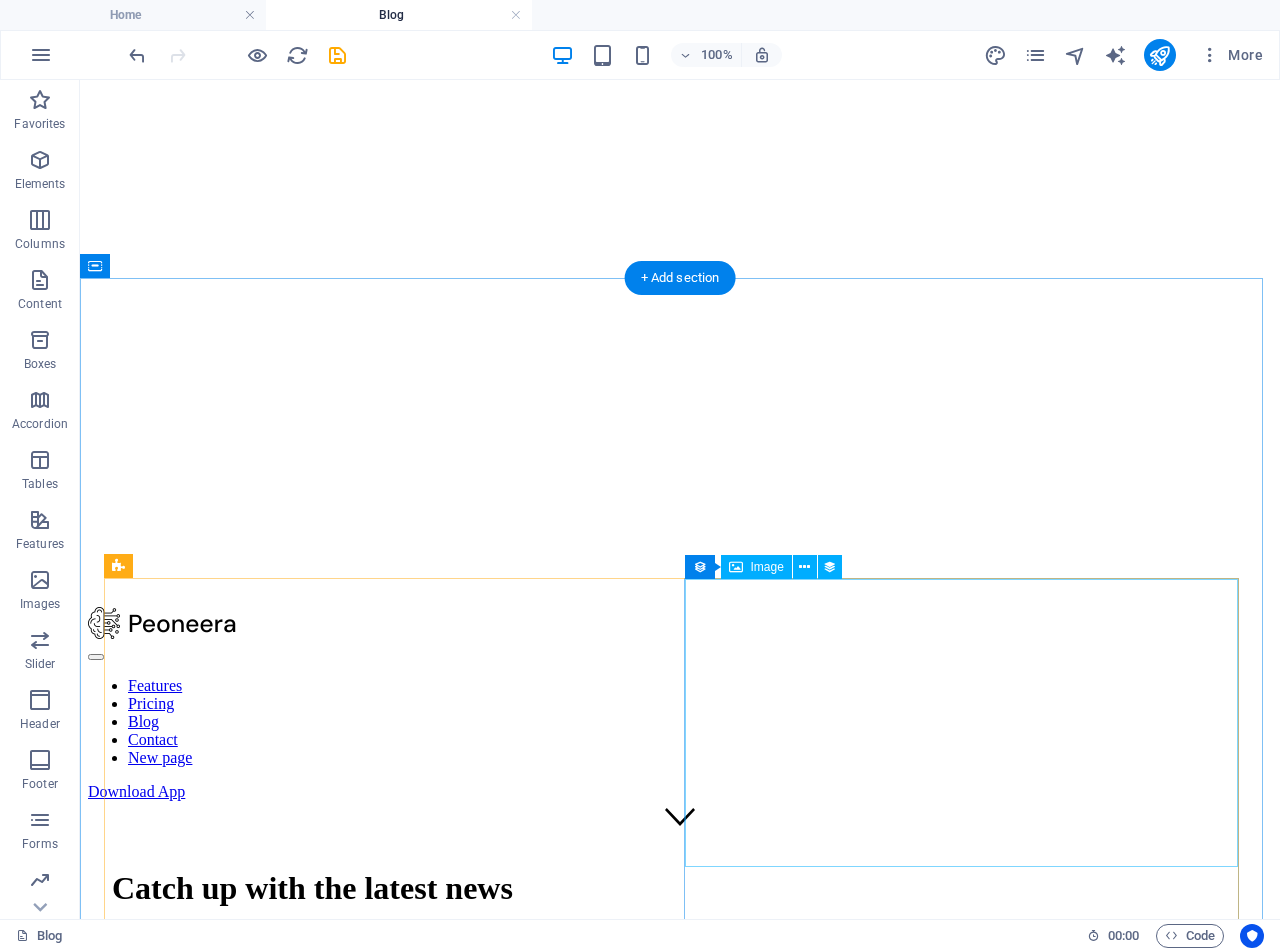 scroll, scrollTop: 368, scrollLeft: 0, axis: vertical 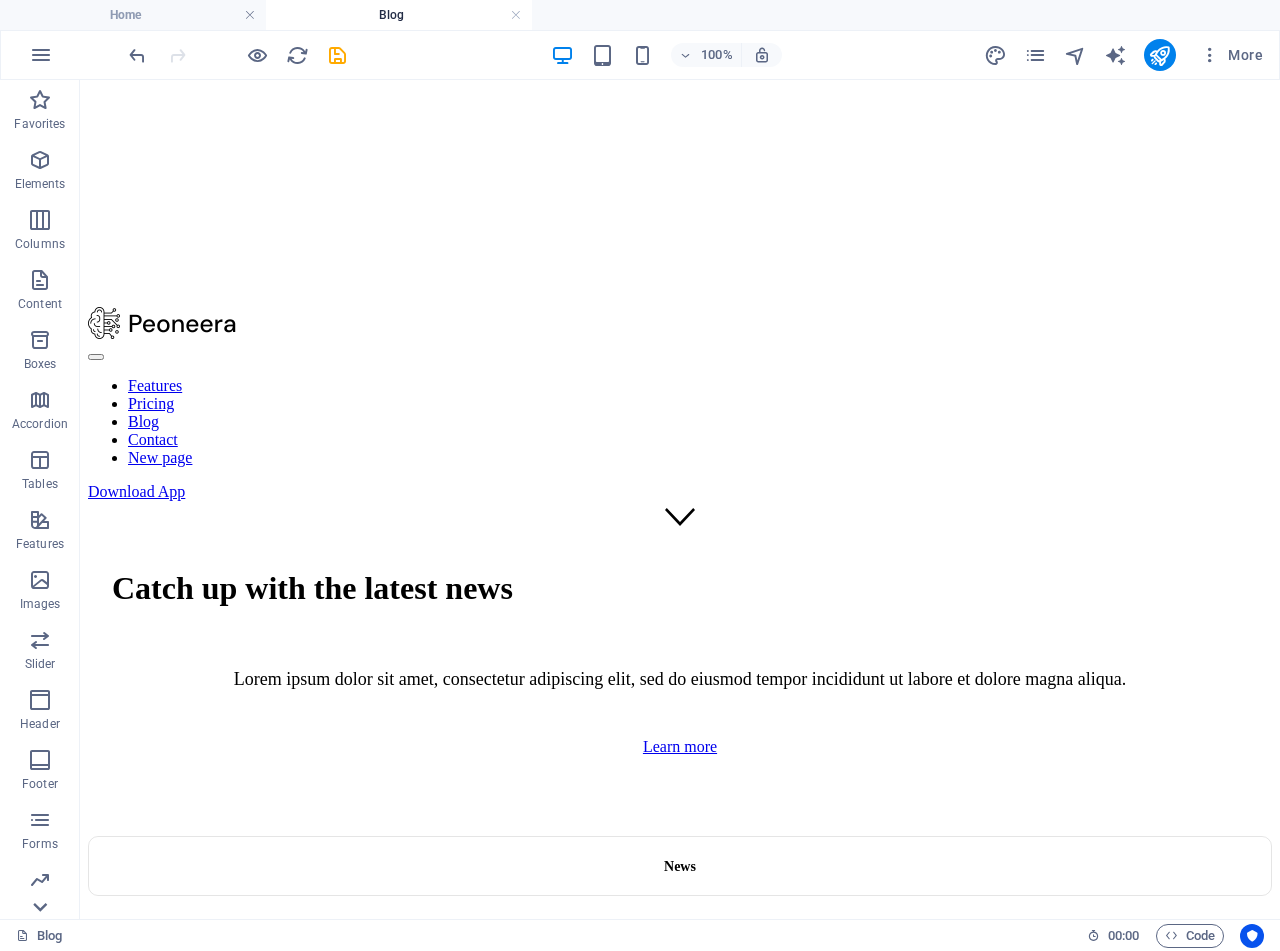 click 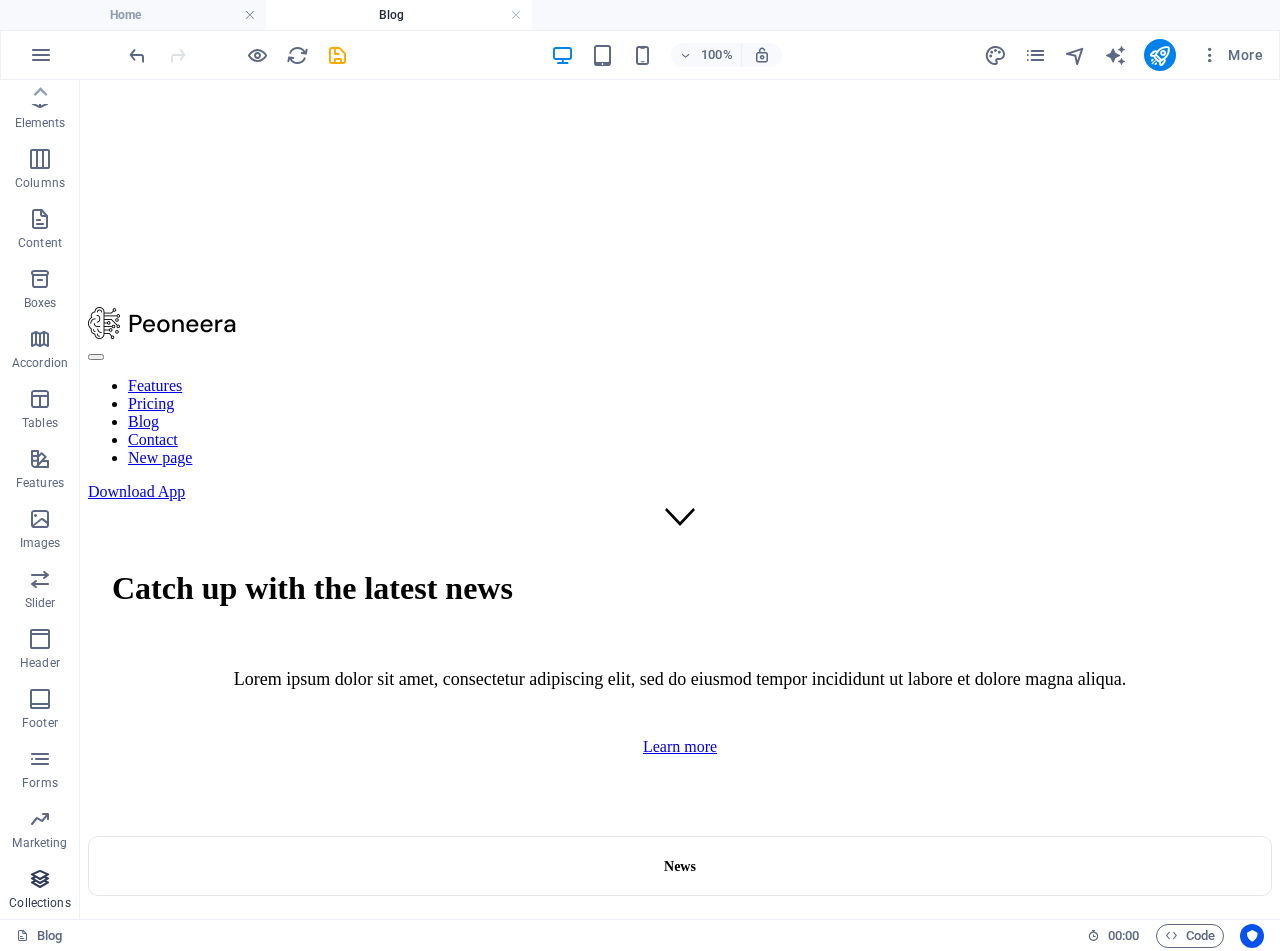 click at bounding box center [40, 879] 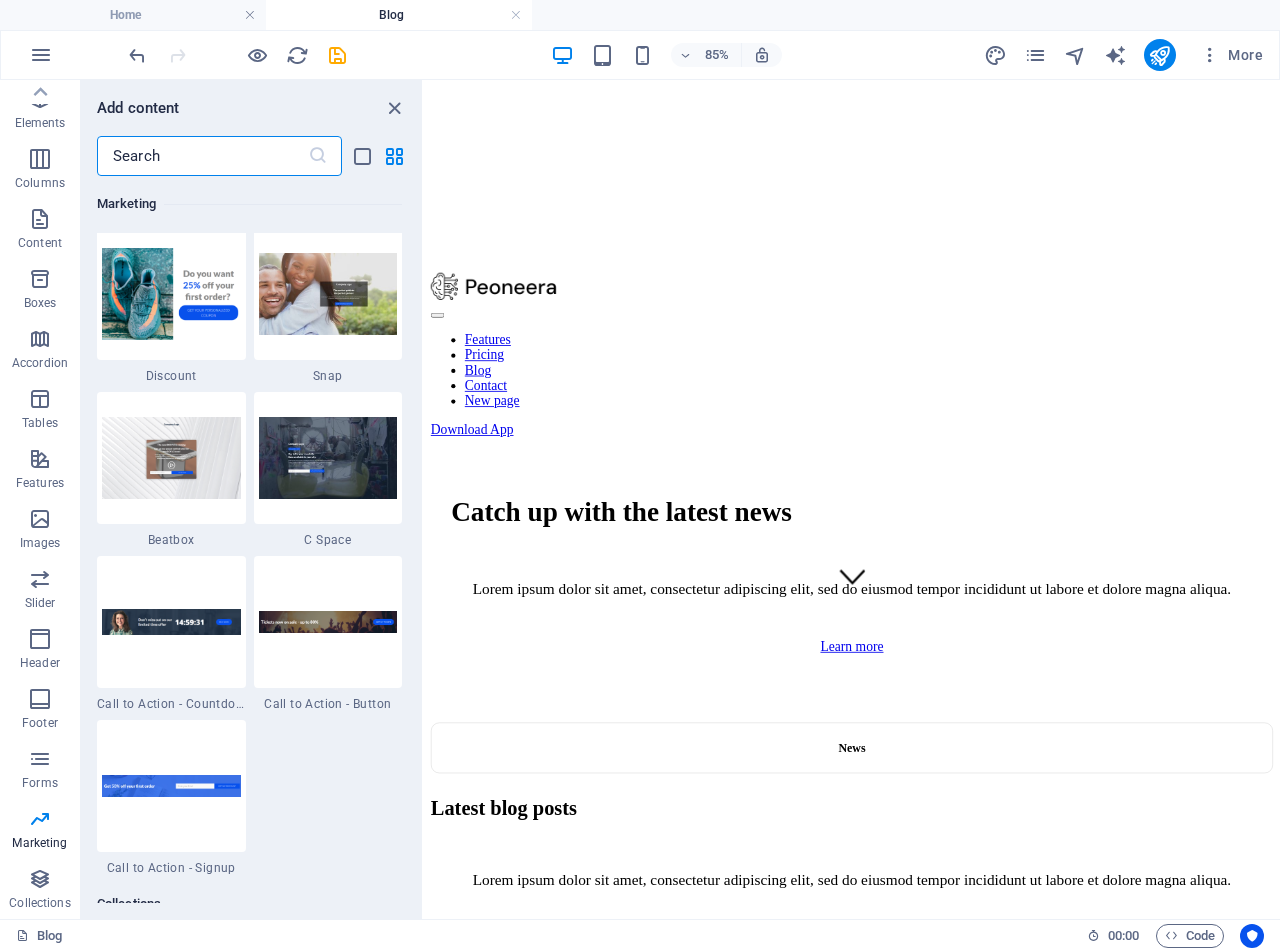 scroll, scrollTop: 17906, scrollLeft: 0, axis: vertical 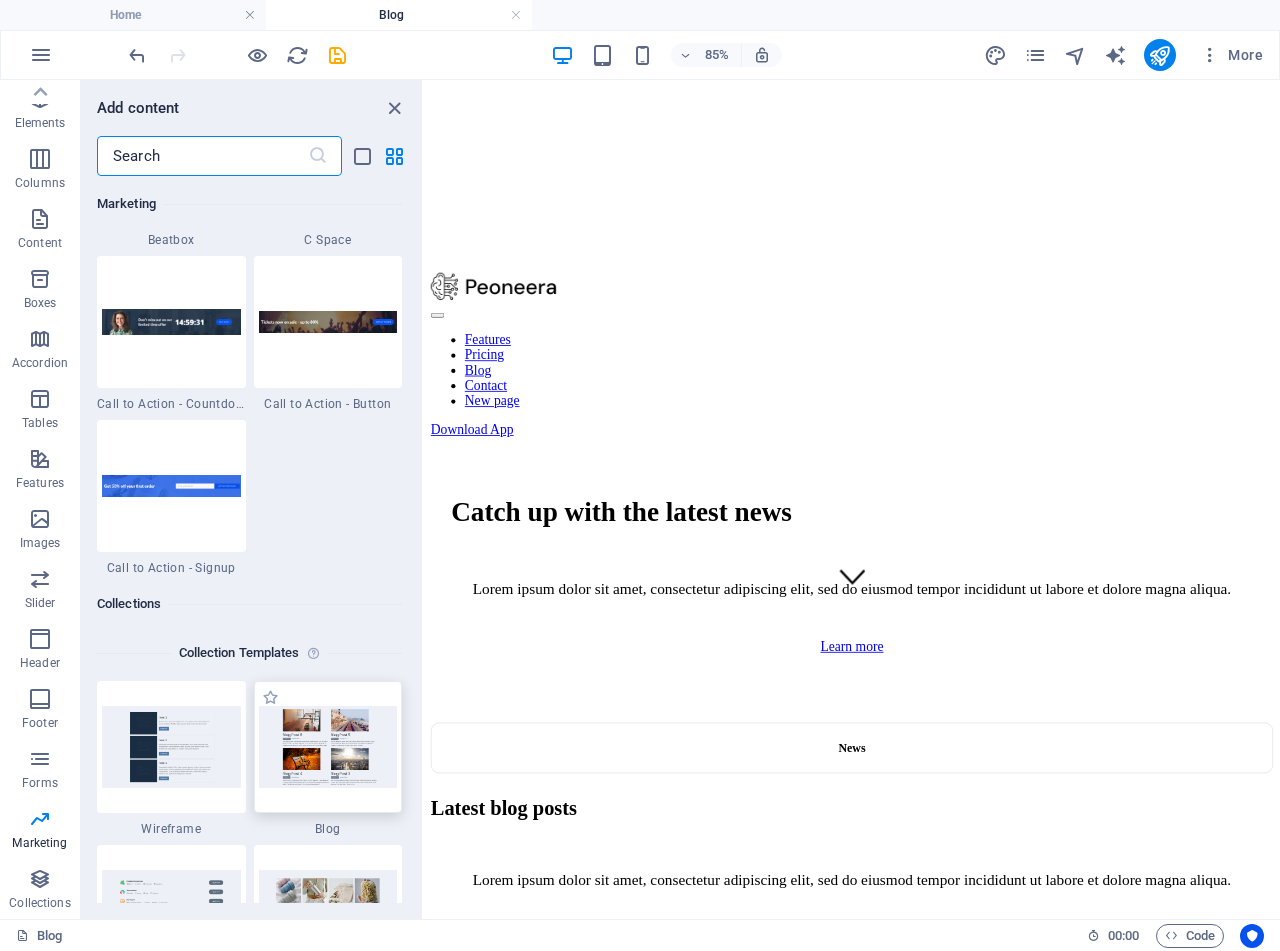 drag, startPoint x: 294, startPoint y: 729, endPoint x: 333, endPoint y: 757, distance: 48.010414 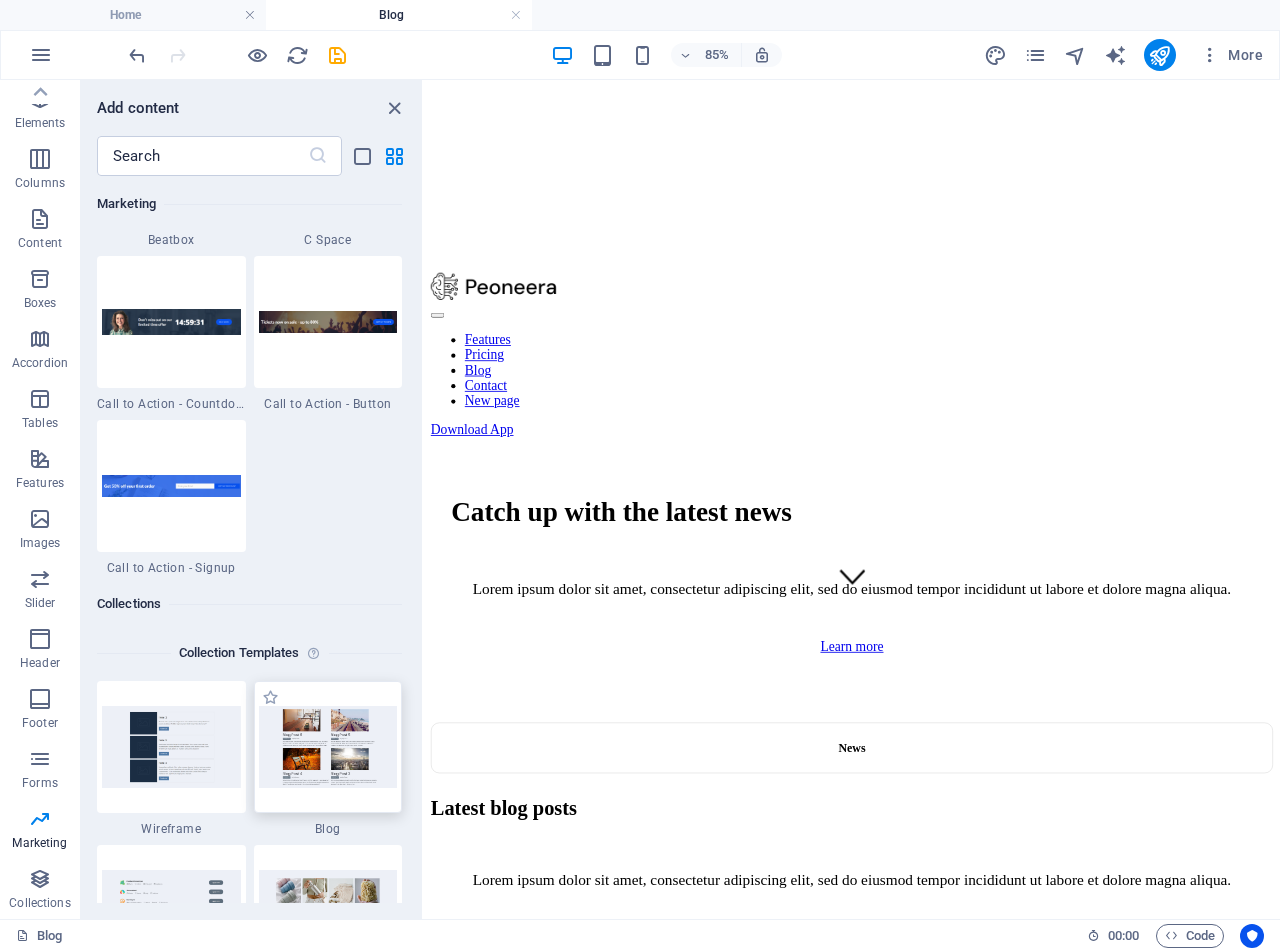 click at bounding box center (328, 746) 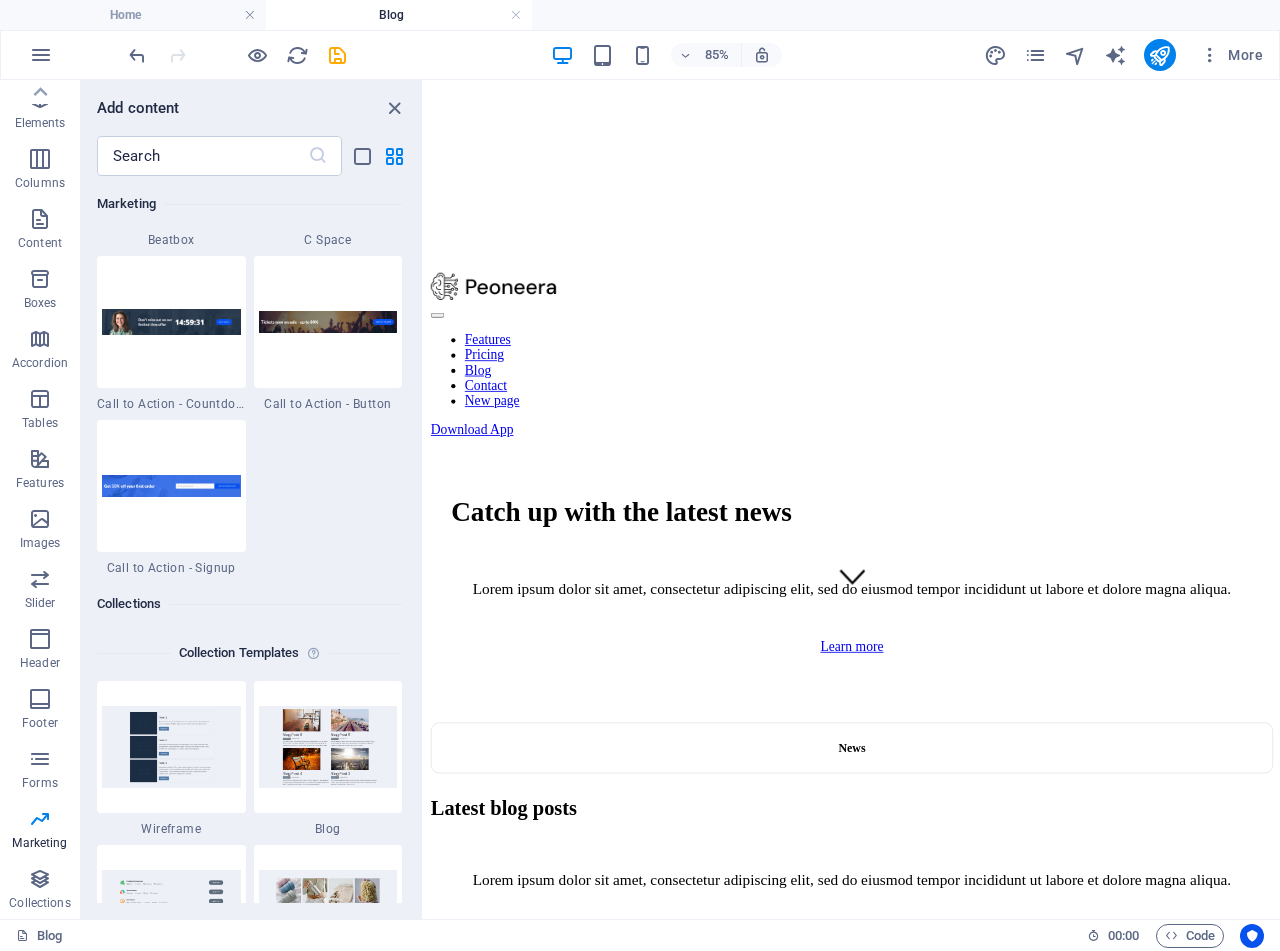drag, startPoint x: 743, startPoint y: 849, endPoint x: 652, endPoint y: 787, distance: 110.11358 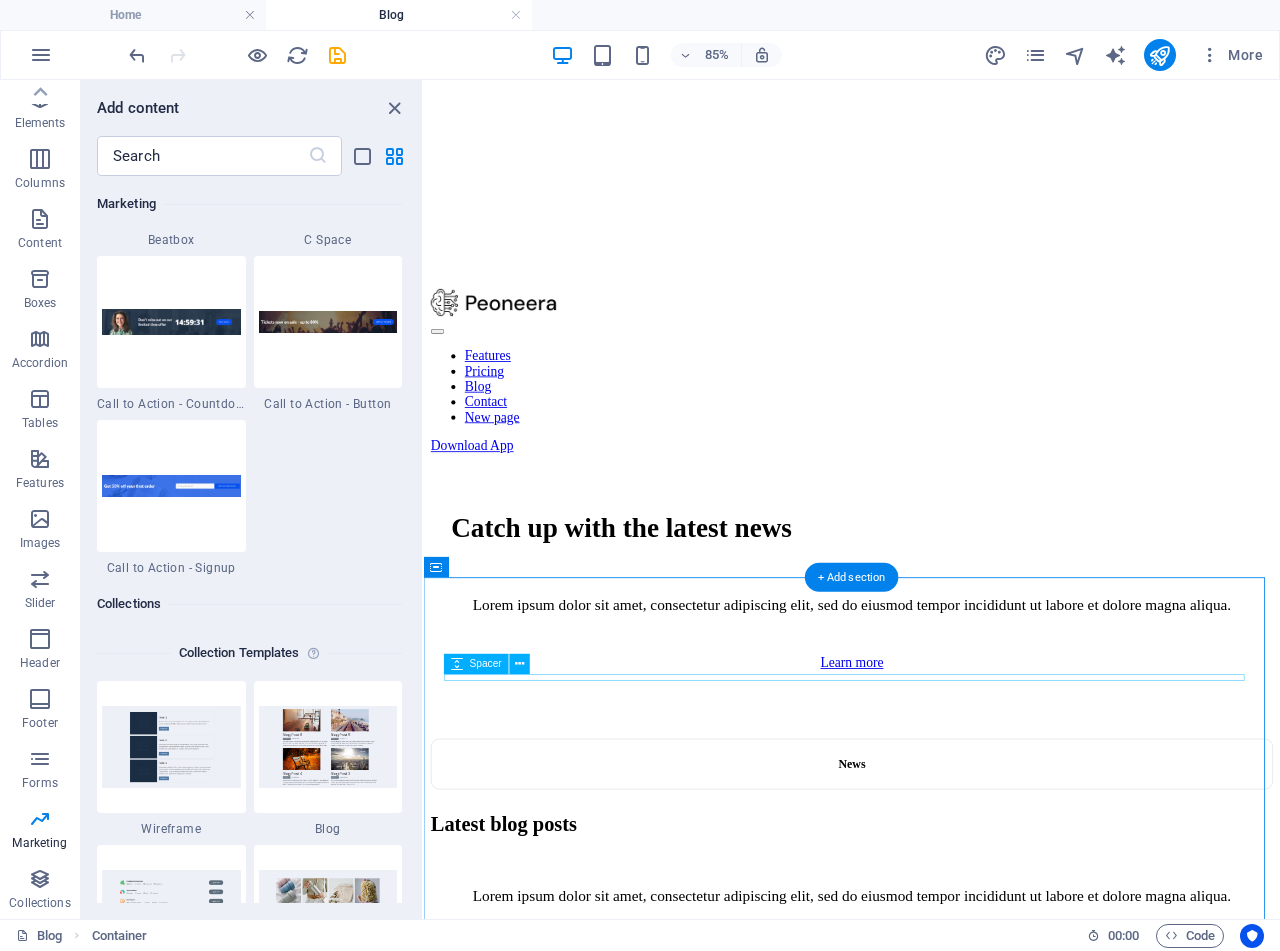 scroll, scrollTop: 0, scrollLeft: 0, axis: both 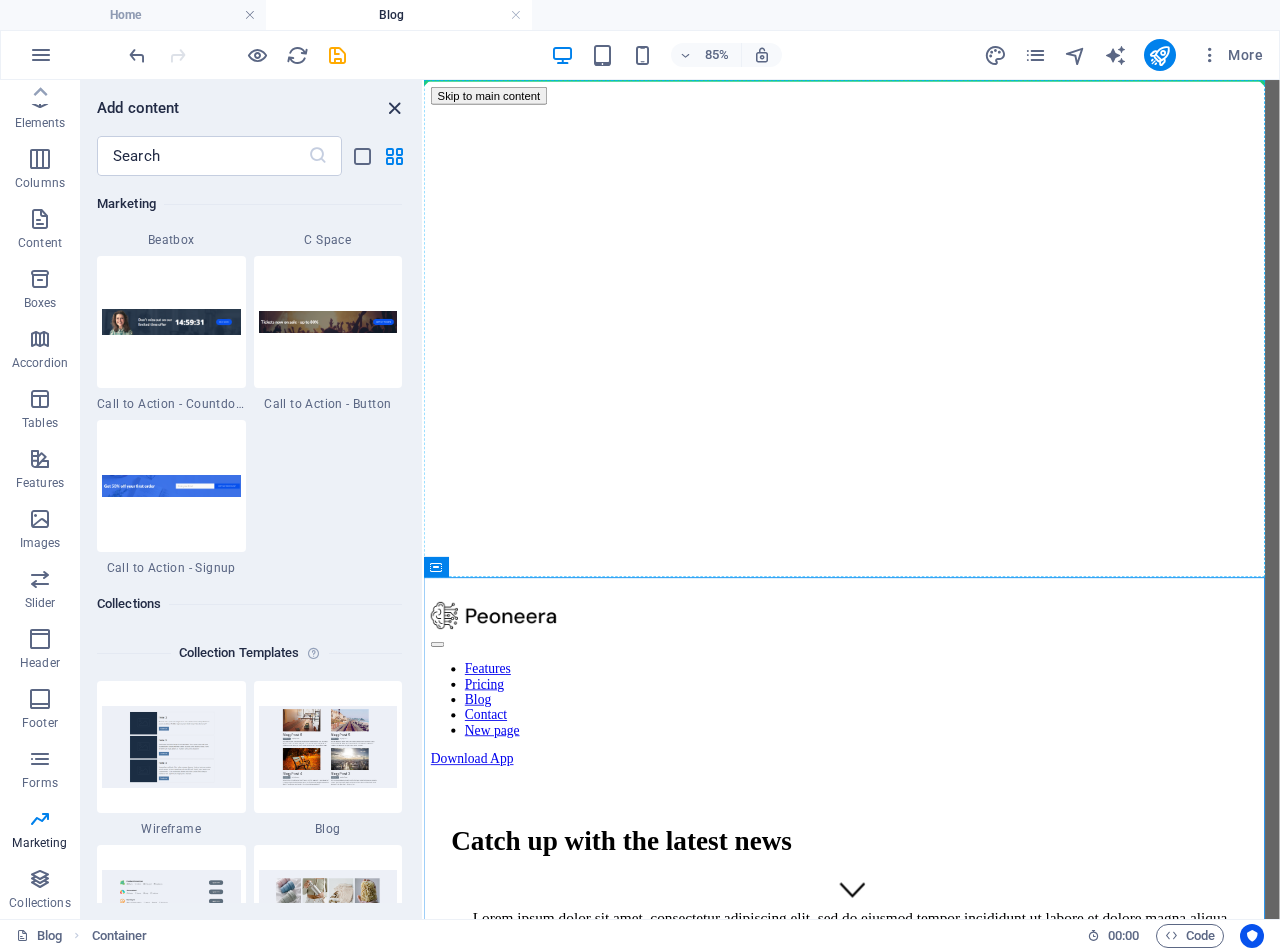 click at bounding box center (394, 108) 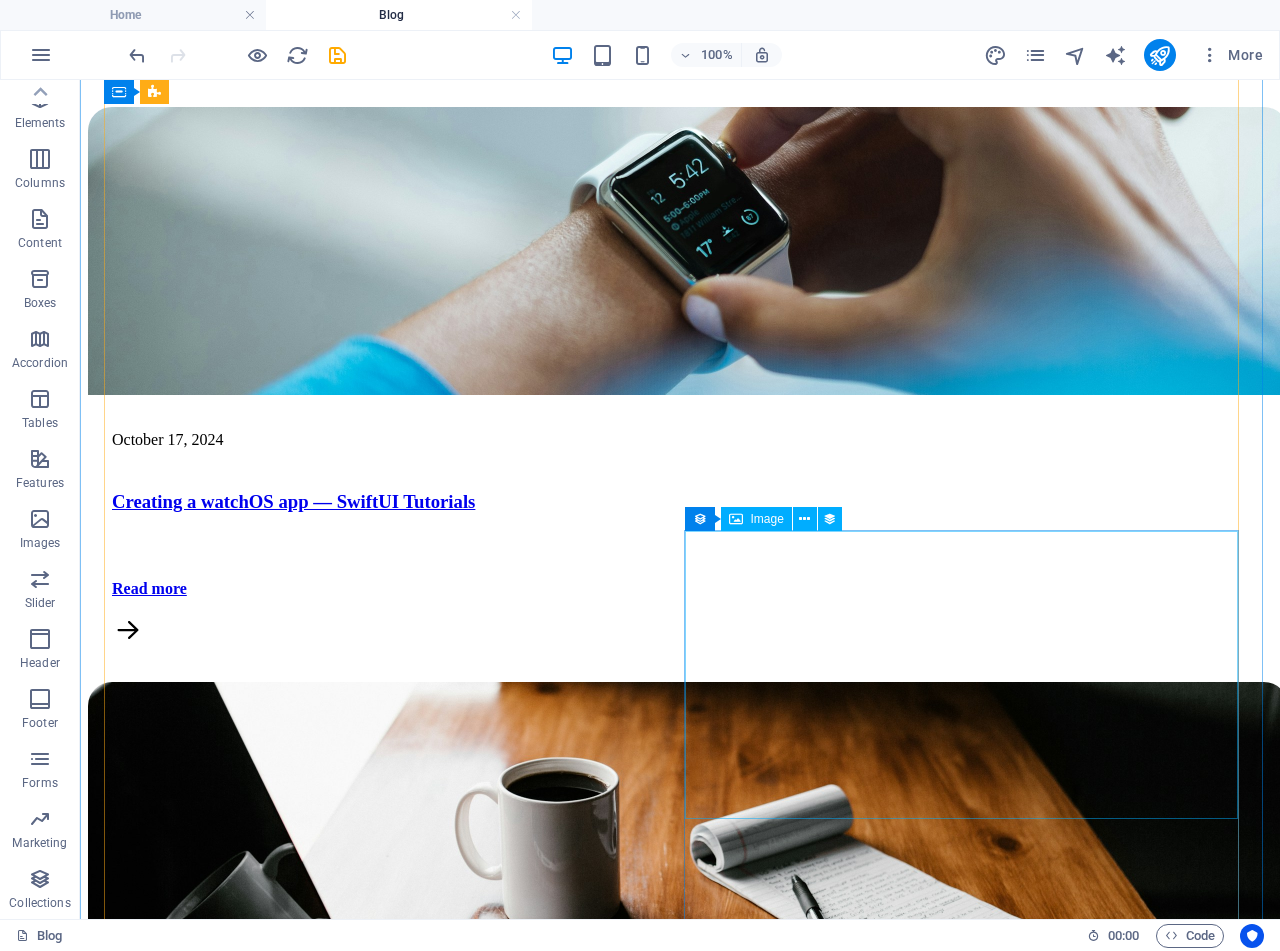 scroll, scrollTop: 1500, scrollLeft: 0, axis: vertical 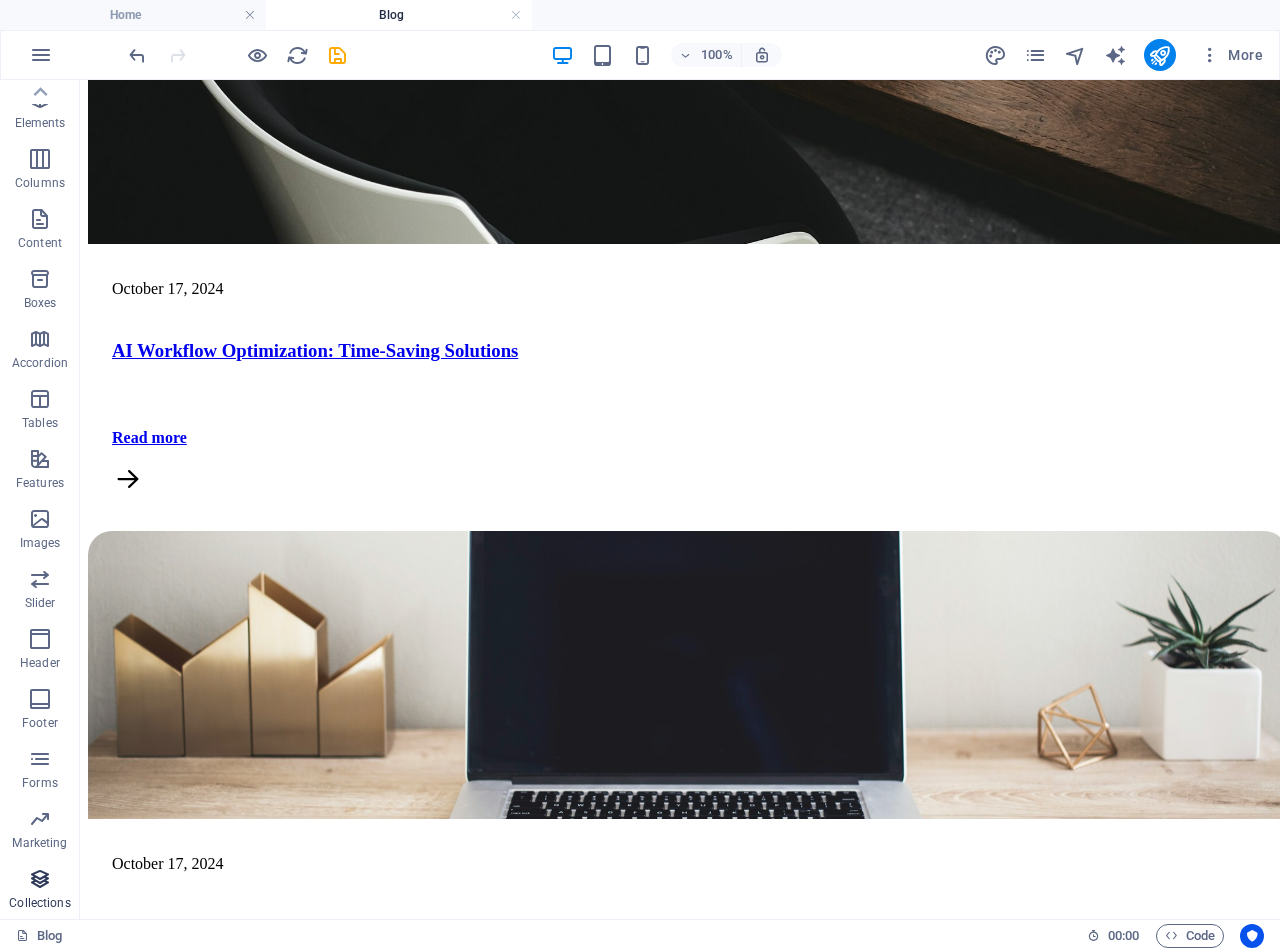 click at bounding box center (40, 879) 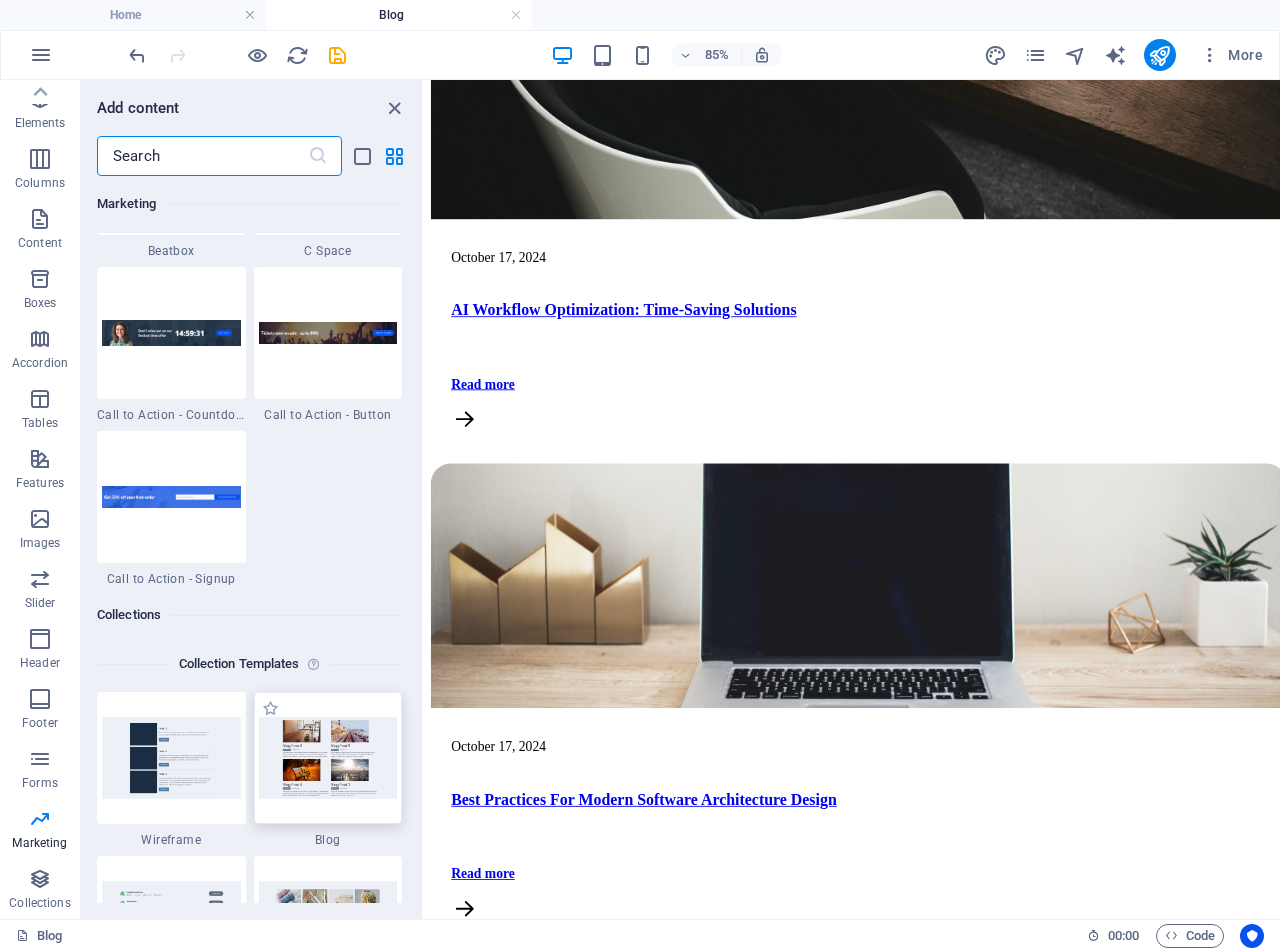 scroll, scrollTop: 18195, scrollLeft: 0, axis: vertical 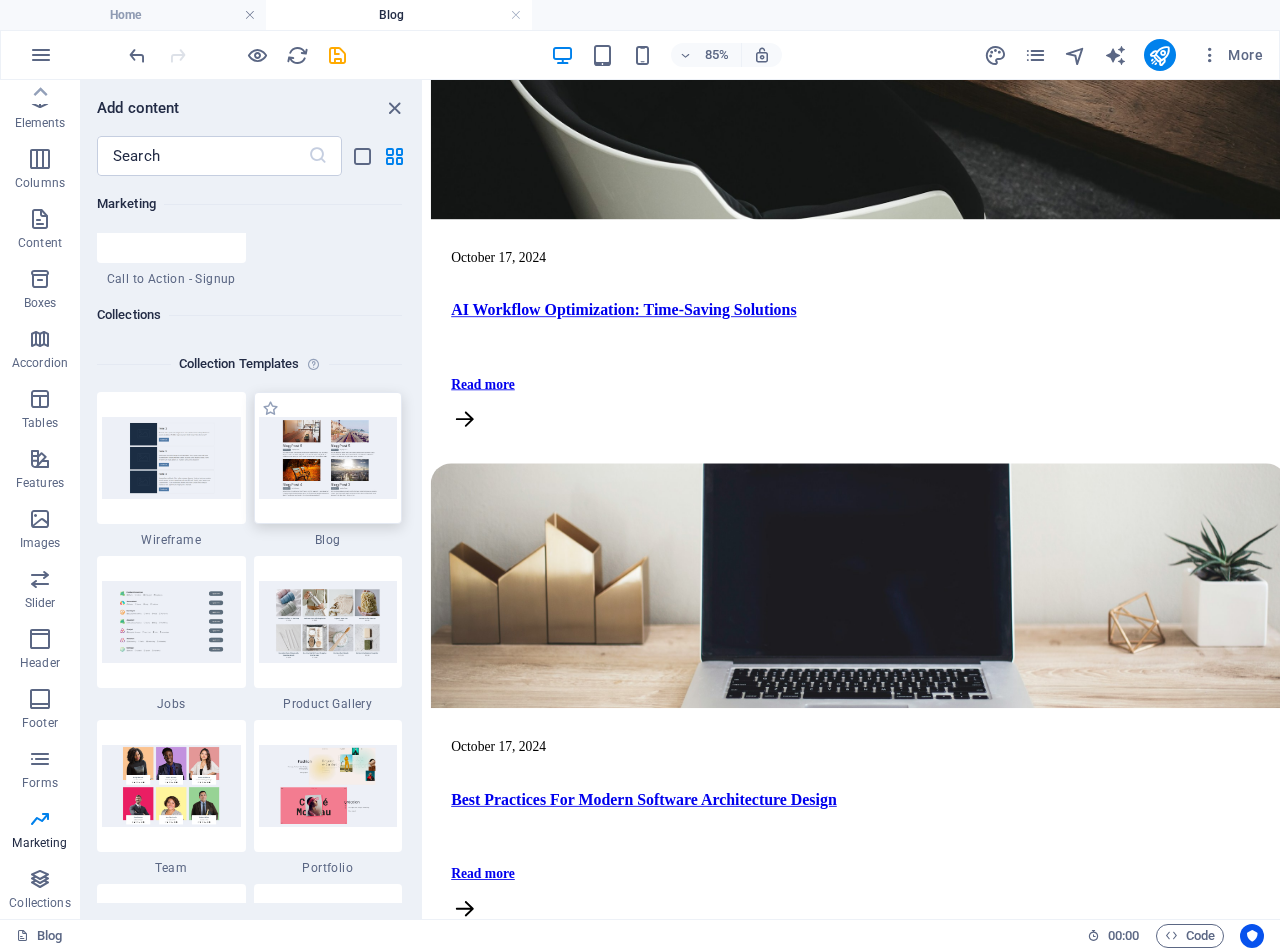 click at bounding box center (328, 457) 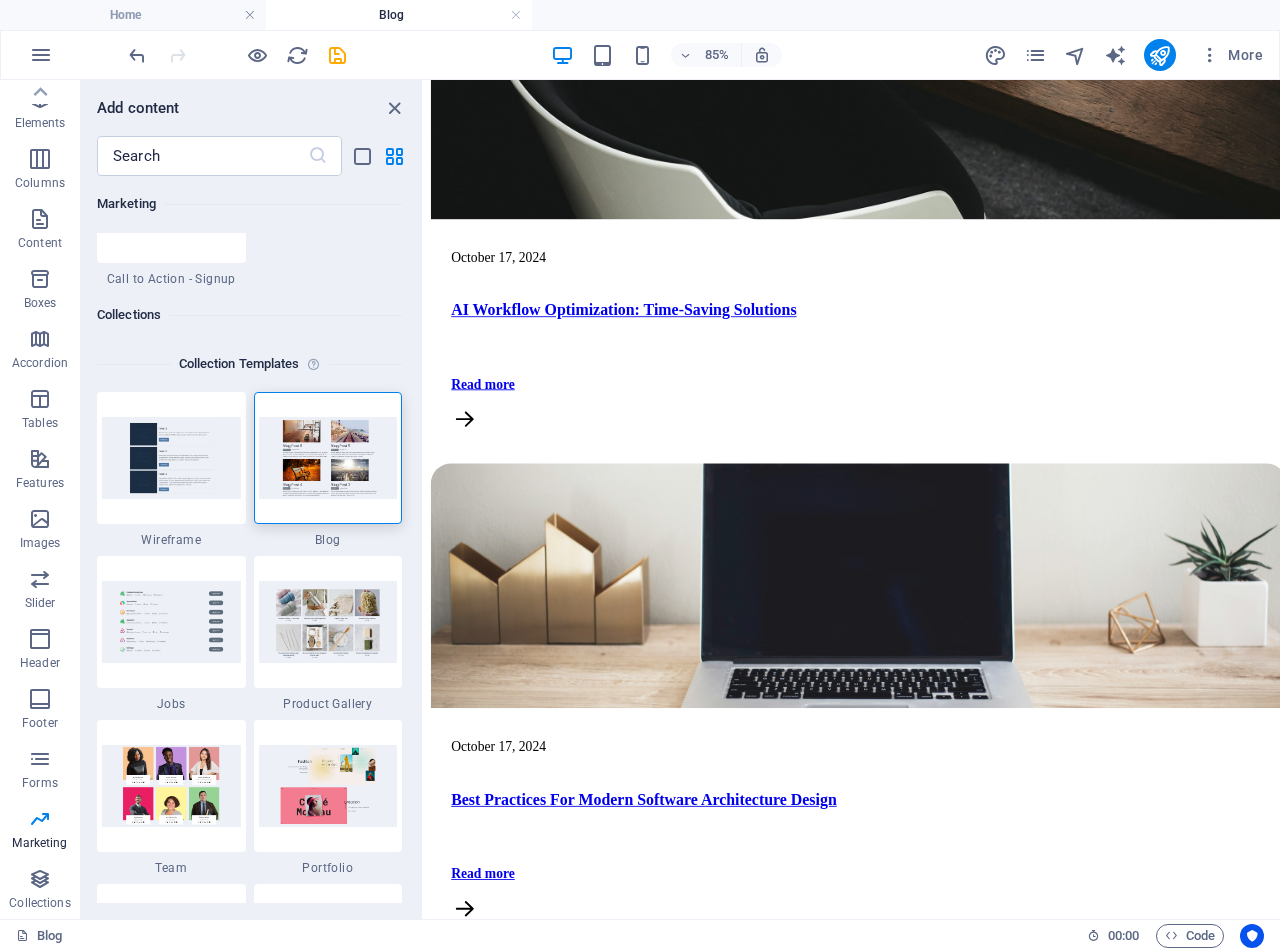 drag, startPoint x: 332, startPoint y: 510, endPoint x: 344, endPoint y: 374, distance: 136.52838 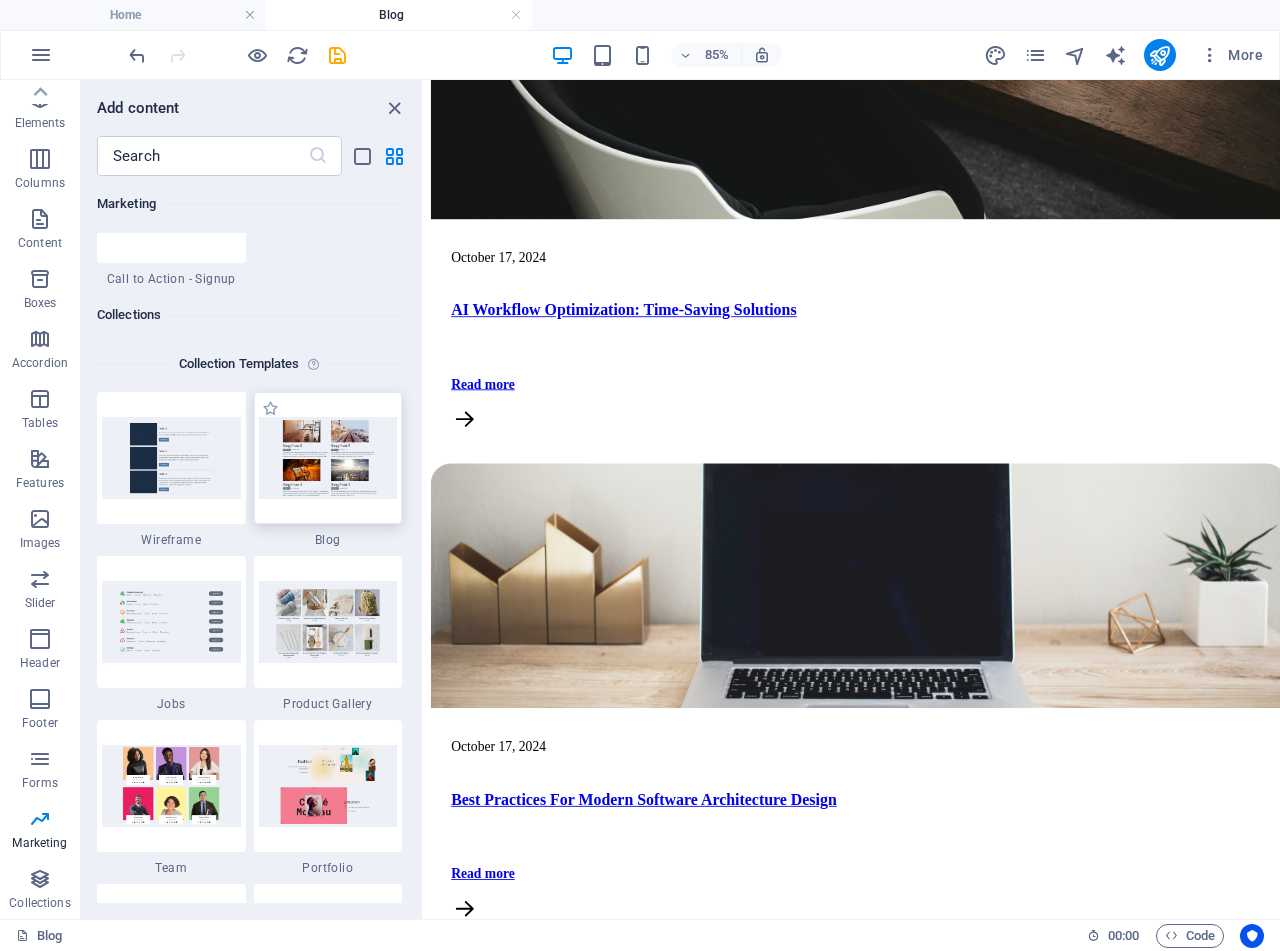 drag, startPoint x: 289, startPoint y: 458, endPoint x: 350, endPoint y: 428, distance: 67.977936 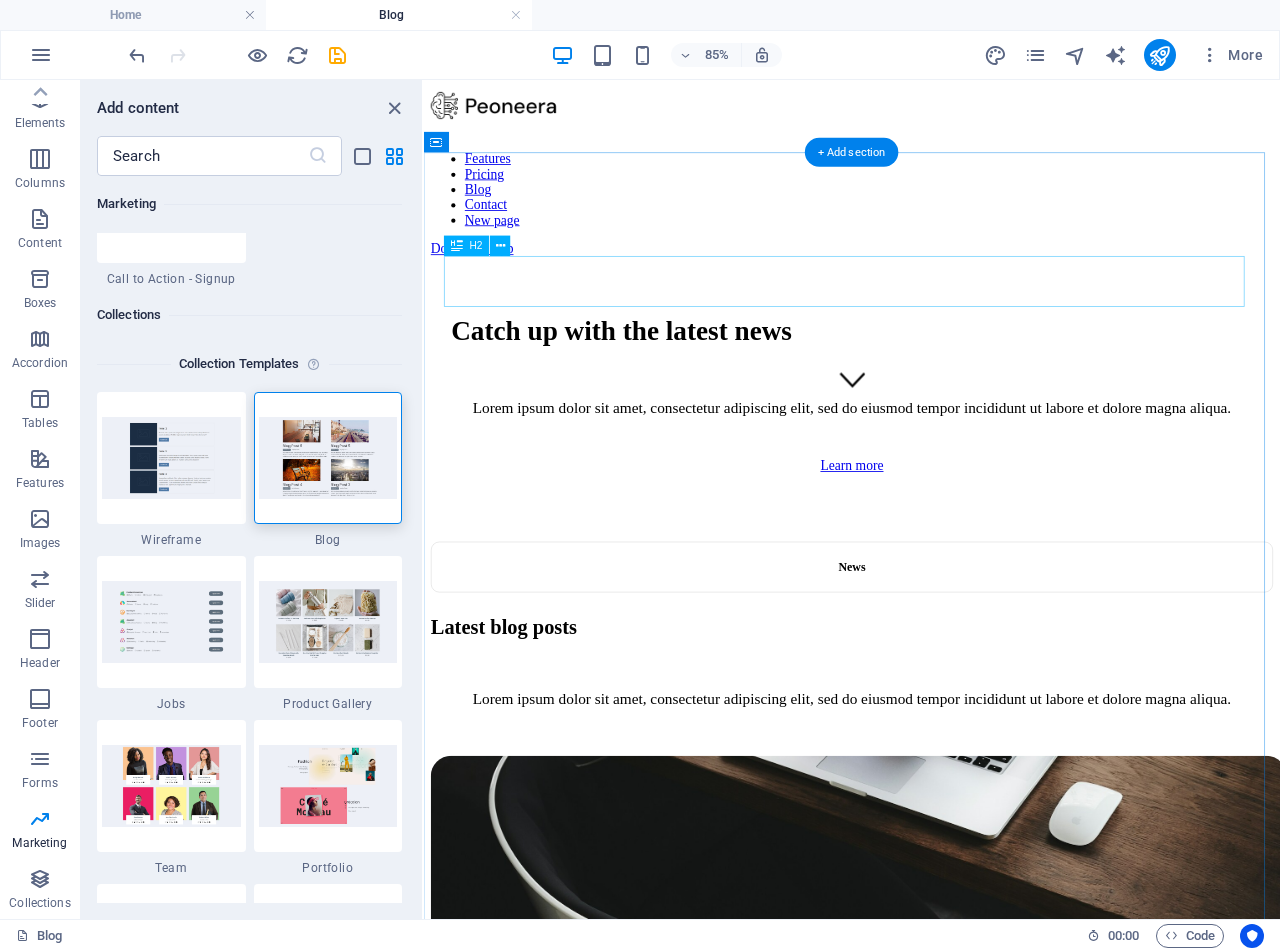 scroll, scrollTop: 500, scrollLeft: 0, axis: vertical 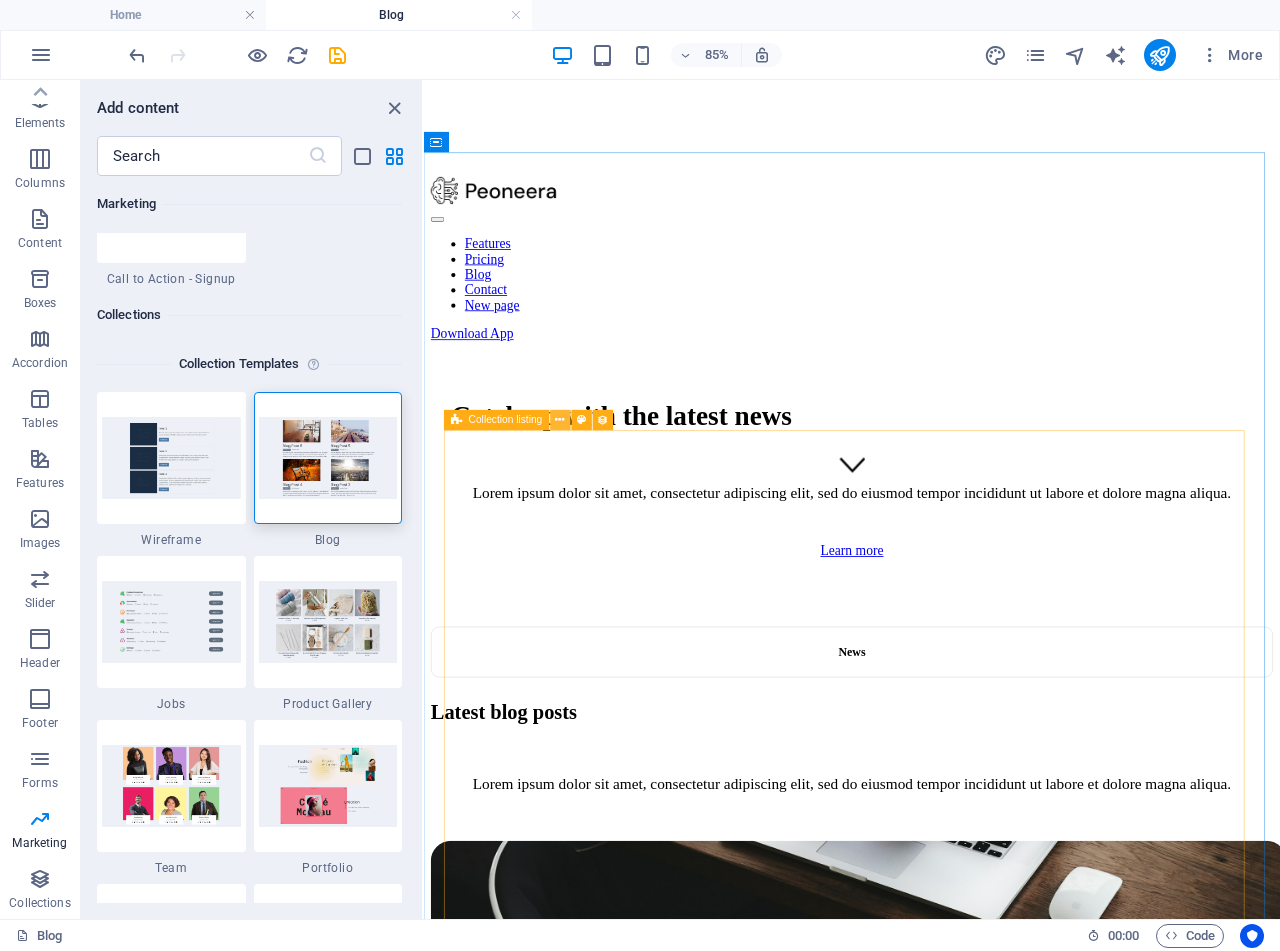 click at bounding box center [560, 420] 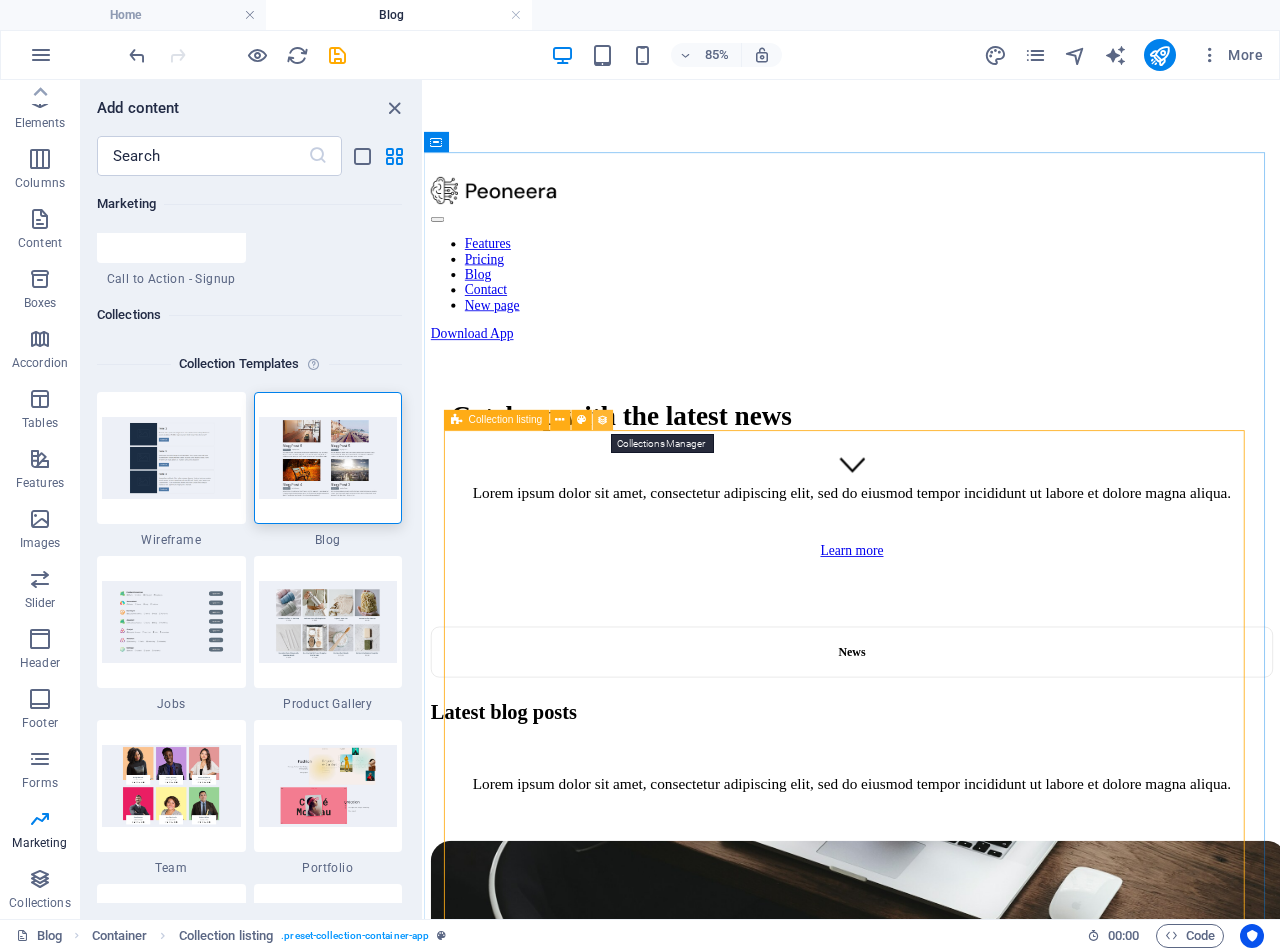 click at bounding box center (603, 420) 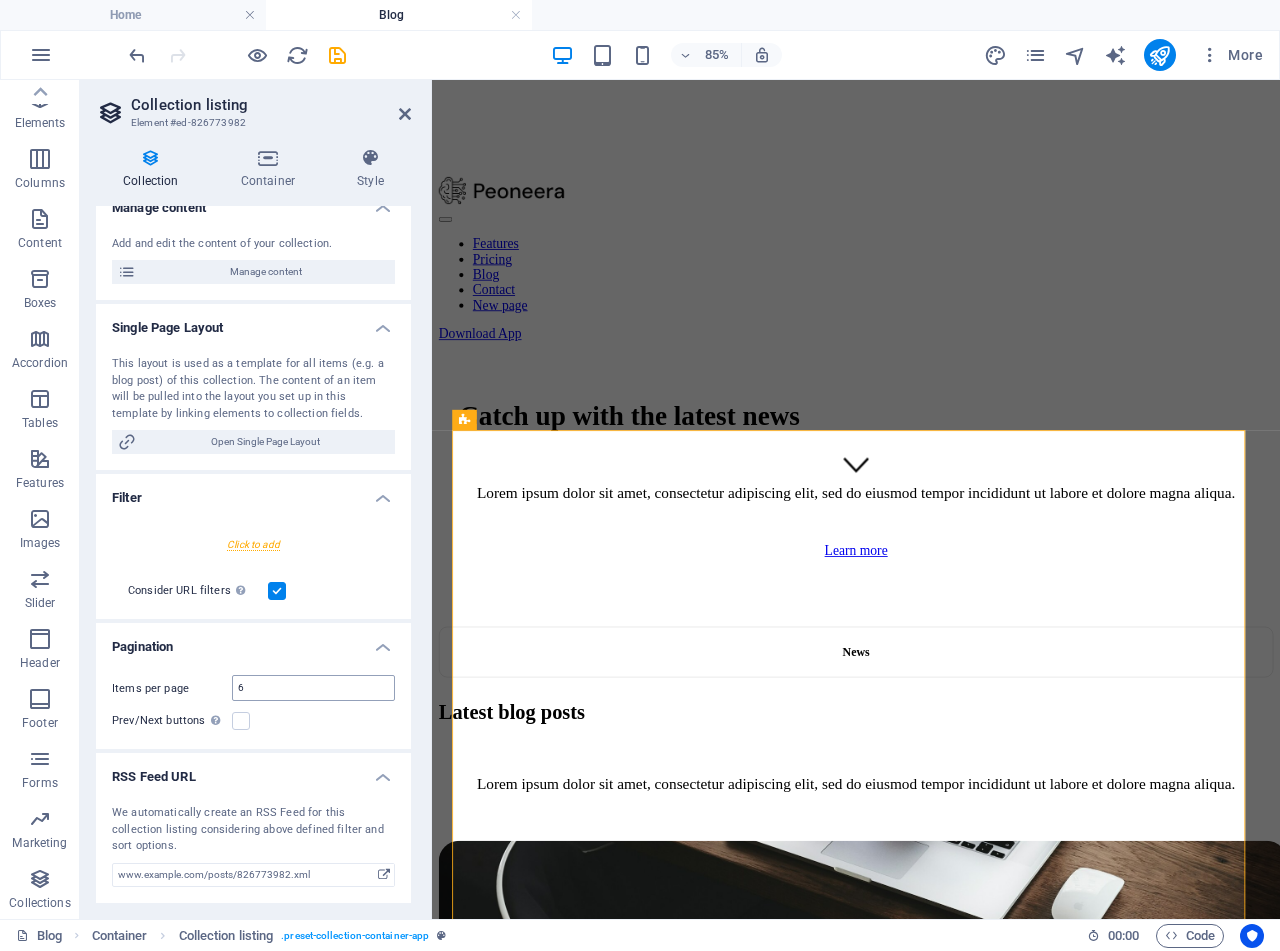 scroll, scrollTop: 0, scrollLeft: 0, axis: both 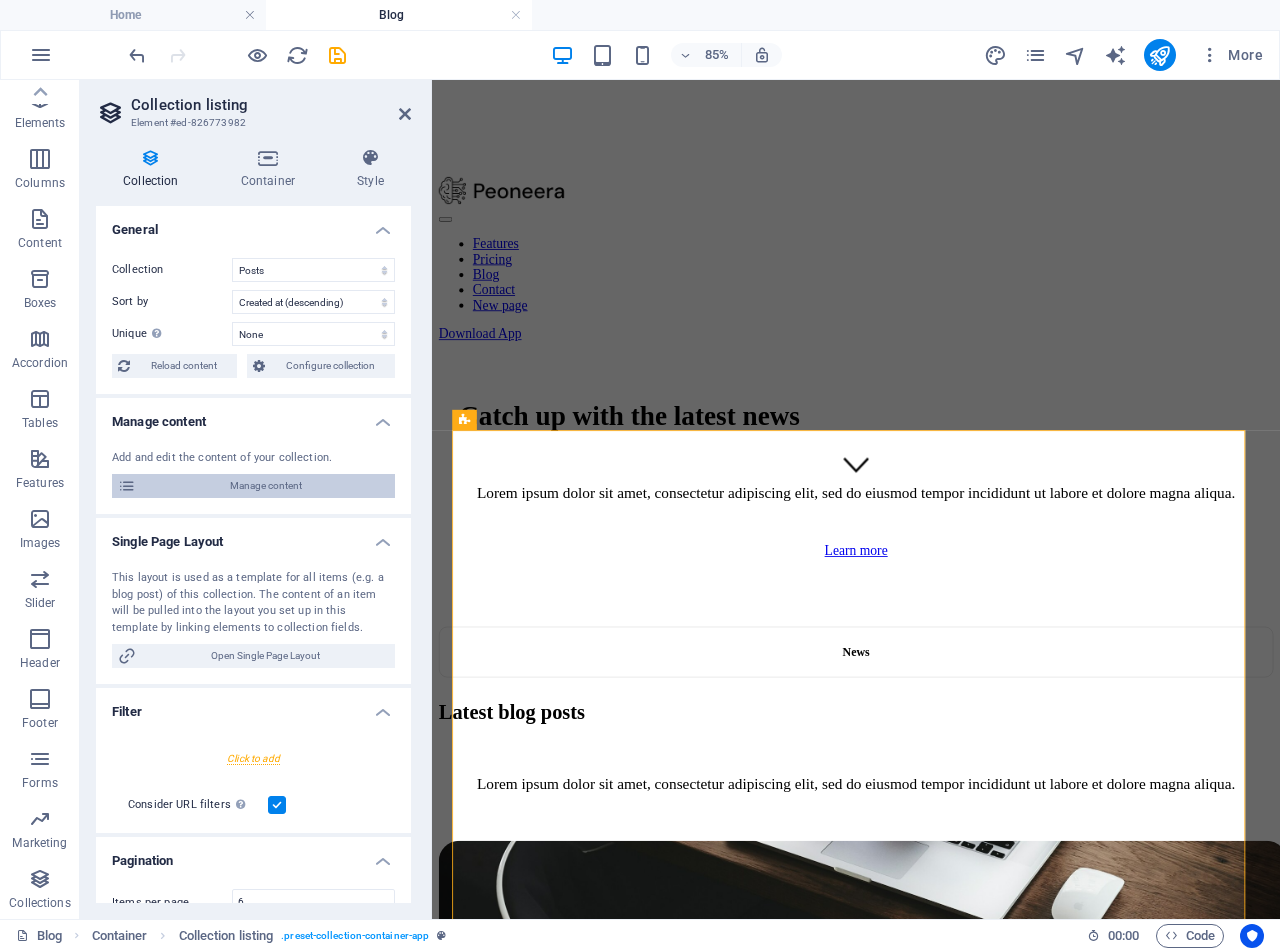click on "Manage content" at bounding box center [265, 486] 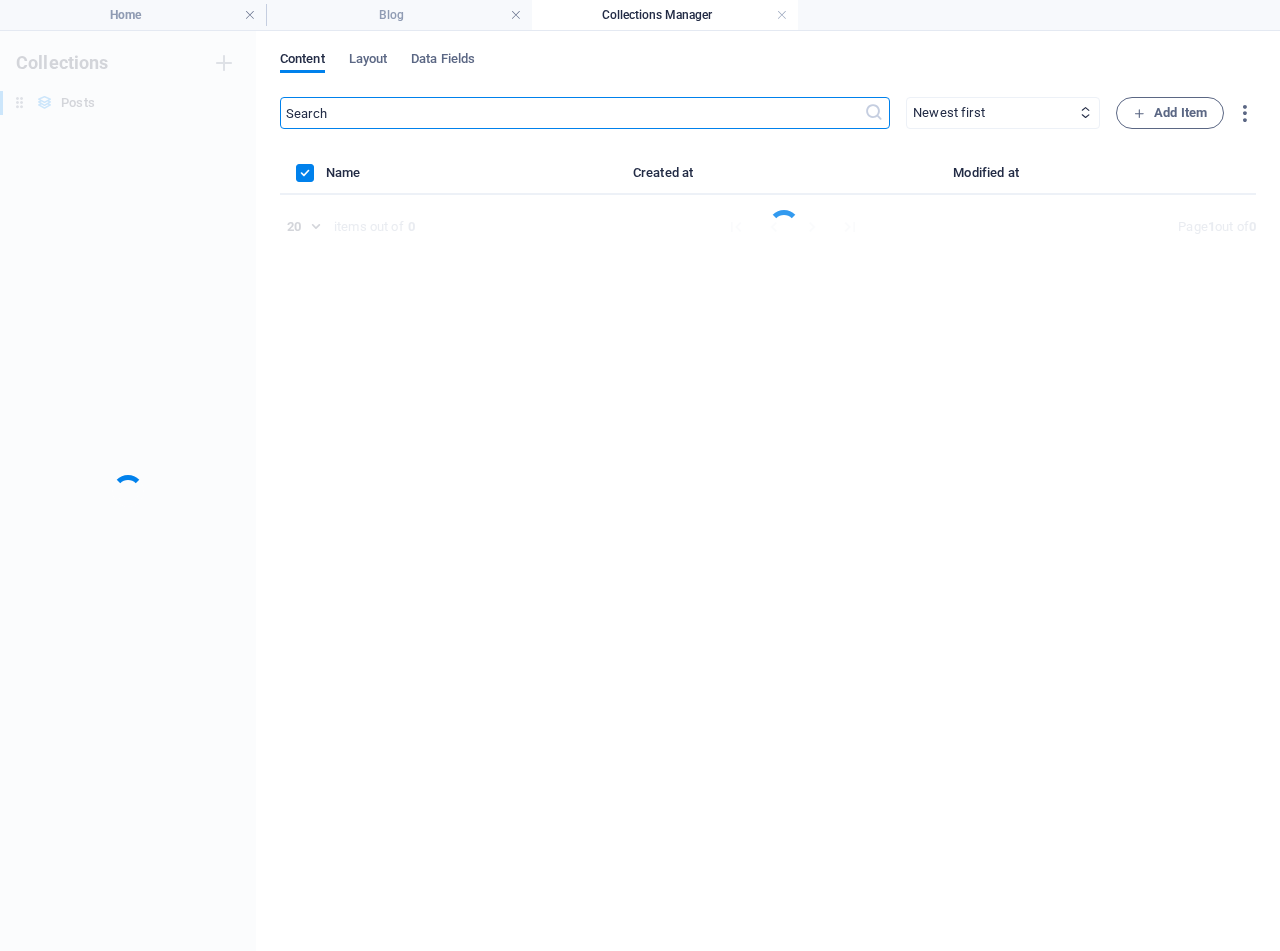 scroll, scrollTop: 0, scrollLeft: 0, axis: both 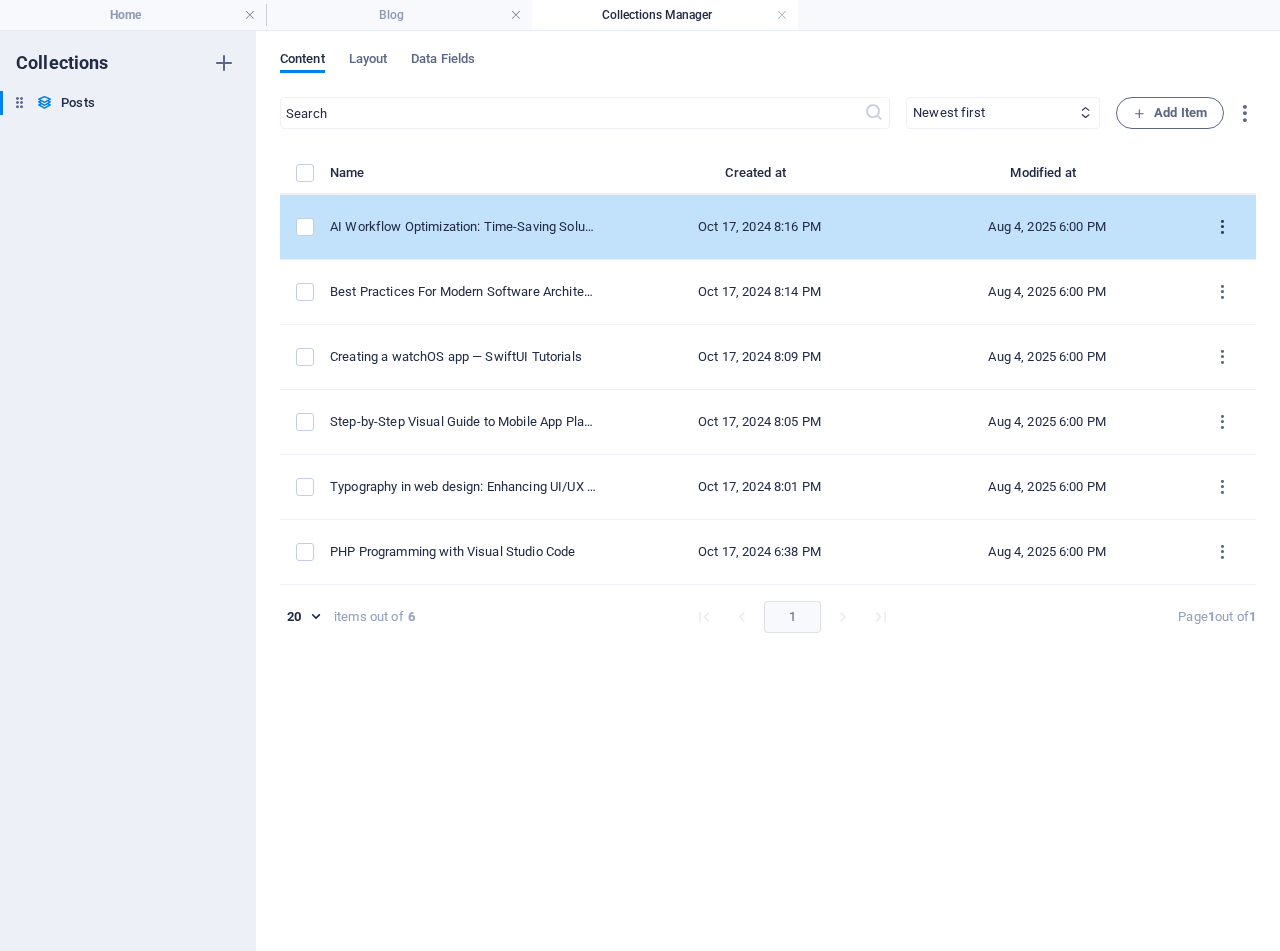 click at bounding box center (1222, 227) 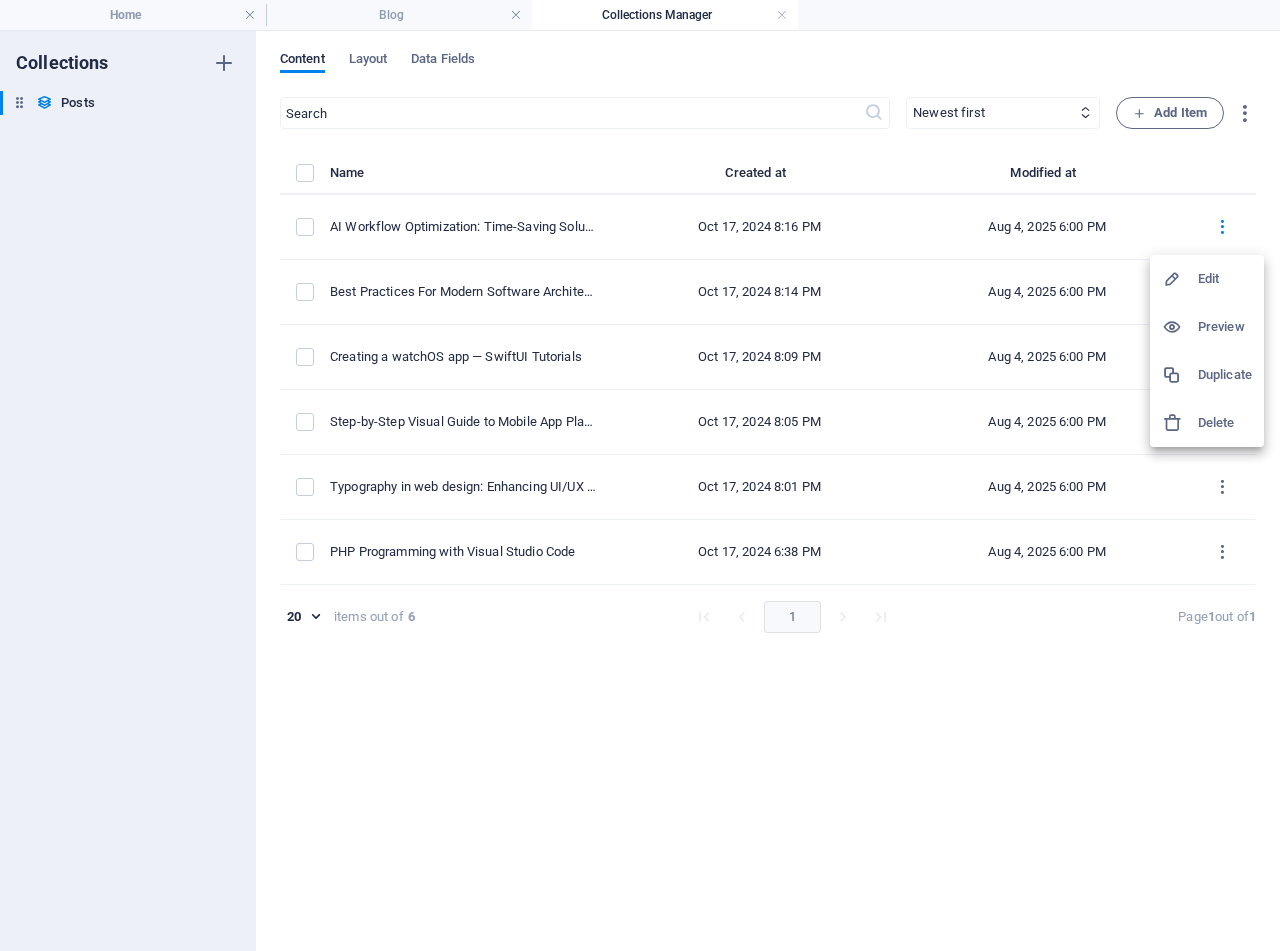 click on "Edit" at bounding box center [1225, 279] 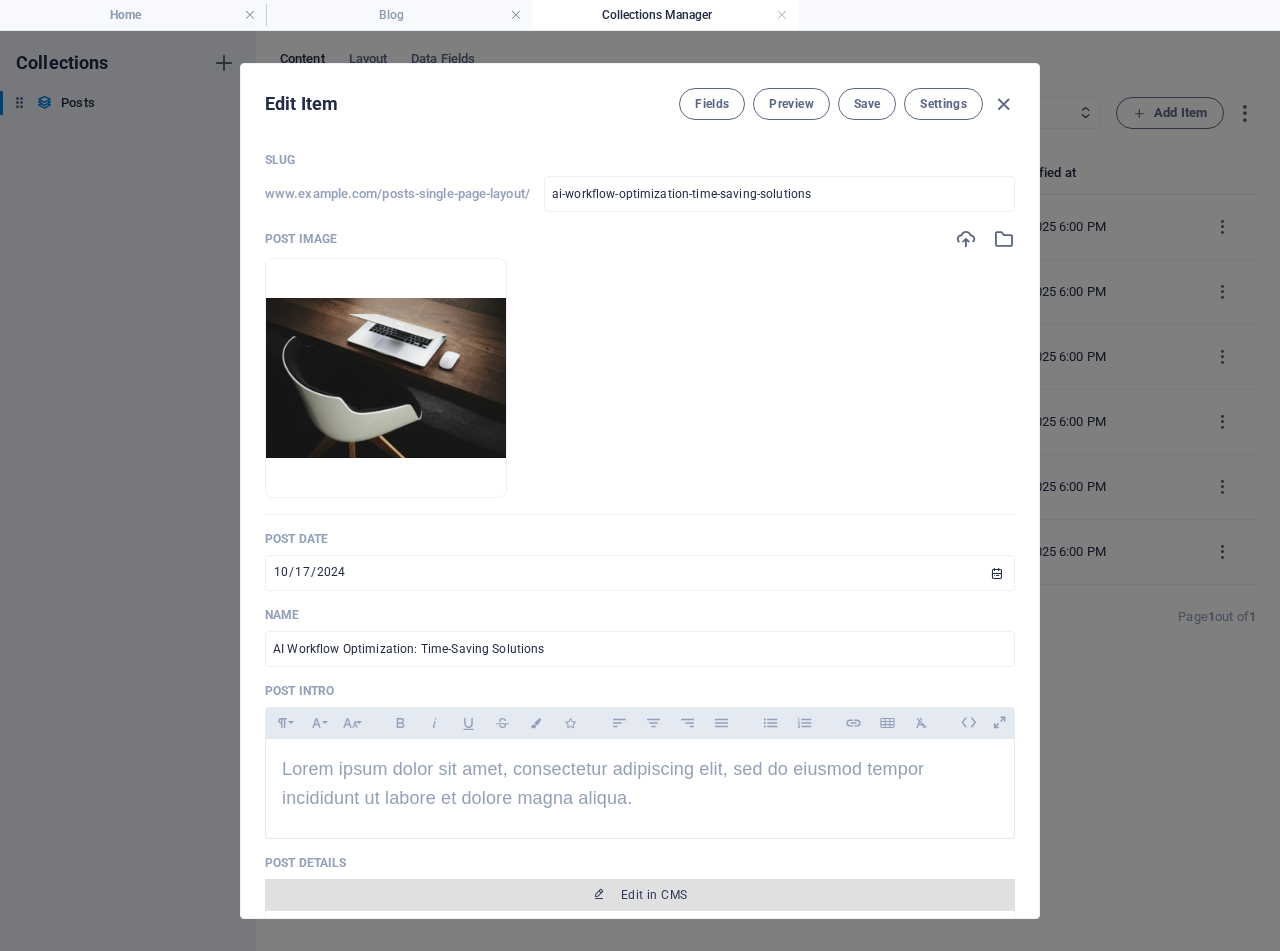 scroll, scrollTop: 300, scrollLeft: 0, axis: vertical 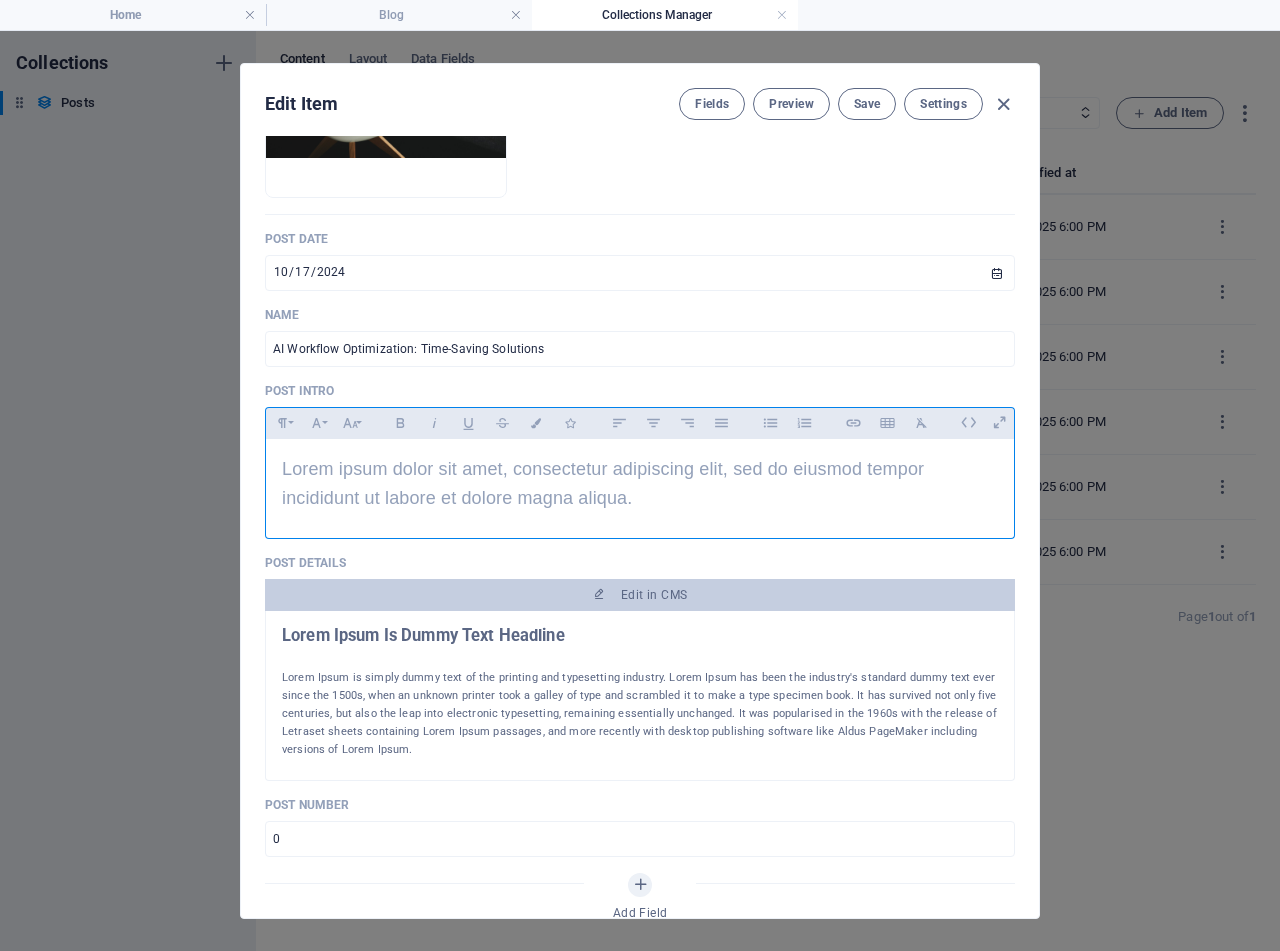 click on "Lorem ipsum dolor sit amet, consectetur adipiscing elit, sed do eiusmod tempor incididunt ut labore et dolore magna aliqua." at bounding box center (640, 484) 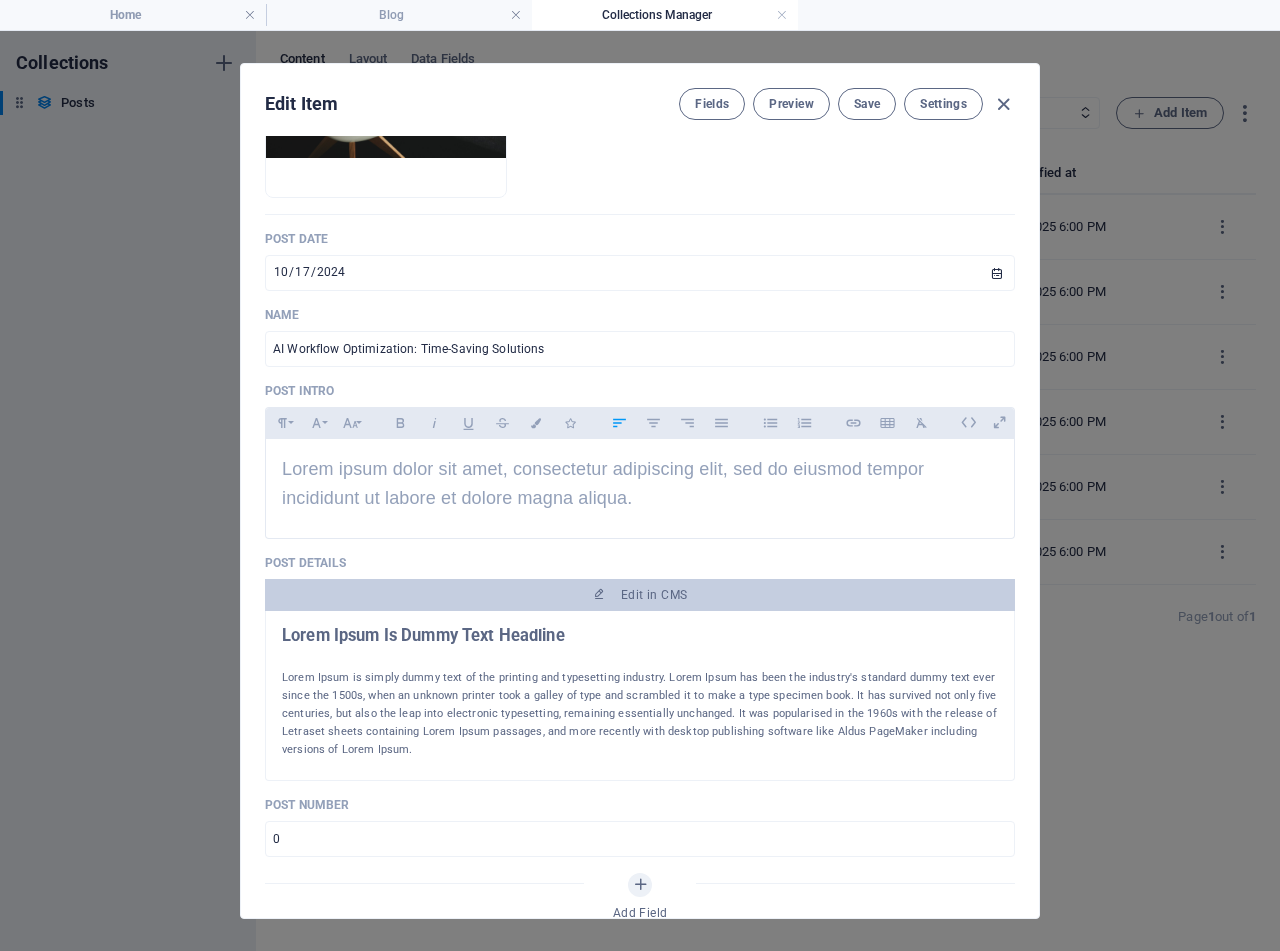 click on "Lorem Ipsum is simply dummy text of the printing and typesetting industry. Lorem Ipsum has been the industry's standard dummy text ever since the 1500s, when an unknown printer took a galley of type and scrambled it to make a type specimen book. It has survived not only five centuries, but also the leap into electronic typesetting, remaining essentially unchanged. It was popularised in the 1960s with the release of Letraset sheets containing Lorem Ipsum passages, and more recently with desktop publishing software like Aldus PageMaker including versions of Lorem Ipsum." at bounding box center (640, 714) 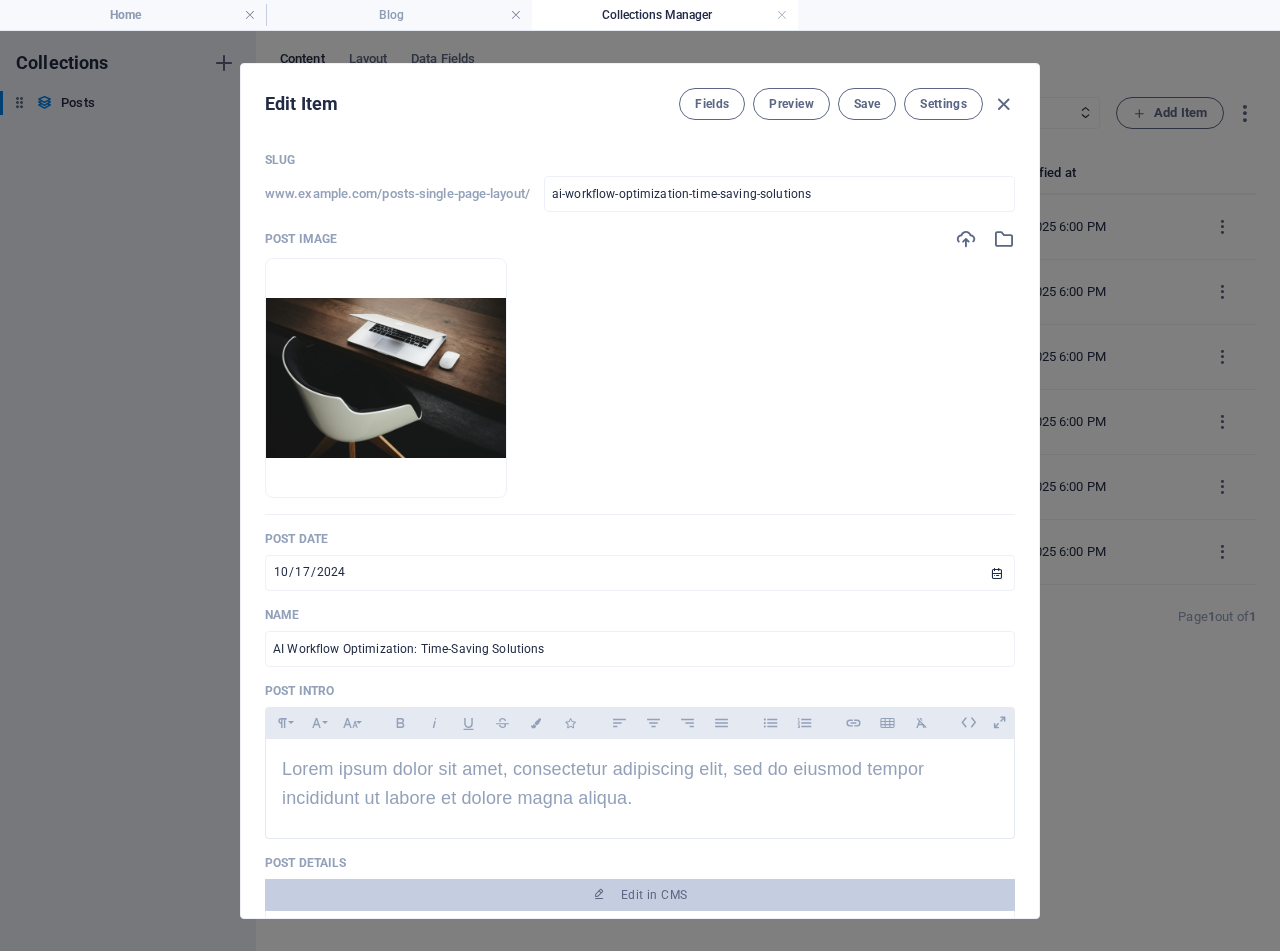 scroll, scrollTop: 400, scrollLeft: 0, axis: vertical 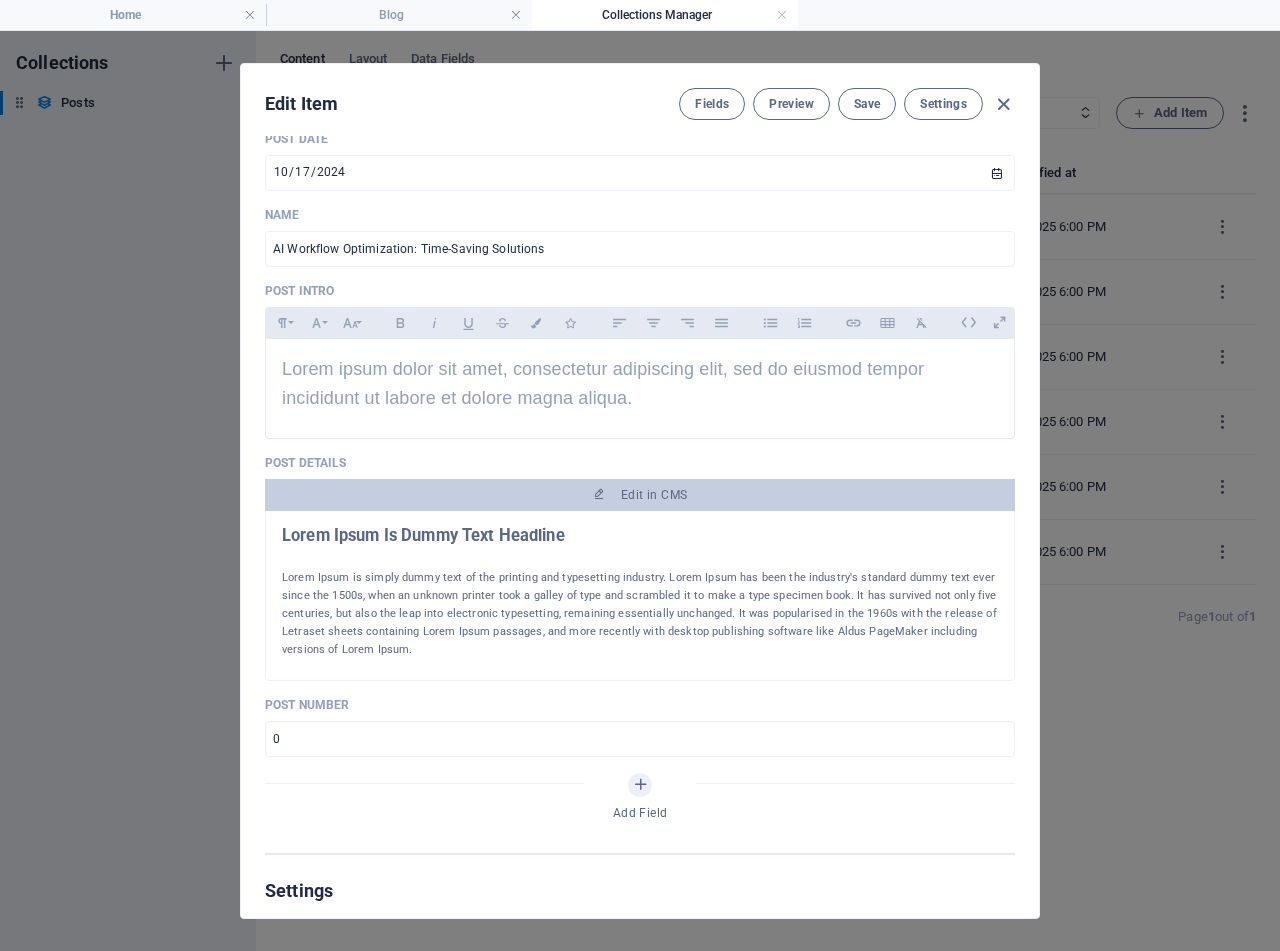 click on "Lorem Ipsum is simply dummy text of the printing and typesetting industry. Lorem Ipsum has been the industry's standard dummy text ever since the 1500s, when an unknown printer took a galley of type and scrambled it to make a type specimen book. It has survived not only five centuries, but also the leap into electronic typesetting, remaining essentially unchanged. It was popularised in the 1960s with the release of Letraset sheets containing Lorem Ipsum passages, and more recently with desktop publishing software like Aldus PageMaker including versions of Lorem Ipsum." at bounding box center [640, 614] 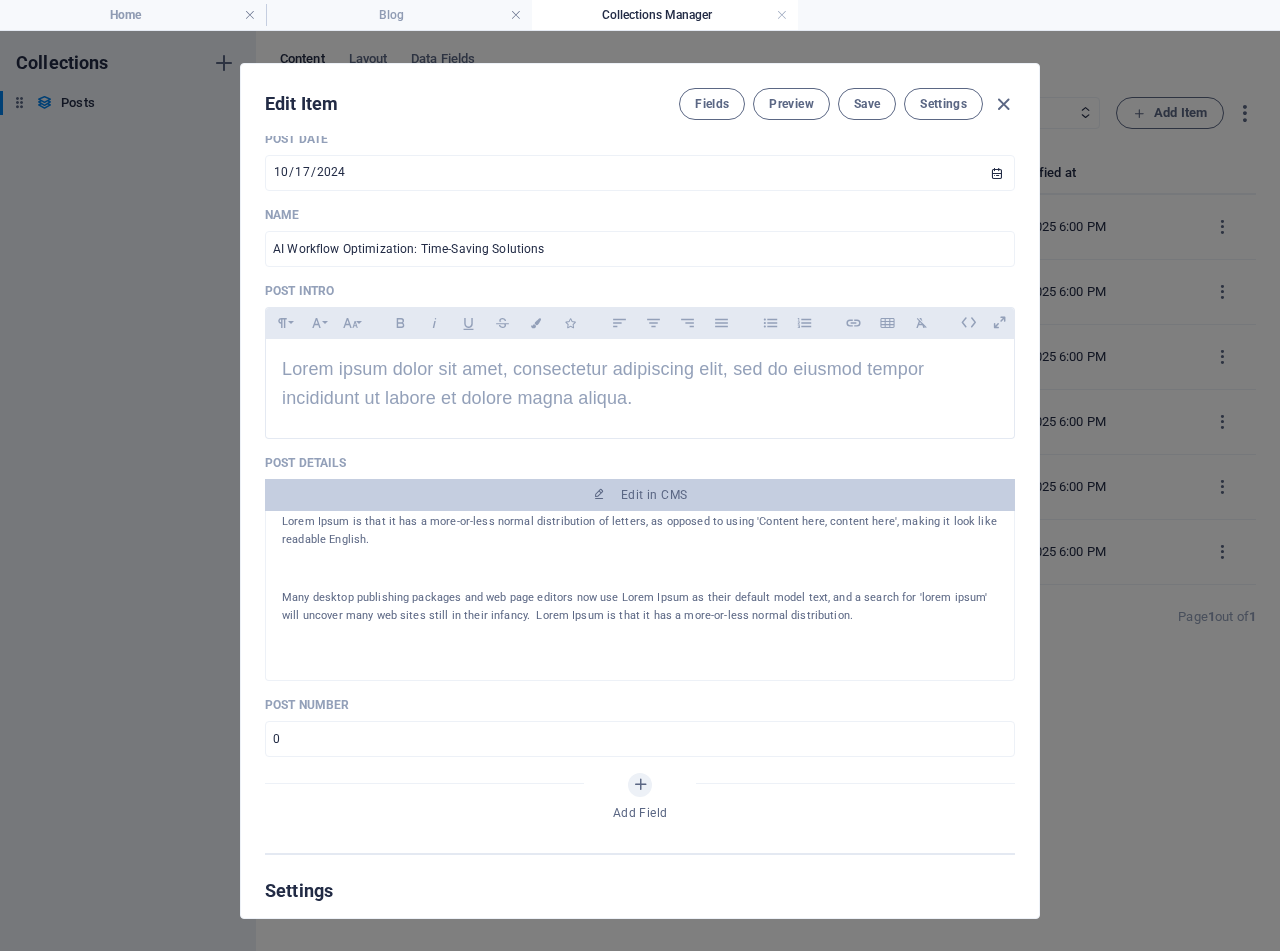 scroll, scrollTop: 0, scrollLeft: 0, axis: both 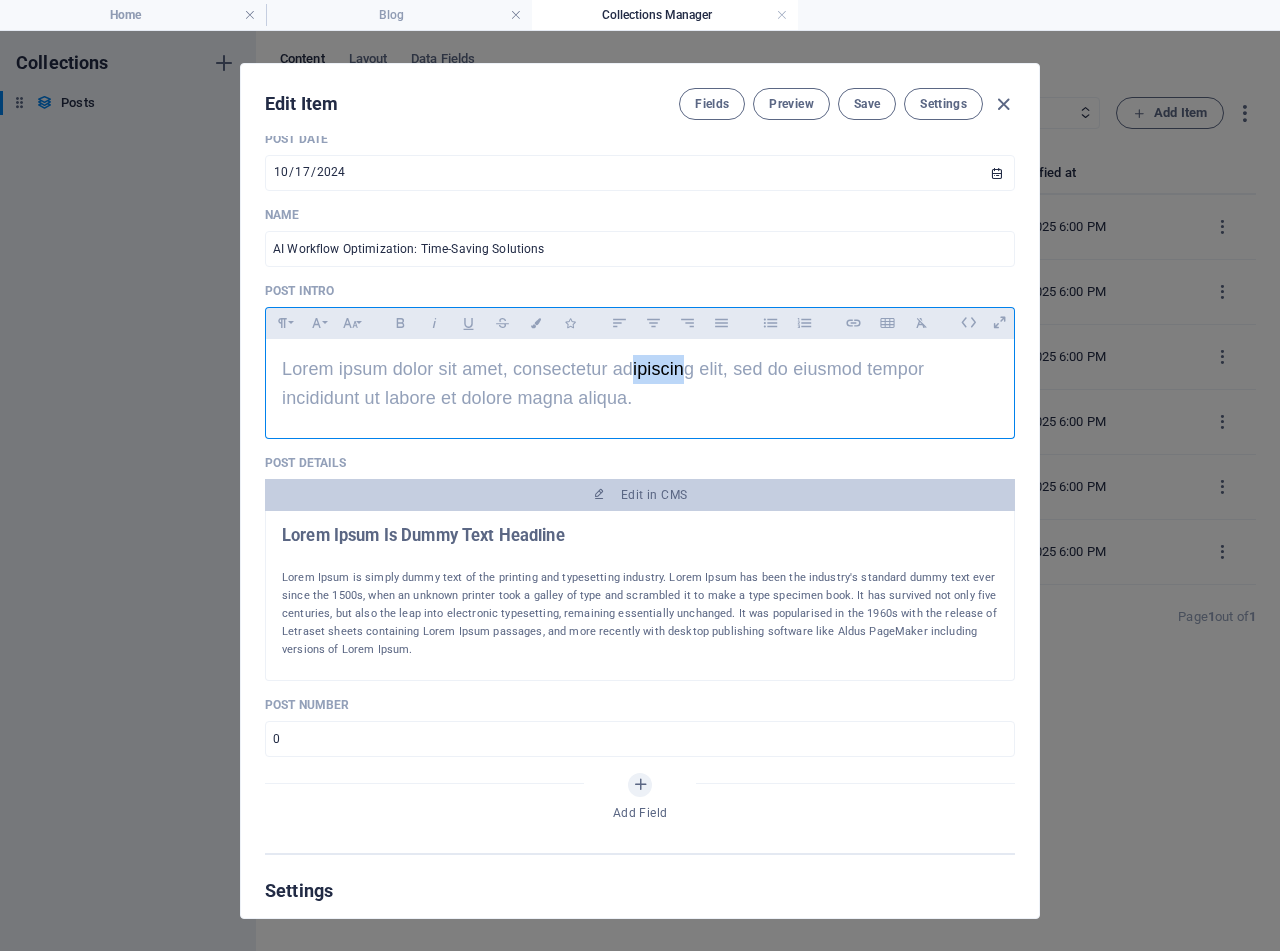 click on "Lorem ipsum dolor sit amet, consectetur adipiscing elit, sed do eiusmod tempor incididunt ut labore et dolore magna aliqua." at bounding box center [603, 383] 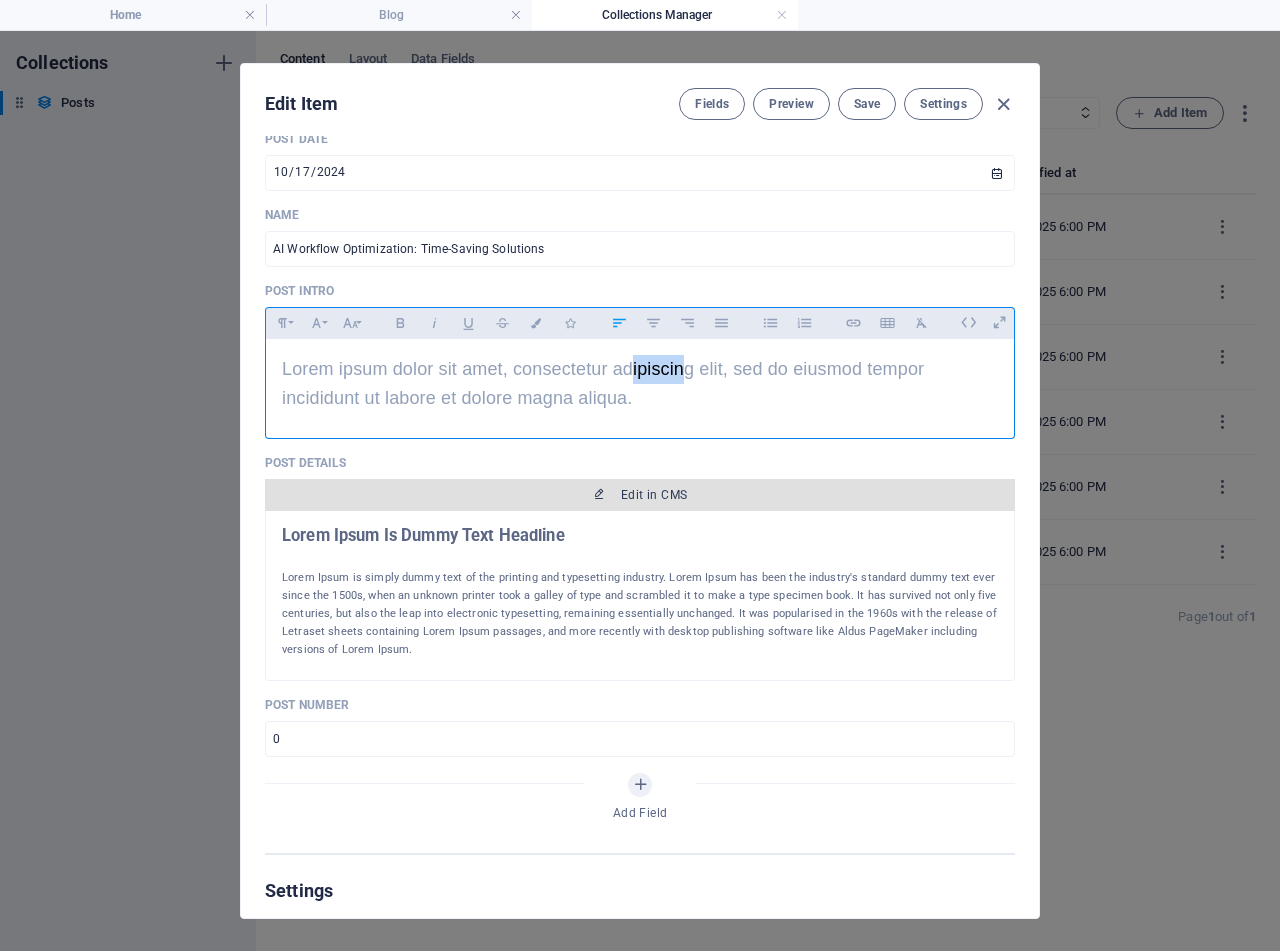 click on "Edit in CMS" at bounding box center [654, 495] 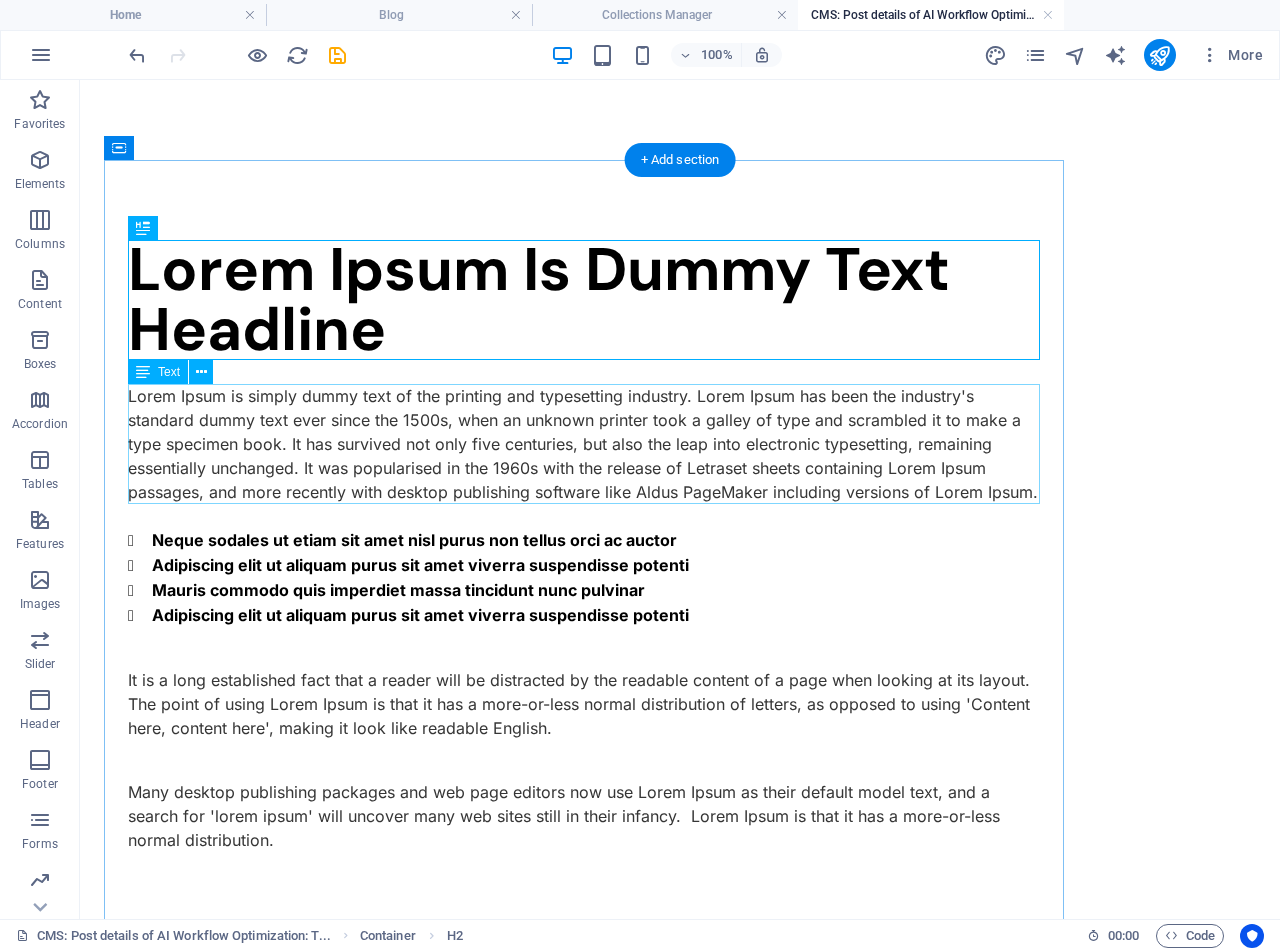 scroll, scrollTop: 0, scrollLeft: 0, axis: both 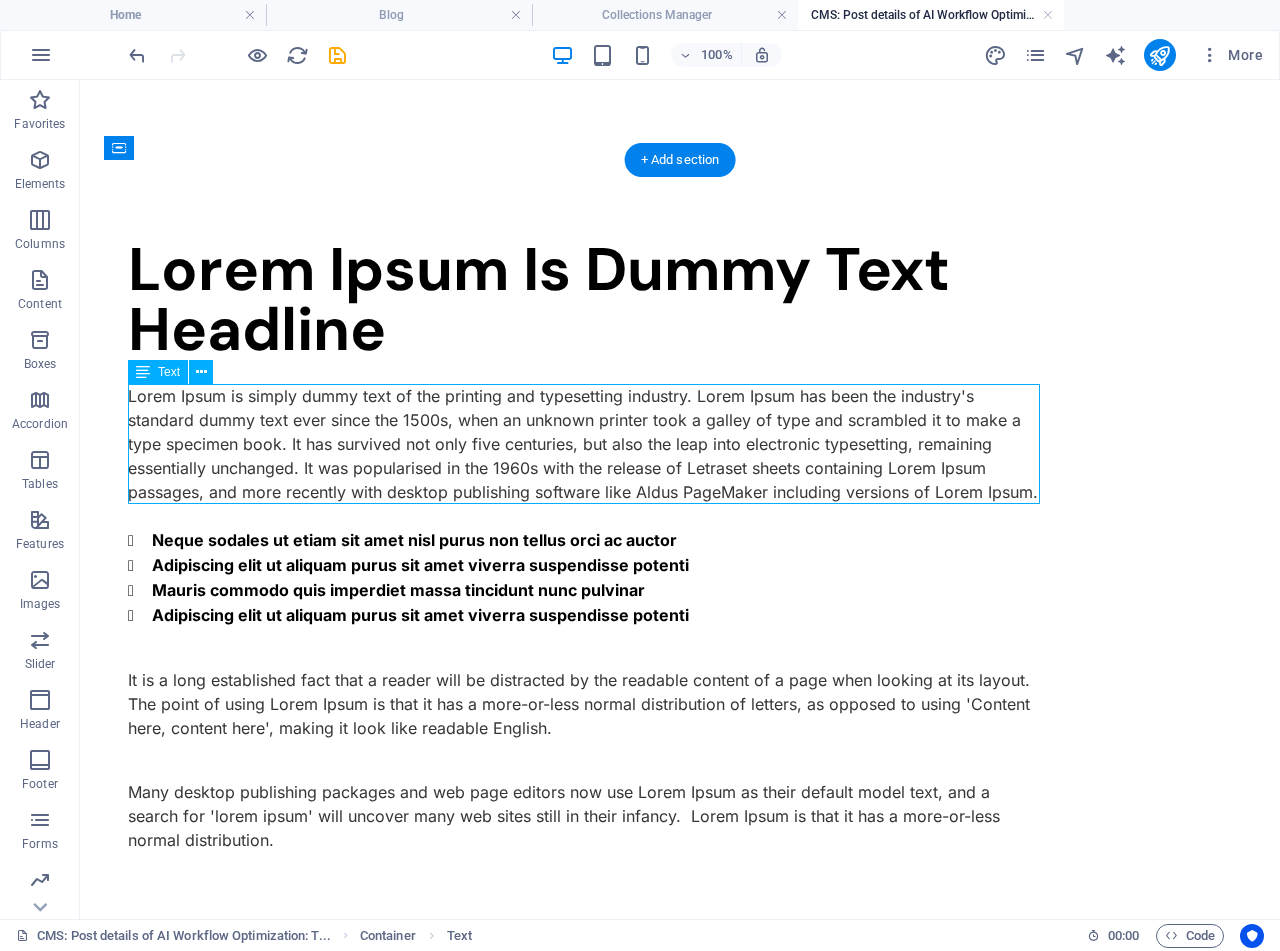 click on "Lorem Ipsum Is Dummy Text Headline" at bounding box center (584, 300) 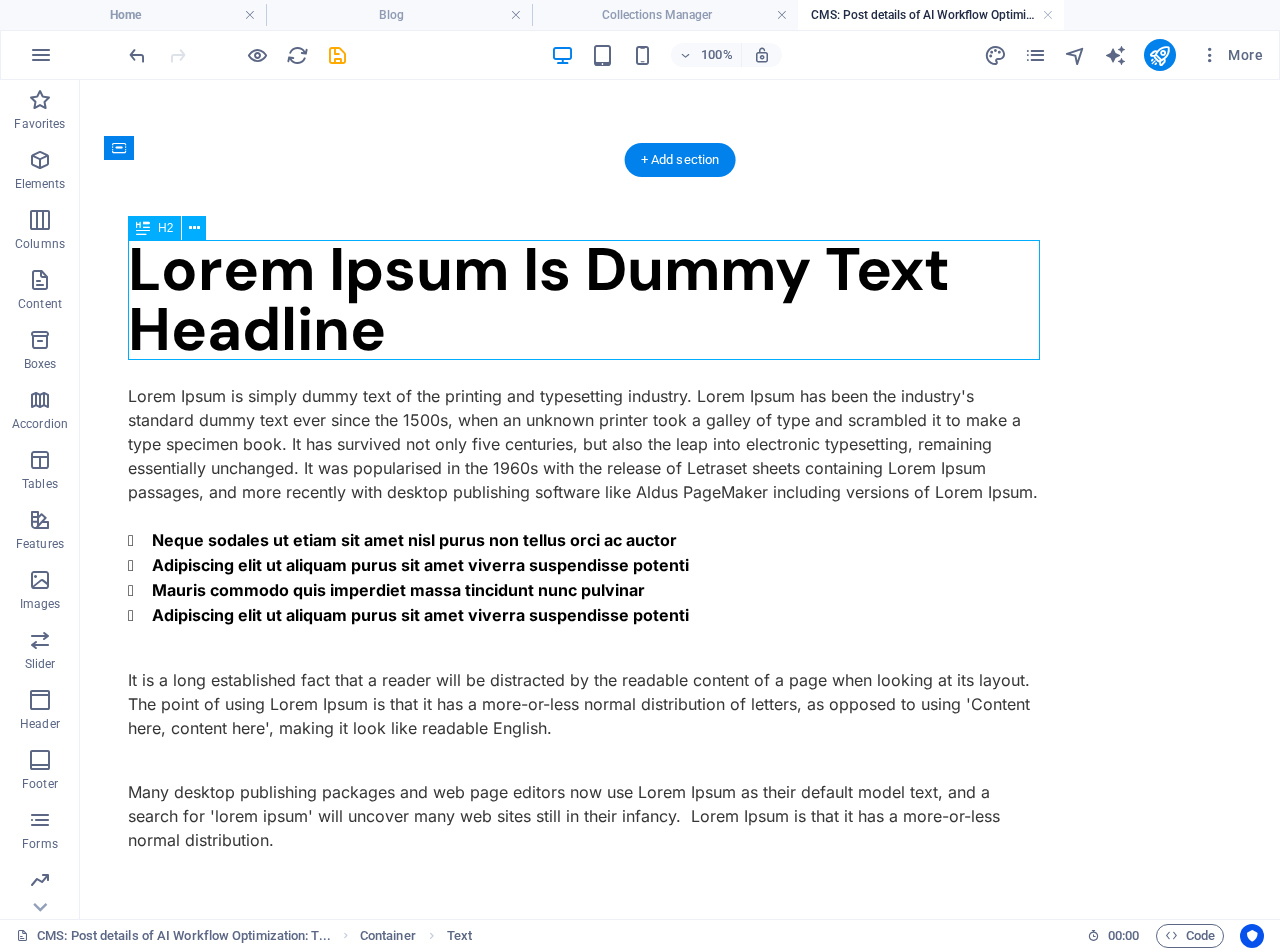 click on "Lorem Ipsum Is Dummy Text Headline" at bounding box center [584, 300] 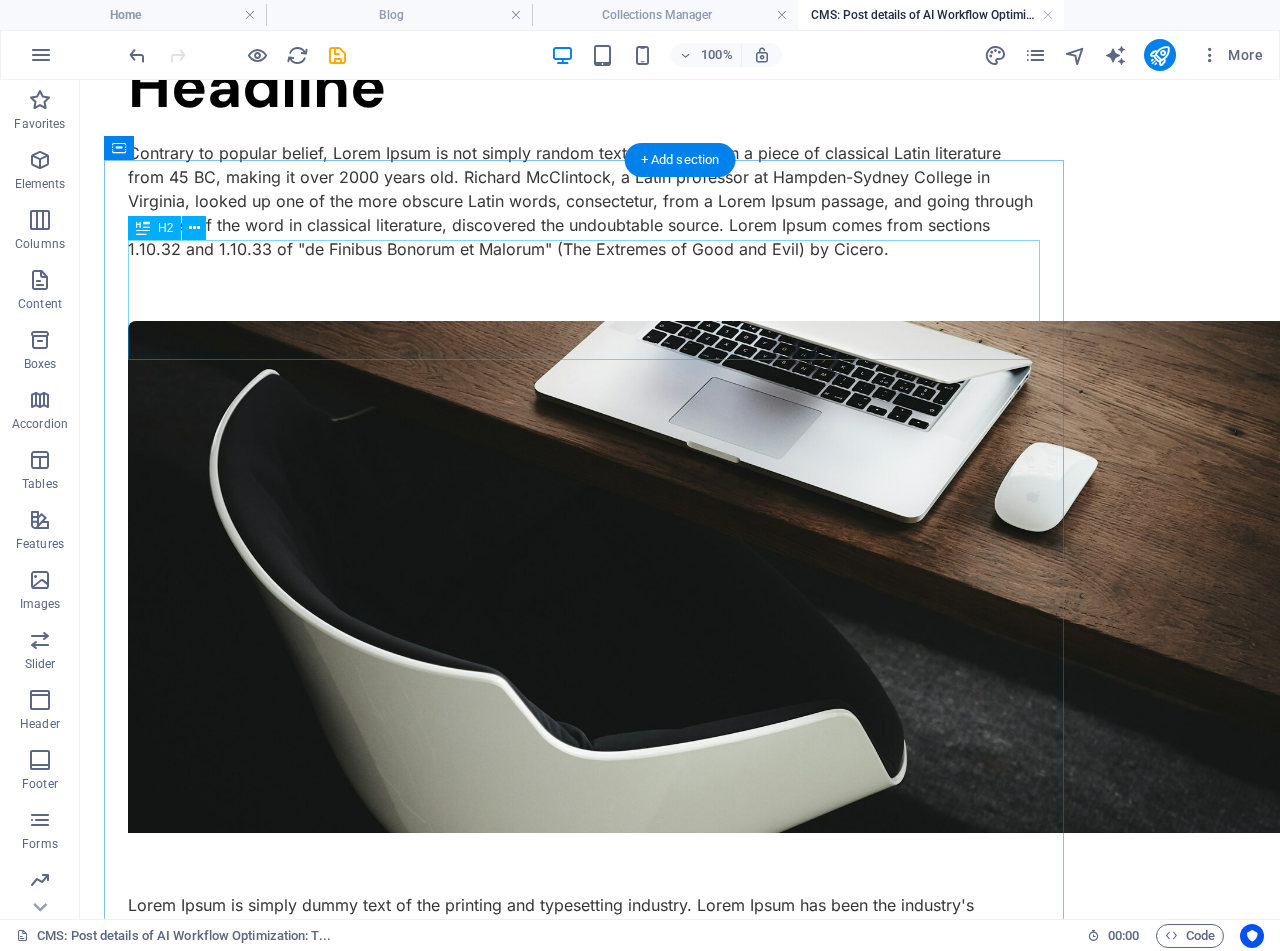scroll, scrollTop: 0, scrollLeft: 0, axis: both 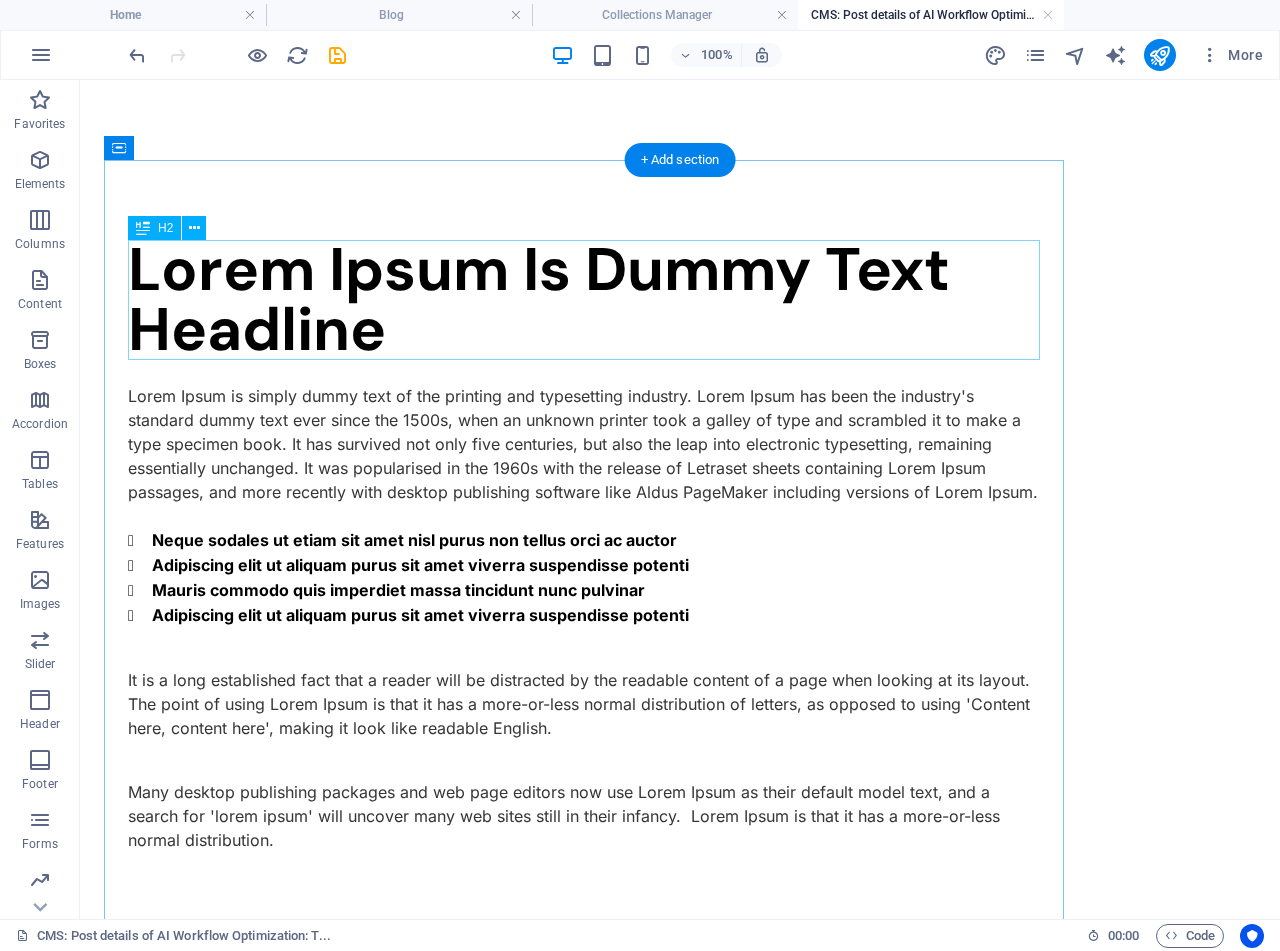 click on "Lorem Ipsum Is Dummy Text Headline" at bounding box center [584, 300] 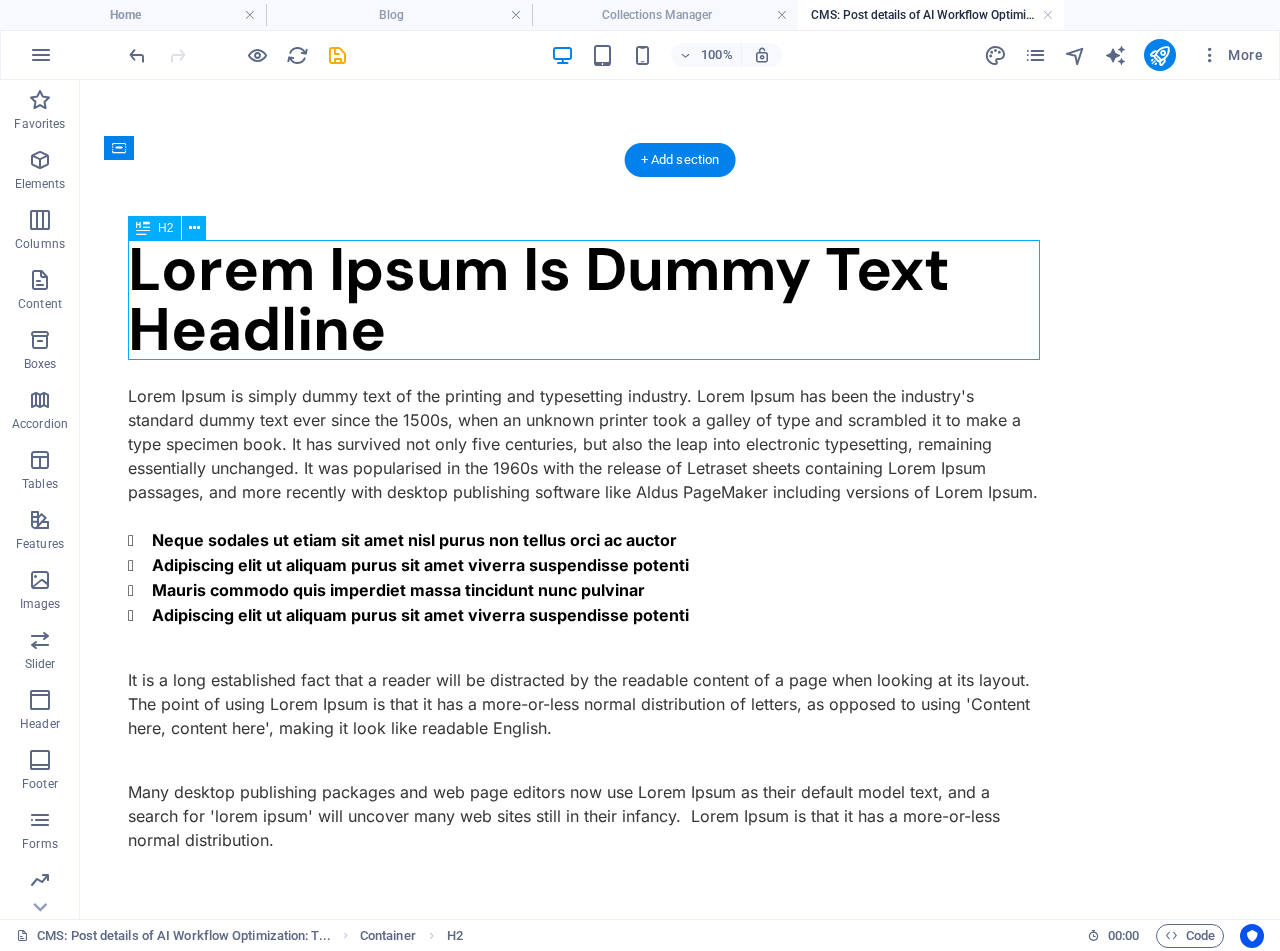 click on "Lorem Ipsum Is Dummy Text Headline" at bounding box center [584, 300] 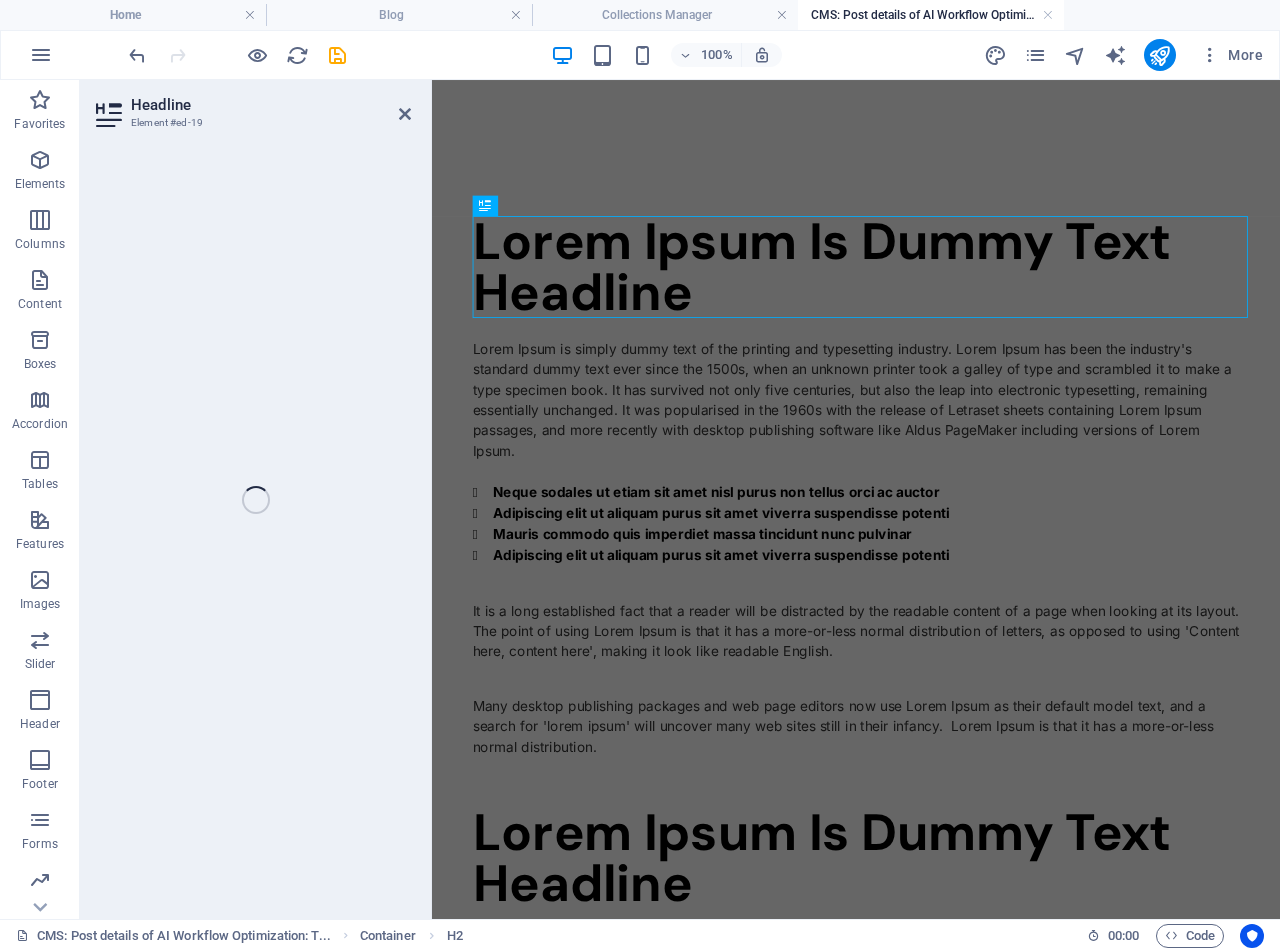 click on "Headline Element #ed-19
H2   Container   Text   Spacer   Spacer   Image   Text   H2   Container   Spacer   Collection listing   Collection listing   Collection item   Container   Collection listing   Collection item   Image   H2" at bounding box center [680, 499] 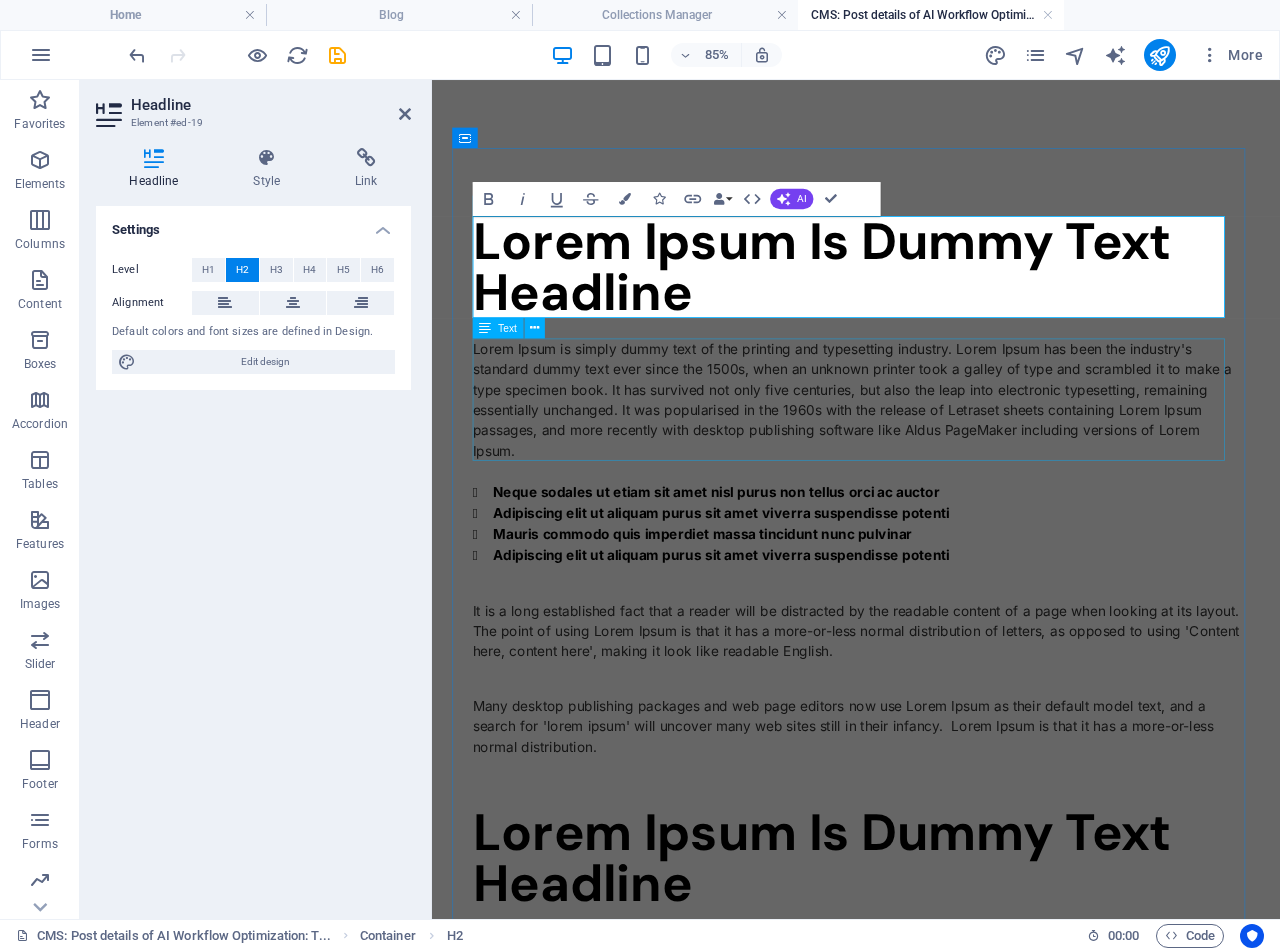 click on "Lorem Ipsum Is Dummy Text Headline" at bounding box center [931, 300] 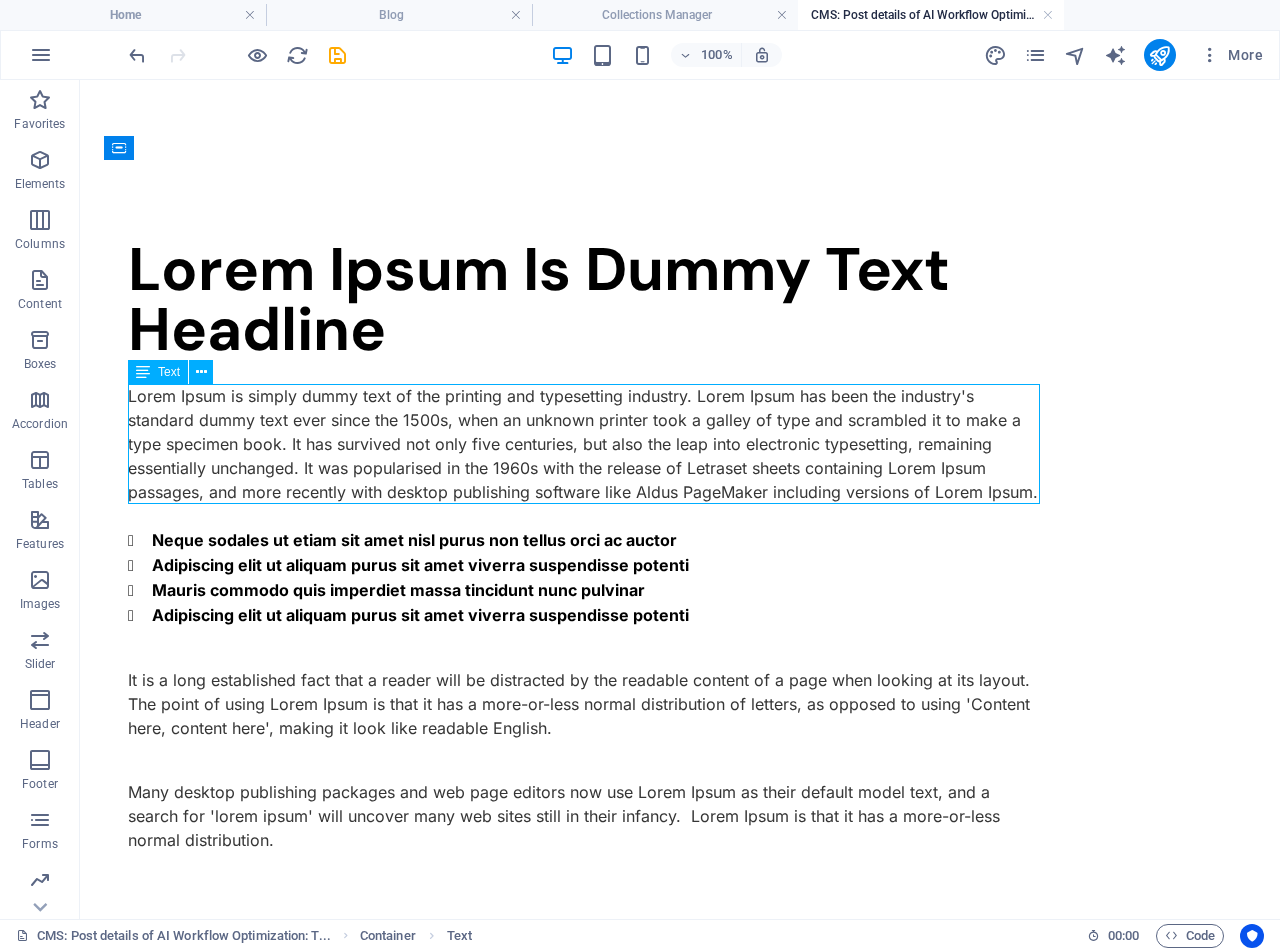click on "Lorem Ipsum is simply dummy text of the printing and typesetting industry. Lorem Ipsum has been the industry's standard dummy text ever since the 1500s, when an unknown printer took a galley of type and scrambled it to make a type specimen book. It has survived not only five centuries, but also the leap into electronic typesetting, remaining essentially unchanged. It was popularised in the 1960s with the release of Letraset sheets containing Lorem Ipsum passages, and more recently with desktop publishing software like Aldus PageMaker including versions of Lorem Ipsum." at bounding box center [584, 444] 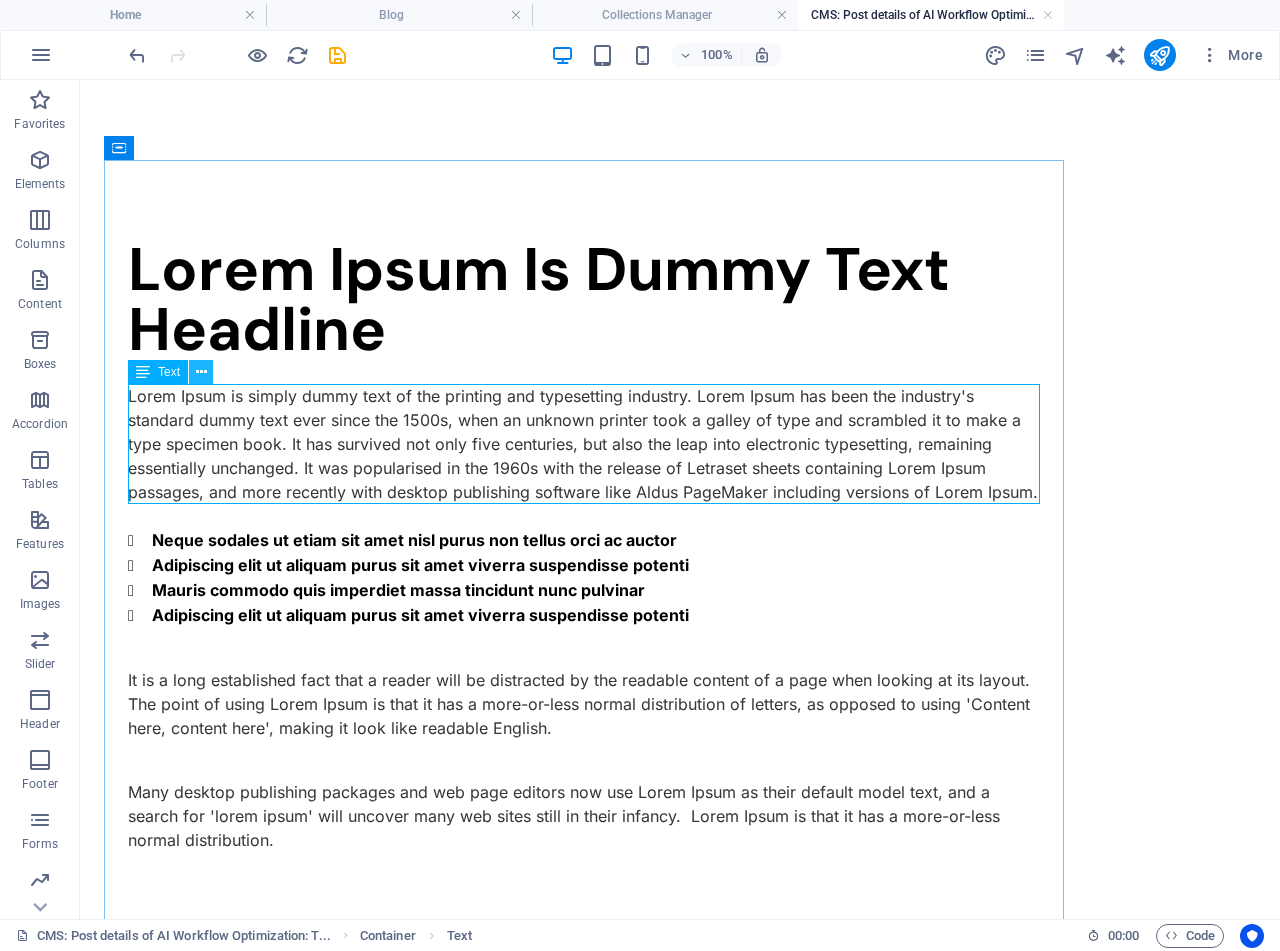 click at bounding box center [201, 372] 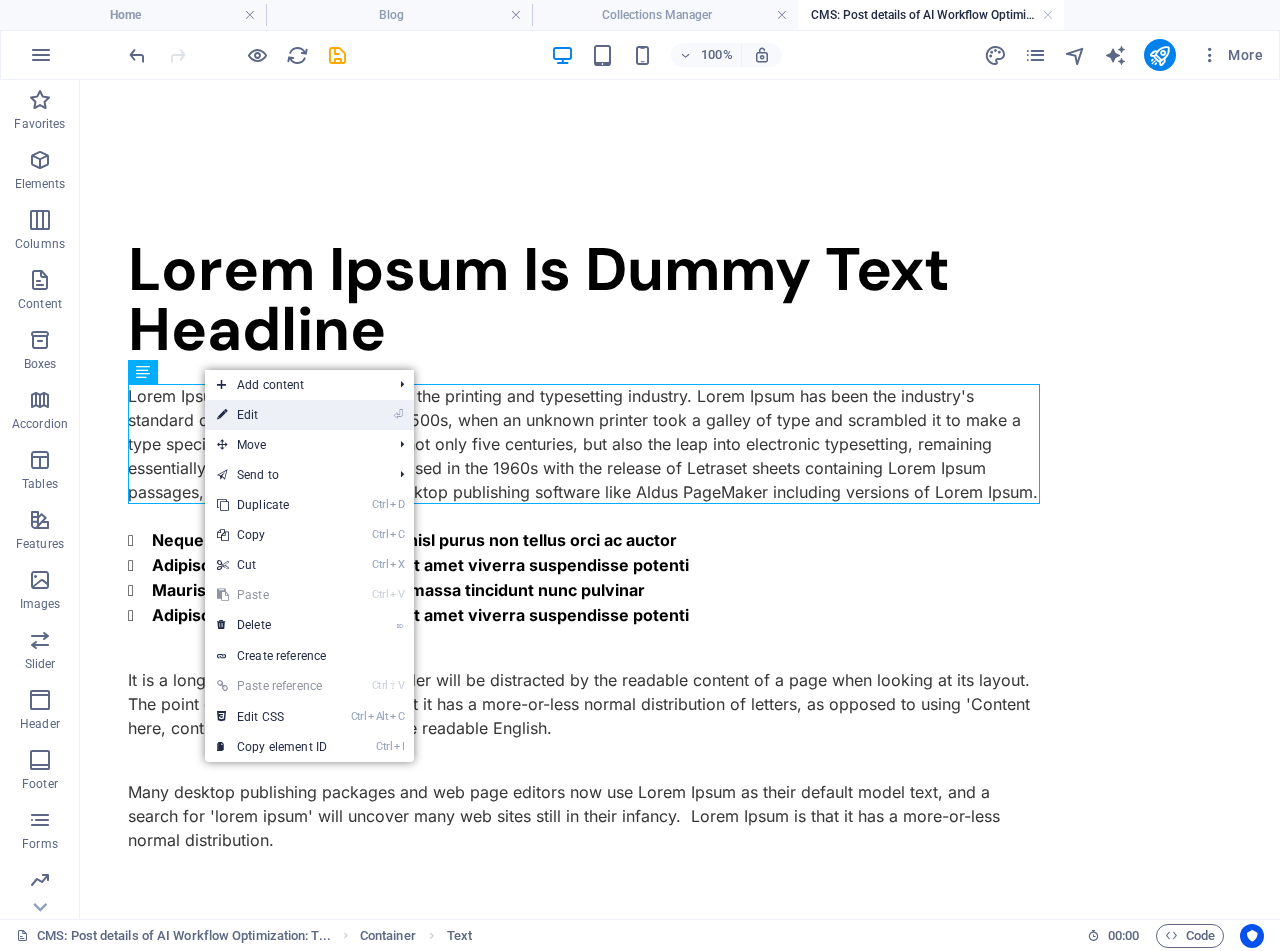 click on "⏎  Edit" at bounding box center [272, 415] 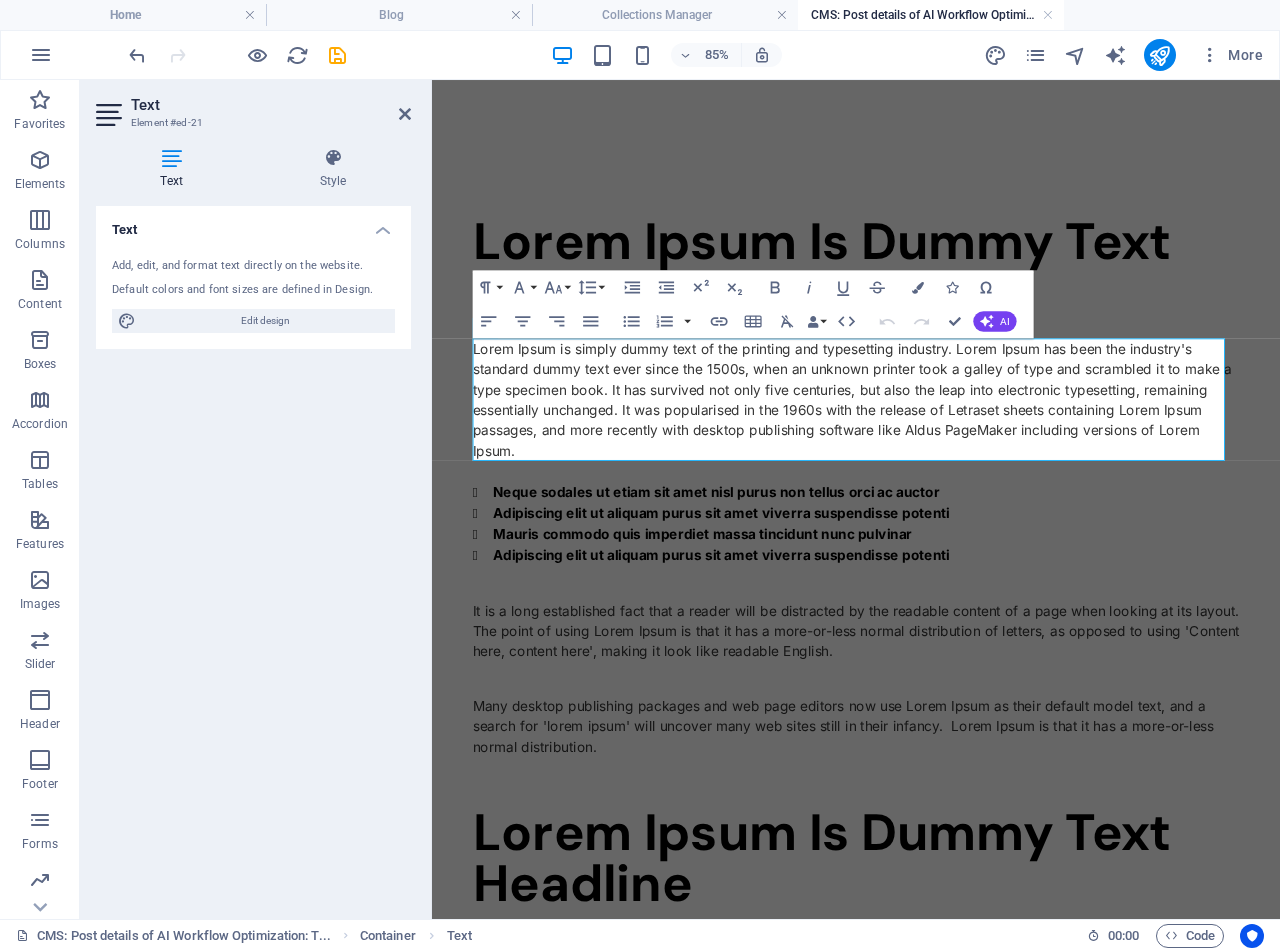 click on "Lorem Ipsum is simply dummy text of the printing and typesetting industry. Lorem Ipsum has been the industry's standard dummy text ever since the 1500s, when an unknown printer took a galley of type and scrambled it to make a type specimen book. It has survived not only five centuries, but also the leap into electronic typesetting, remaining essentially unchanged. It was popularised in the 1960s with the release of Letraset sheets containing Lorem Ipsum passages, and more recently with desktop publishing software like Aldus PageMaker including versions of Lorem Ipsum." at bounding box center [931, 456] 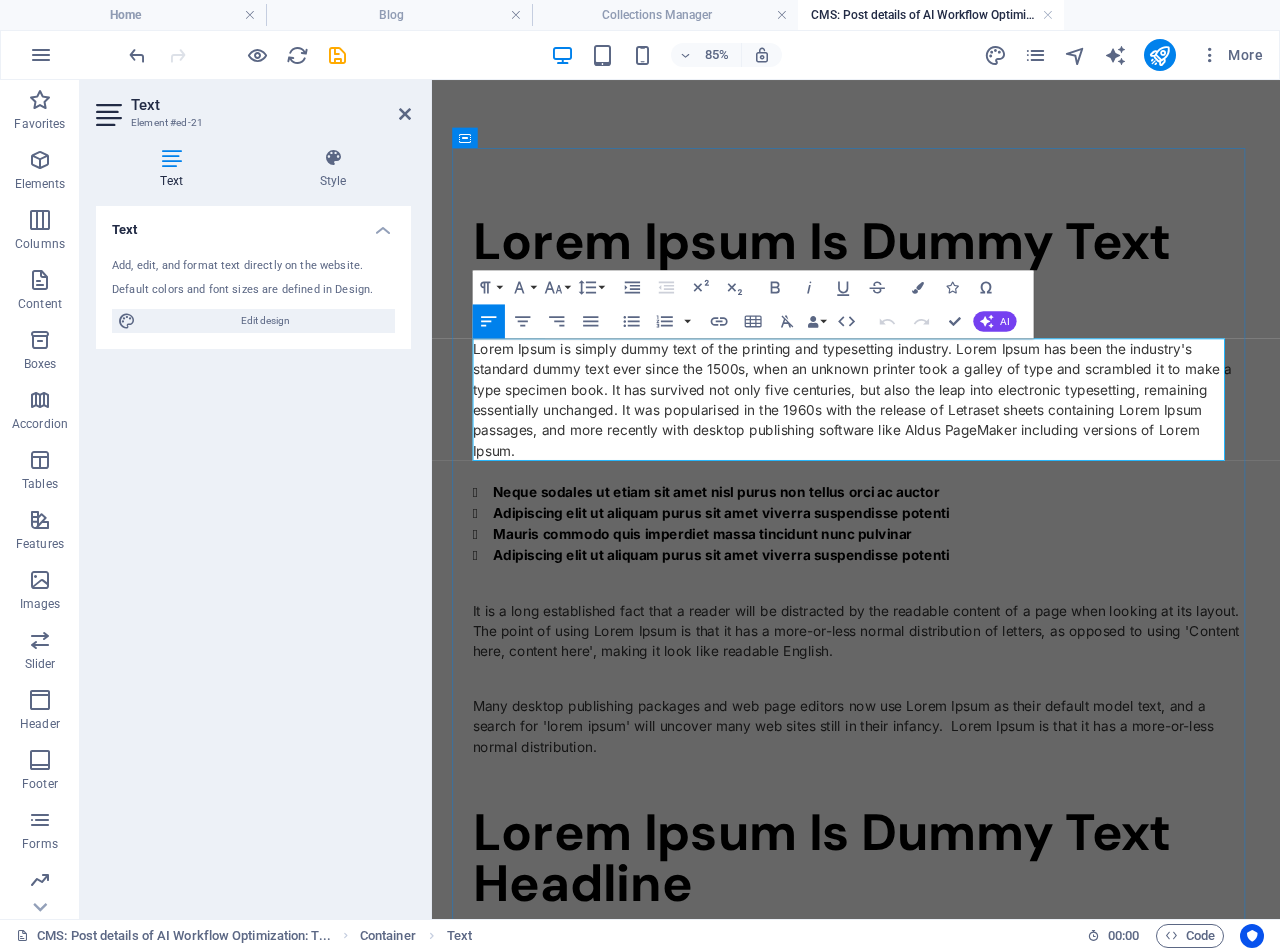 click on "Lorem Ipsum is simply dummy text of the printing and typesetting industry. Lorem Ipsum has been the industry's standard dummy text ever since the 1500s, when an unknown printer took a galley of type and scrambled it to make a type specimen book. It has survived not only five centuries, but also the leap into electronic typesetting, remaining essentially unchanged. It was popularised in the 1960s with the release of Letraset sheets containing Lorem Ipsum passages, and more recently with desktop publishing software like Aldus PageMaker including versions of Lorem Ipsum." at bounding box center [931, 456] 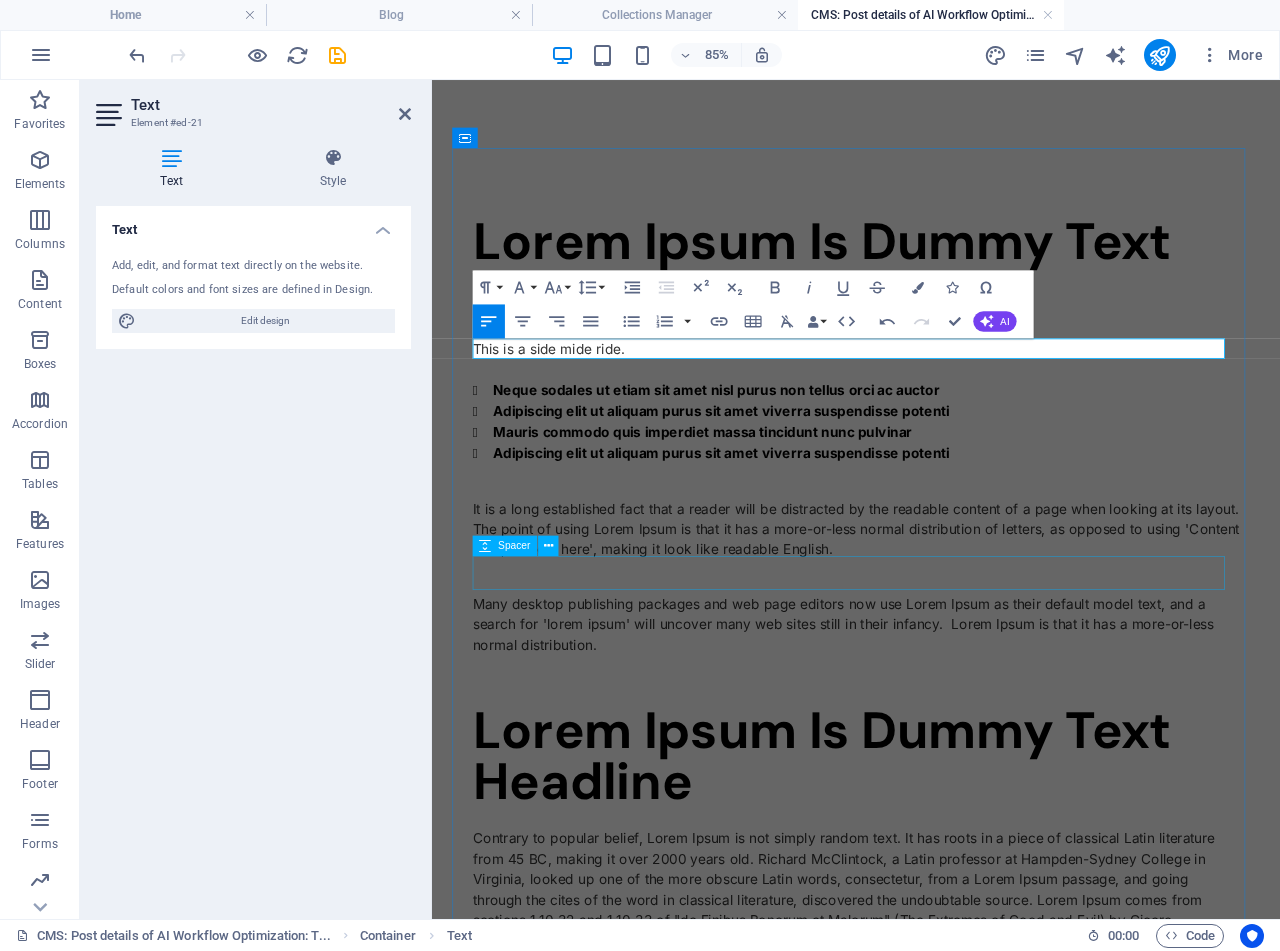 click on "It is a long established fact that a reader will be distracted by the readable content of a page when looking at its layout. The point of using Lorem Ipsum is that it has a more-or-less normal distribution of letters, as opposed to using 'Content here, content here', making it look like readable English." at bounding box center [931, 608] 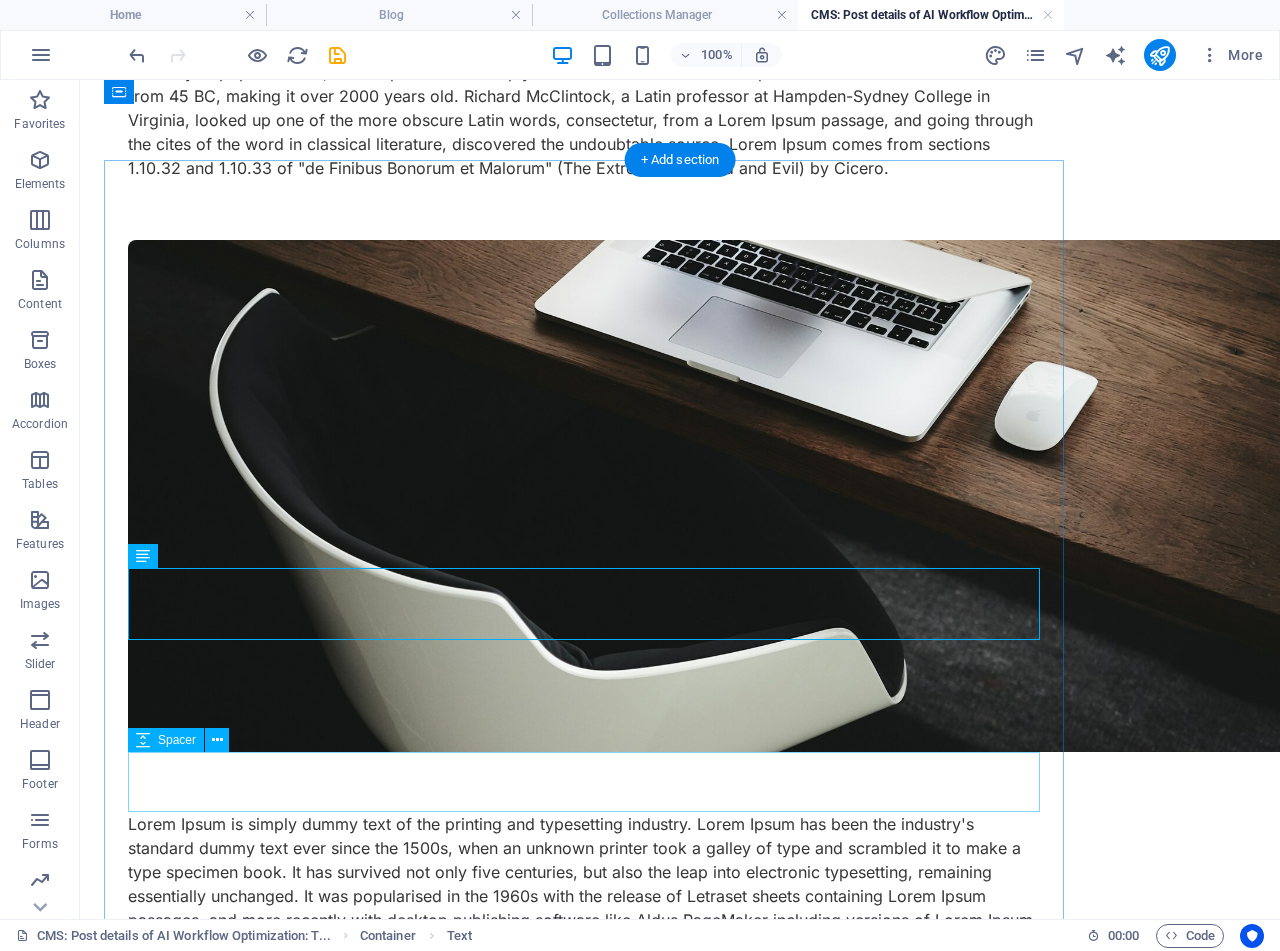 scroll, scrollTop: 0, scrollLeft: 0, axis: both 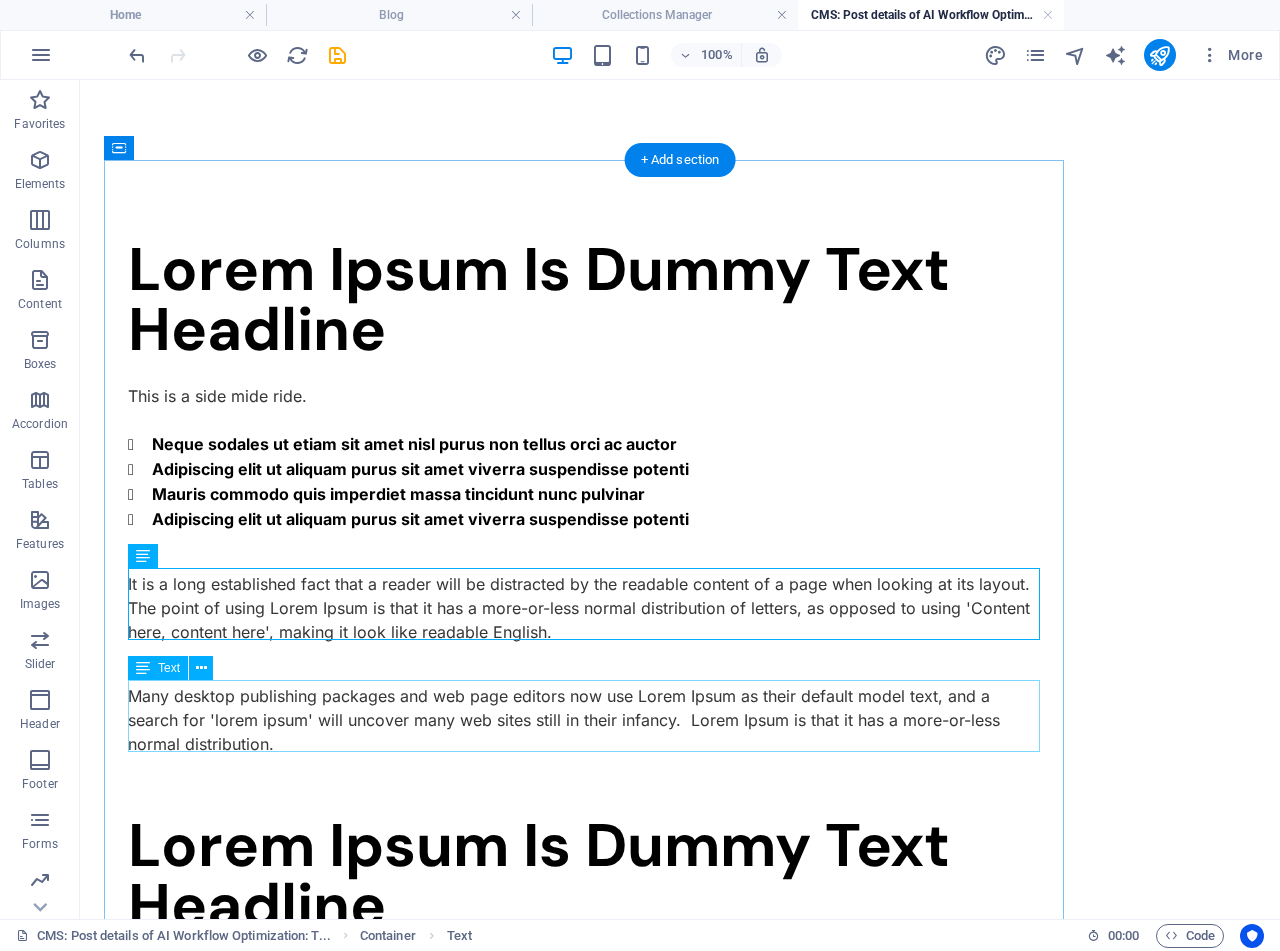 click on "Many desktop publishing packages and web page editors now use Lorem Ipsum as their default model text, and a search for 'lorem ipsum' will uncover many web sites still in their infancy.  Lorem Ipsum is that it has a more-or-less normal distribution." at bounding box center [584, 720] 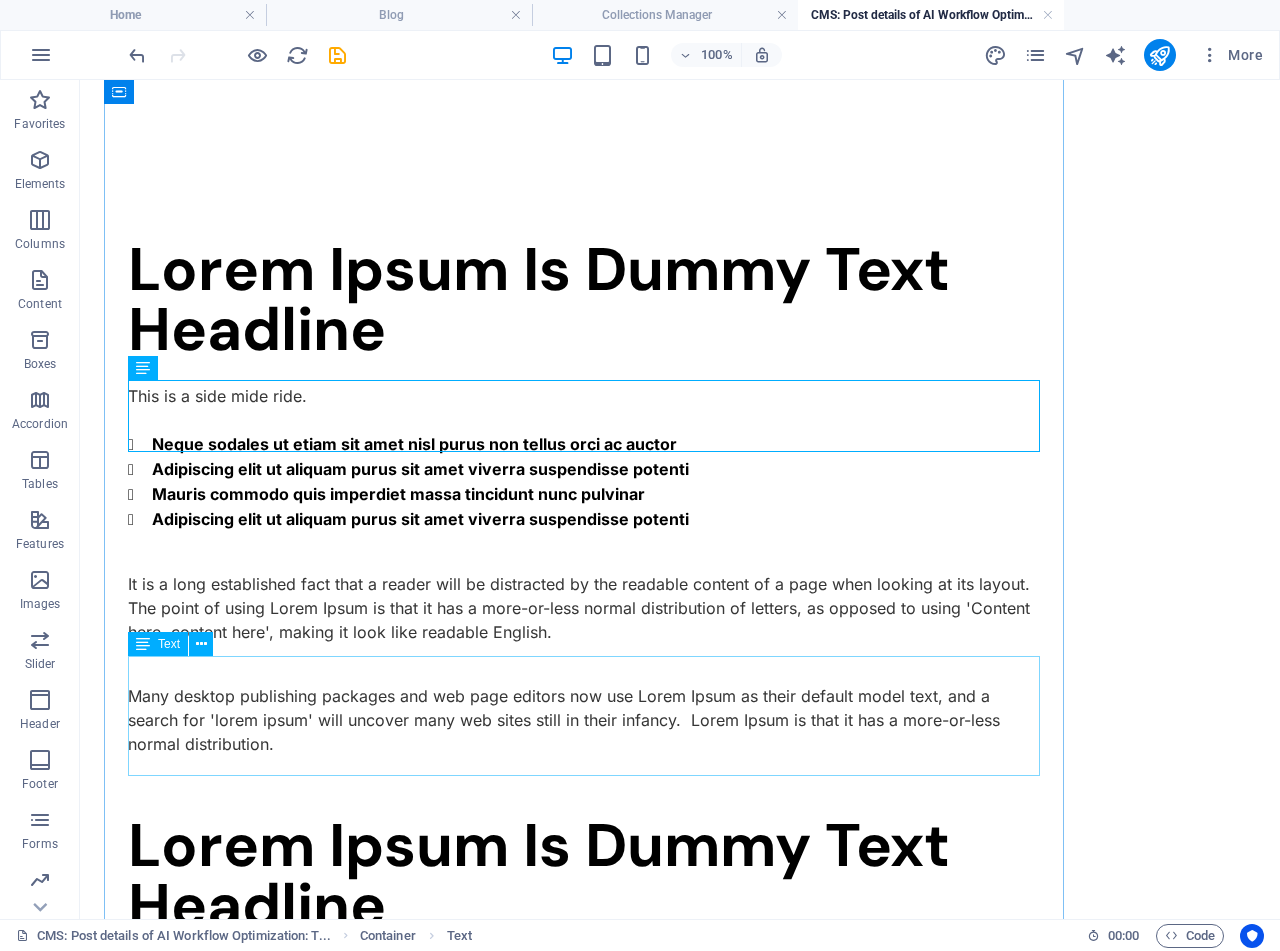 scroll, scrollTop: 300, scrollLeft: 0, axis: vertical 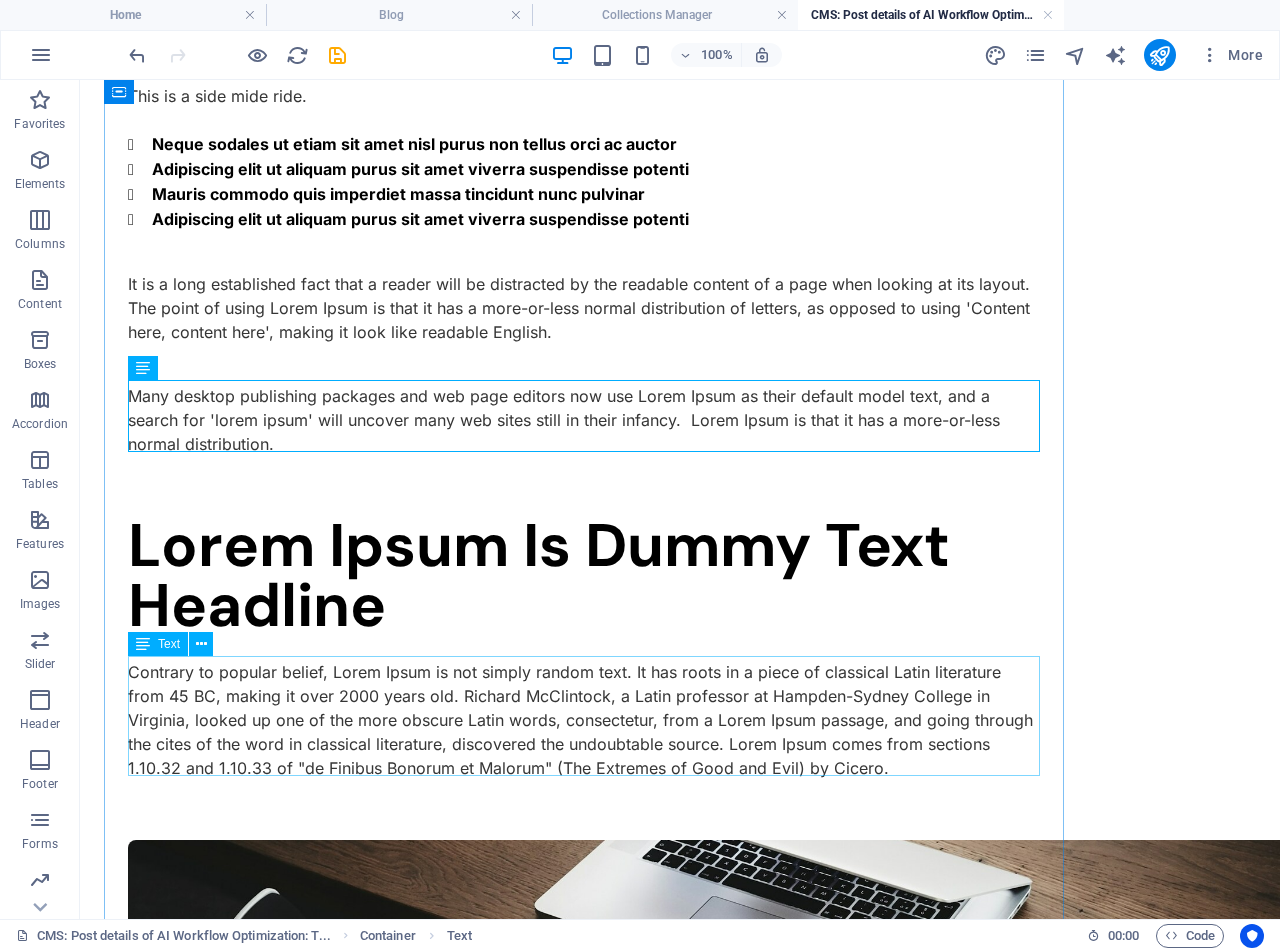 click on "Contrary to popular belief, Lorem Ipsum is not simply random text. It has roots in a piece of classical Latin literature from 45 BC, making it over 2000 years old. Richard McClintock, a Latin professor at Hampden-Sydney College in Virginia, looked up one of the more obscure Latin words, consectetur, from a Lorem Ipsum passage, and going through the cites of the word in classical literature, discovered the undoubtable source. Lorem Ipsum comes from sections 1.10.32 and 1.10.33 of "de Finibus Bonorum et Malorum" (The Extremes of Good and Evil) by Cicero." at bounding box center [584, 720] 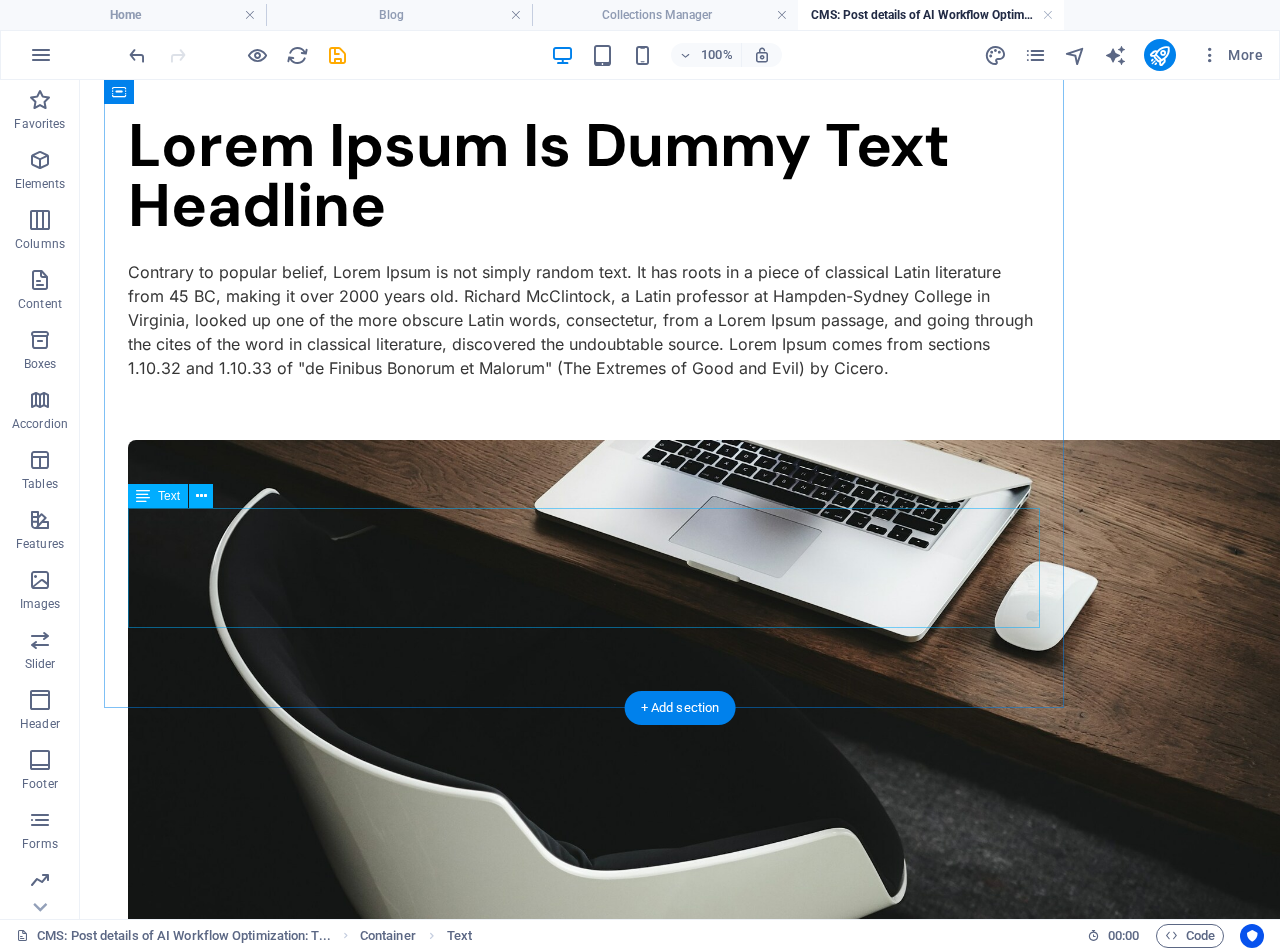 scroll, scrollTop: 1200, scrollLeft: 0, axis: vertical 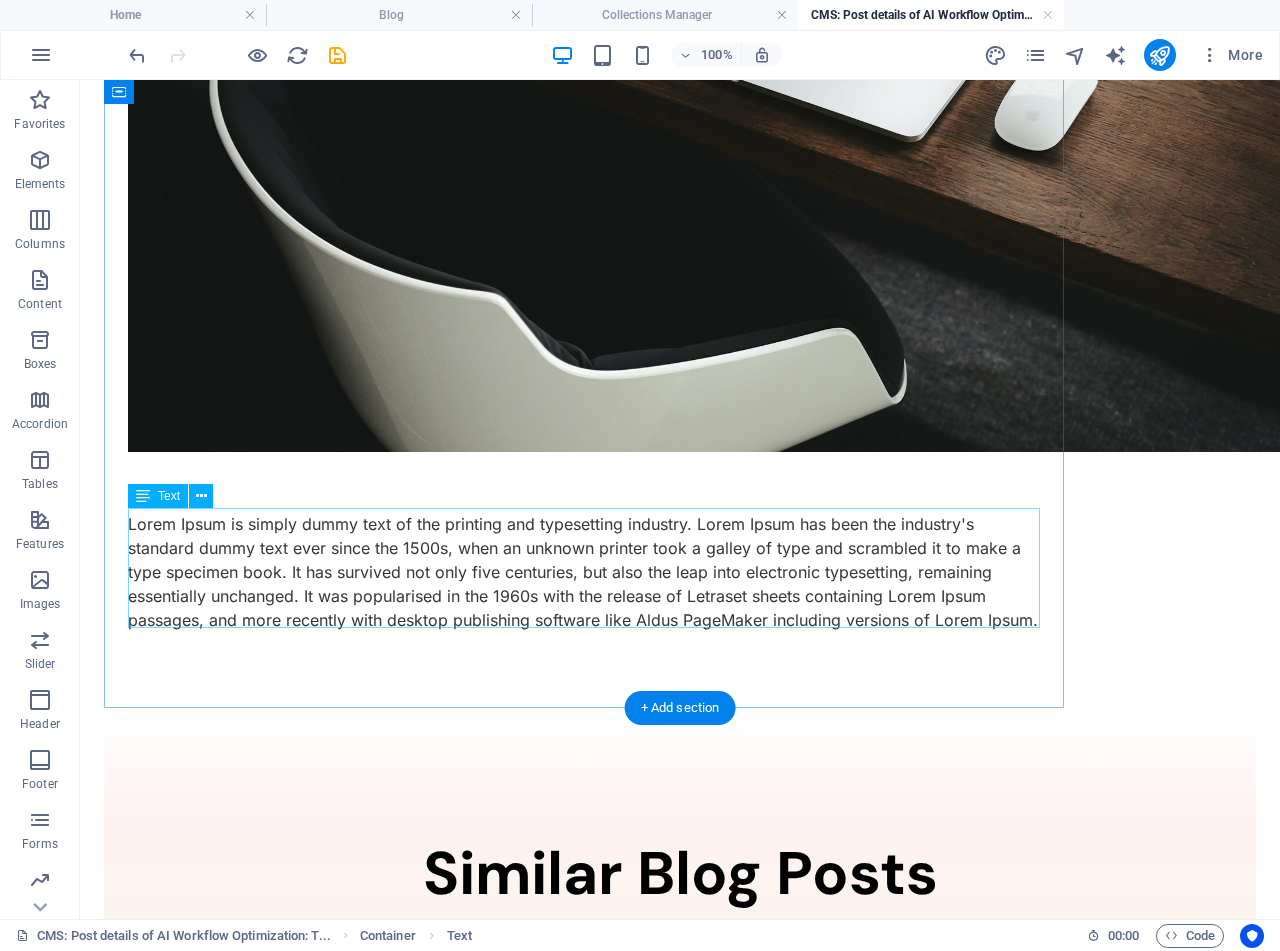 click on "Lorem Ipsum is simply dummy text of the printing and typesetting industry. Lorem Ipsum has been the industry's standard dummy text ever since the 1500s, when an unknown printer took a galley of type and scrambled it to make a type specimen book. It has survived not only five centuries, but also the leap into electronic typesetting, remaining essentially unchanged. It was popularised in the 1960s with the release of Letraset sheets containing Lorem Ipsum passages, and more recently with desktop publishing software like Aldus PageMaker including versions of Lorem Ipsum." at bounding box center [584, 572] 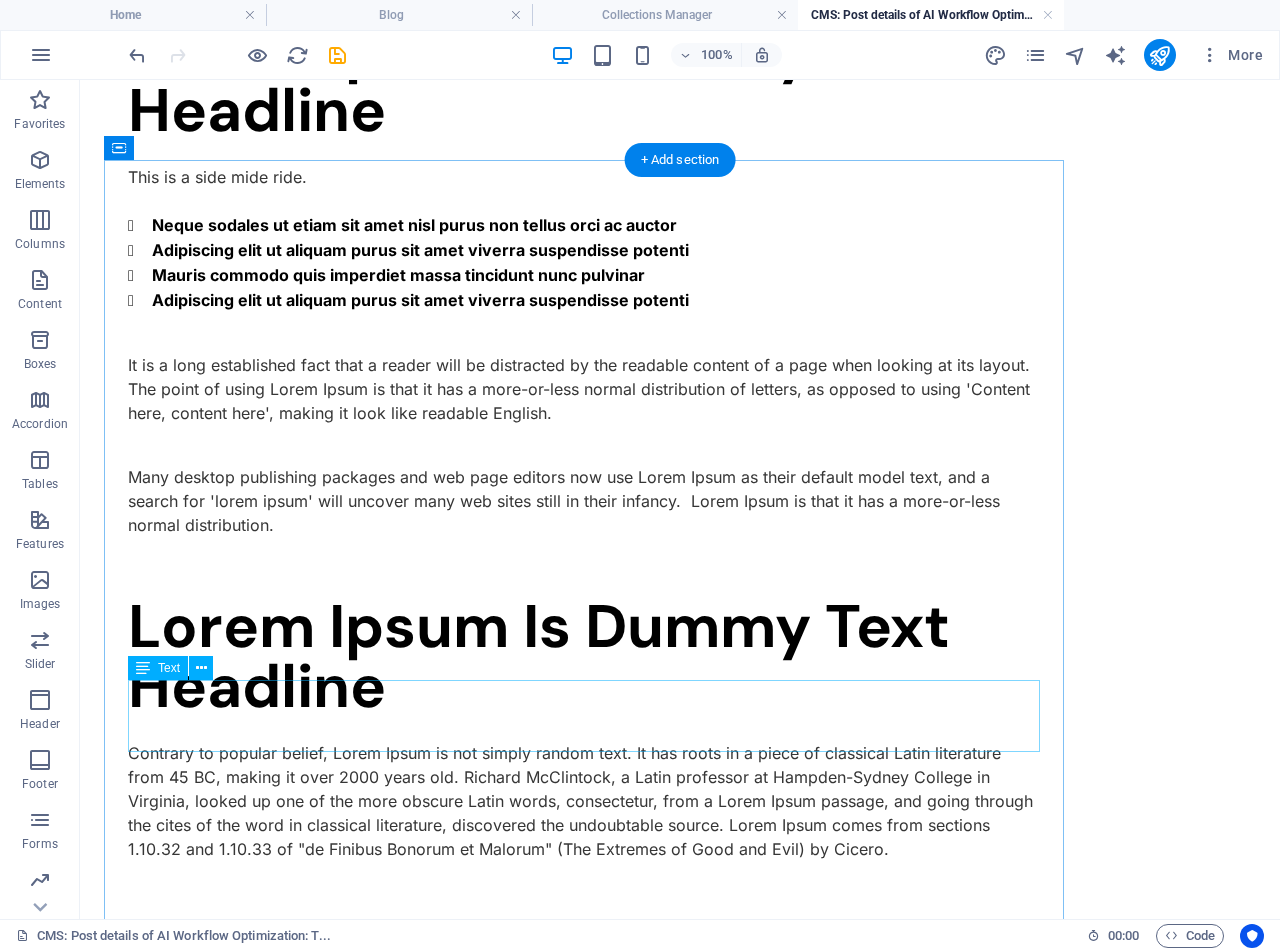 scroll, scrollTop: 0, scrollLeft: 0, axis: both 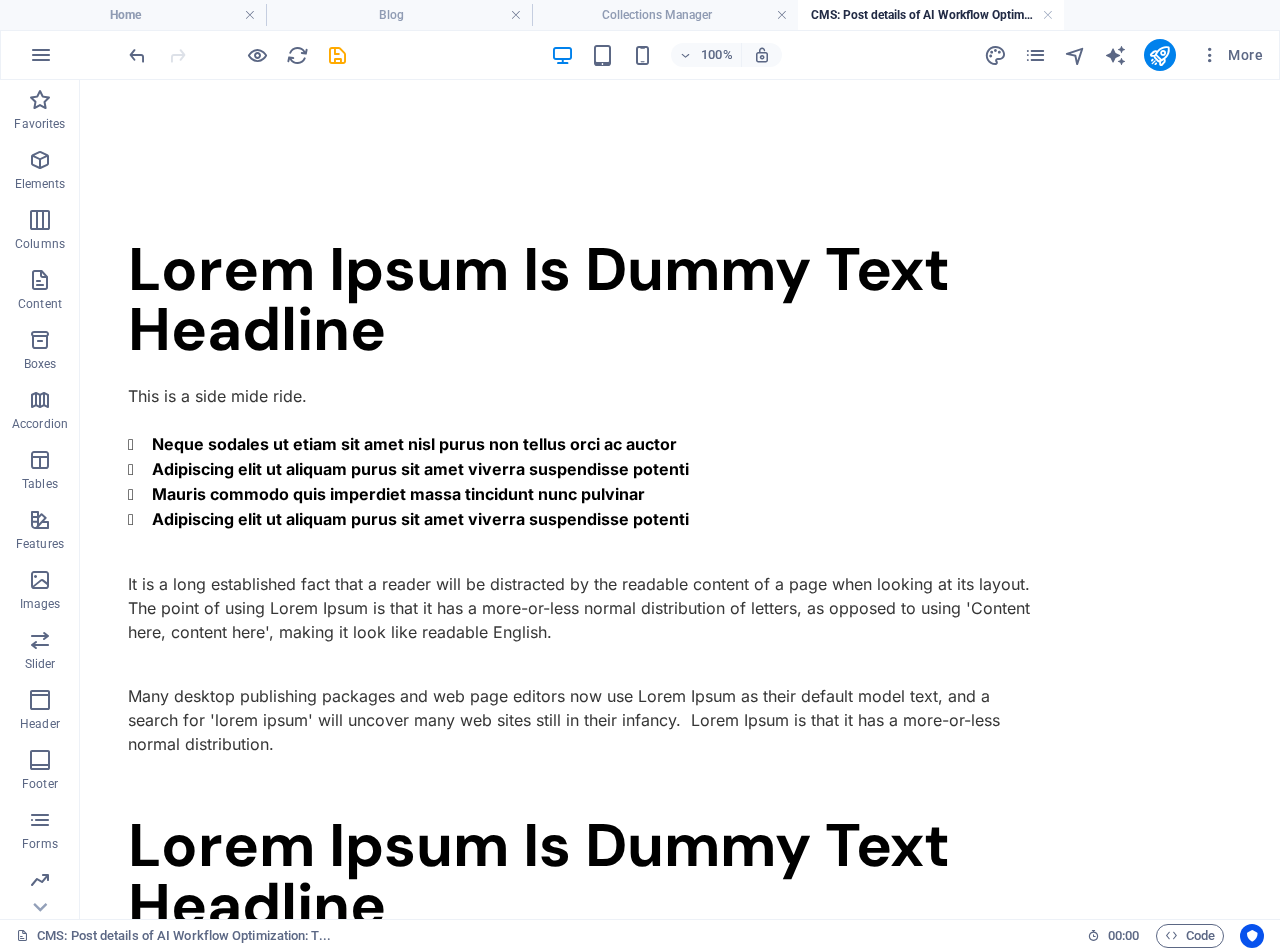 click on "CMS: Post details of AI Workflow Optimization: T..." at bounding box center [931, 15] 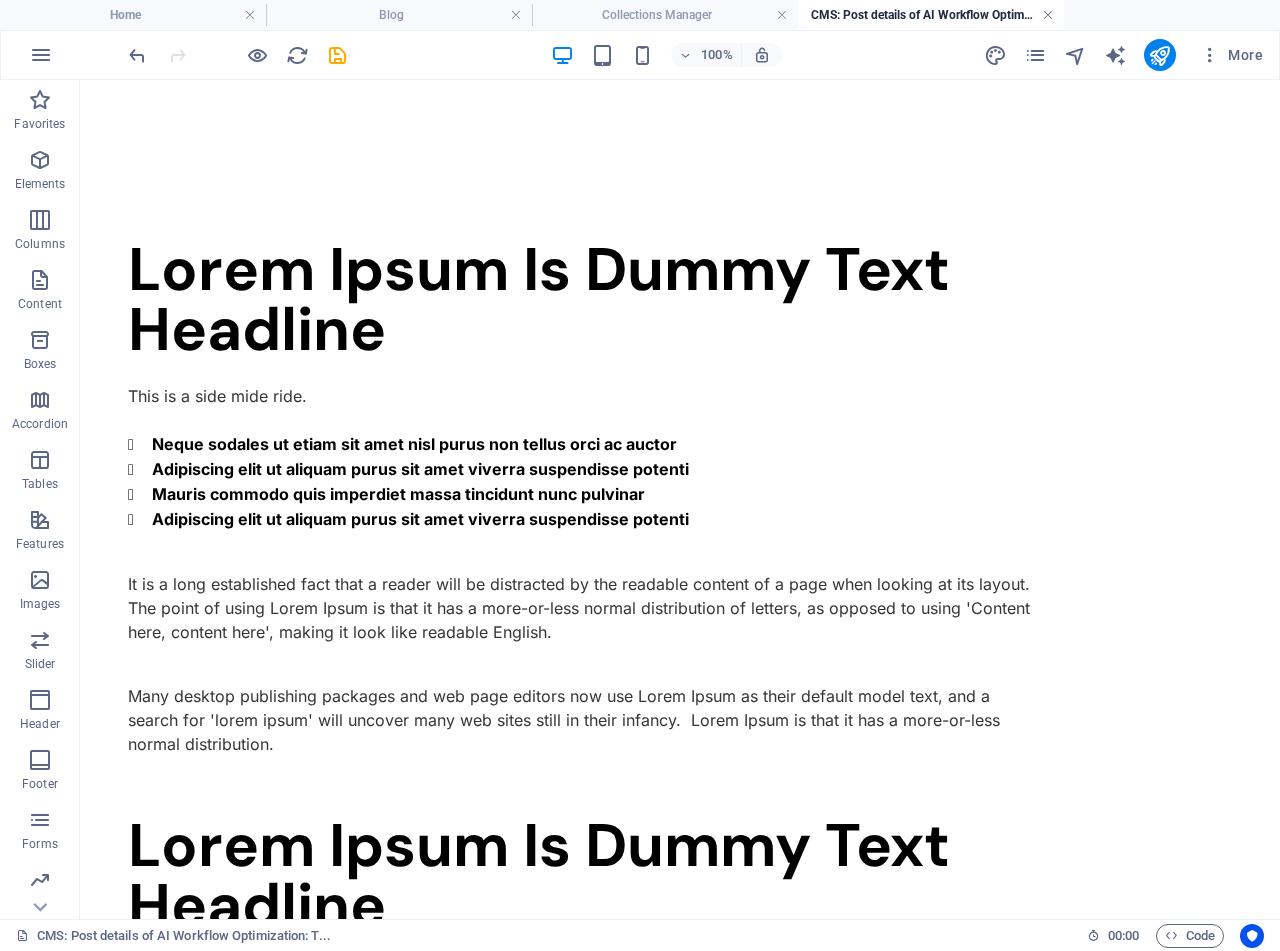 click at bounding box center (1048, 15) 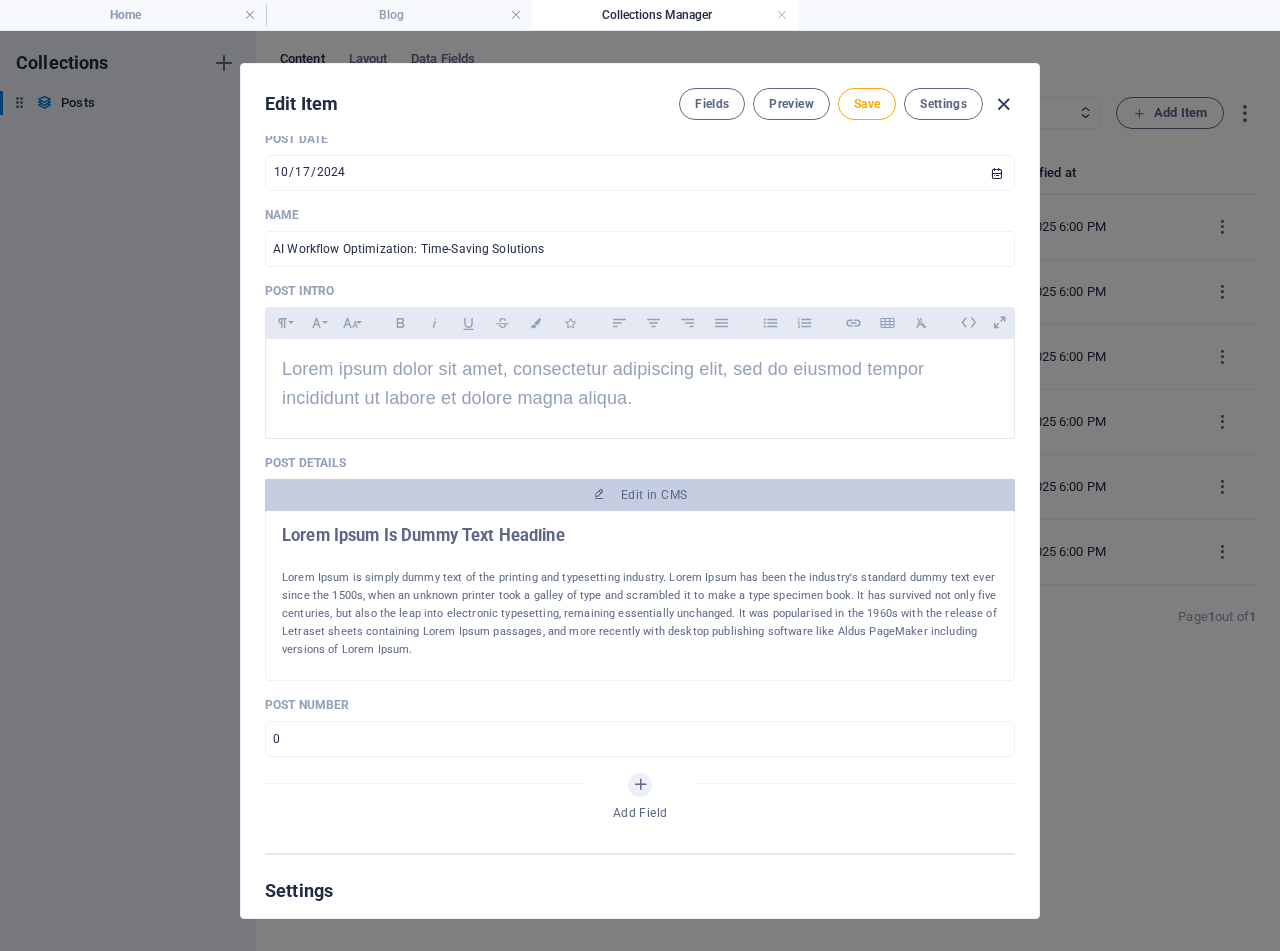 click at bounding box center (1003, 104) 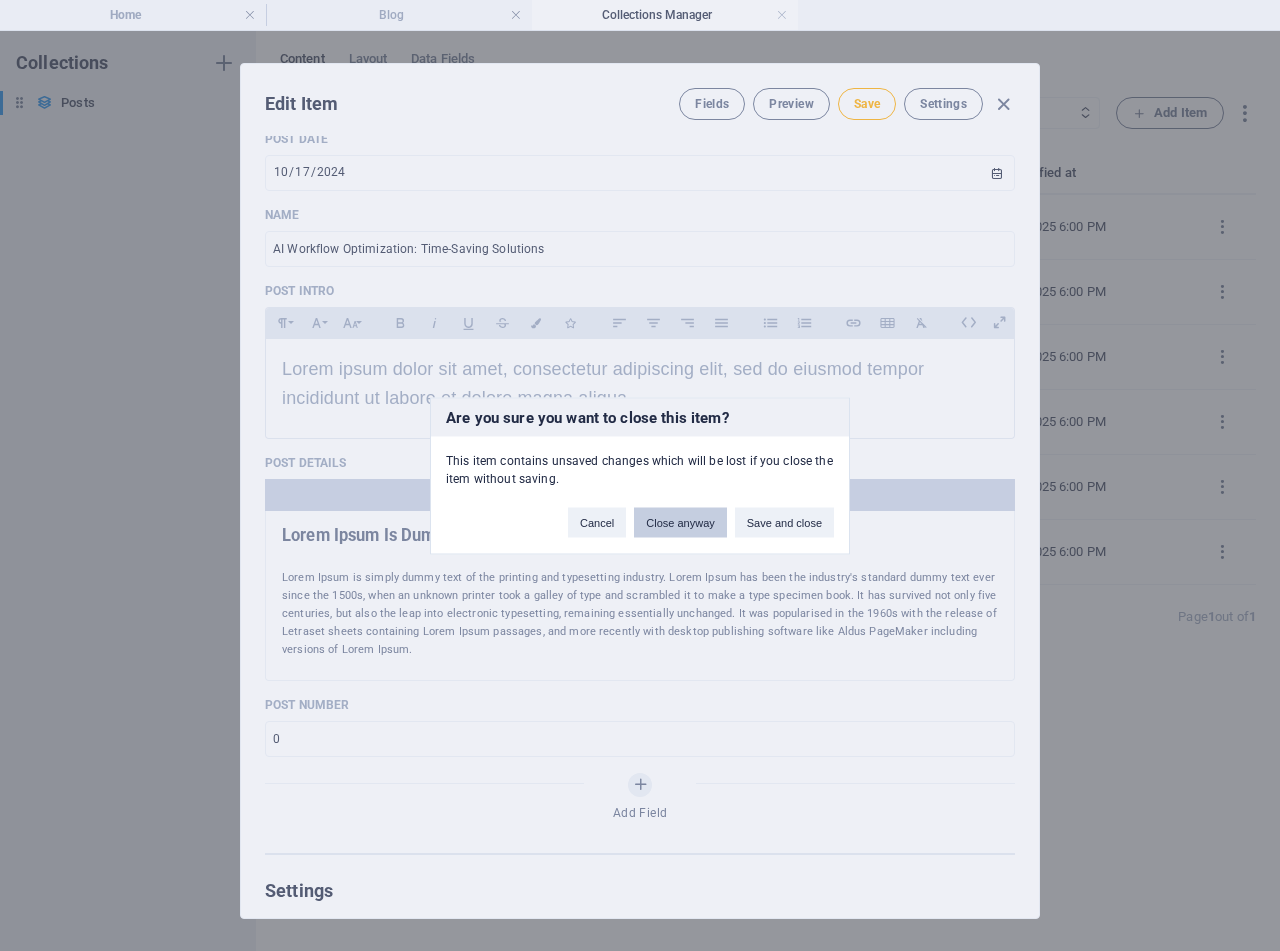 click on "Close anyway" at bounding box center [680, 522] 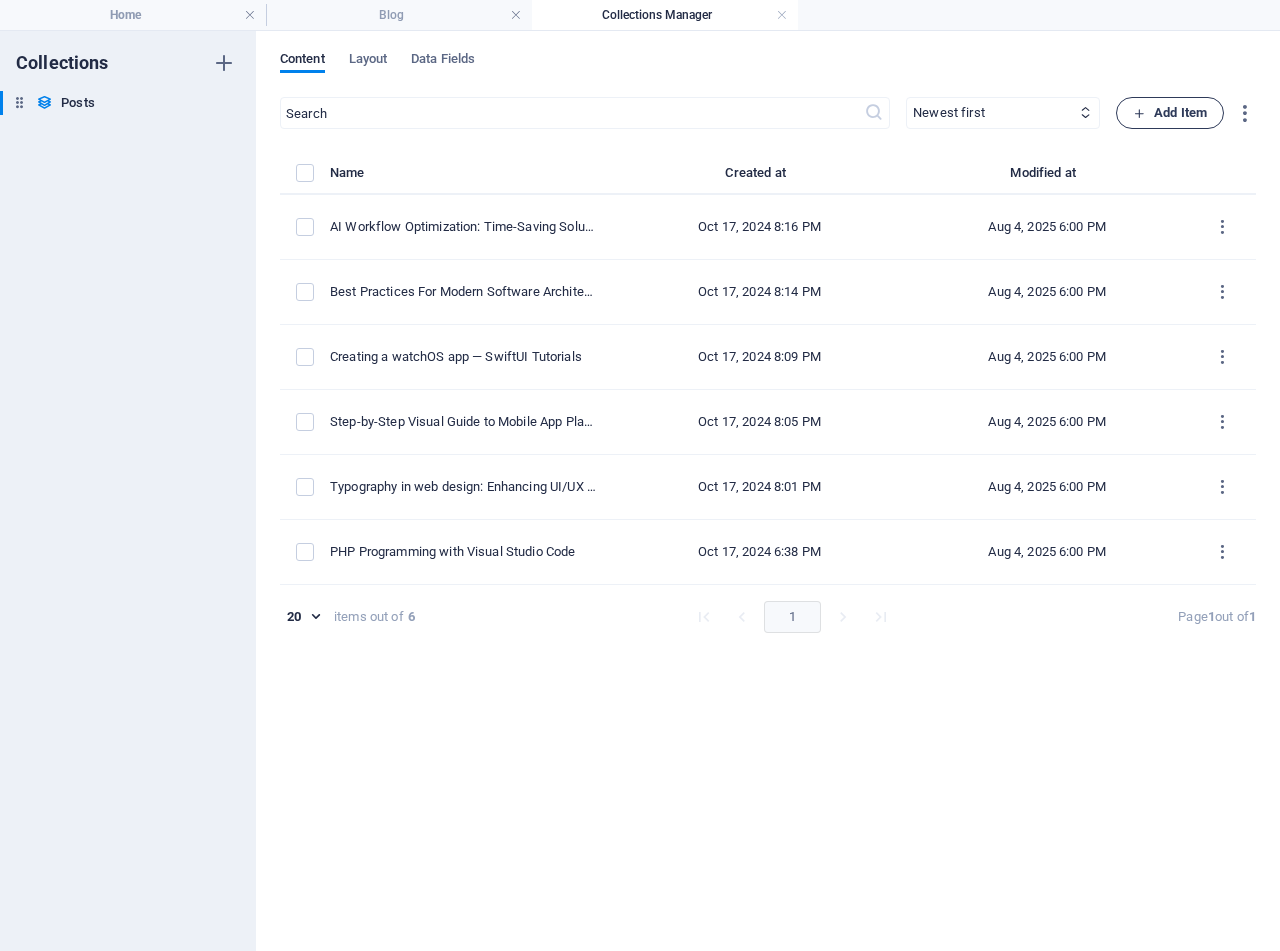 click on "Add Item" at bounding box center [1170, 113] 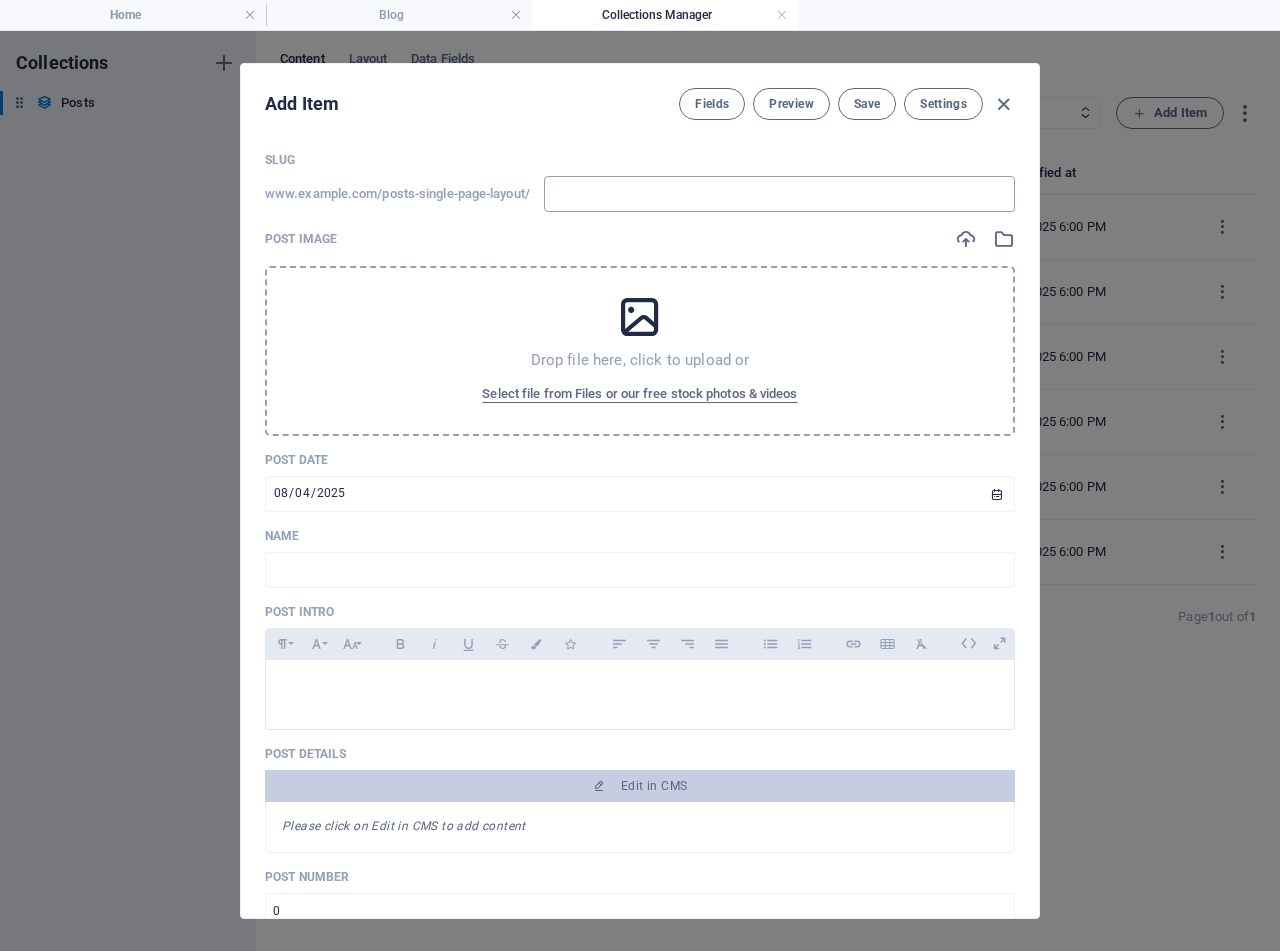 click at bounding box center (779, 194) 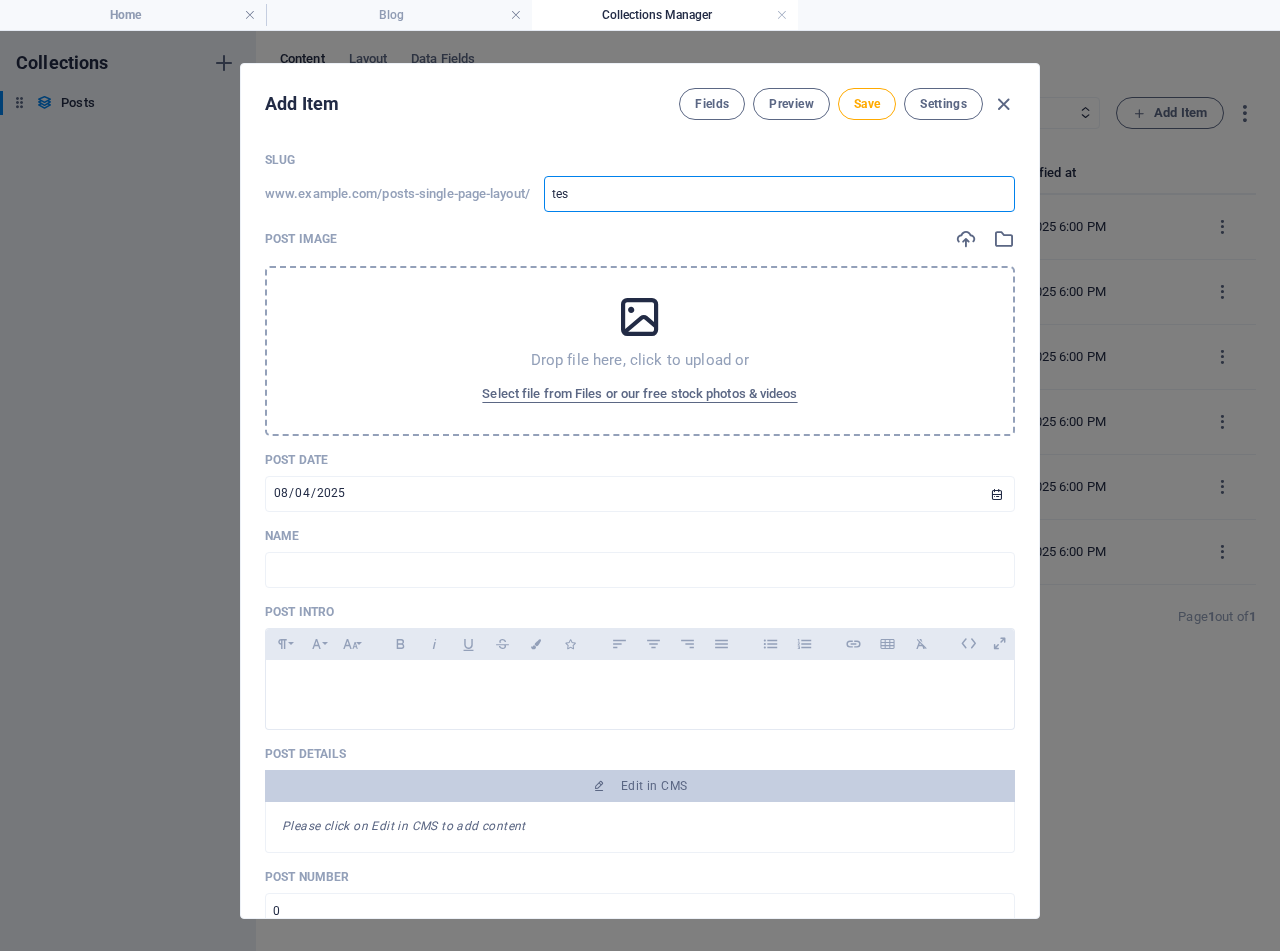 type on "test" 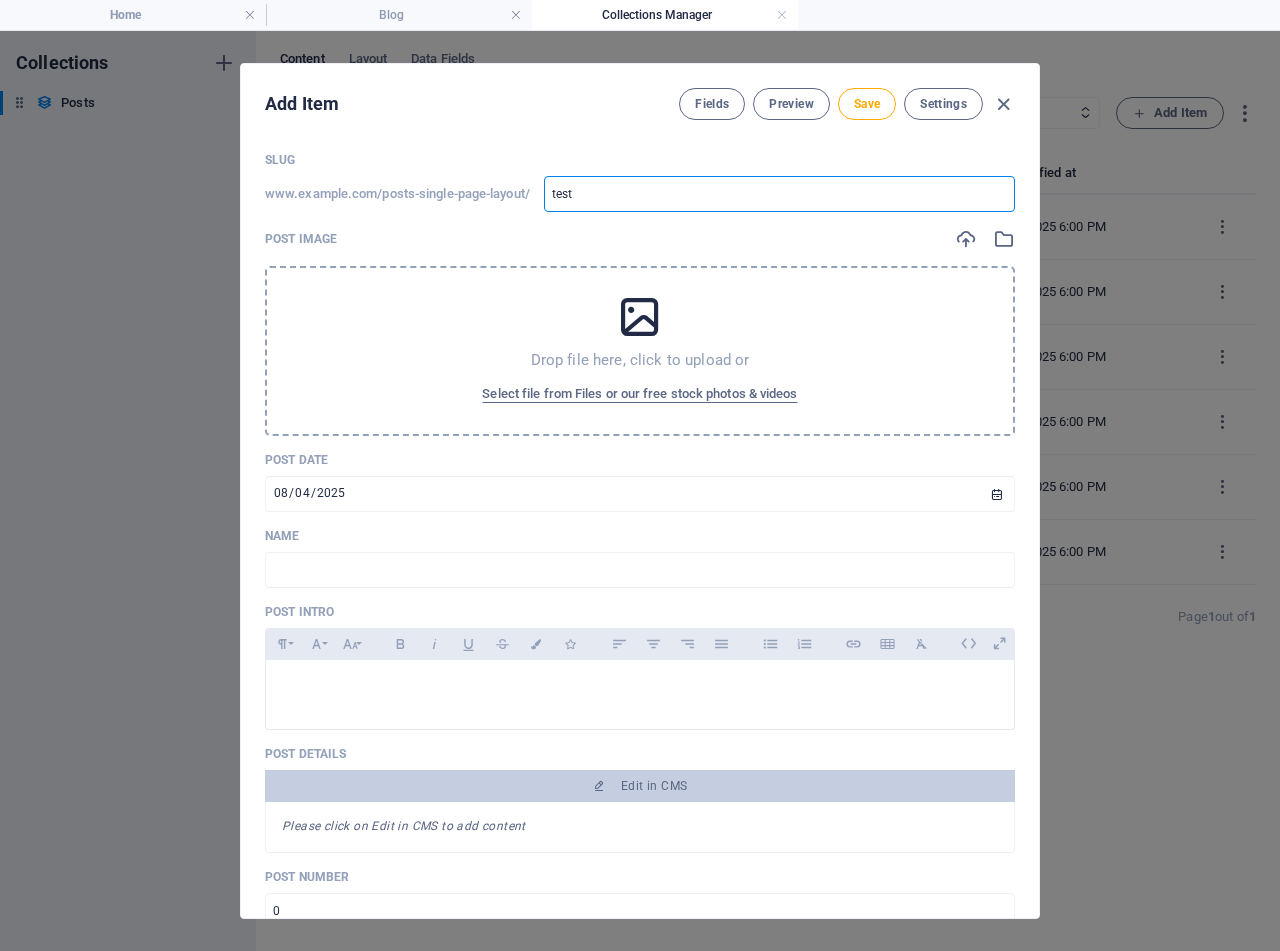 type on "test-" 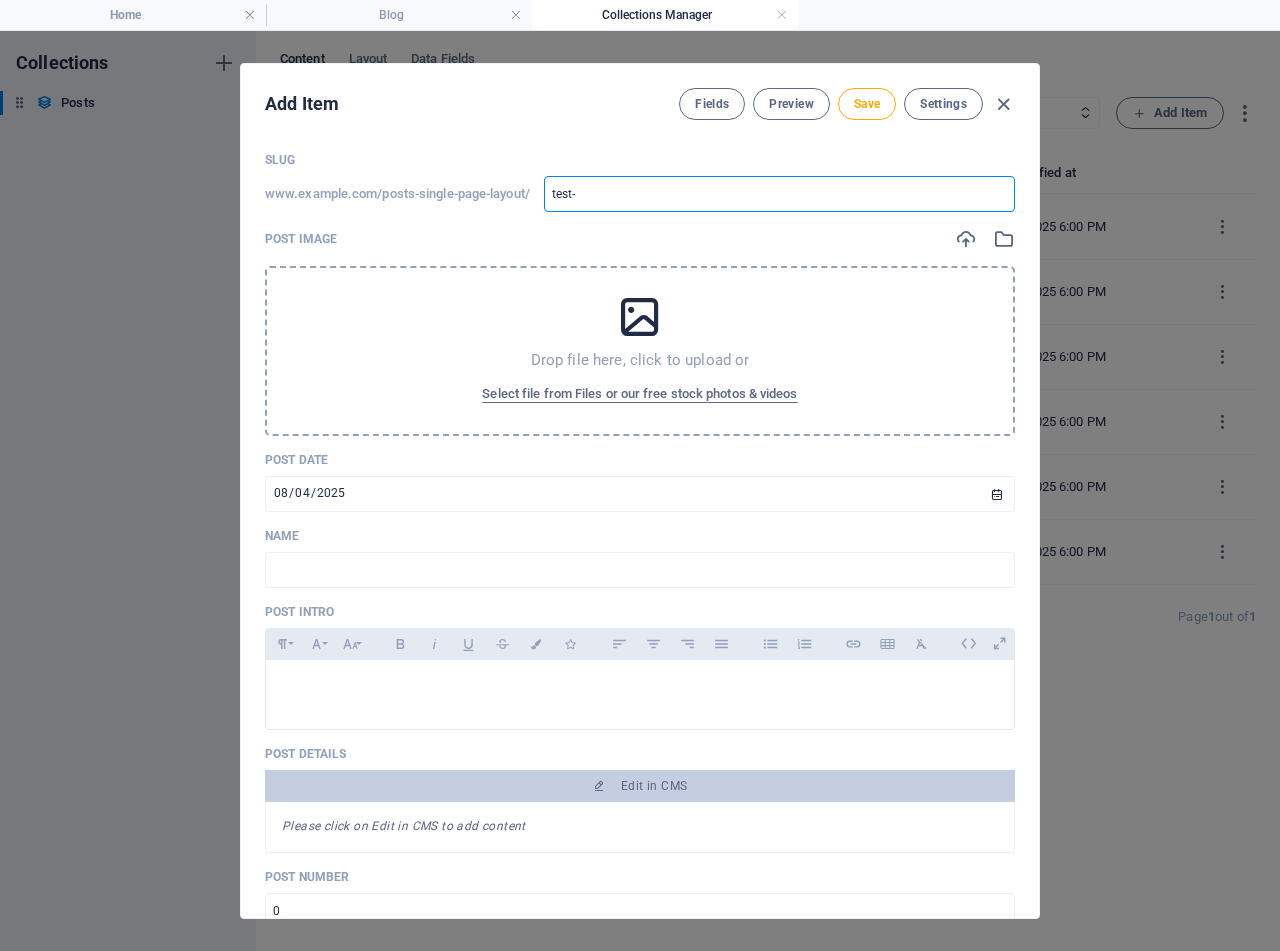 type on "test-" 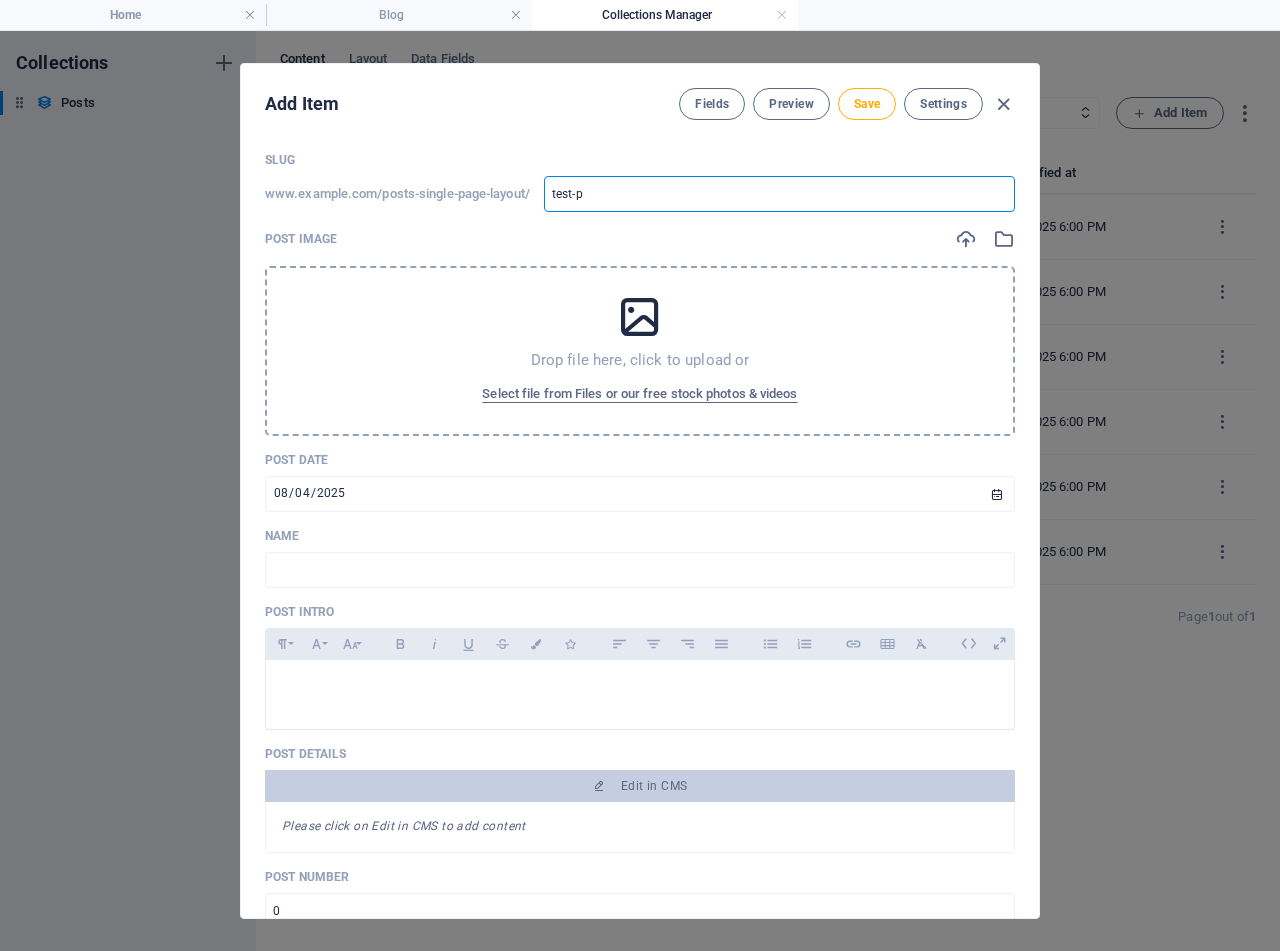 type on "test-p" 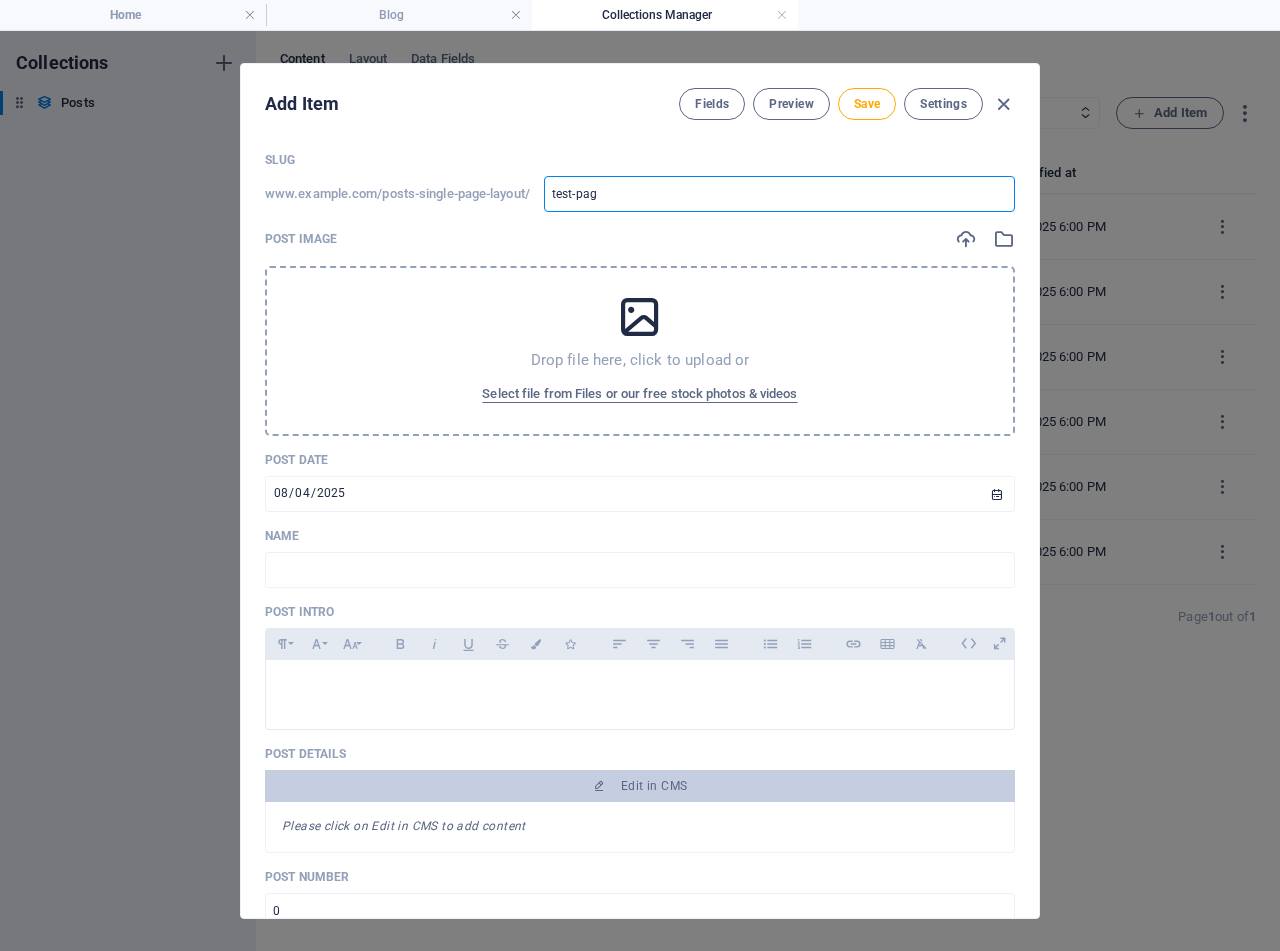type on "test-page" 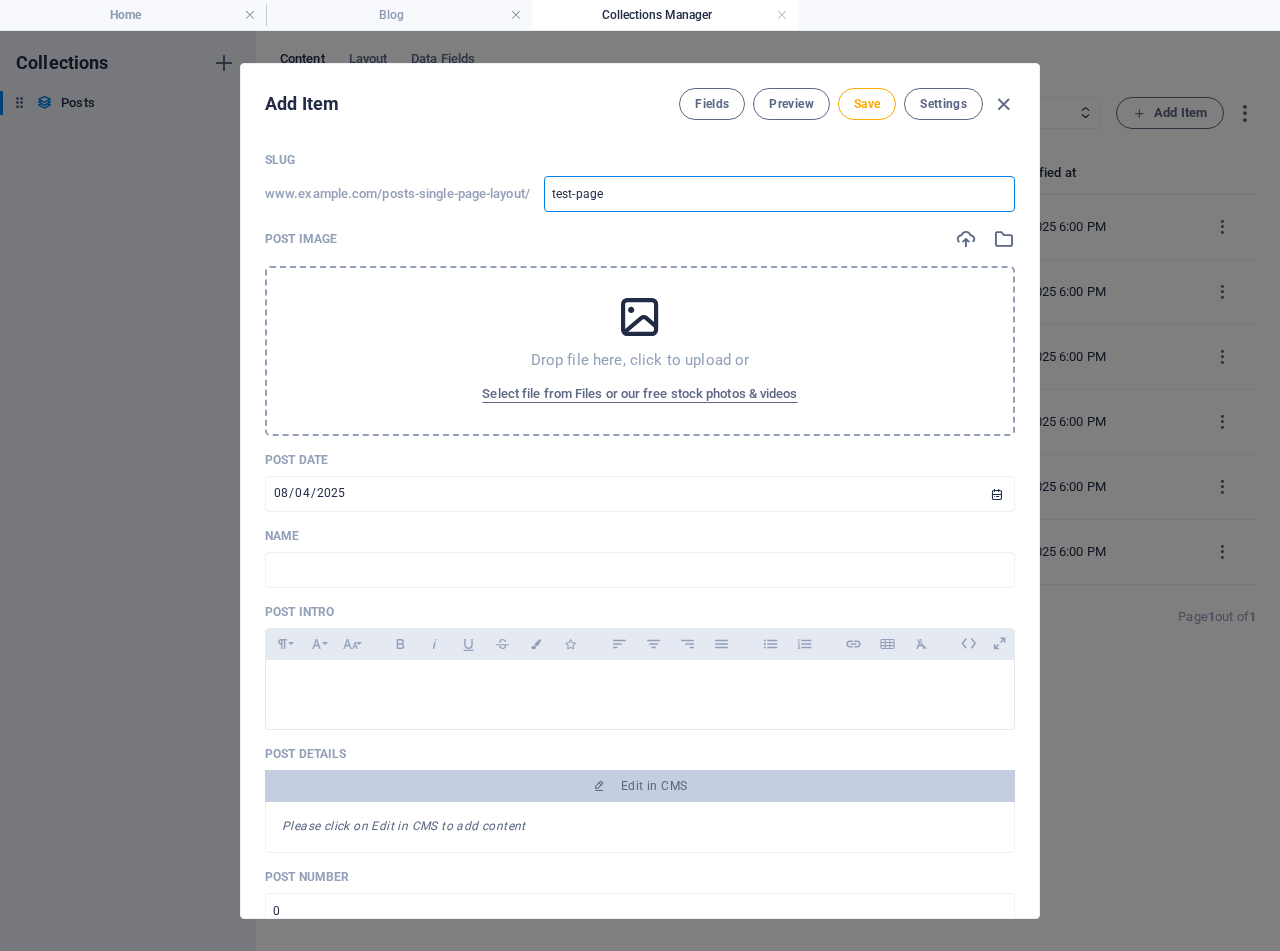 type on "test-page" 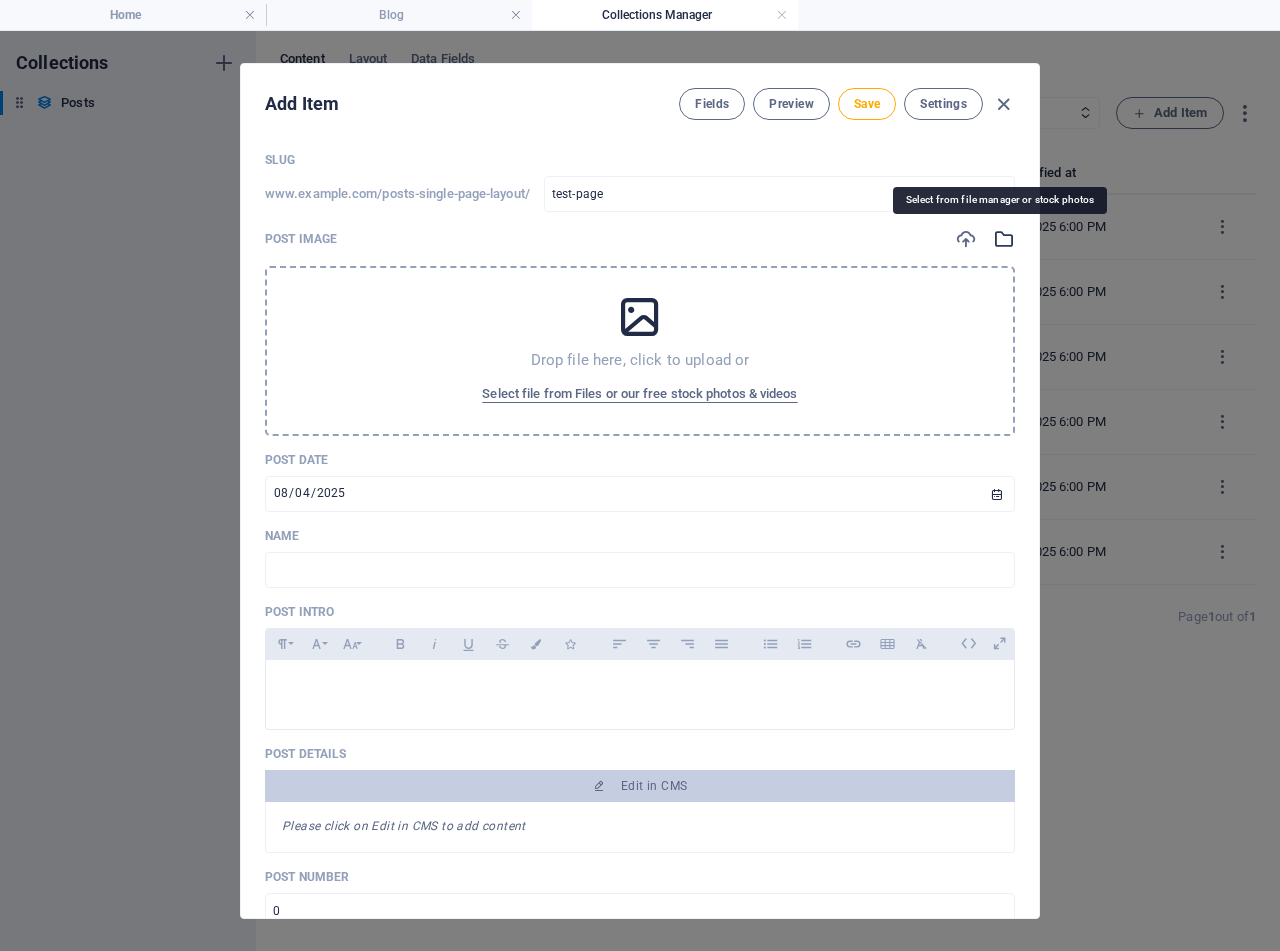 click at bounding box center [1004, 239] 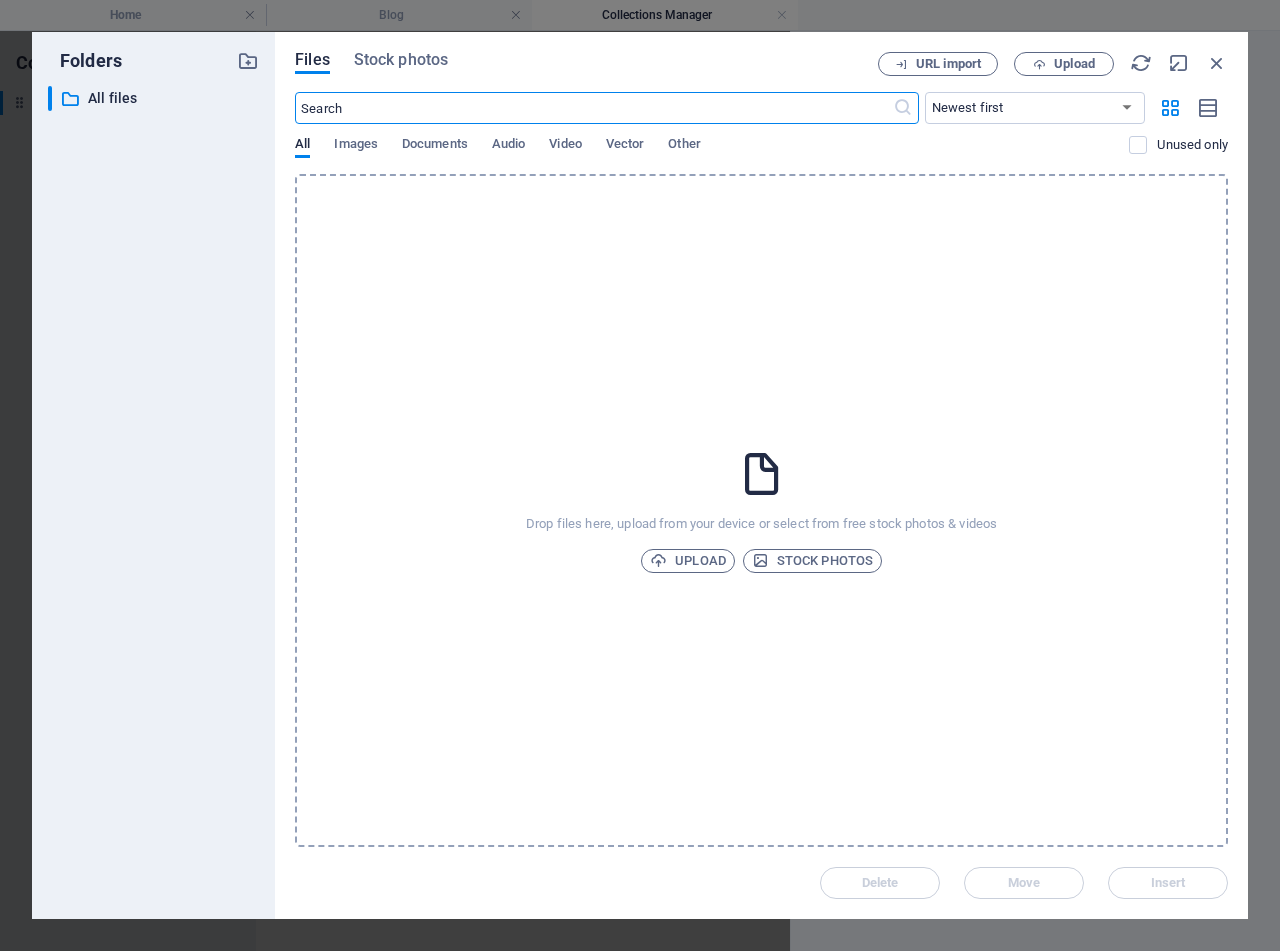 click on "Files Stock photos URL import Upload ​ Newest first Oldest first Name (A-Z) Name (Z-A) Size (0-9) Size (9-0) Resolution (0-9) Resolution (9-0) All Images Documents Audio Video Vector Other Unused only Drop files here, upload from your device or select from free stock photos & videos Upload Stock photos Delete Move Insert" at bounding box center [761, 475] 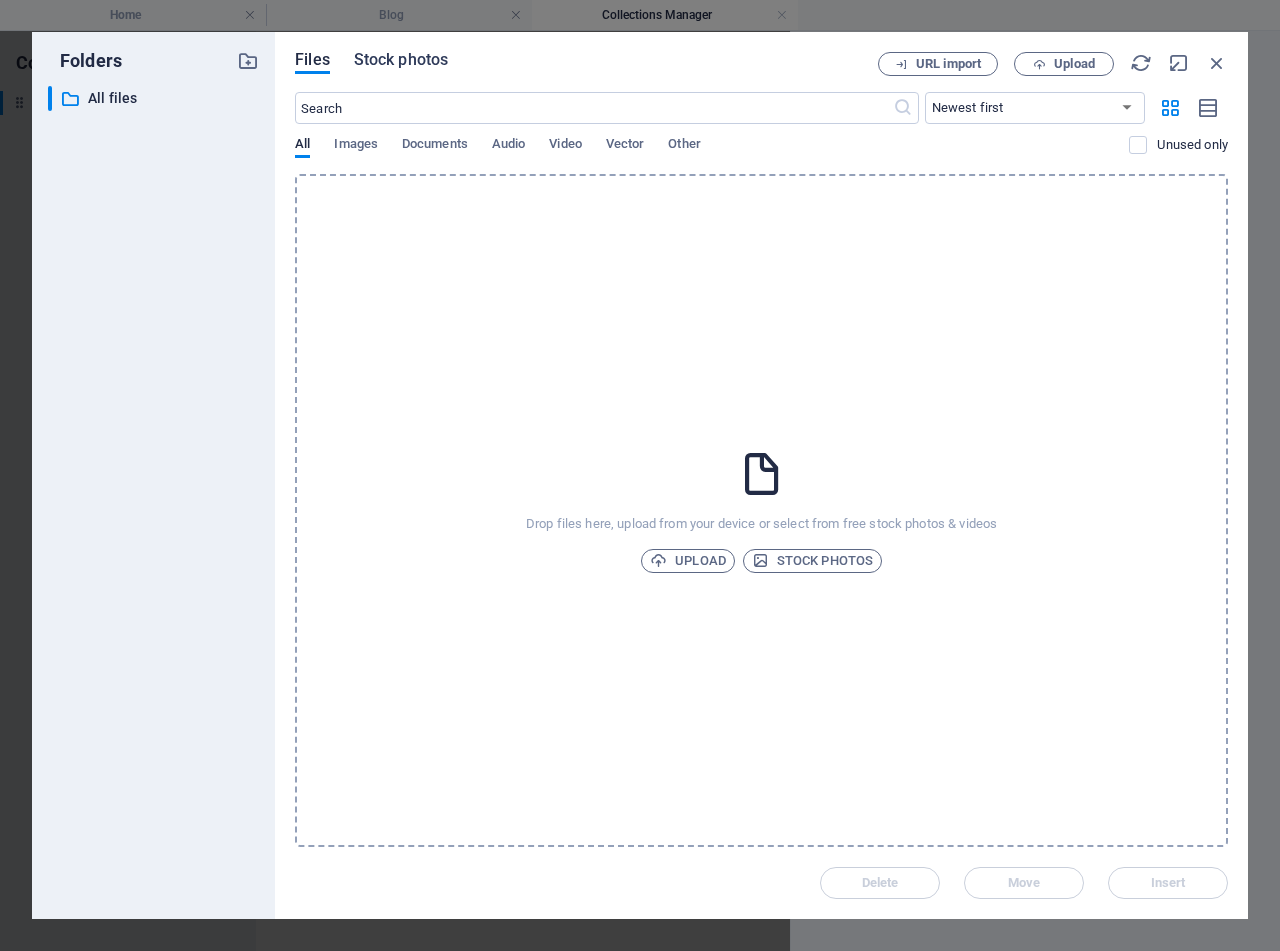 click on "Stock photos" at bounding box center [401, 60] 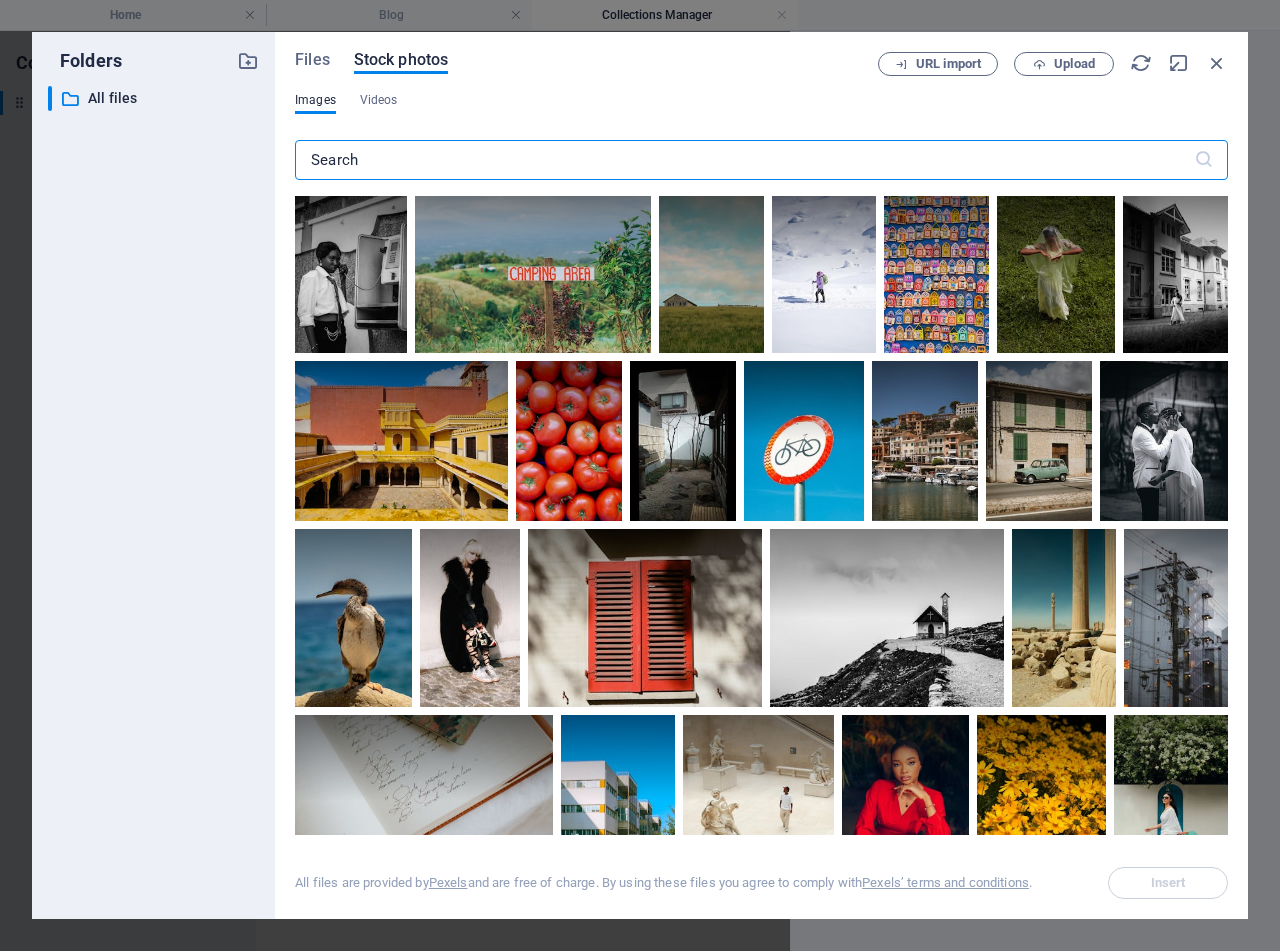 click at bounding box center [744, 160] 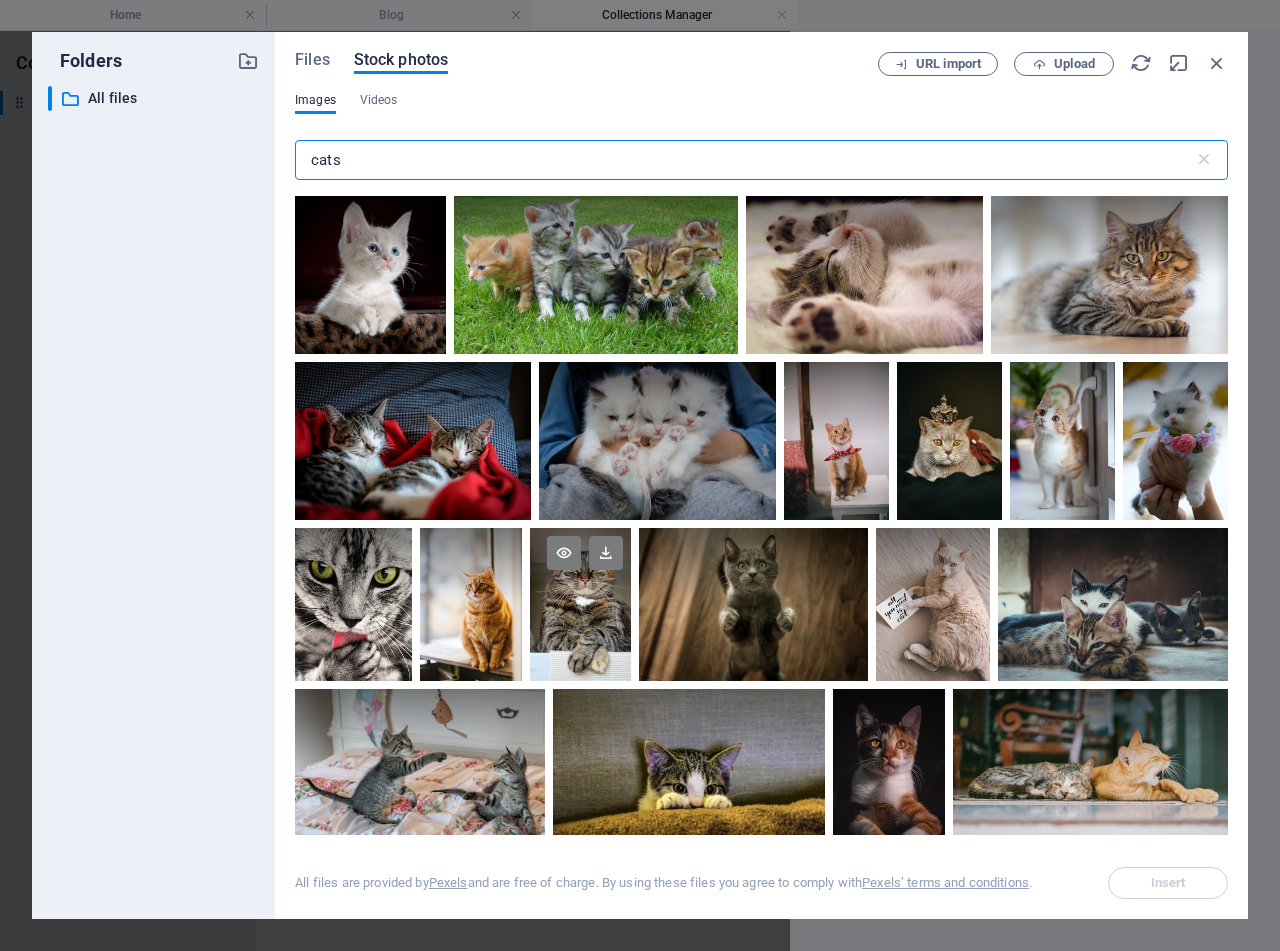 type on "cats" 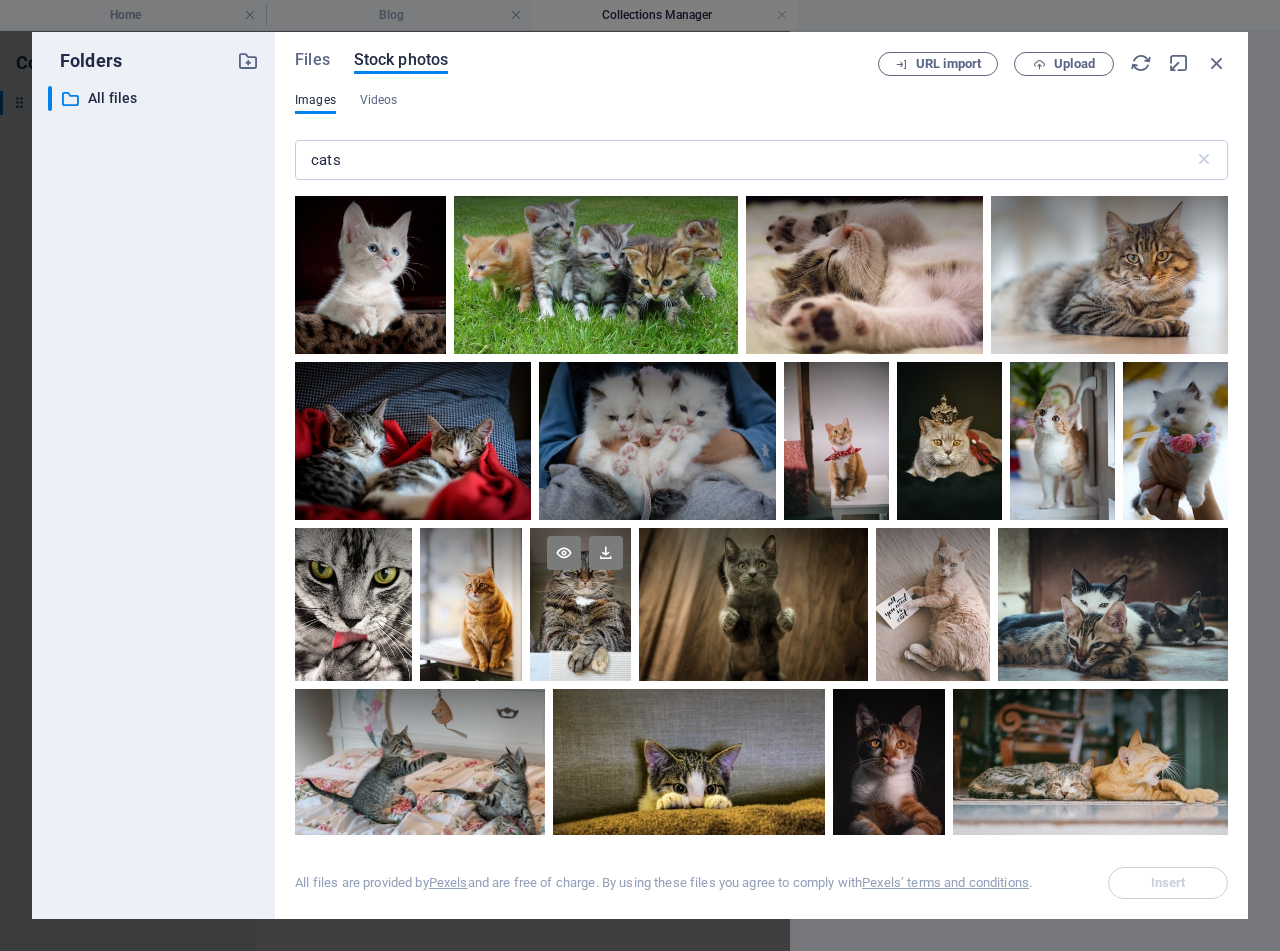 click at bounding box center (581, 604) 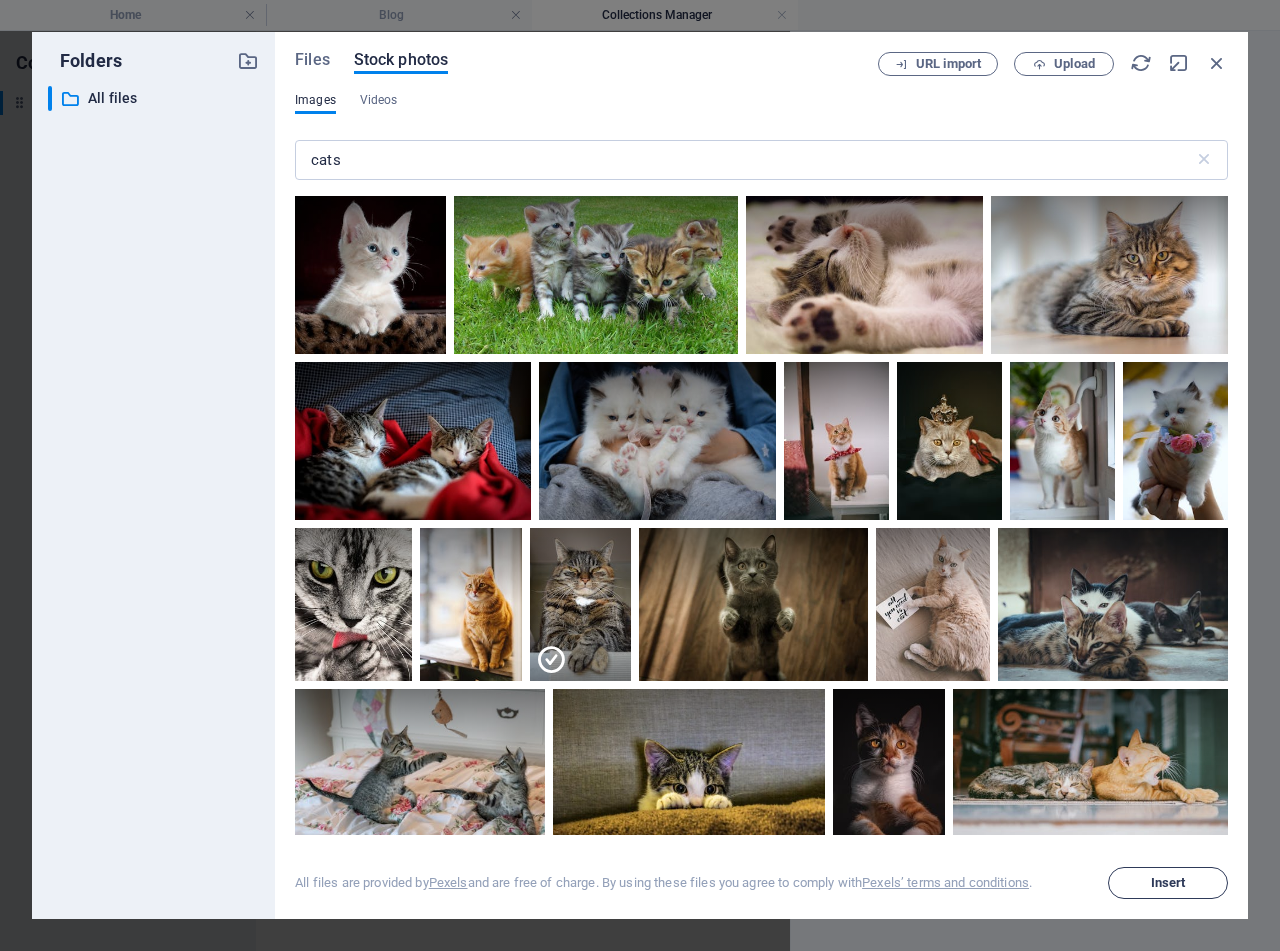 click on "Insert" at bounding box center (1168, 883) 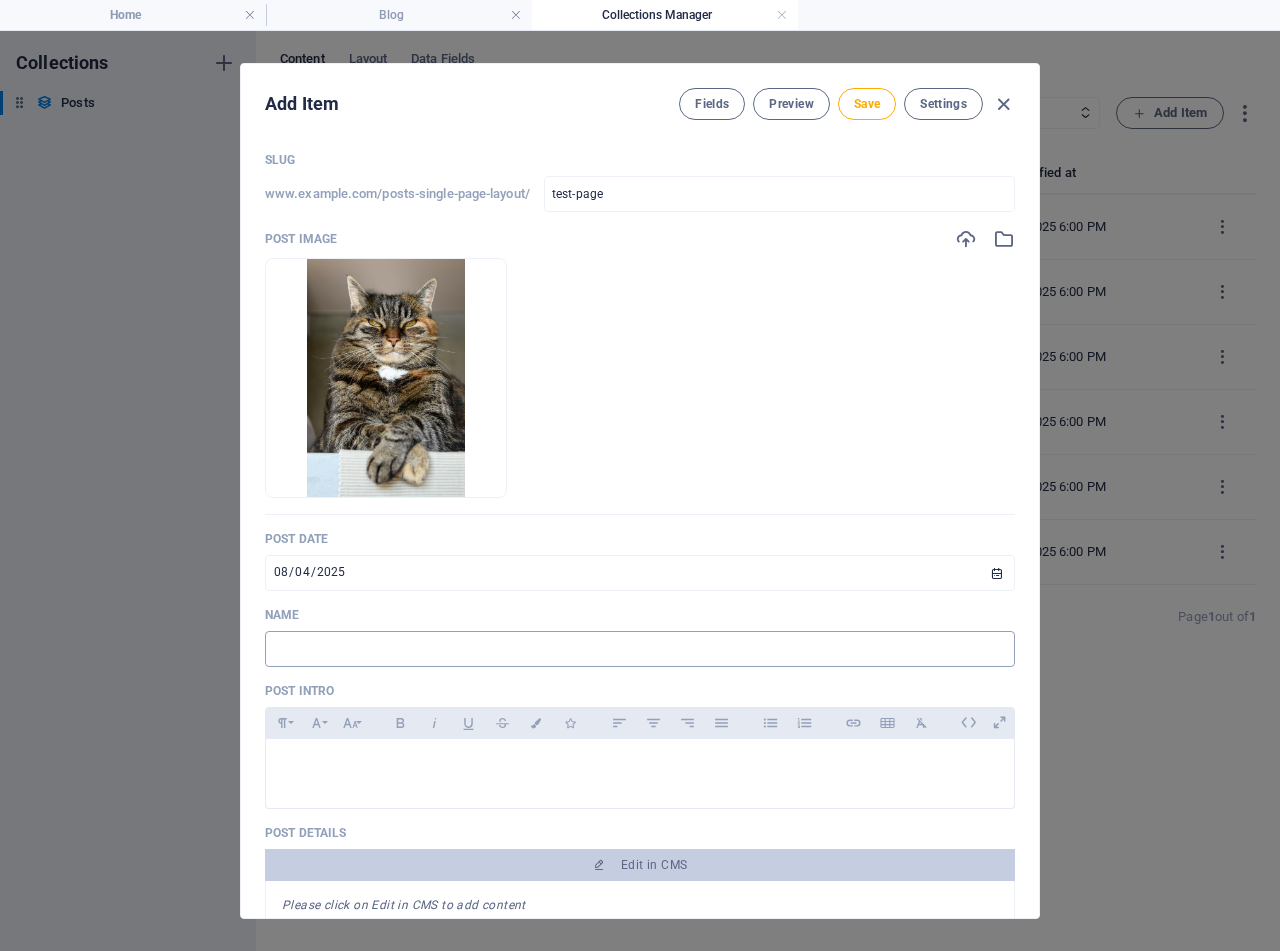 click at bounding box center [640, 649] 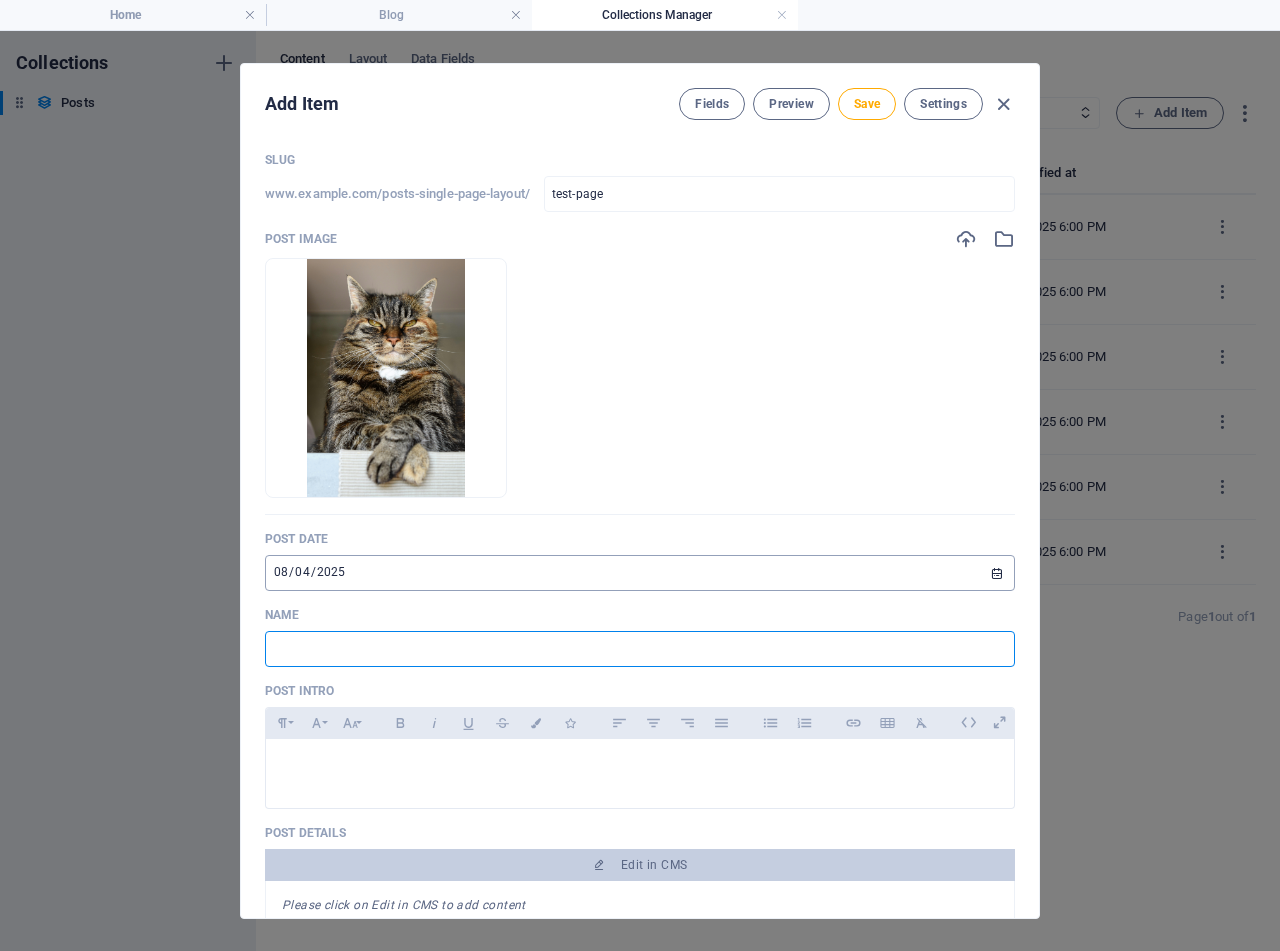 click on "2025-08-04" at bounding box center (640, 573) 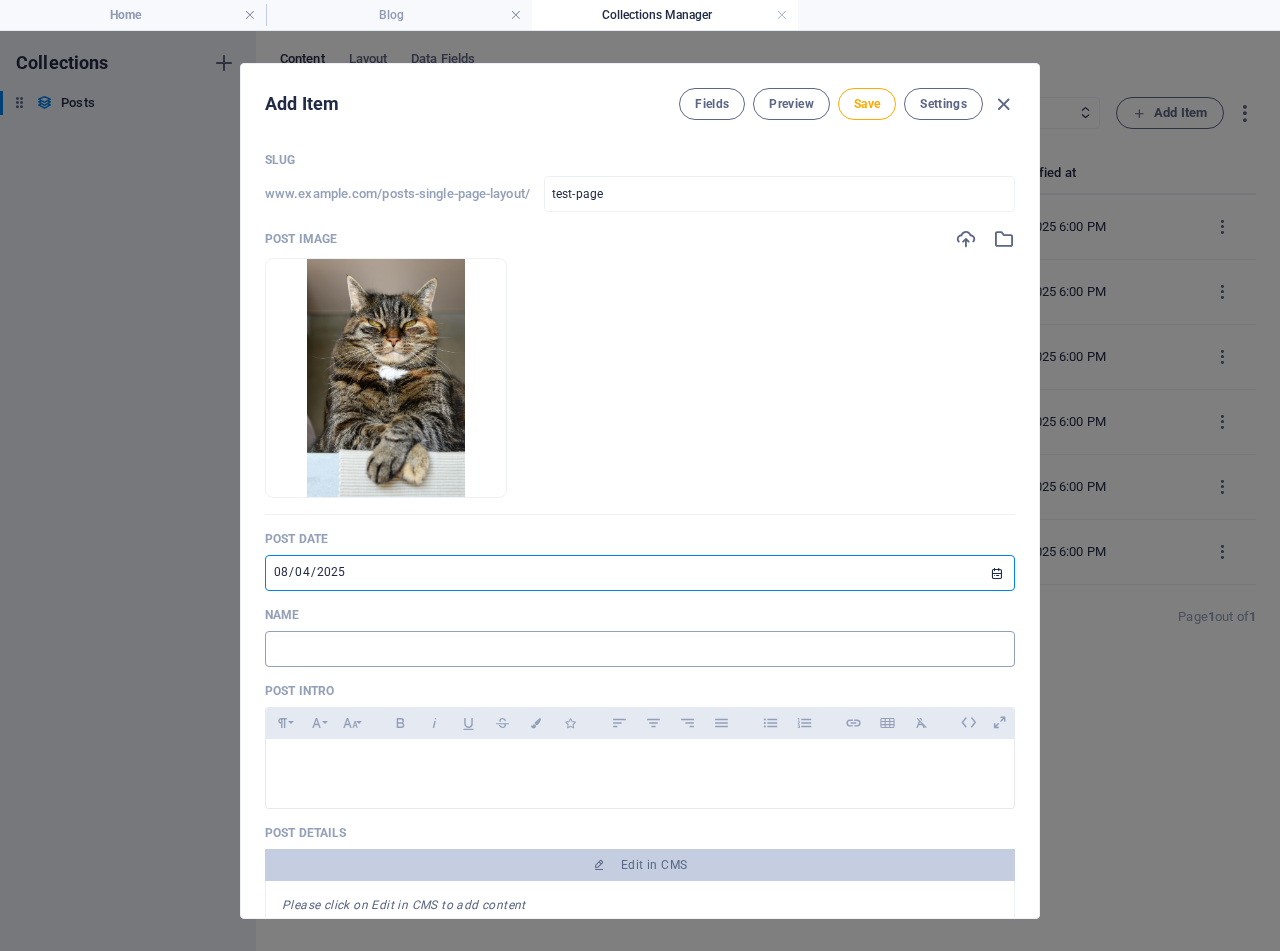 click at bounding box center (640, 649) 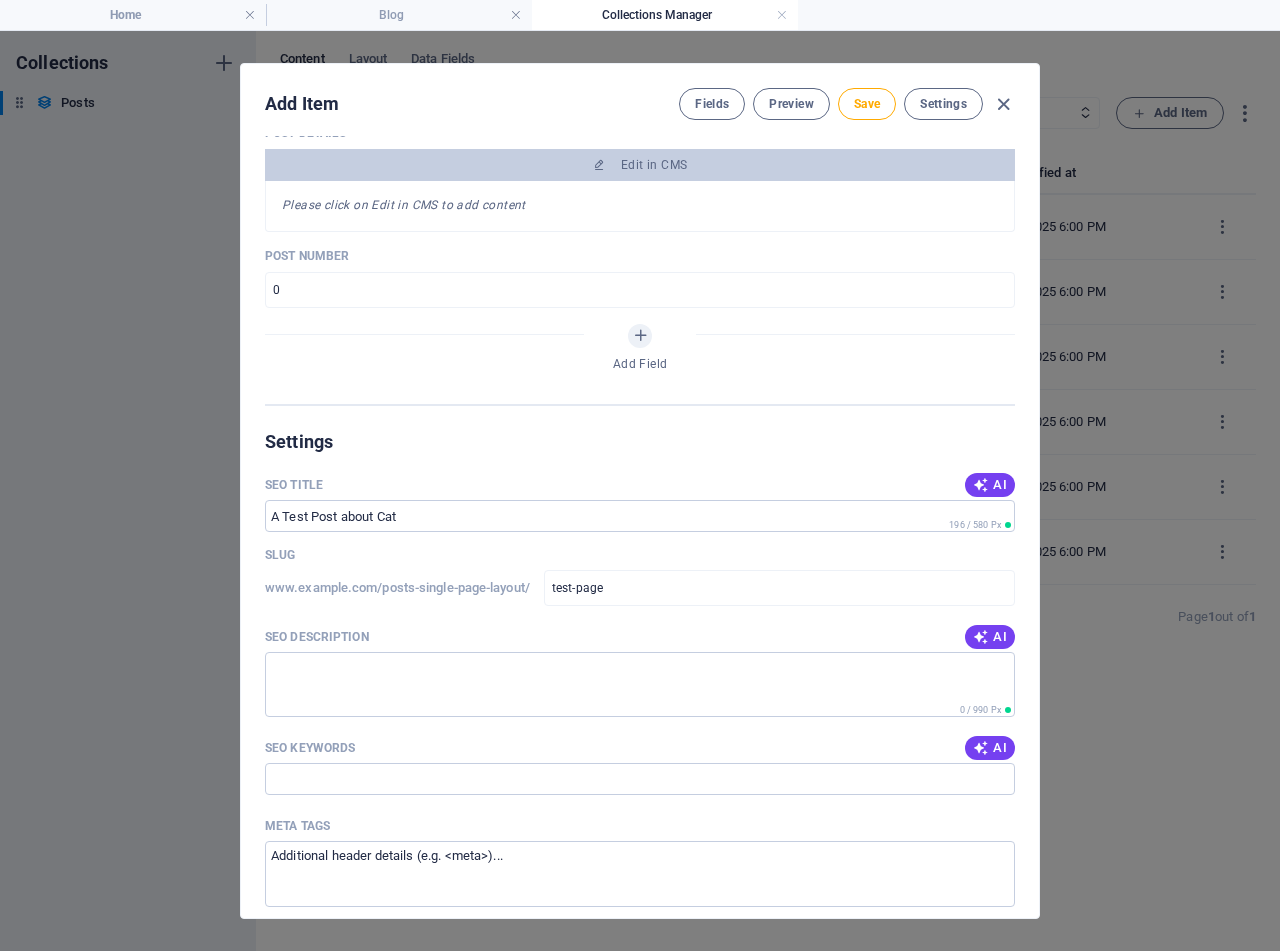 scroll, scrollTop: 900, scrollLeft: 0, axis: vertical 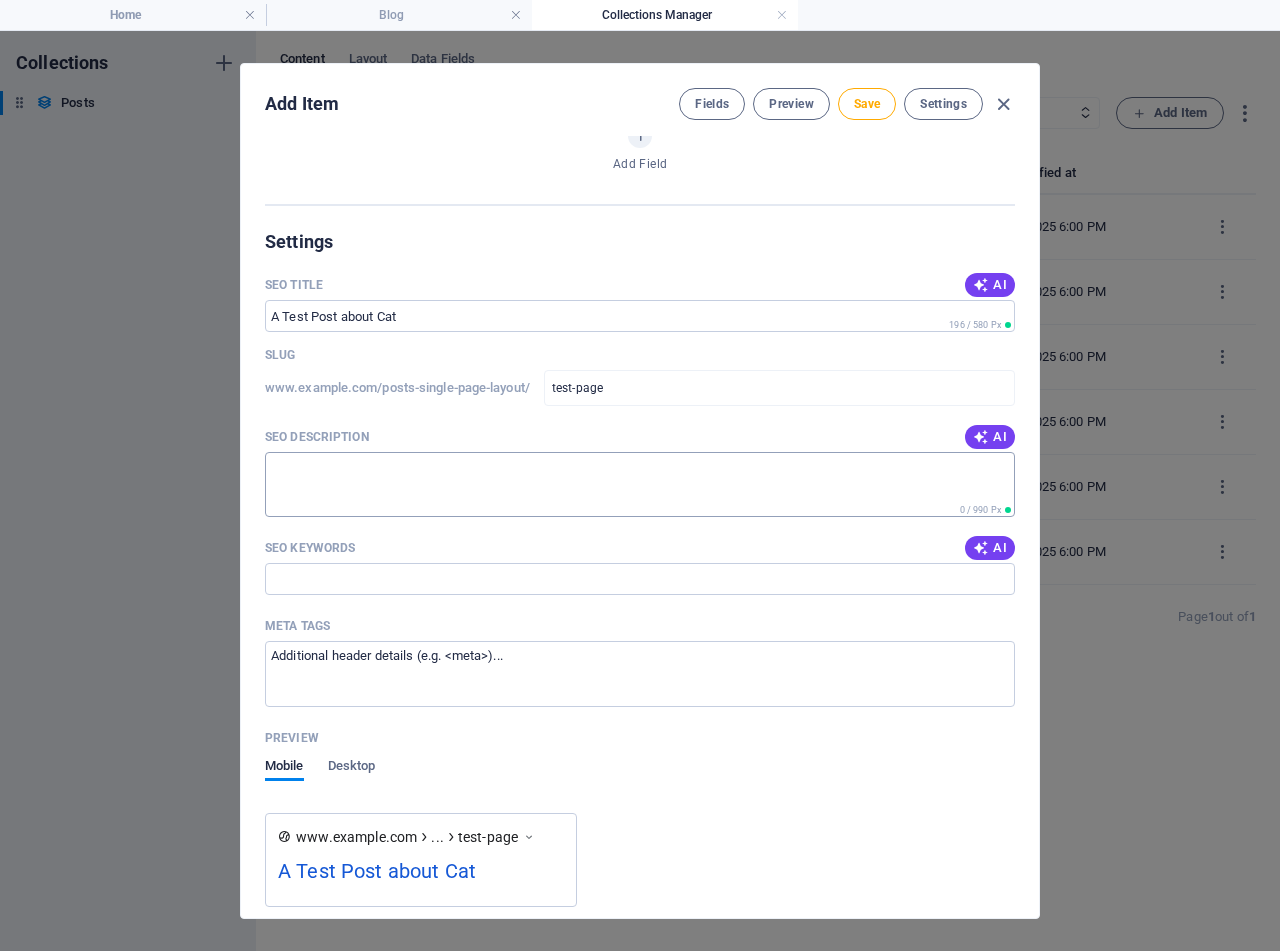 type on "A Test Post about Cat" 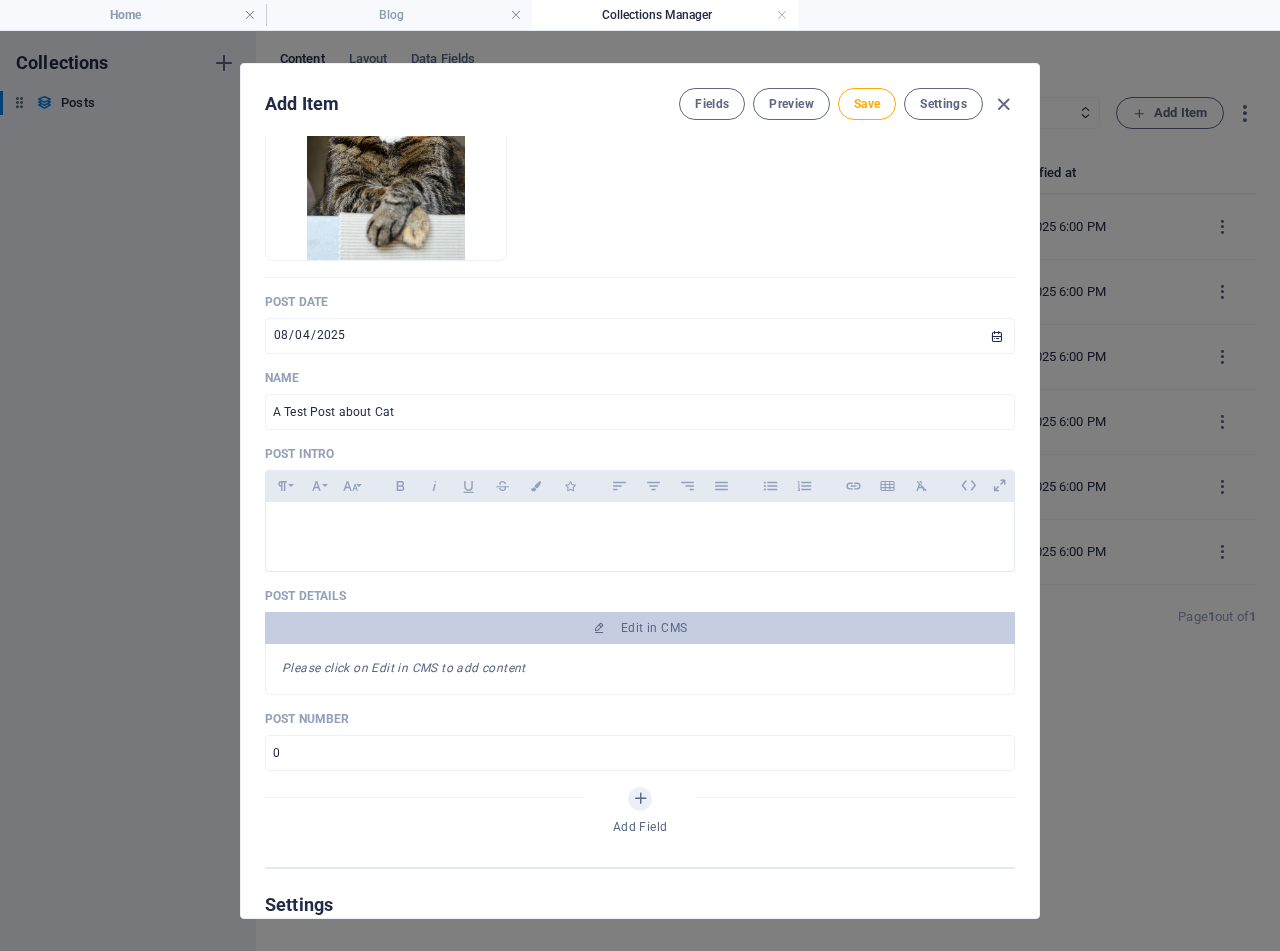 scroll, scrollTop: 0, scrollLeft: 0, axis: both 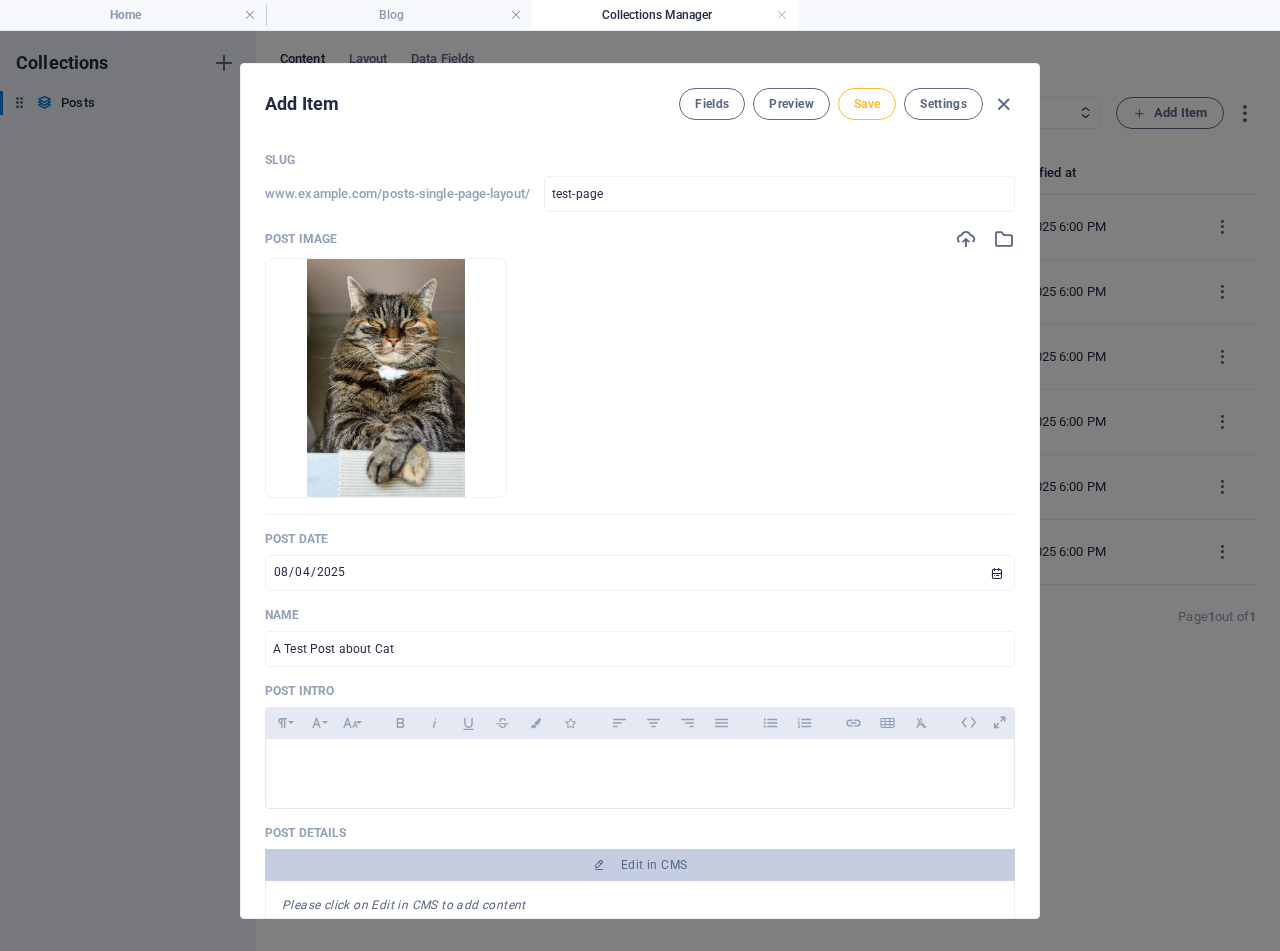 click on "Save" at bounding box center (867, 104) 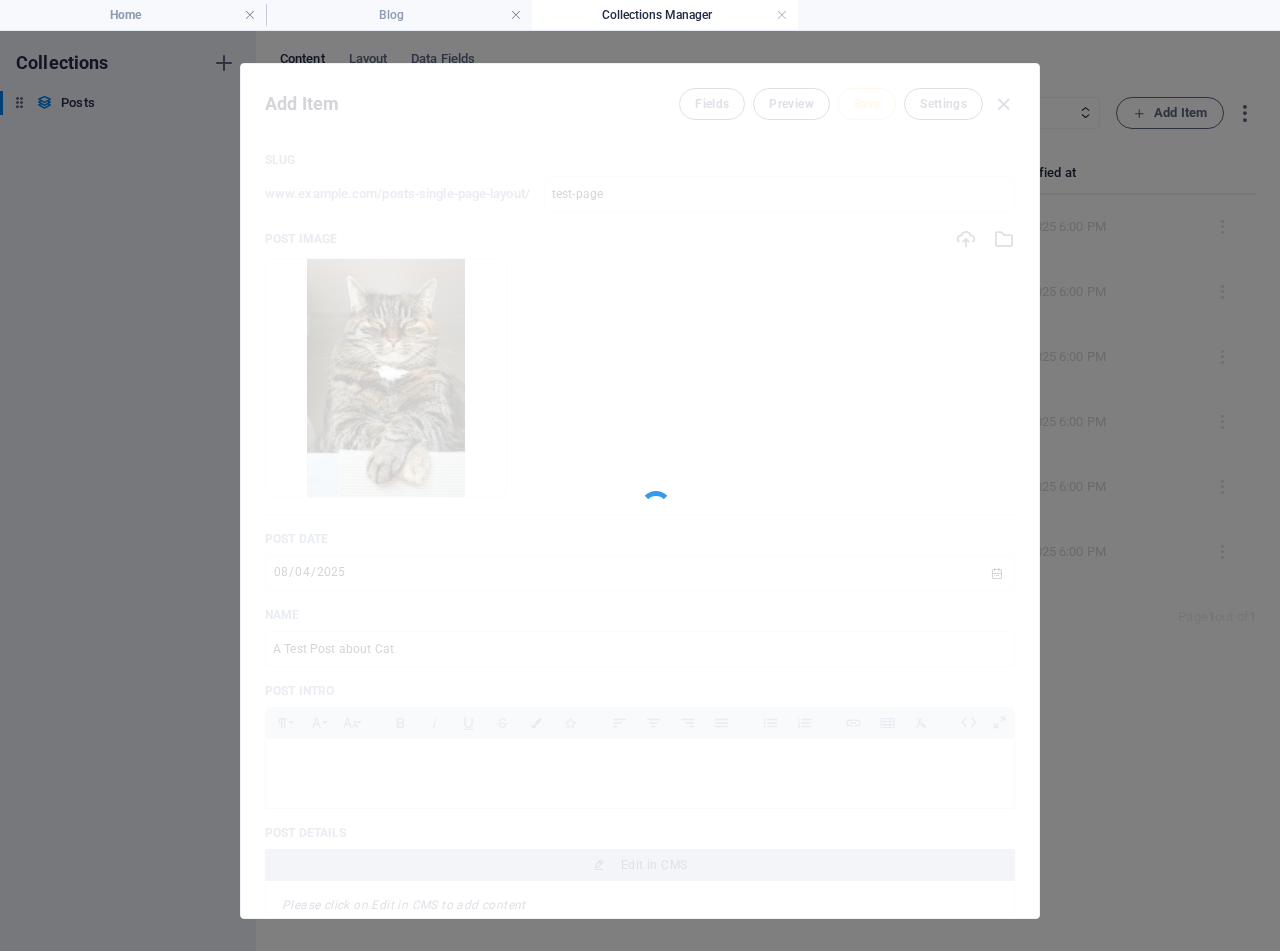 type on "test-page" 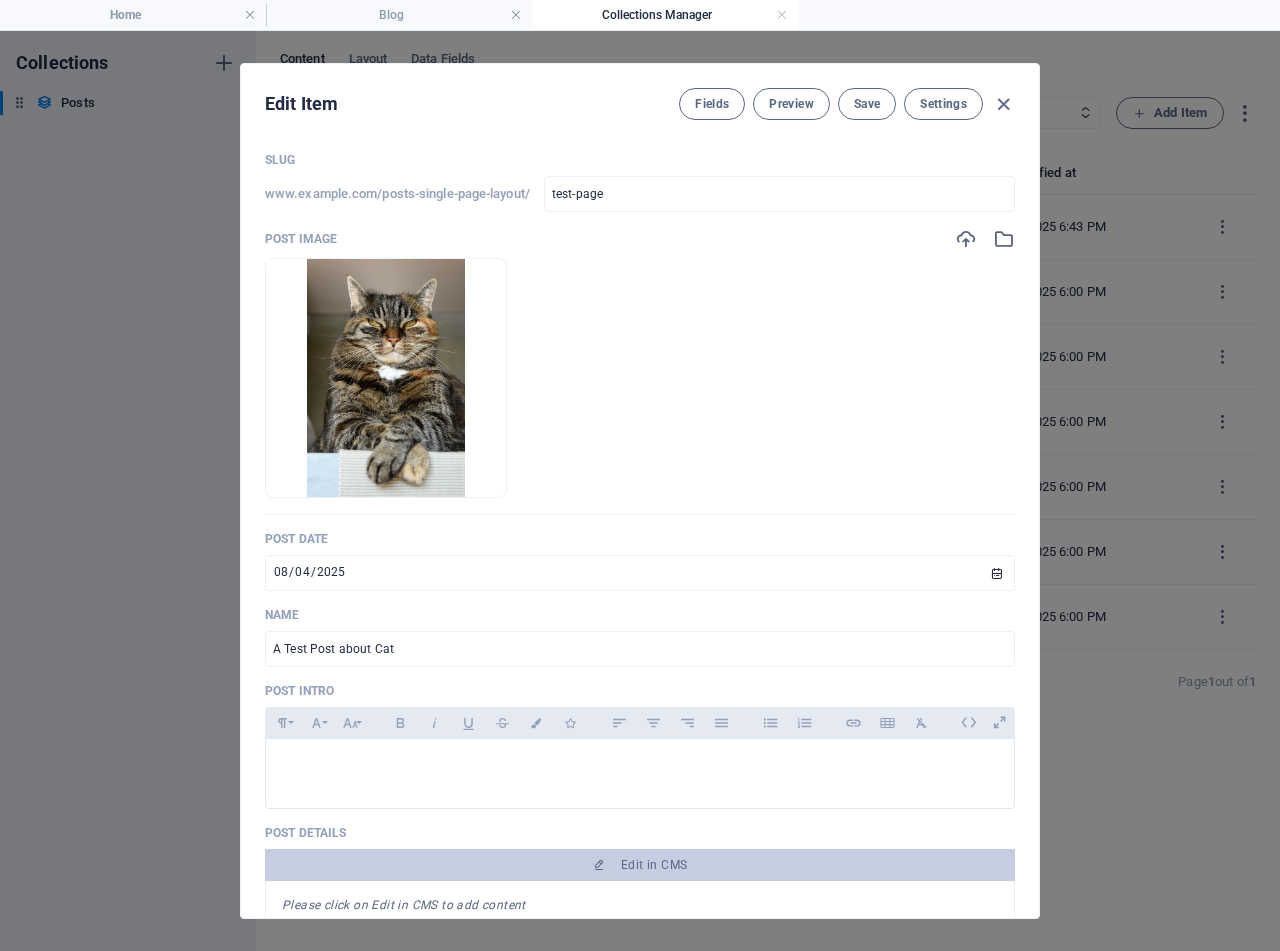 type 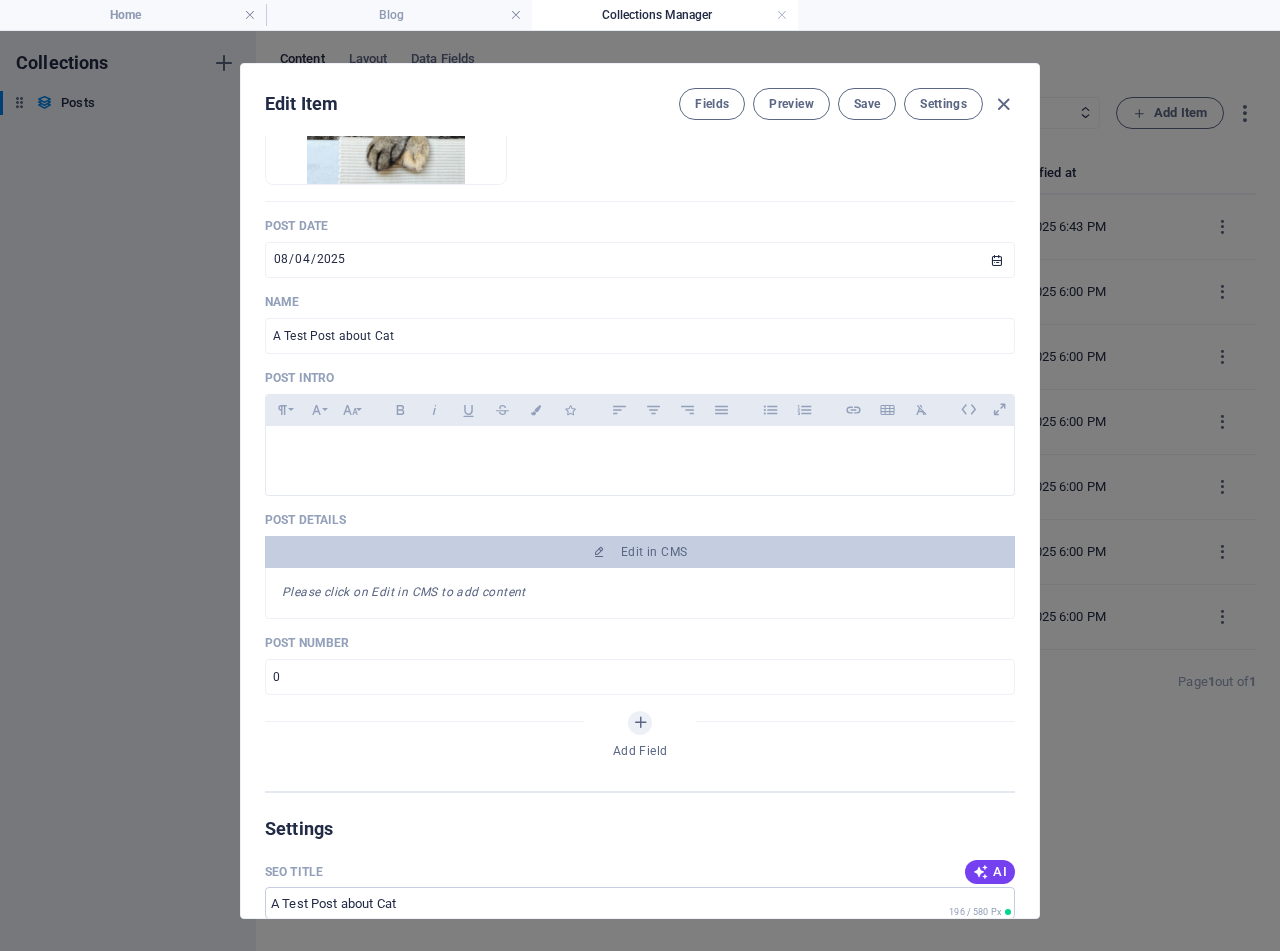 scroll, scrollTop: 0, scrollLeft: 0, axis: both 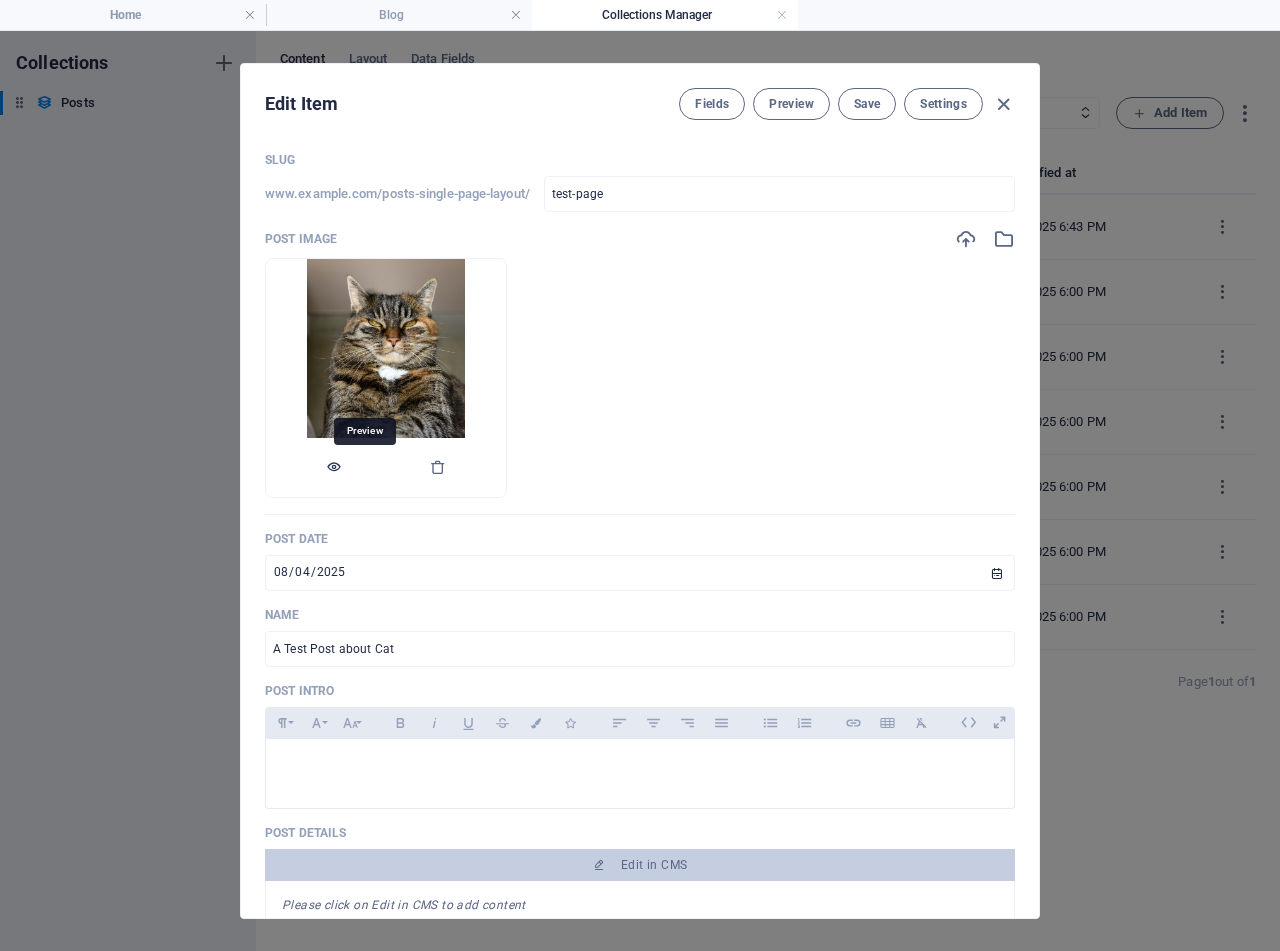 click at bounding box center (334, 467) 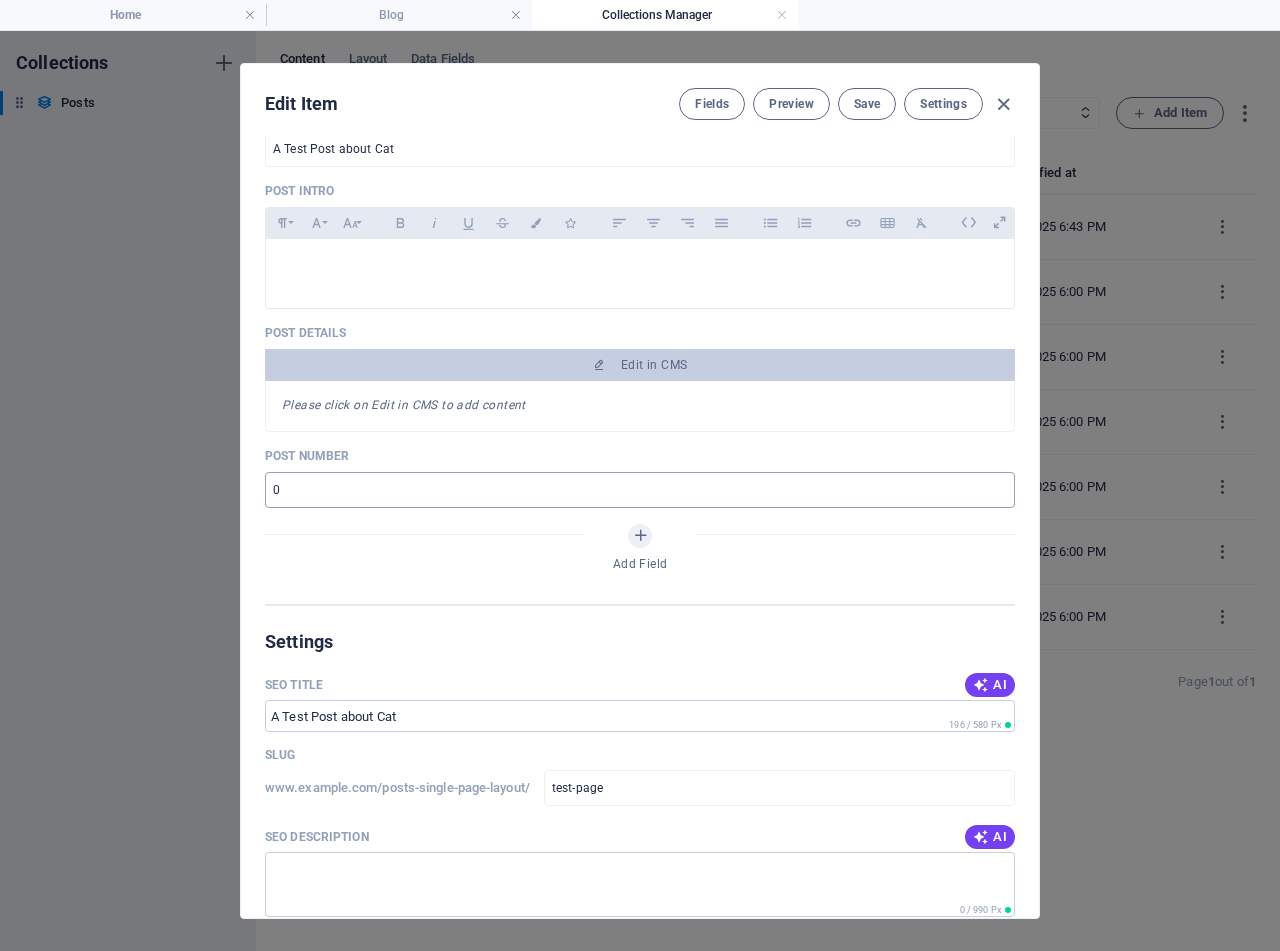 scroll, scrollTop: 300, scrollLeft: 0, axis: vertical 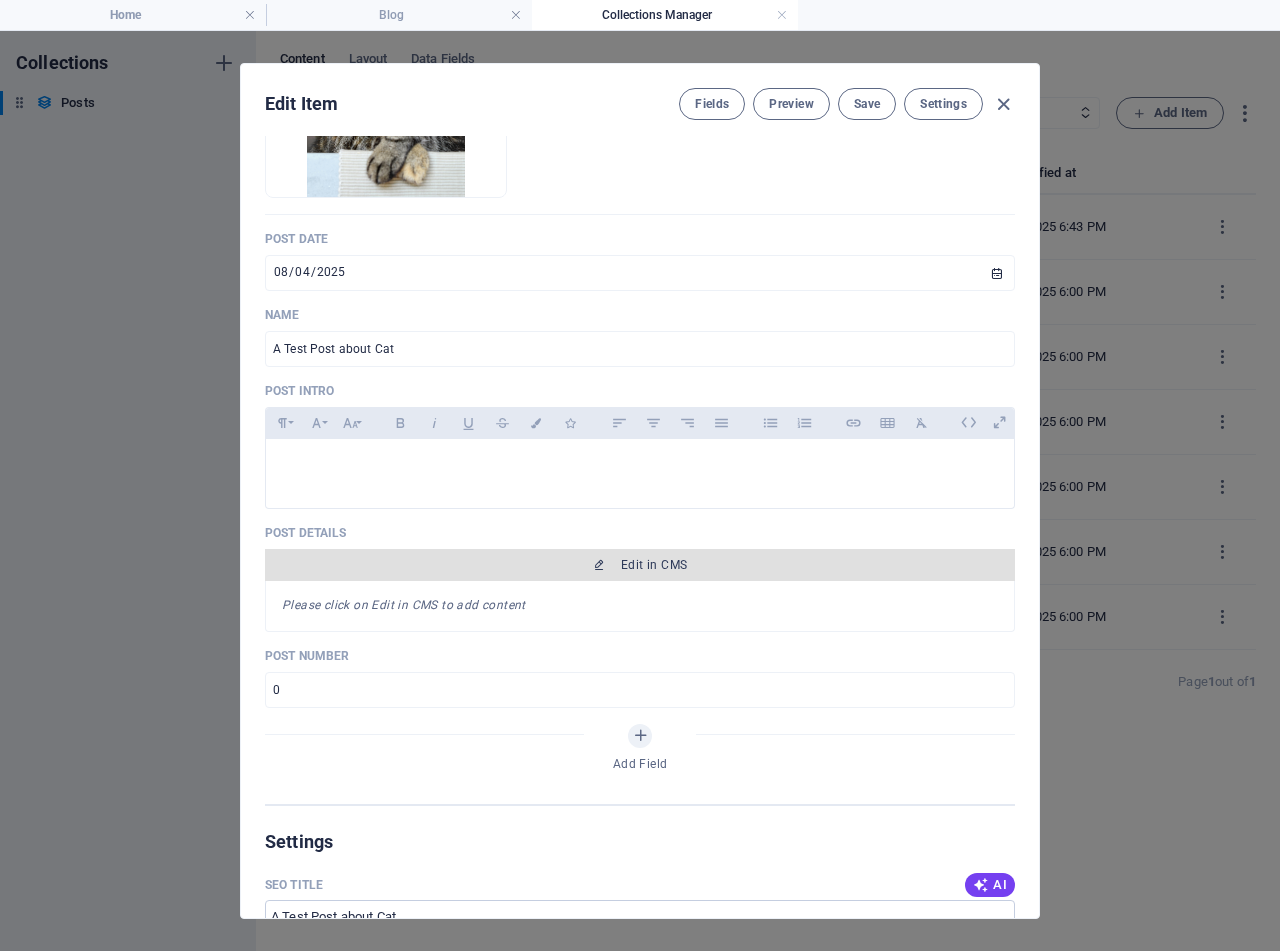 click on "Edit in CMS" at bounding box center (640, 565) 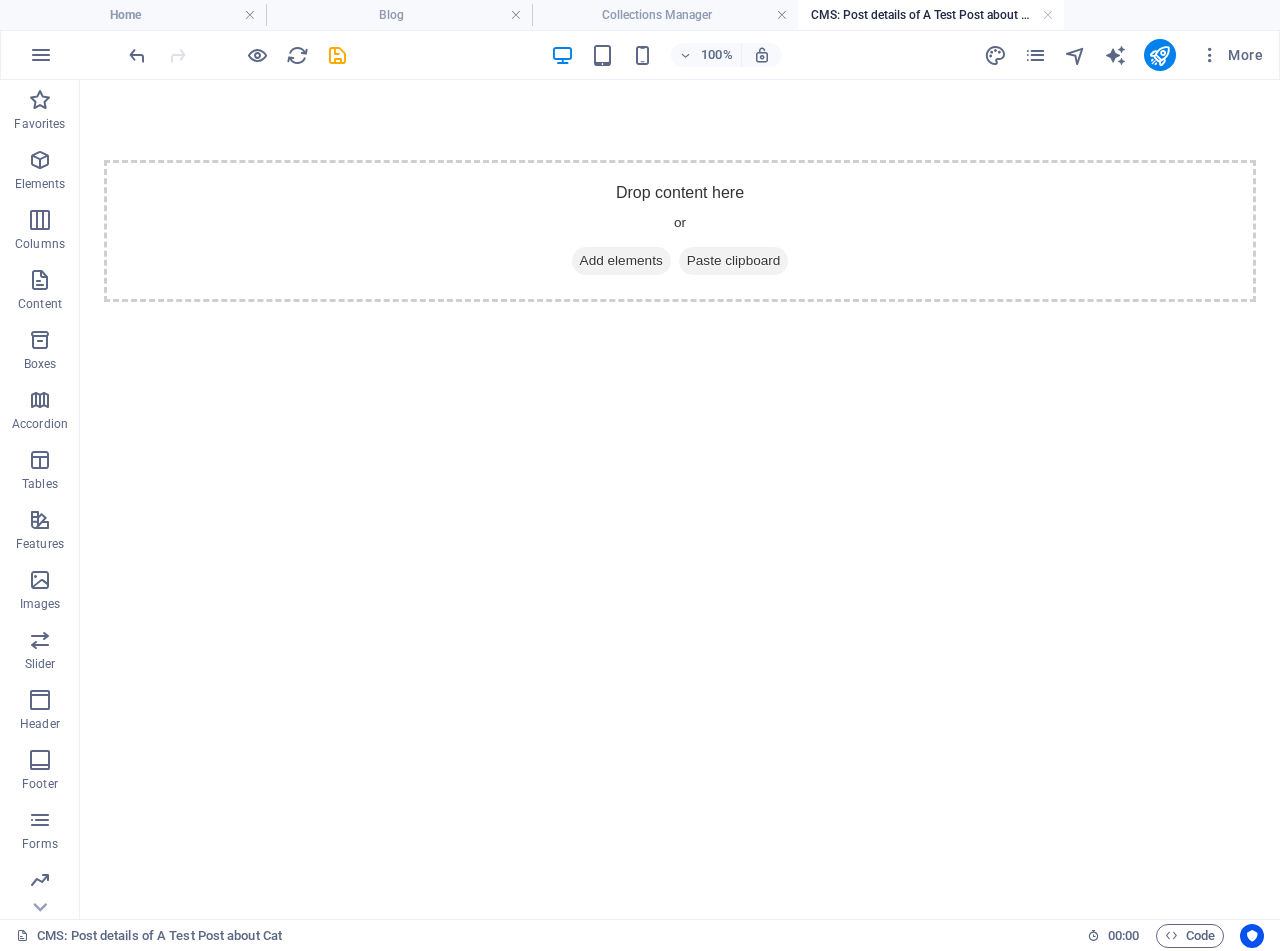 scroll, scrollTop: 0, scrollLeft: 0, axis: both 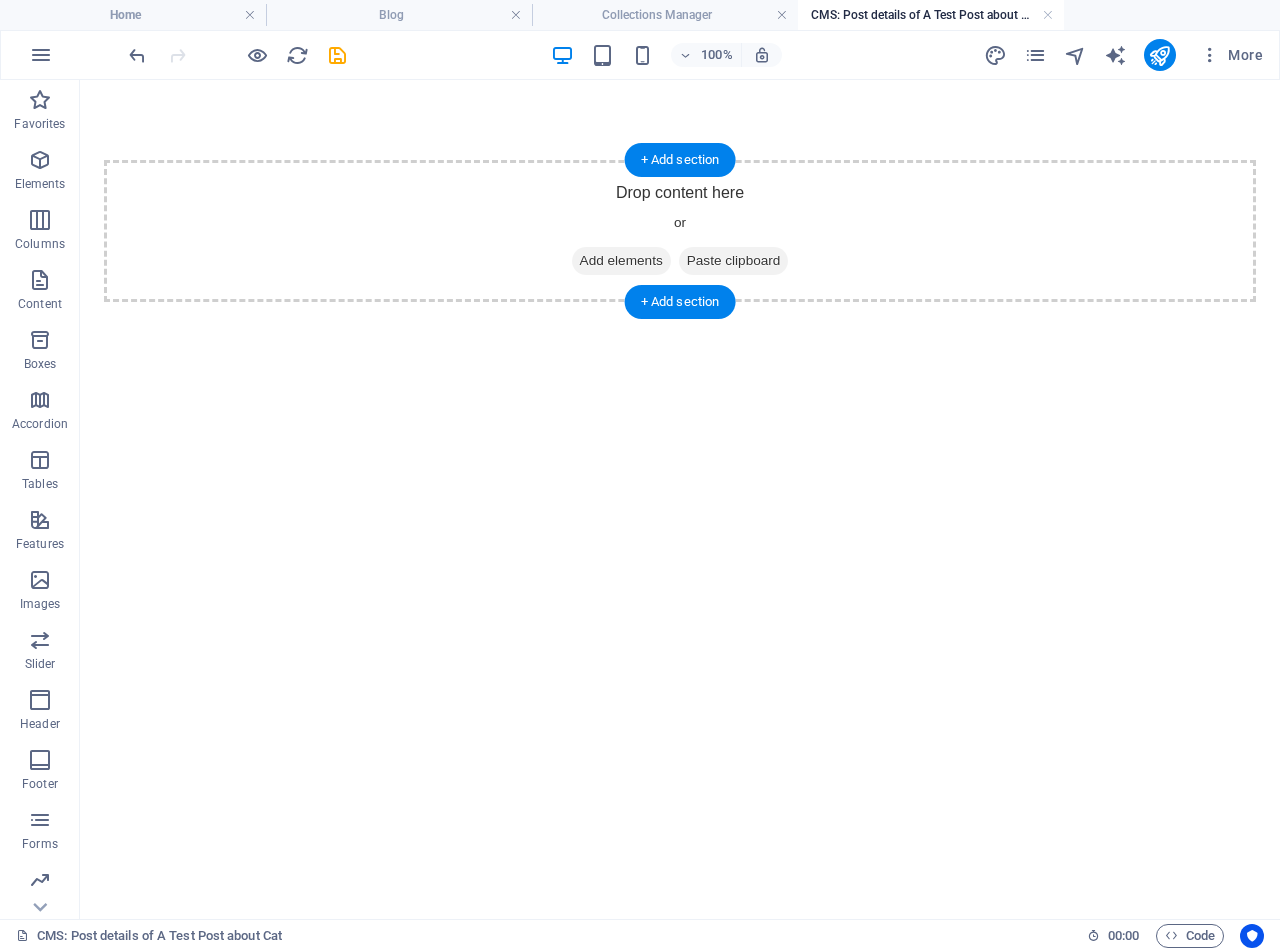 click on "Add elements" at bounding box center (621, 261) 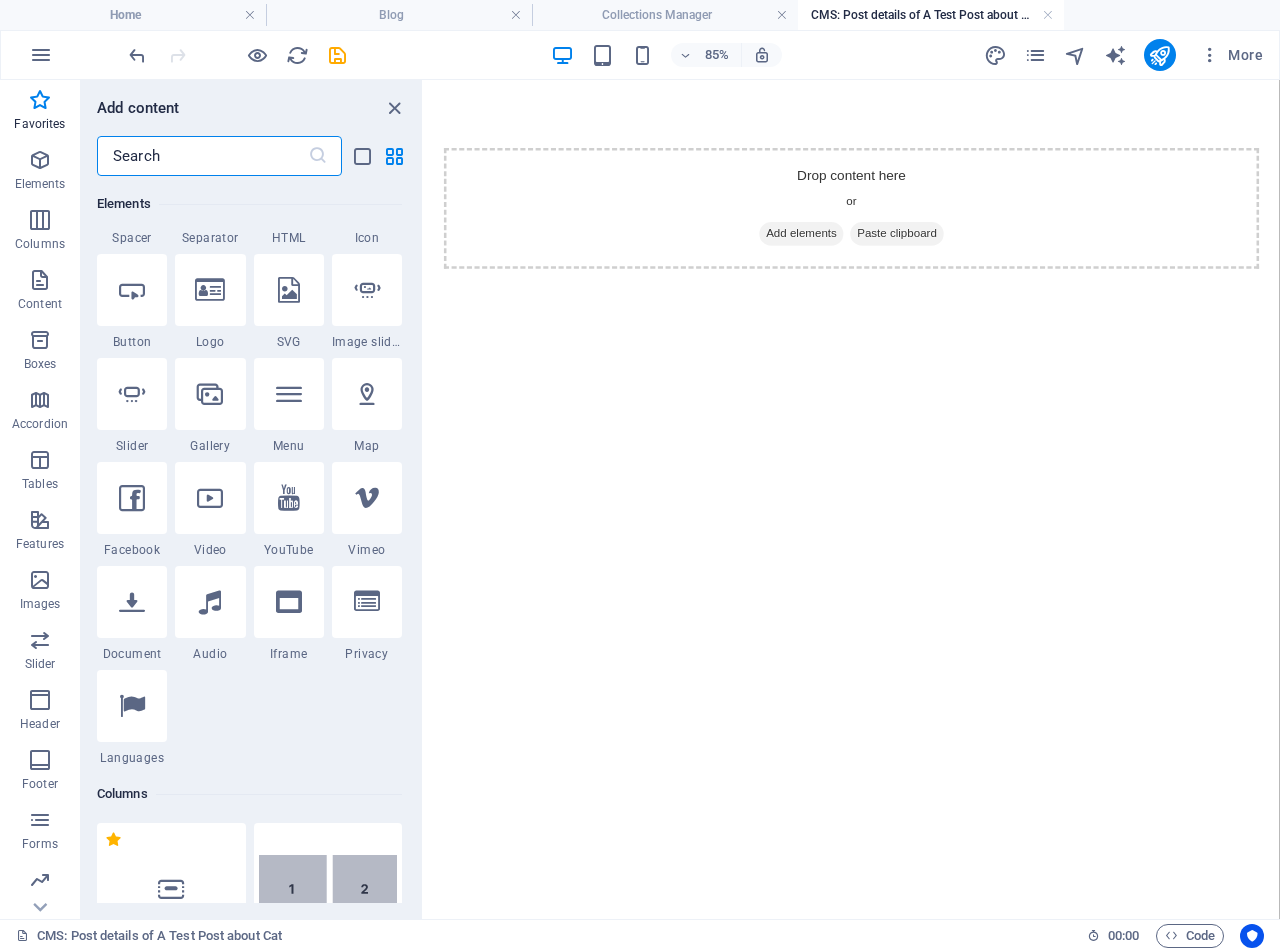 scroll, scrollTop: 0, scrollLeft: 0, axis: both 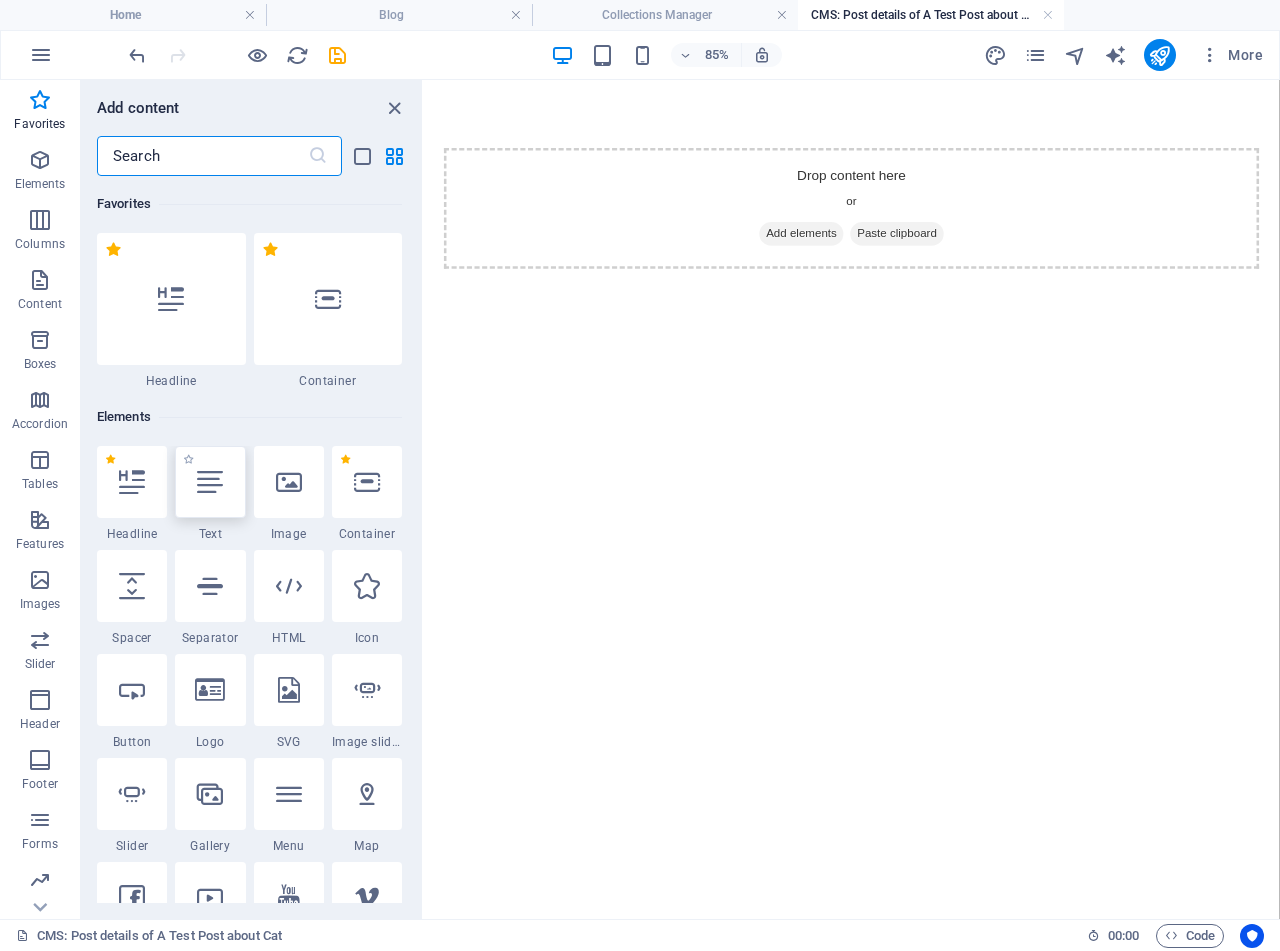click at bounding box center (210, 482) 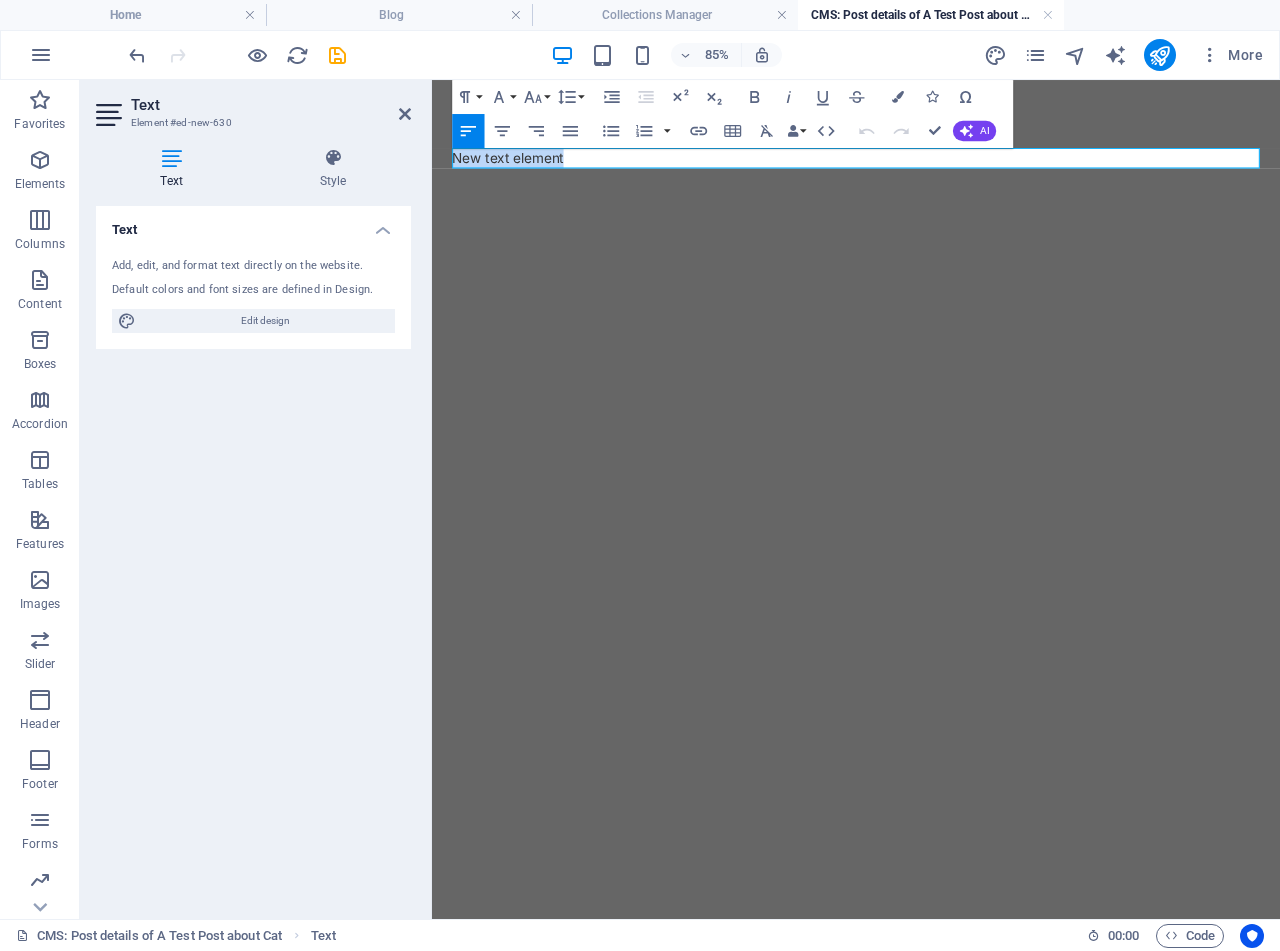 click on "New text element" at bounding box center (931, 172) 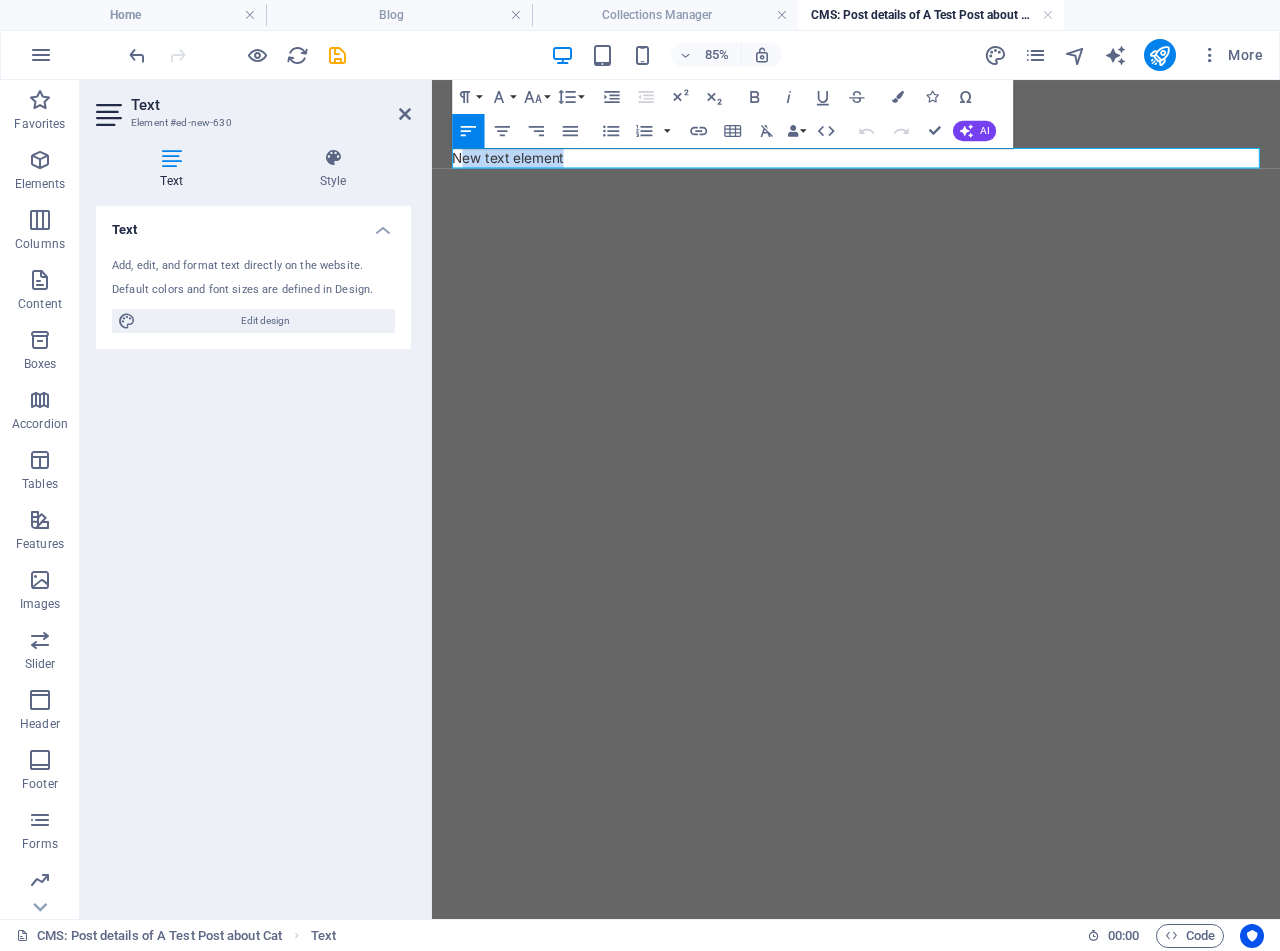 drag, startPoint x: 610, startPoint y: 174, endPoint x: 528, endPoint y: 436, distance: 274.53232 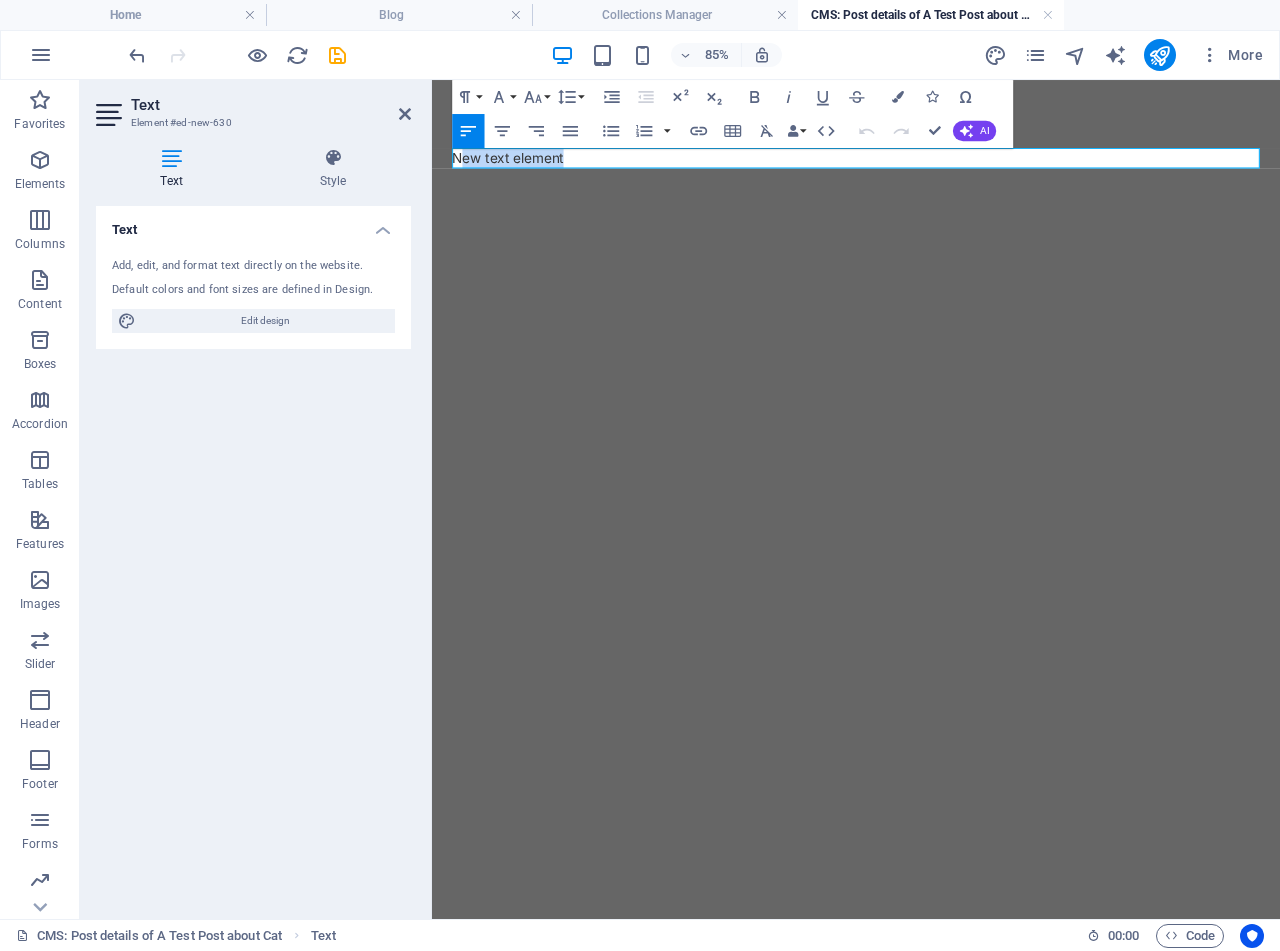 click on "New text element" at bounding box center [931, 172] 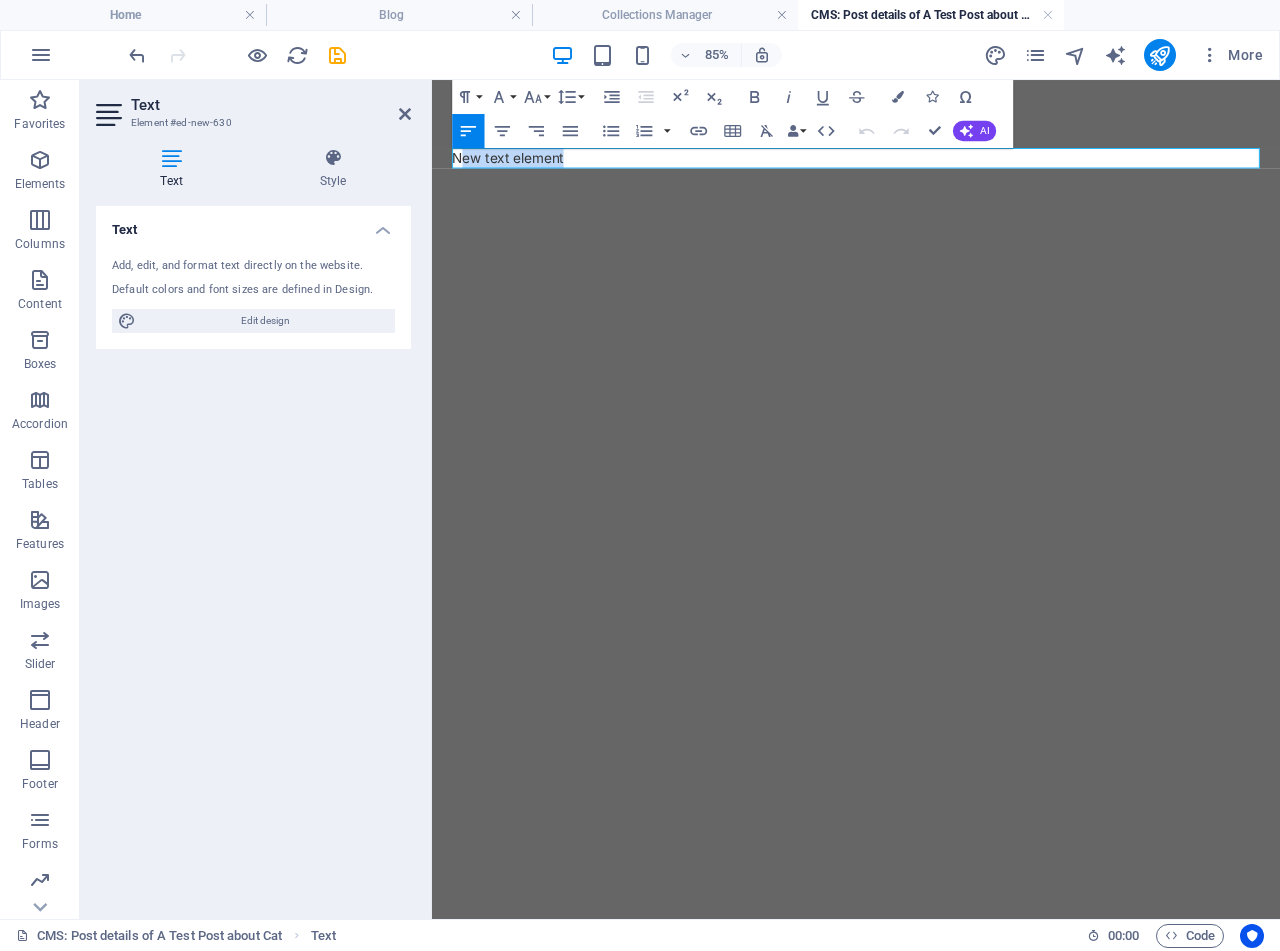 type 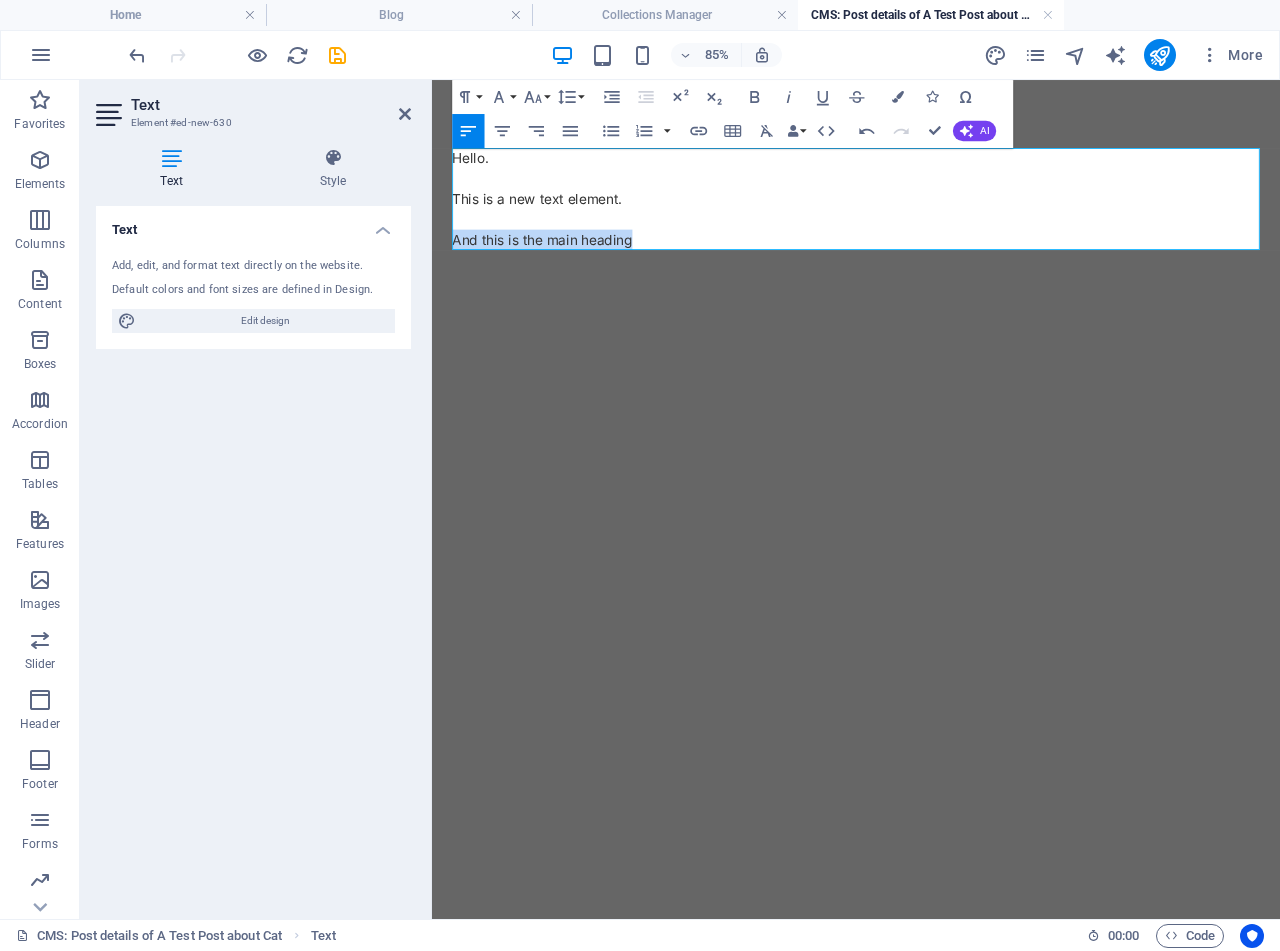 drag, startPoint x: 694, startPoint y: 268, endPoint x: 449, endPoint y: 267, distance: 245.00204 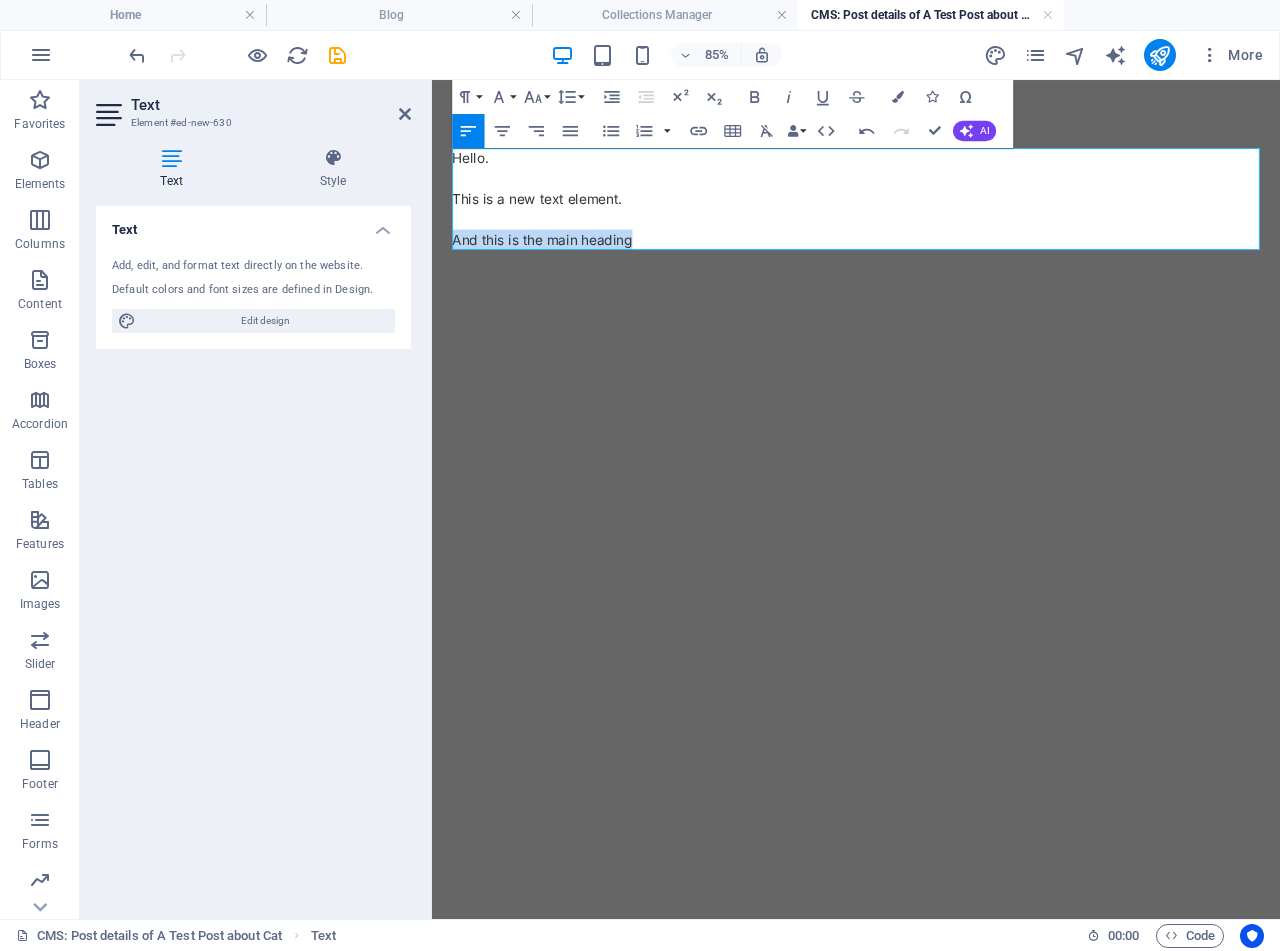click on "​Hello. This is a new text element. And this is the main heading" at bounding box center (931, 220) 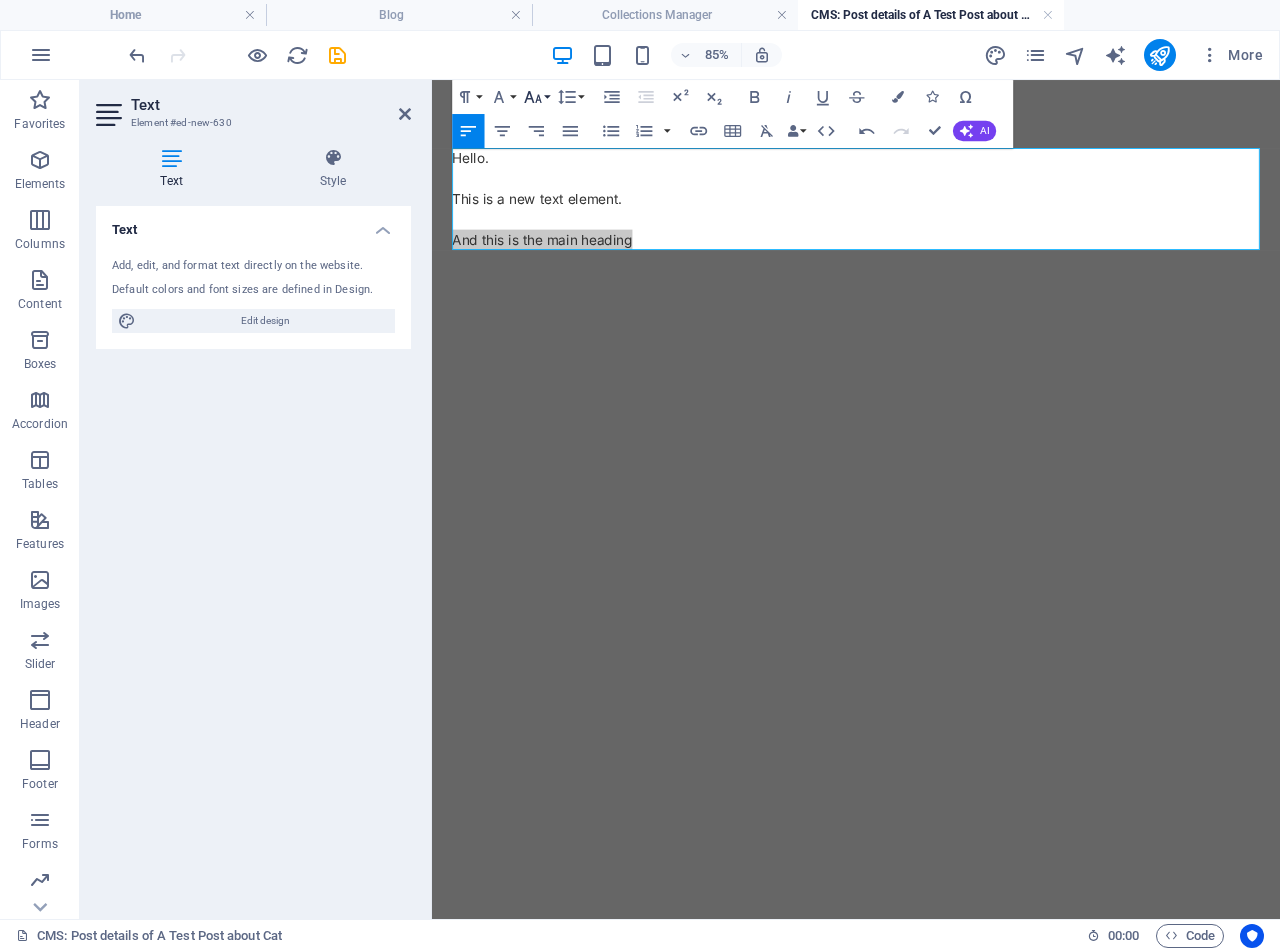 click on "Font Size" at bounding box center (536, 97) 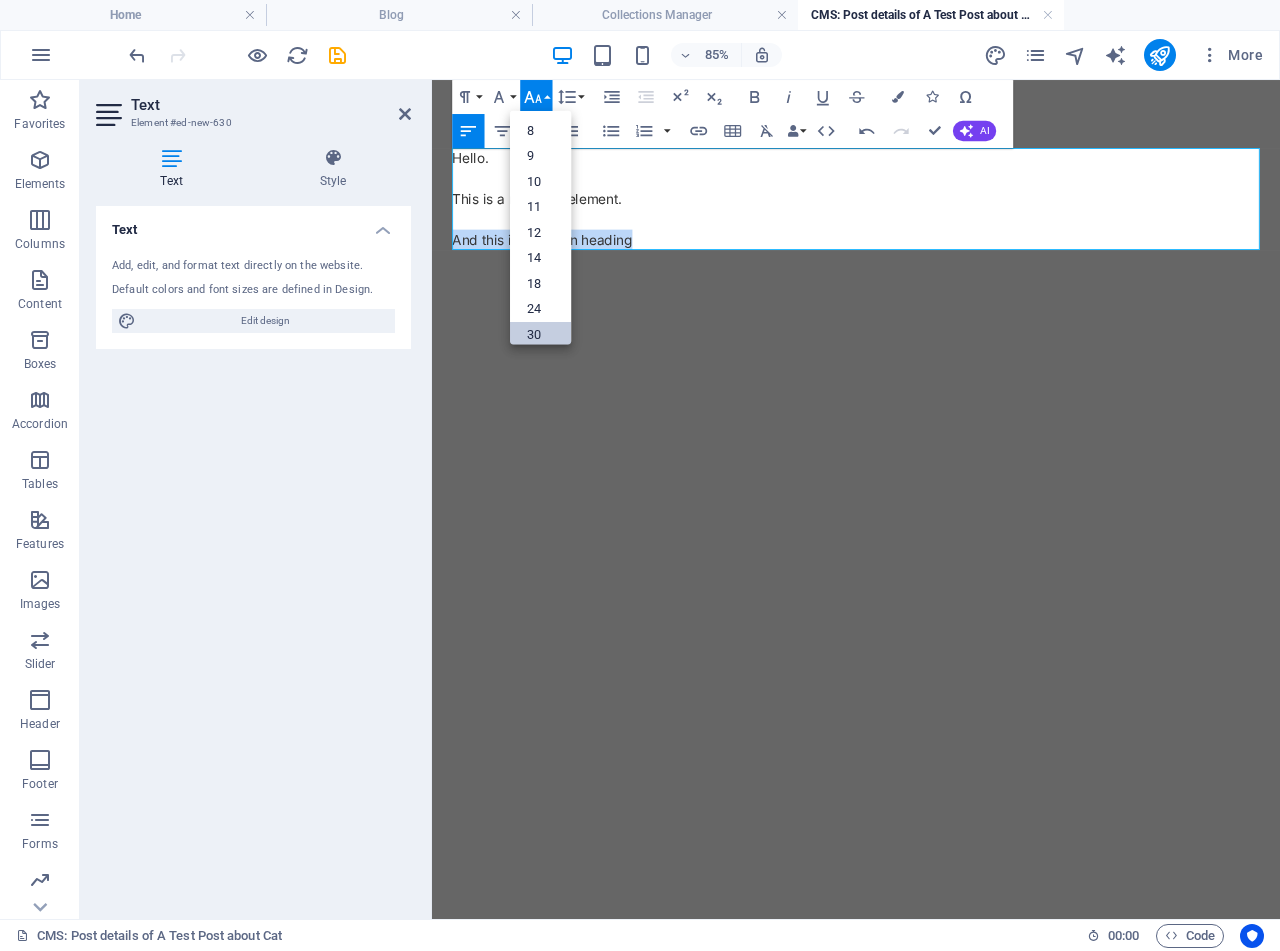click on "30" at bounding box center (540, 333) 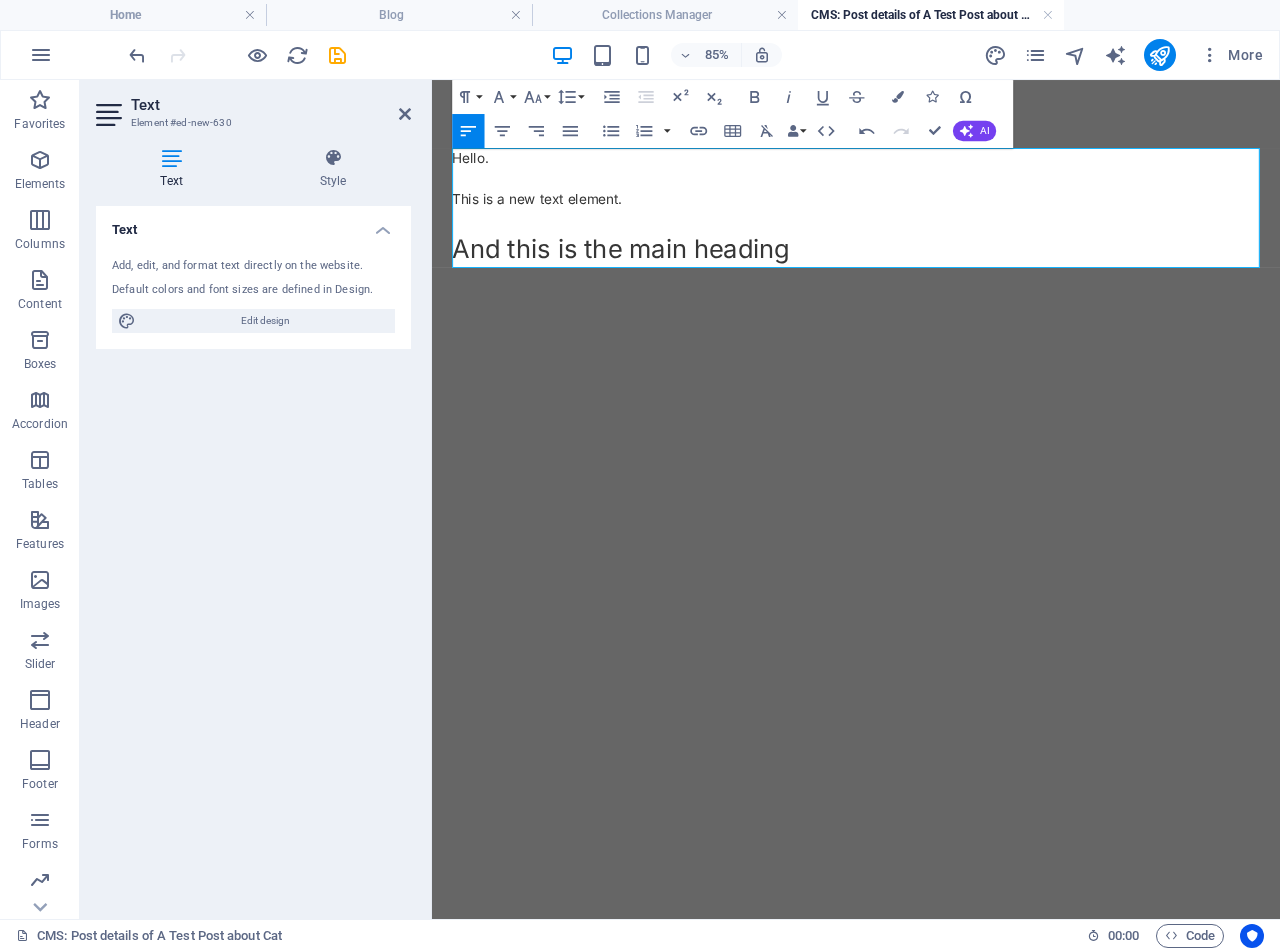 click at bounding box center (931, 244) 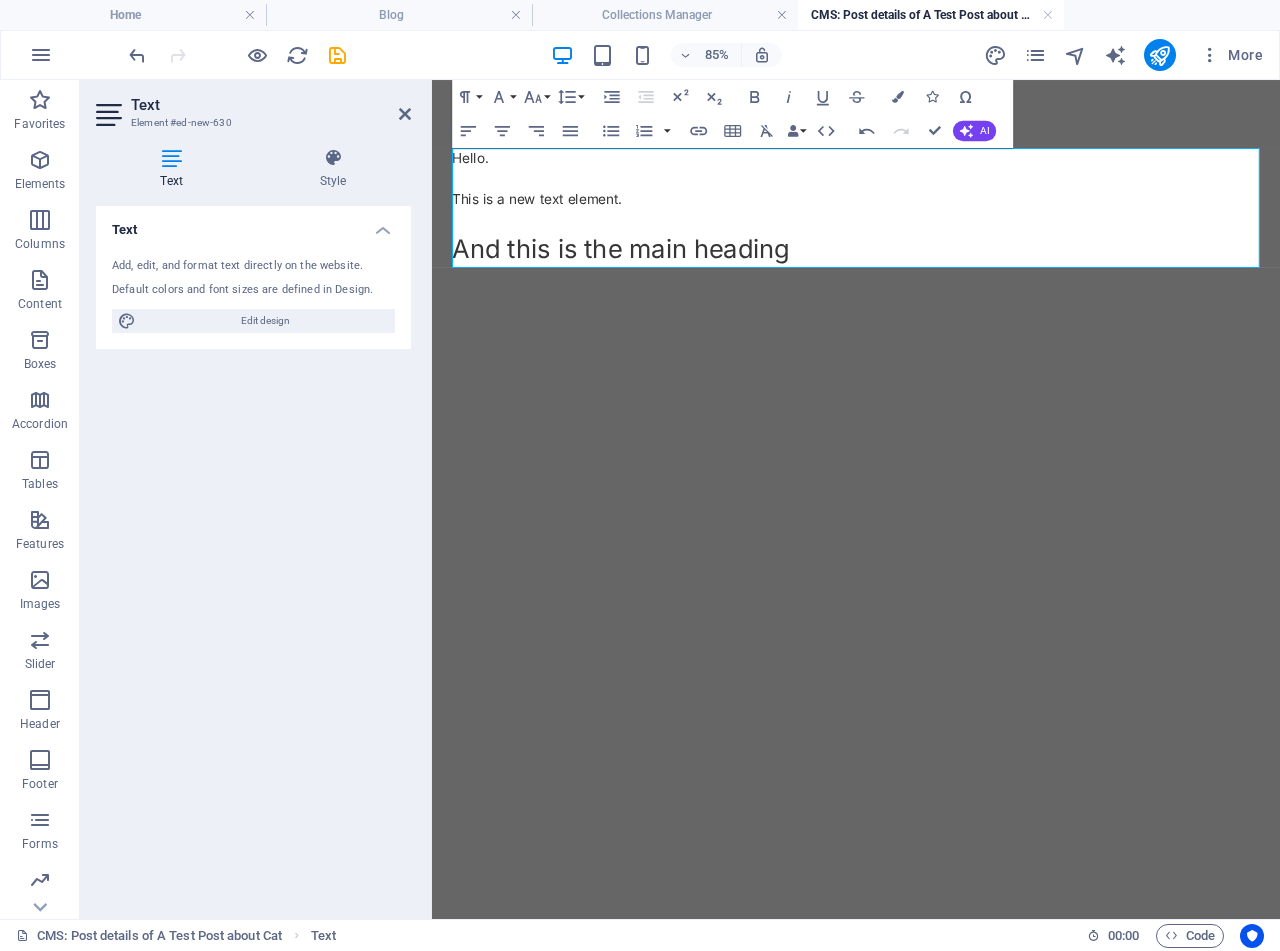 click at bounding box center [931, 244] 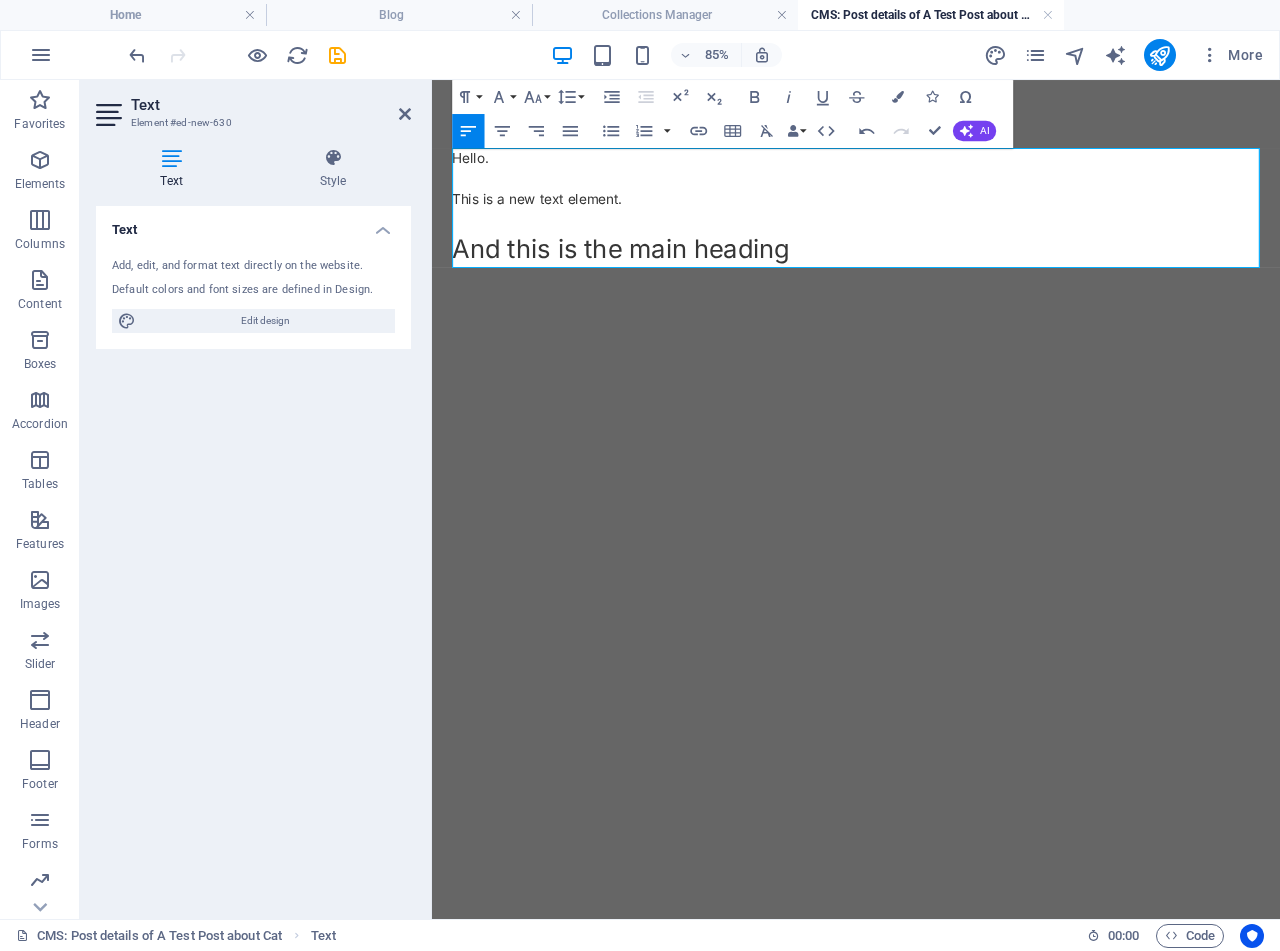click on "​Hello. This is a new text element. And this is the main heading" at bounding box center [931, 230] 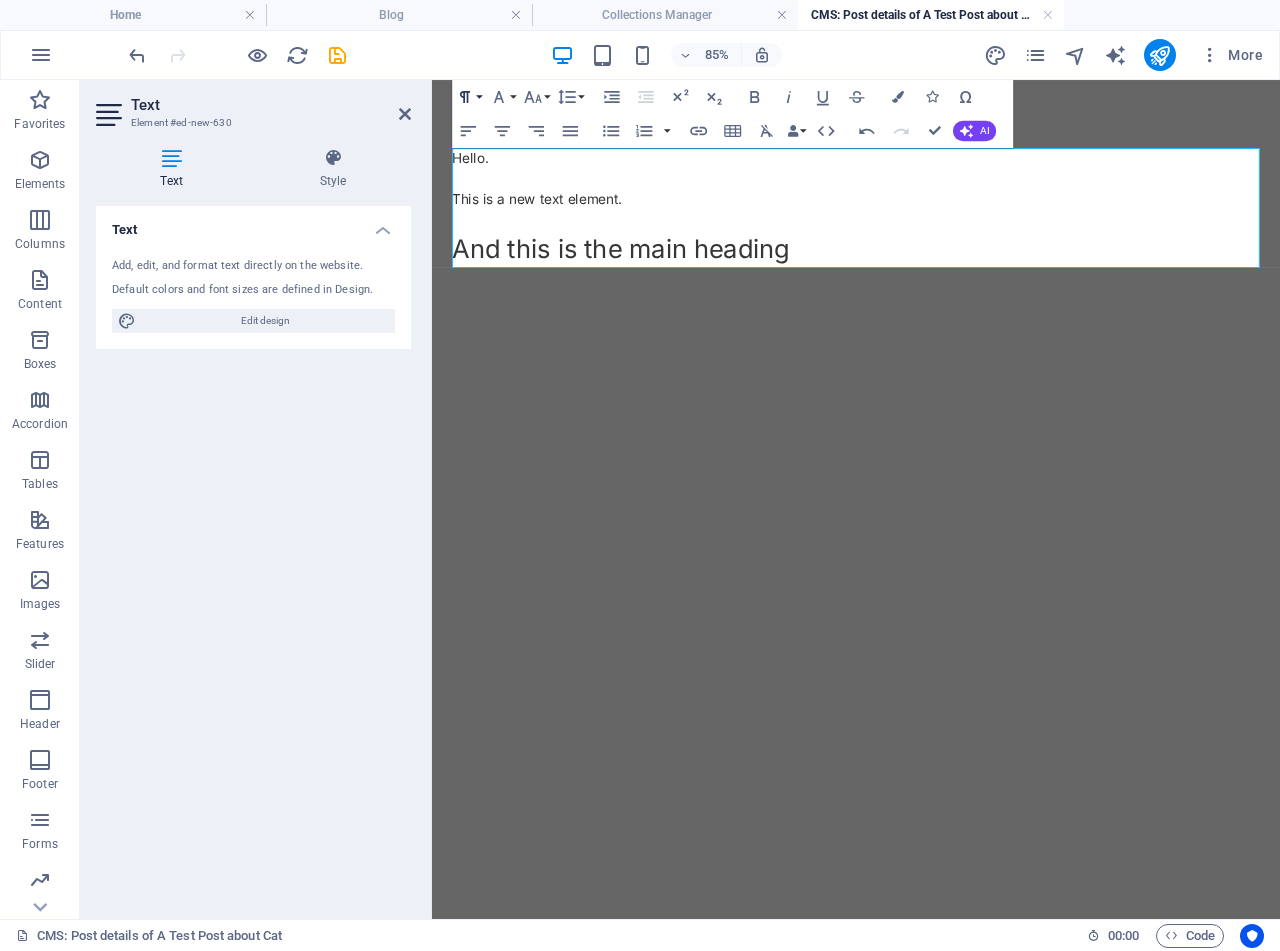 click on "Paragraph Format" at bounding box center (468, 97) 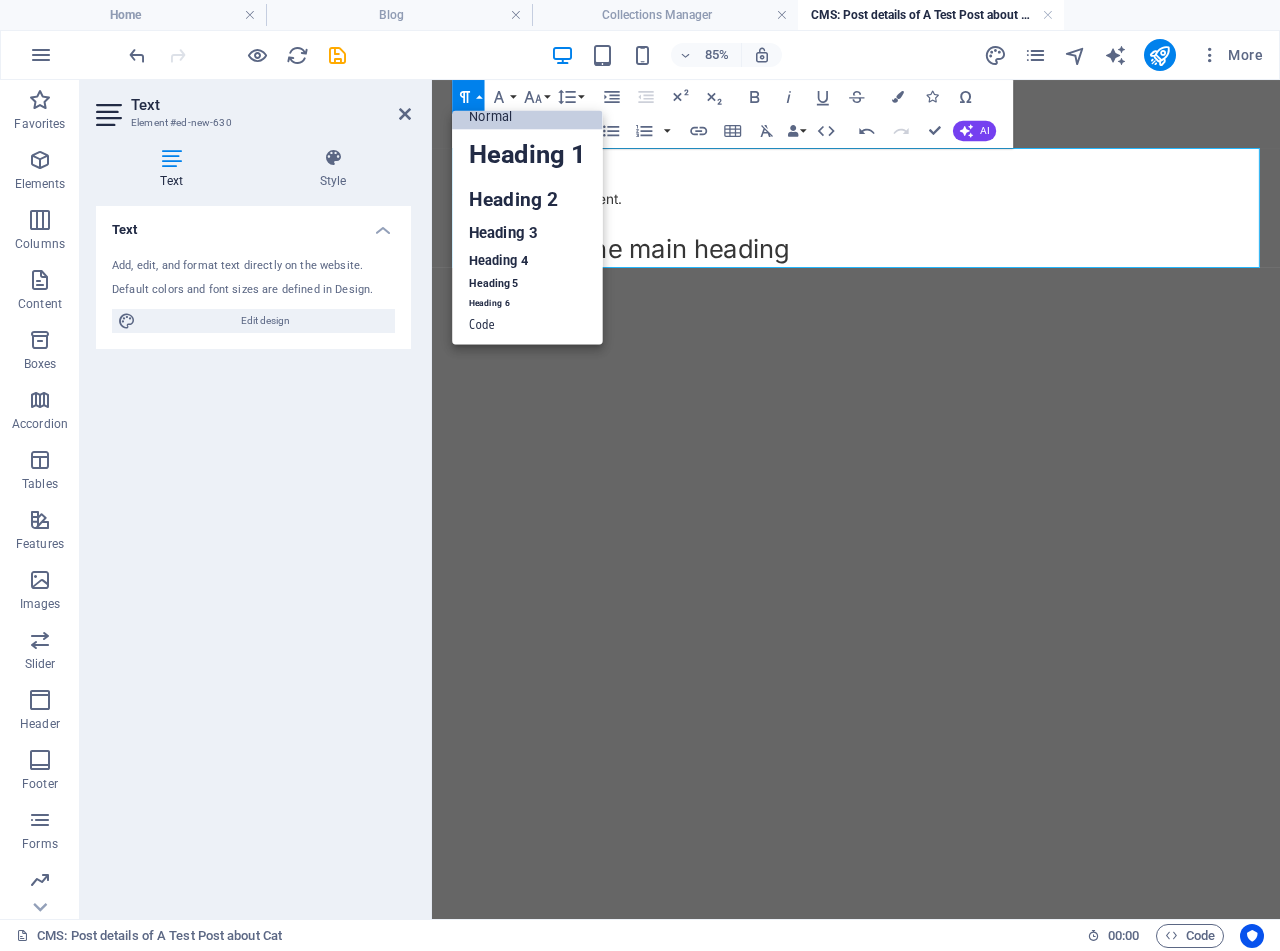 scroll, scrollTop: 16, scrollLeft: 0, axis: vertical 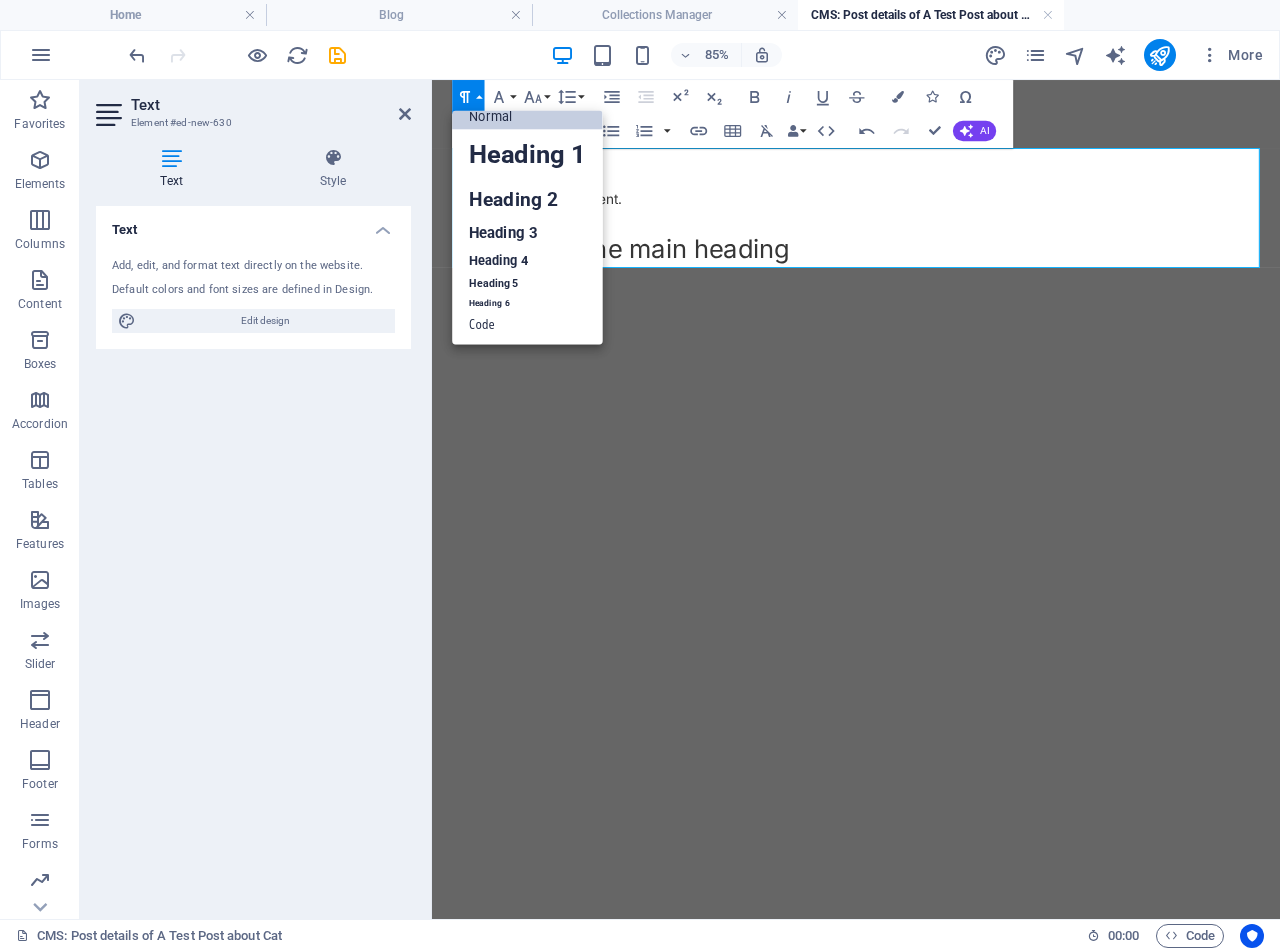 click on "This is a new text element." at bounding box center [931, 220] 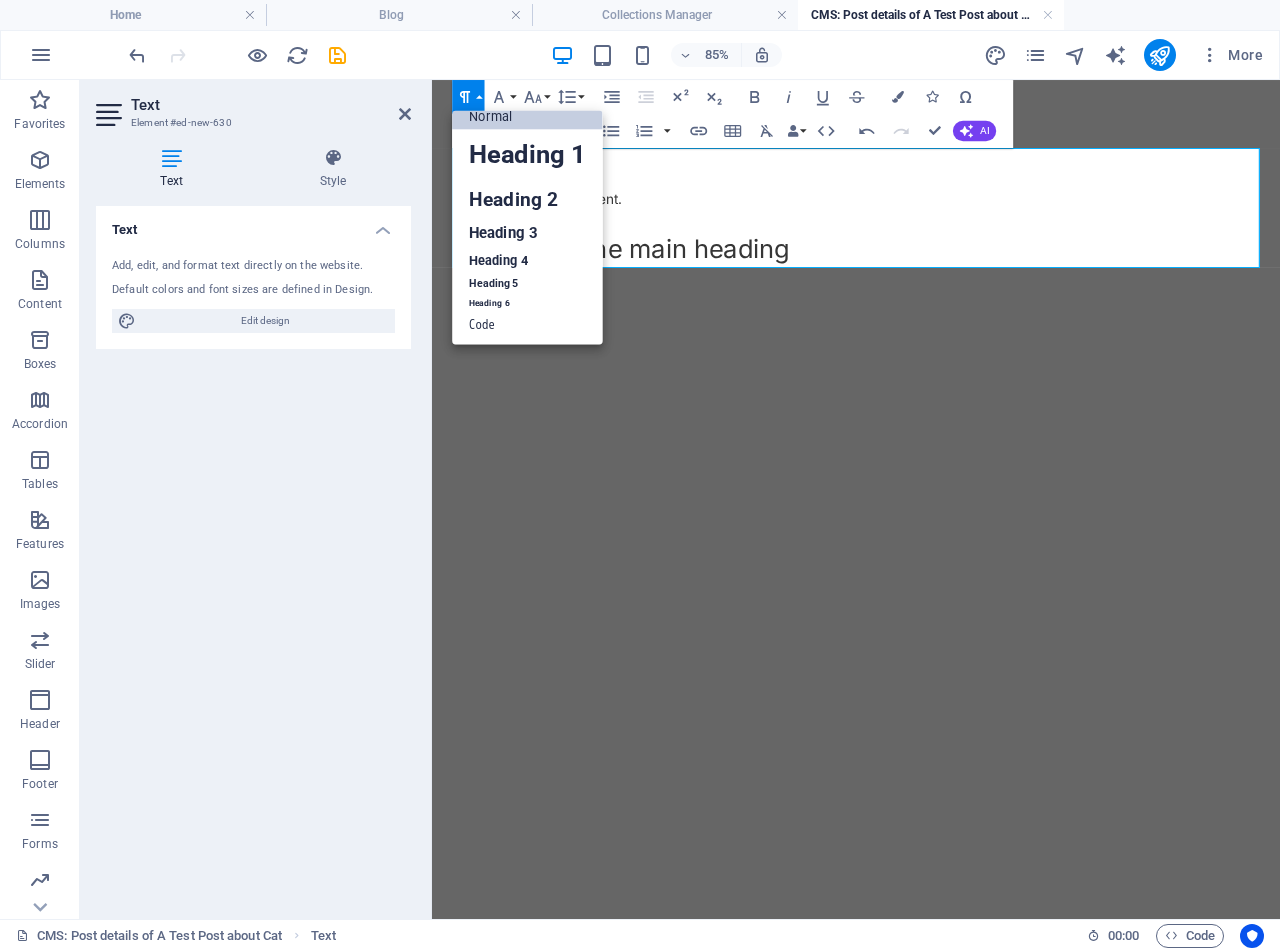 click on "This is a new text element." at bounding box center (931, 220) 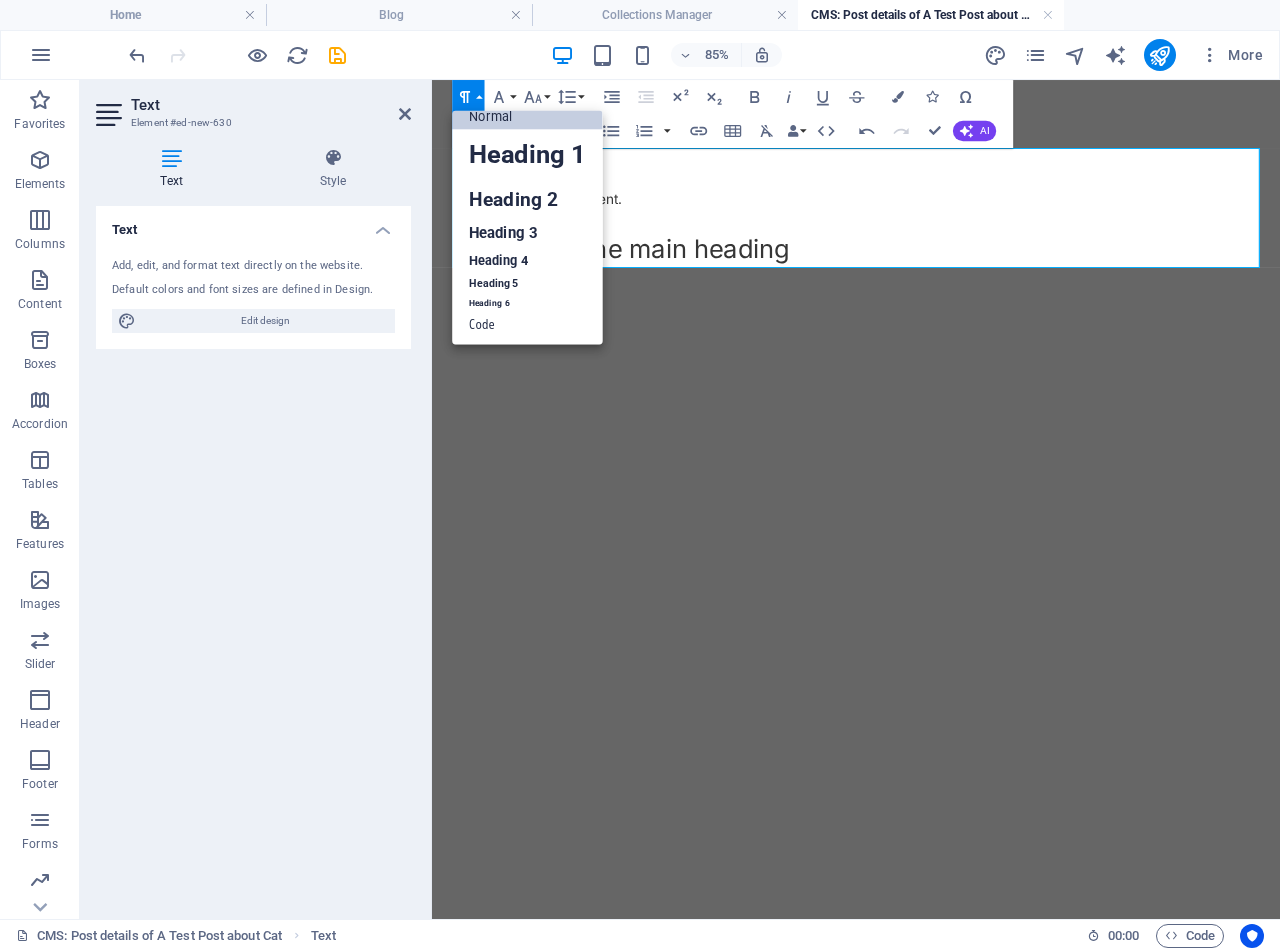 click on "​Hello." at bounding box center [931, 172] 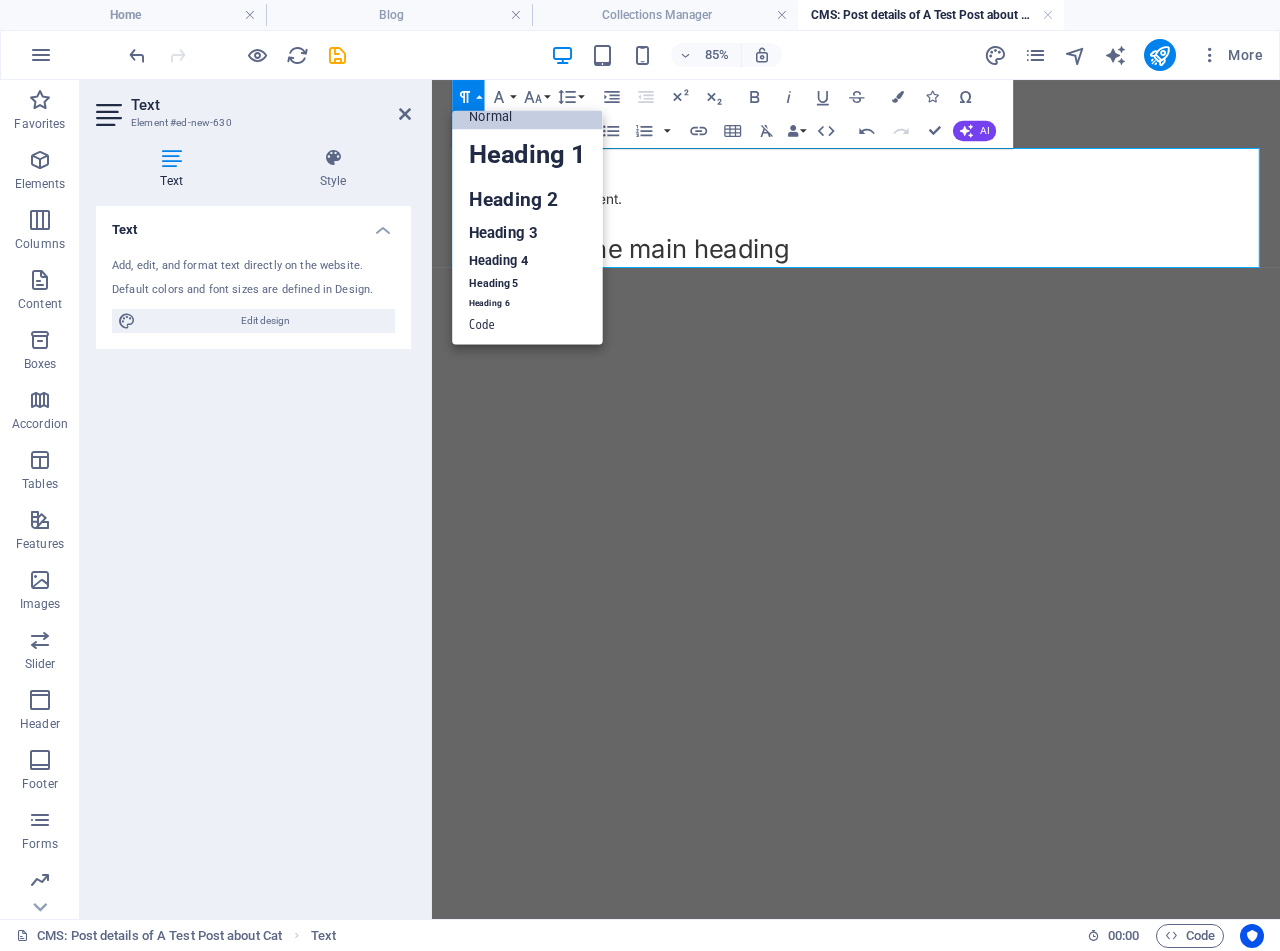 click 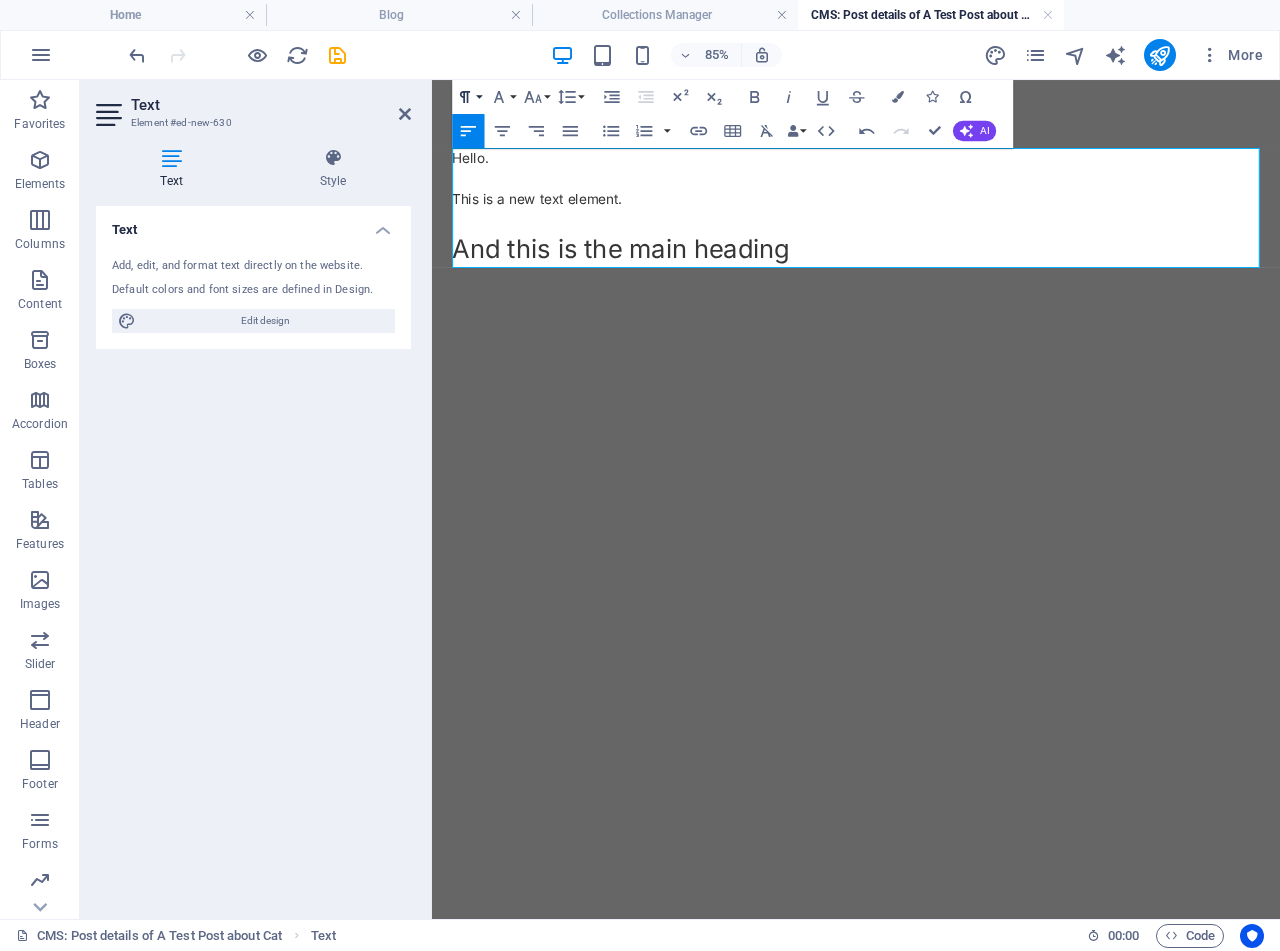 scroll, scrollTop: 8, scrollLeft: 0, axis: vertical 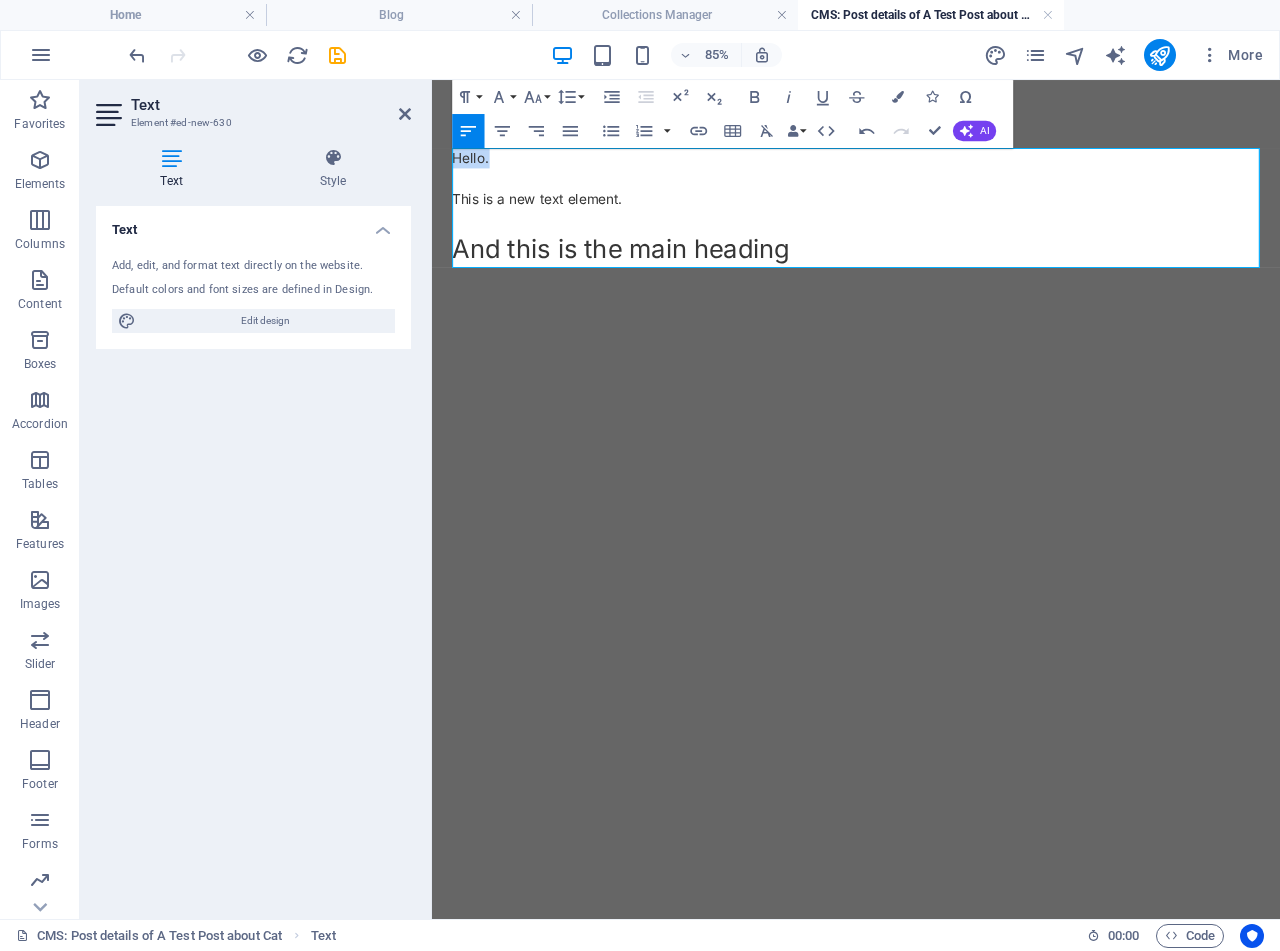drag, startPoint x: 522, startPoint y: 175, endPoint x: 859, endPoint y: 241, distance: 343.4021 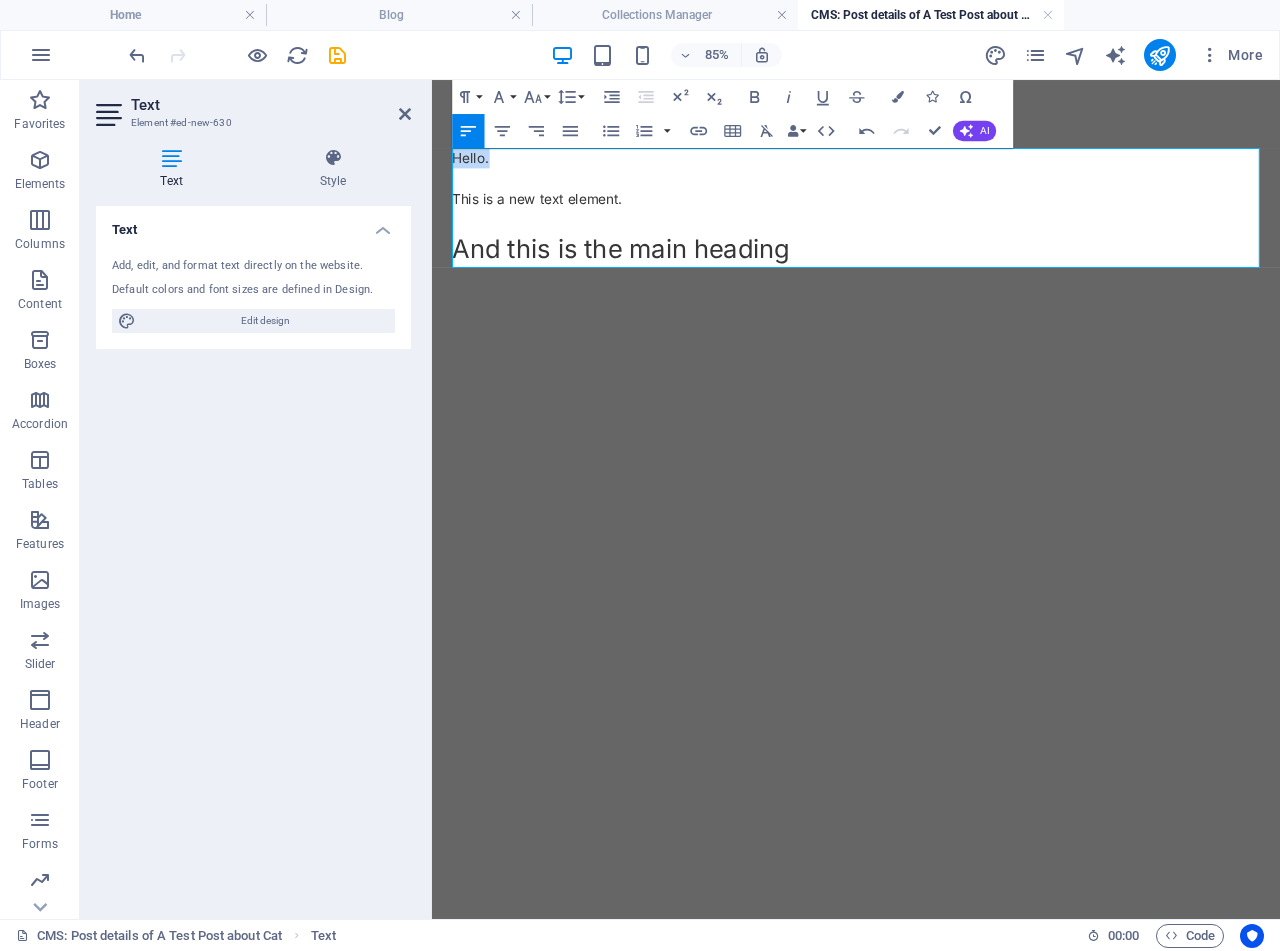 click on "Skip to main content
​Hello. This is a new text element. And this is the main heading" at bounding box center [931, 230] 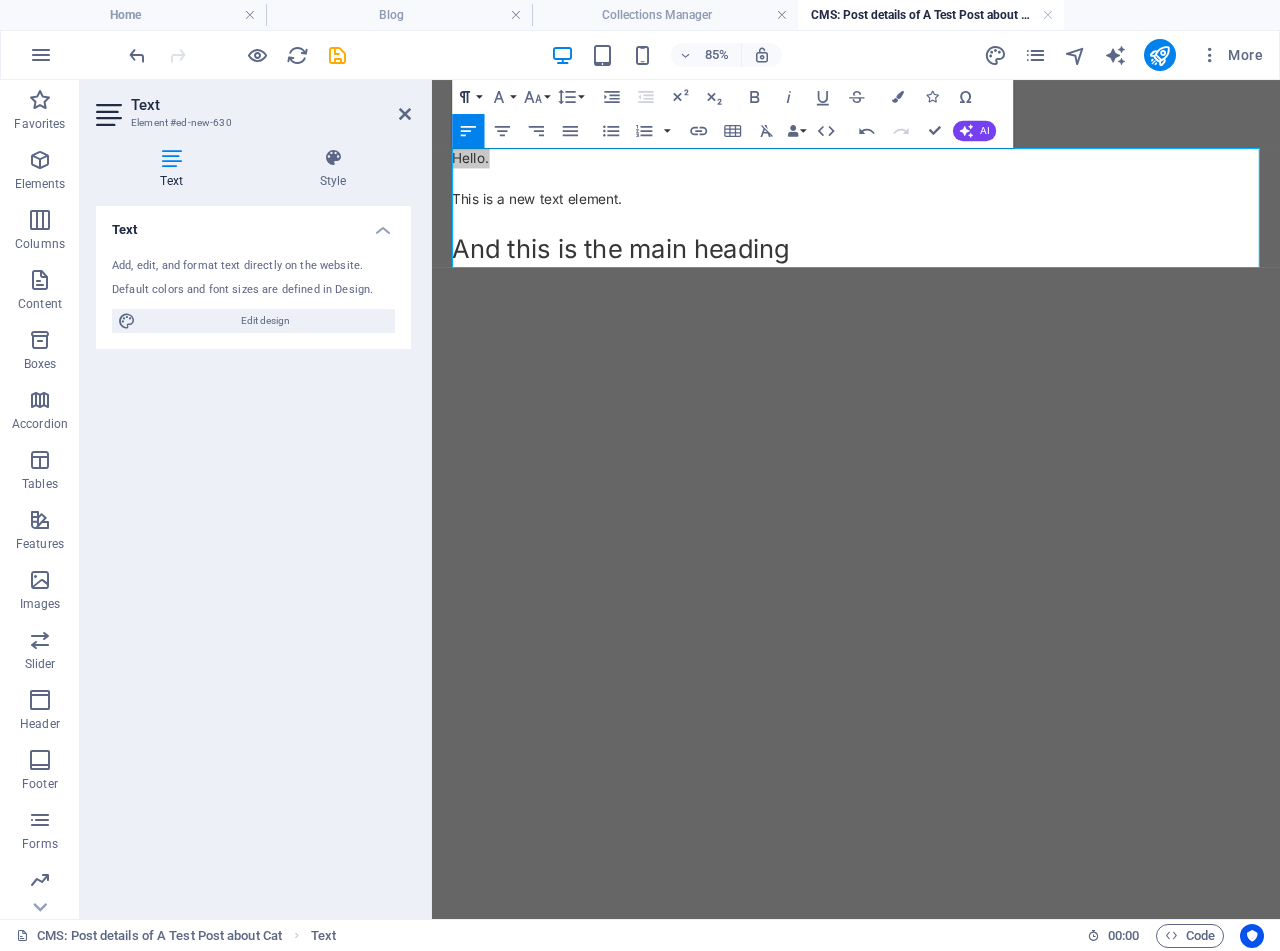 click 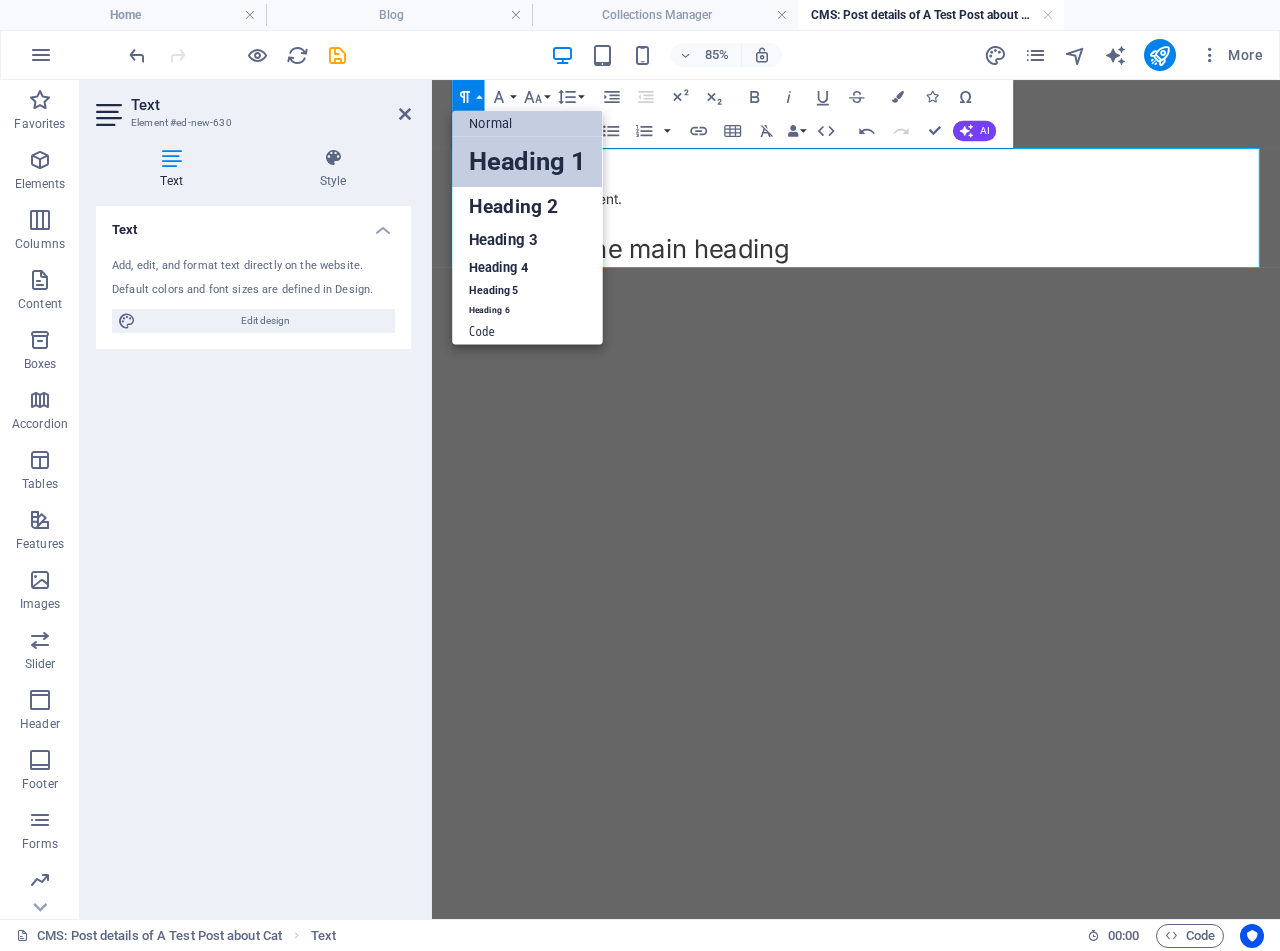 click on "Heading 1" at bounding box center (527, 161) 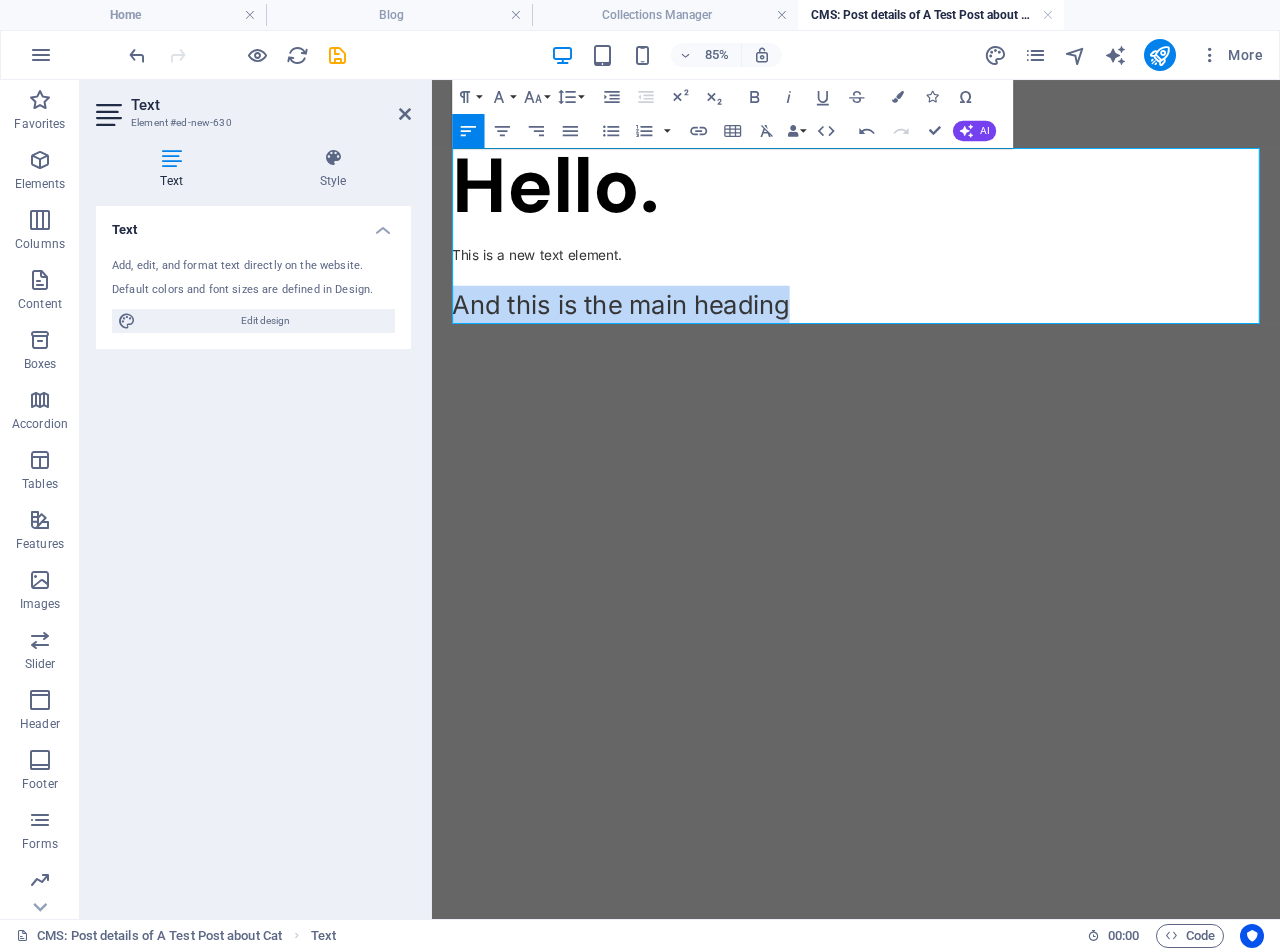 drag, startPoint x: 871, startPoint y: 355, endPoint x: 460, endPoint y: 345, distance: 411.12164 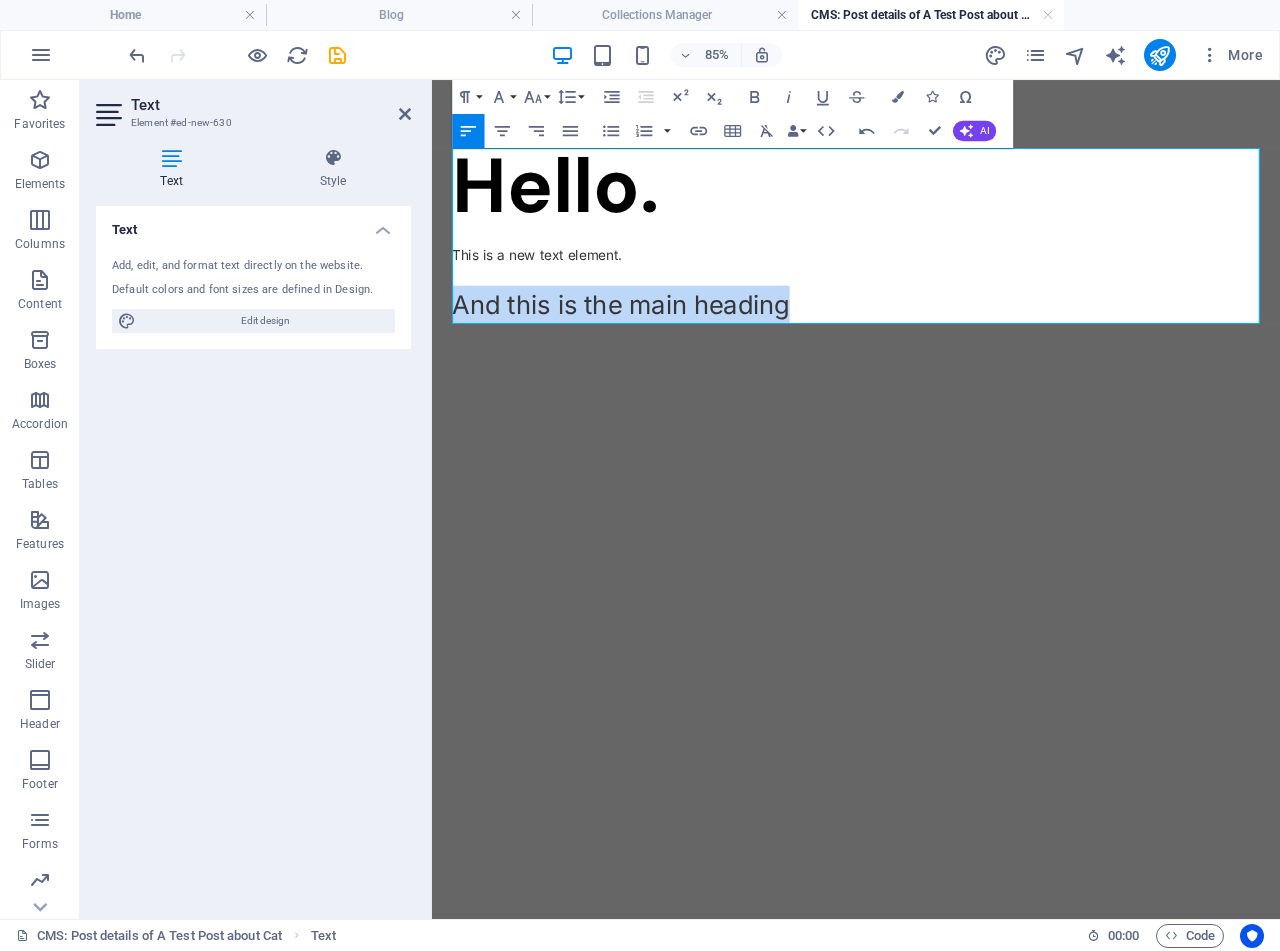 click on "And this is the main heading" at bounding box center (931, 344) 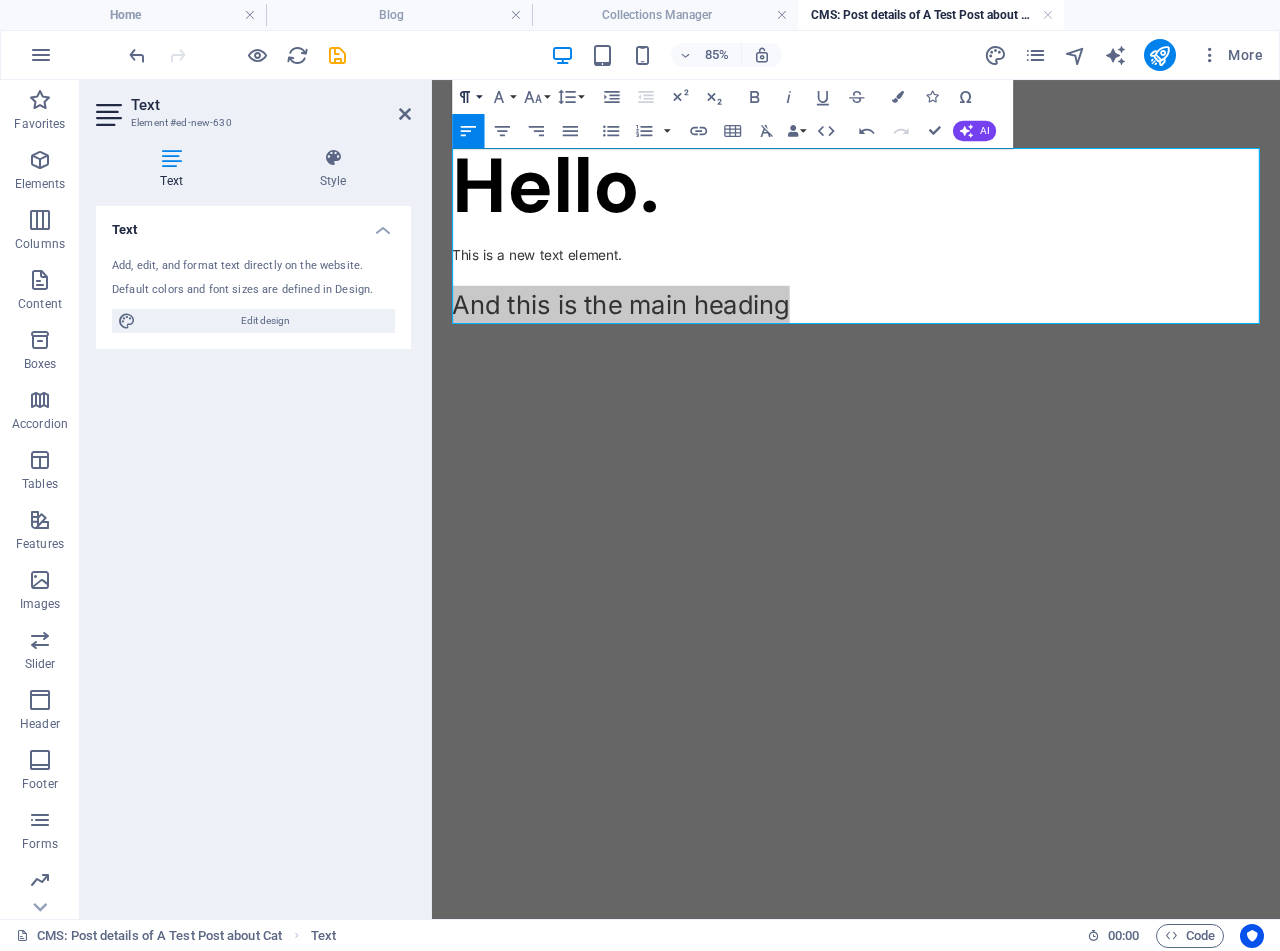click 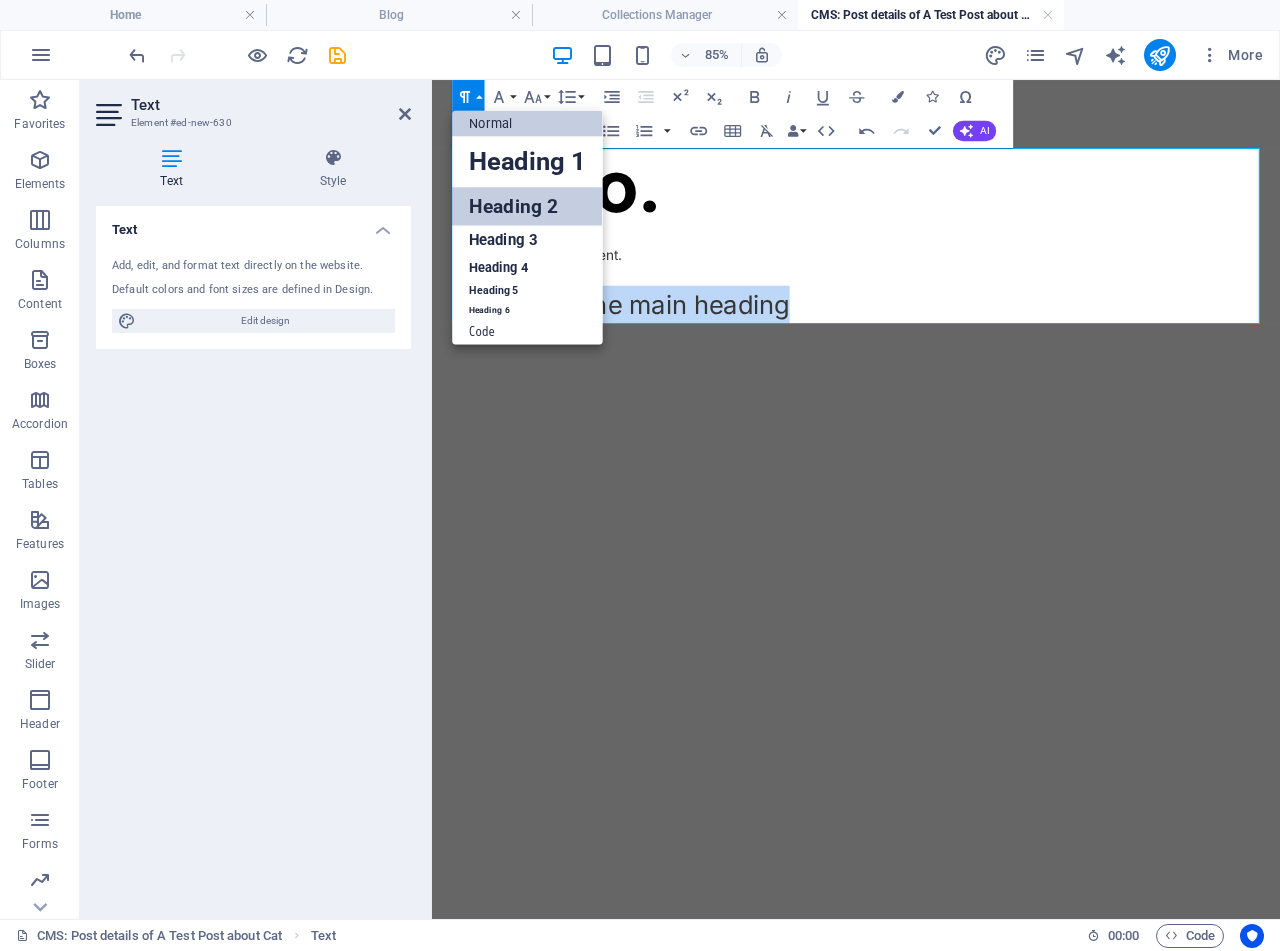 click on "Heading 2" at bounding box center (527, 206) 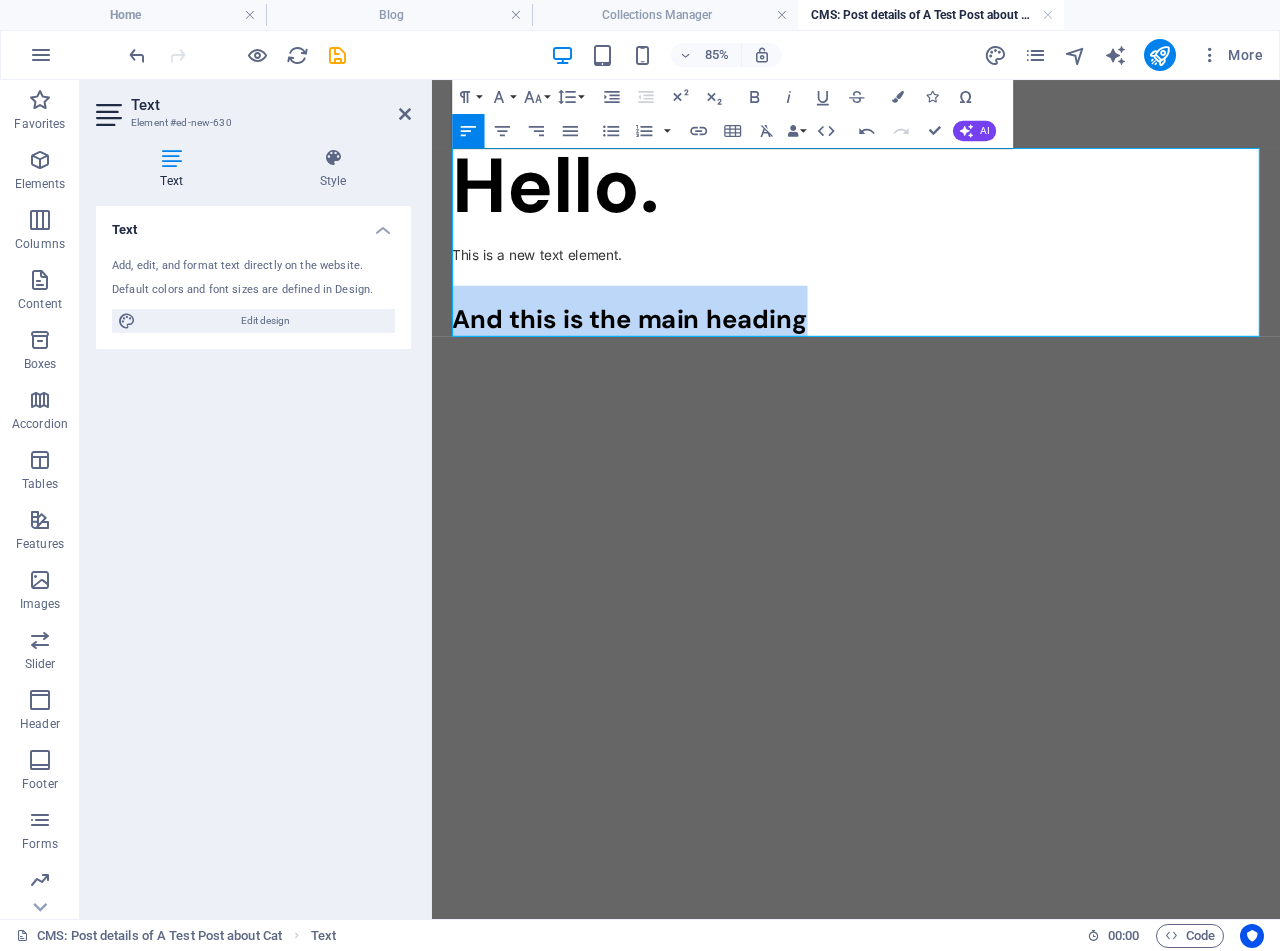 click on "And this is the main heading" at bounding box center [931, 352] 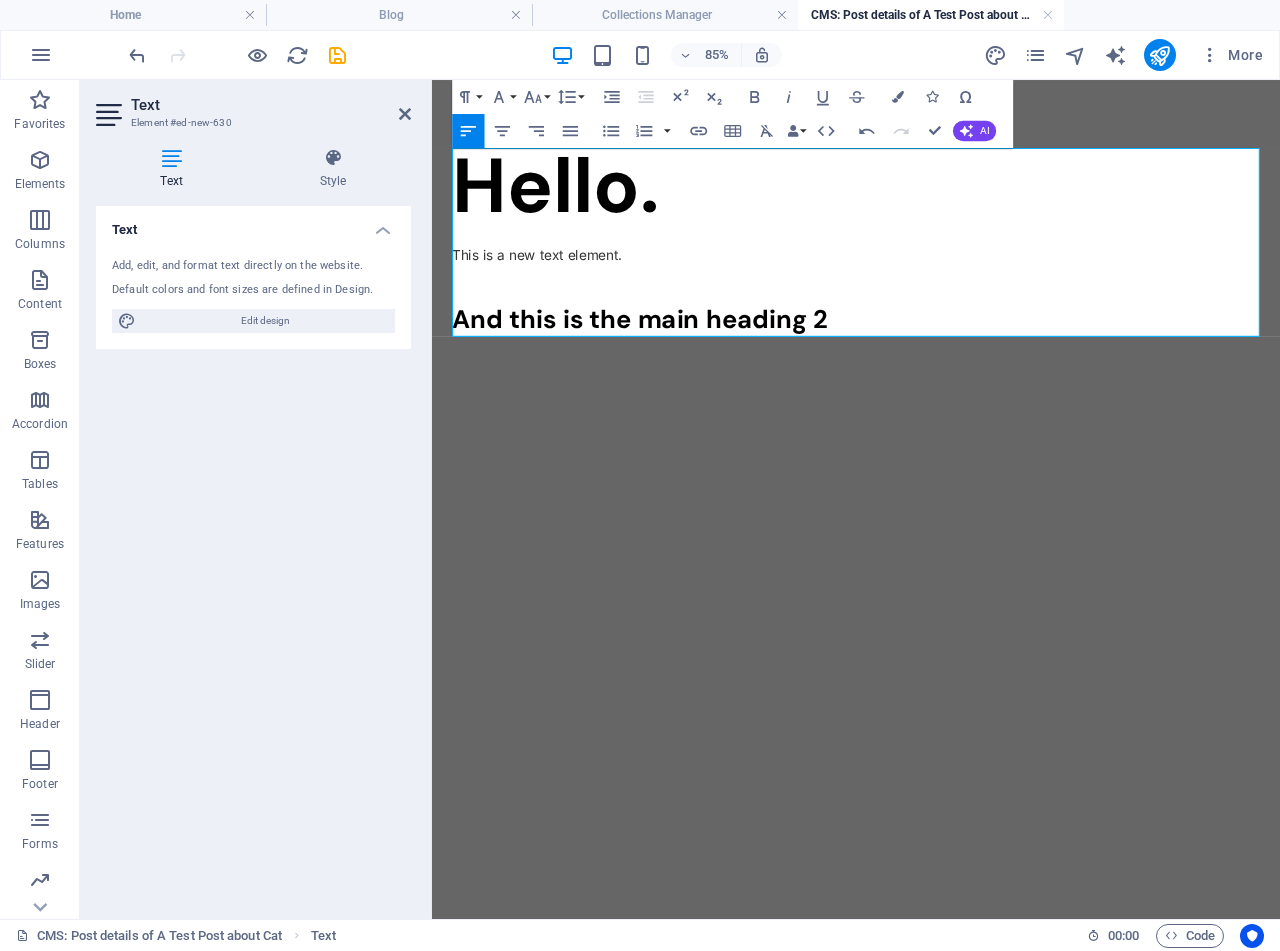 click on "​Hello." at bounding box center (931, 205) 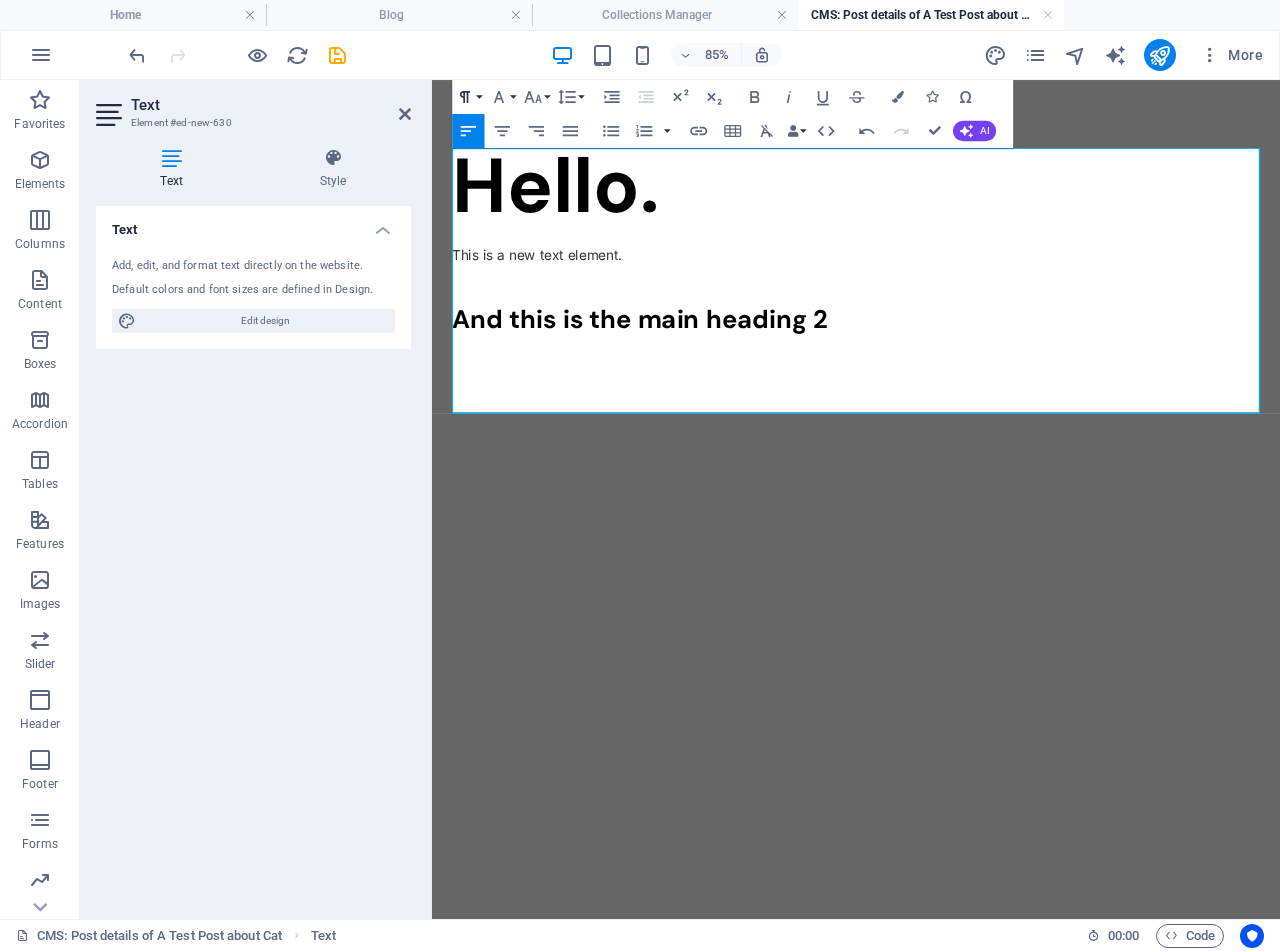 click on "Paragraph Format" at bounding box center (468, 97) 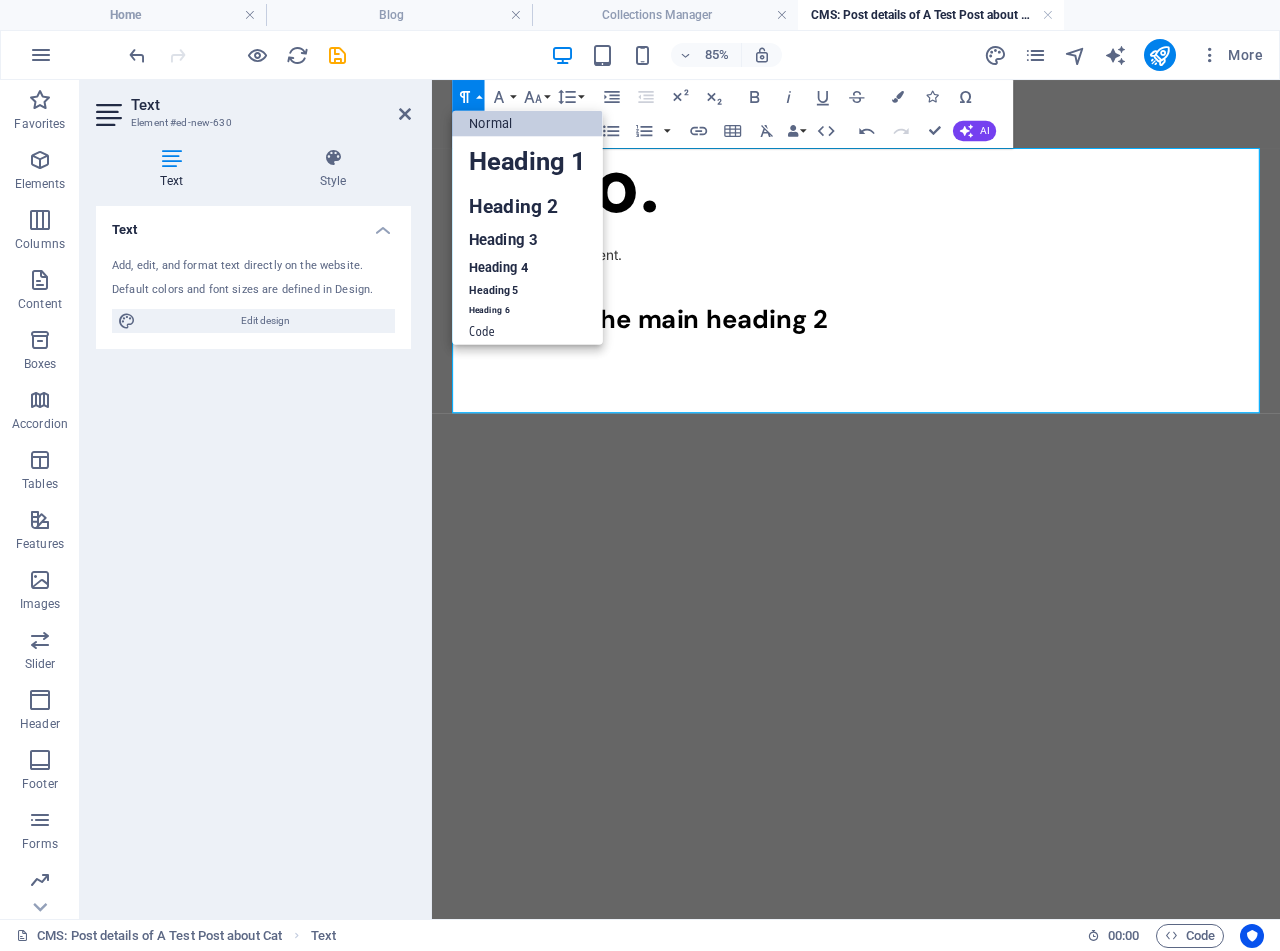 click on "Normal" at bounding box center [527, 124] 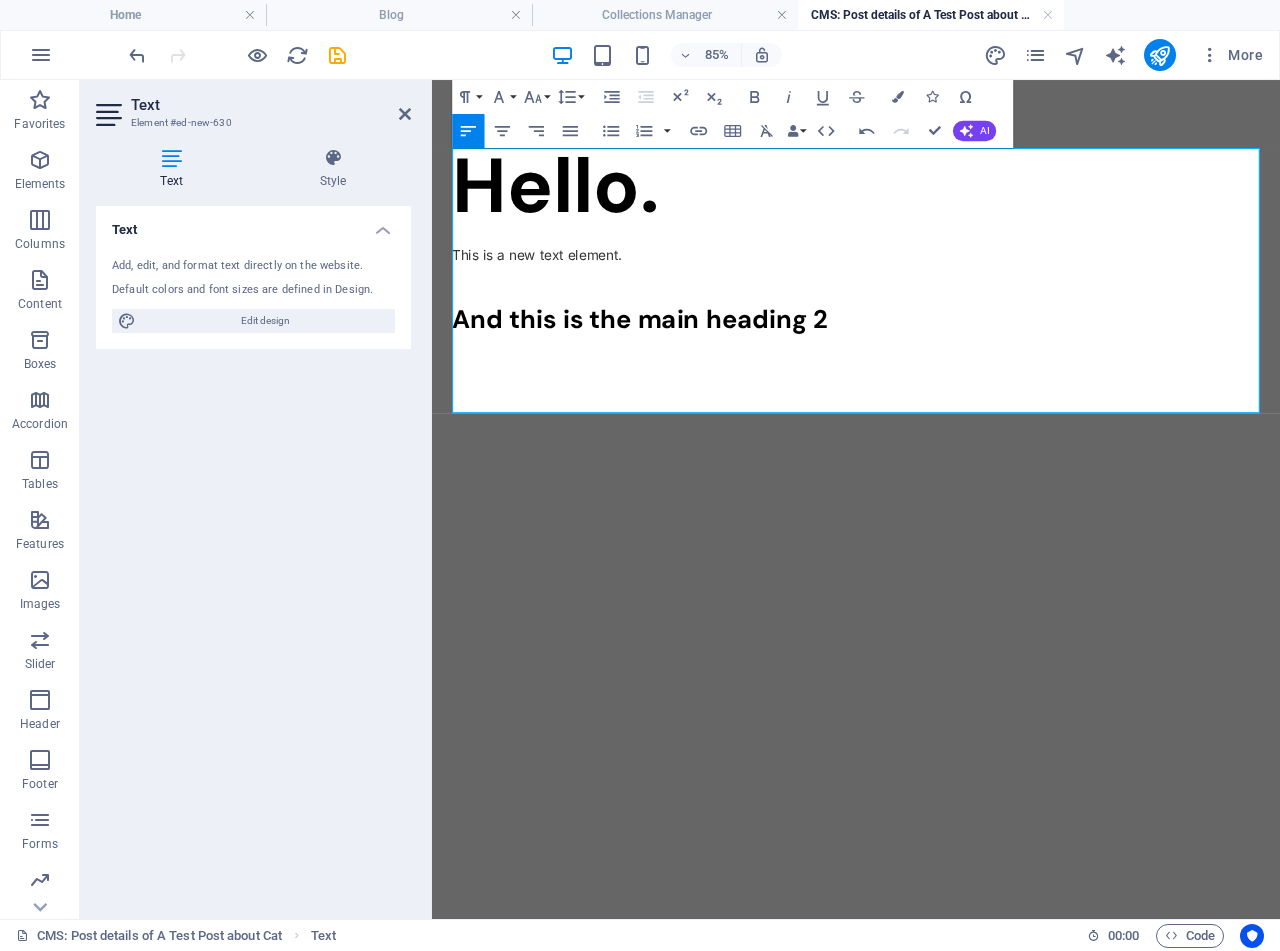 click on "​" at bounding box center [931, 449] 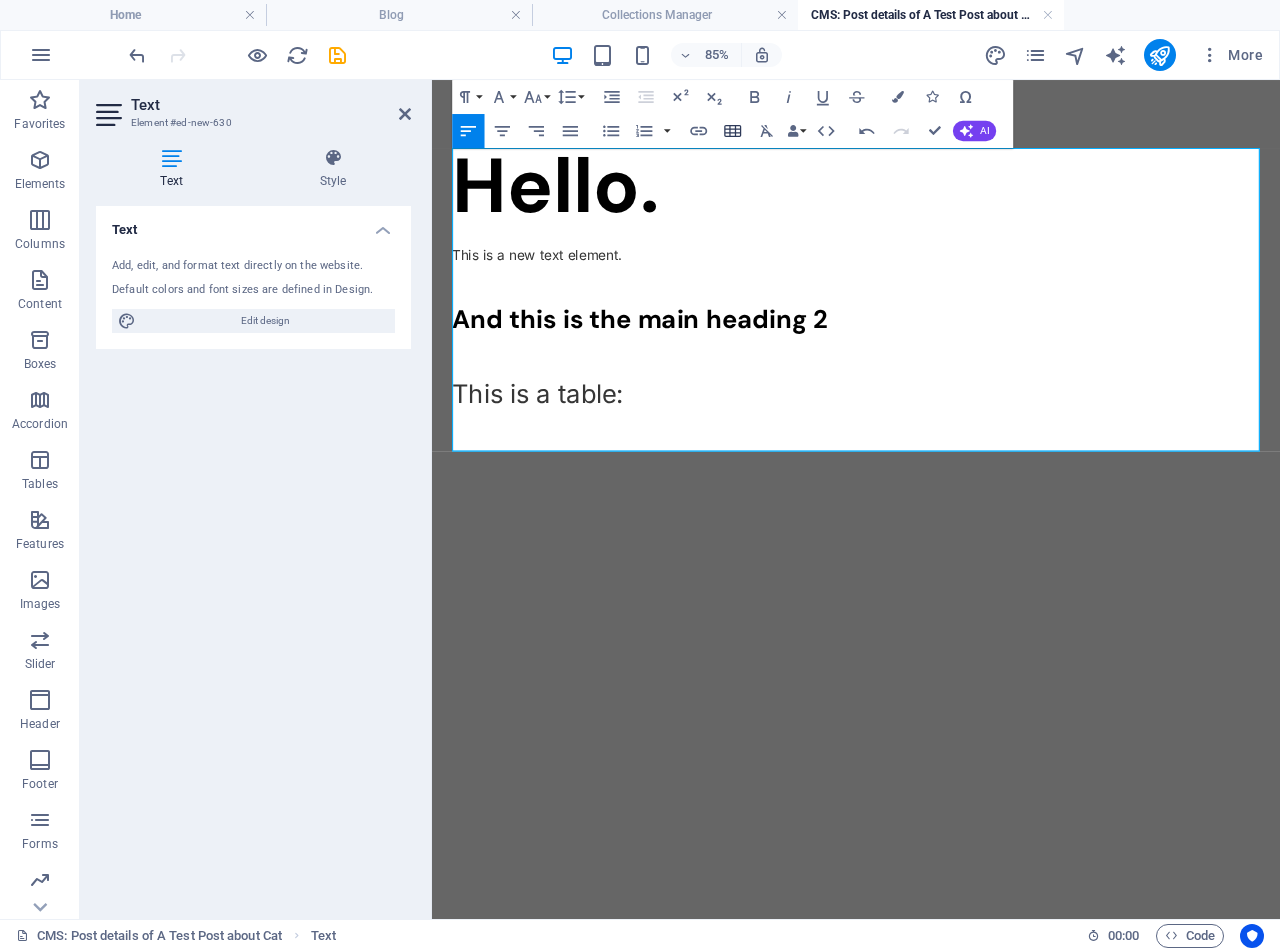 click 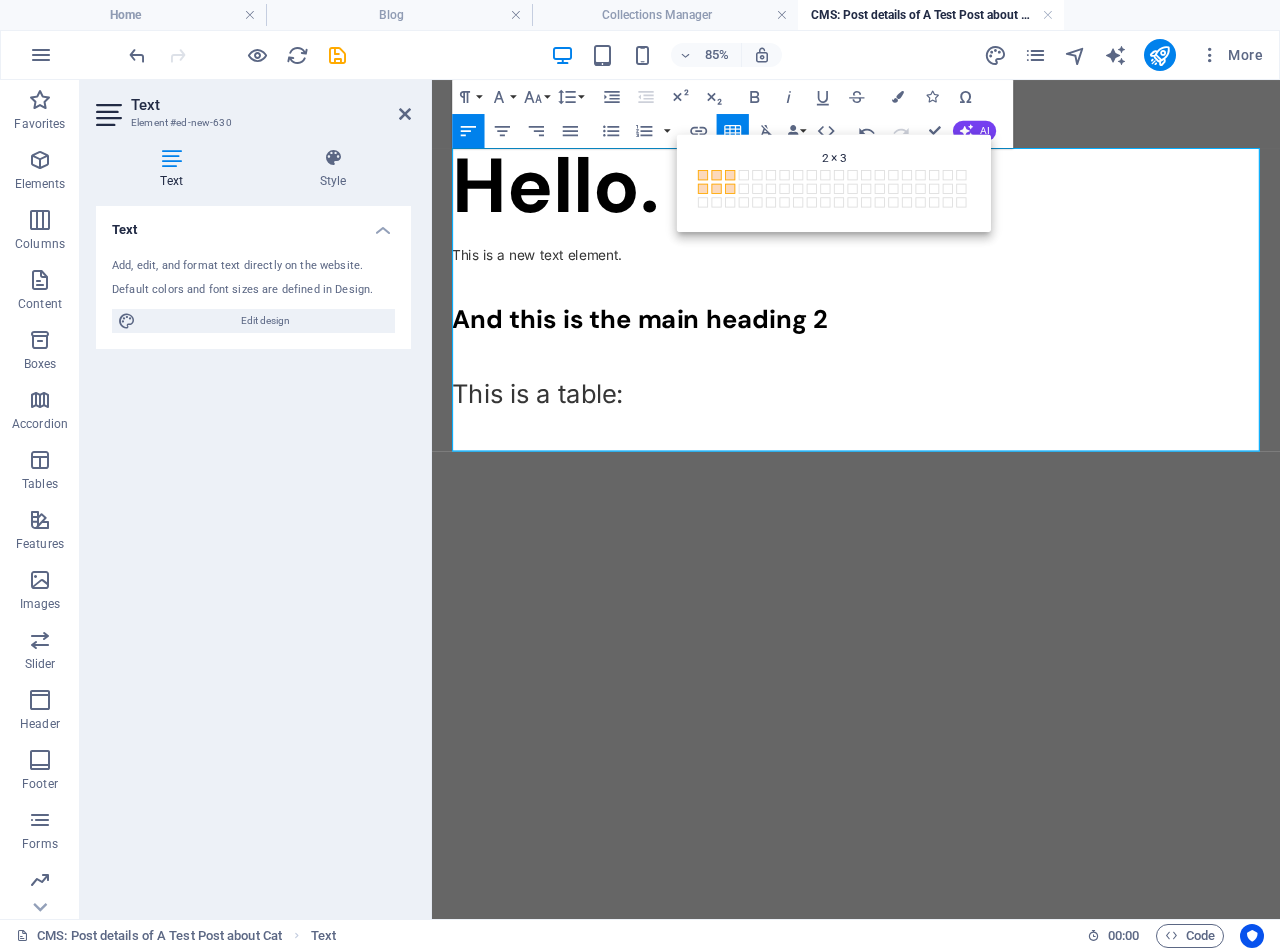 drag, startPoint x: 728, startPoint y: 192, endPoint x: 199, endPoint y: 675, distance: 716.33093 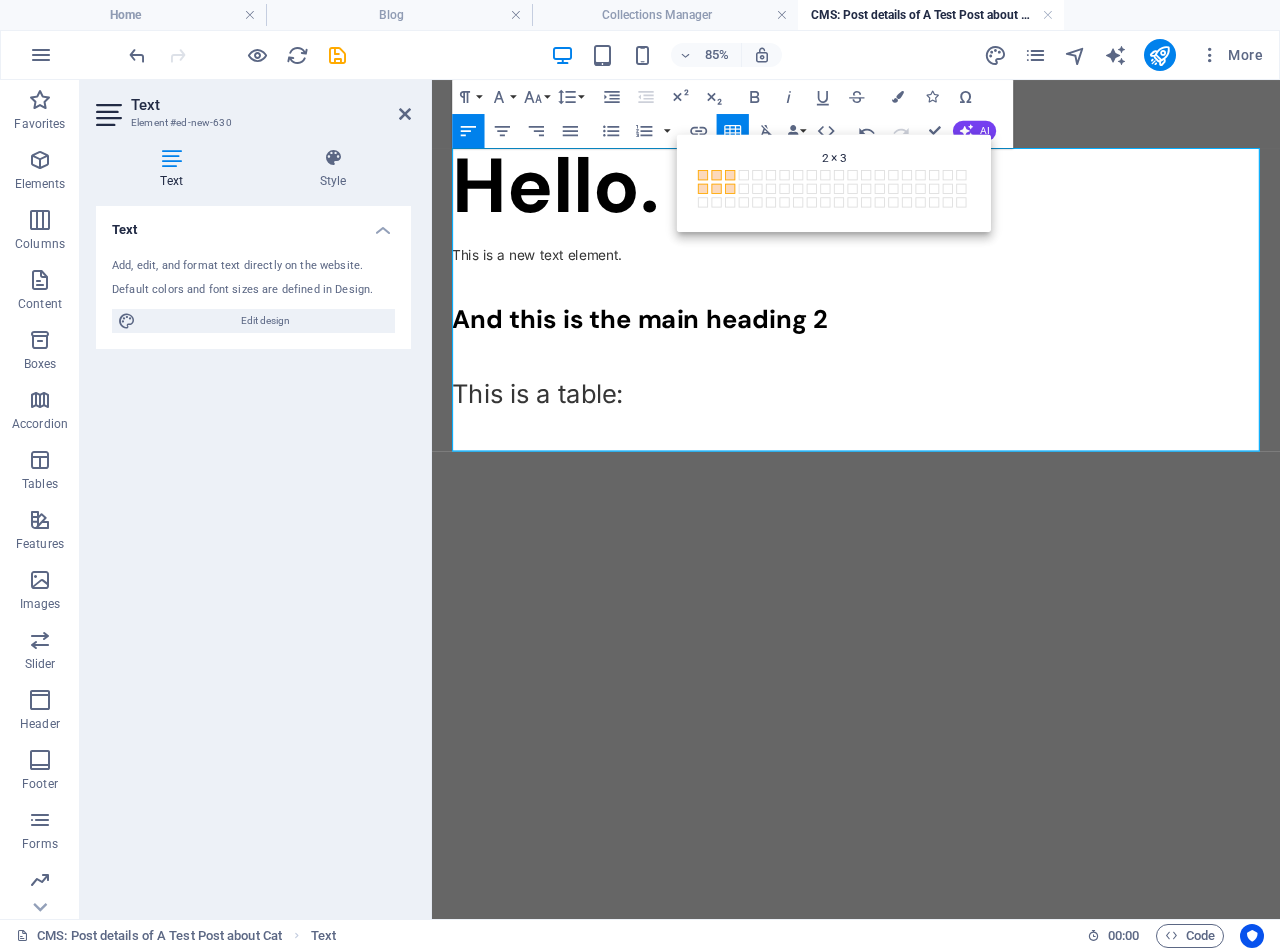click at bounding box center [731, 189] 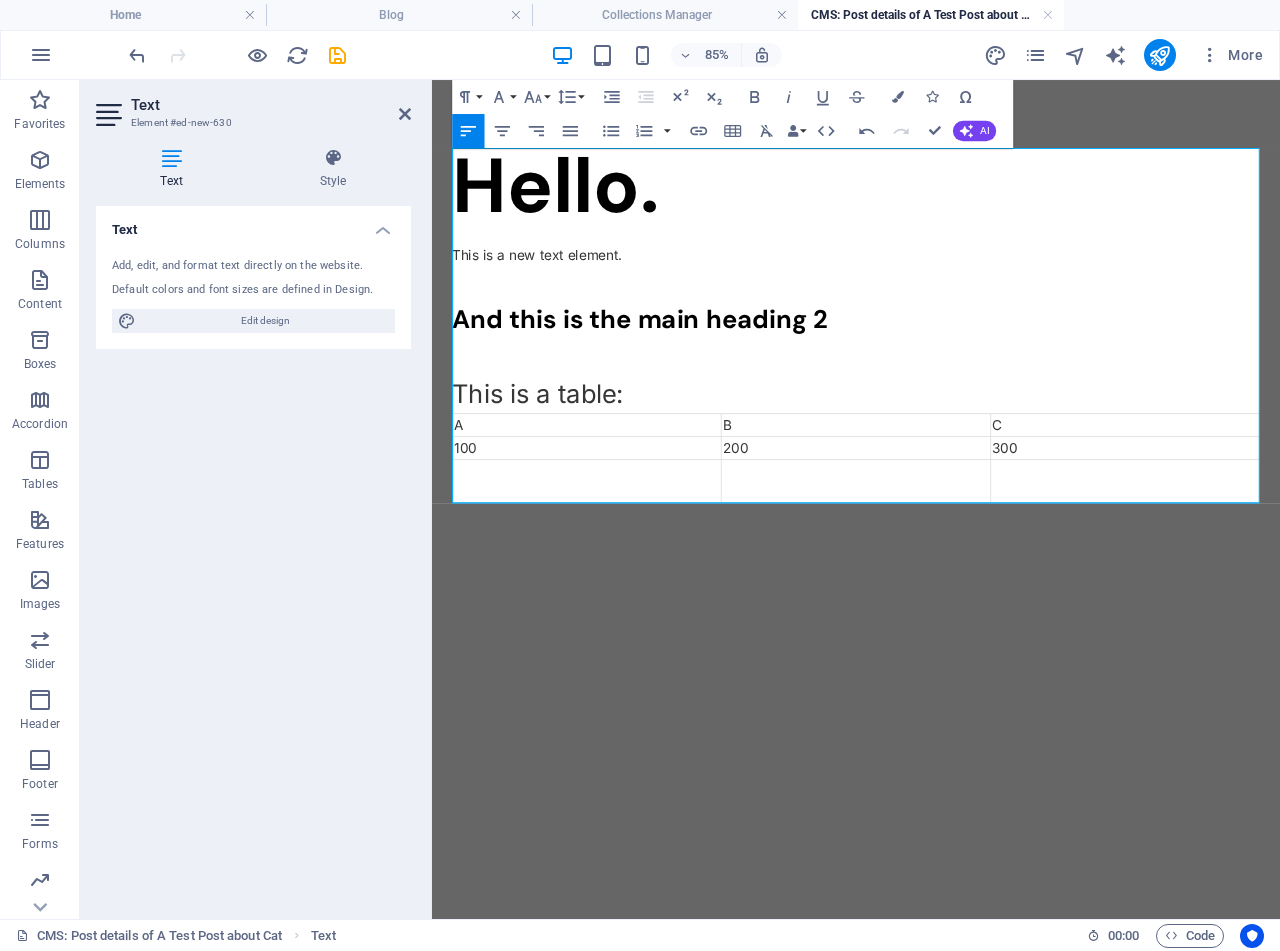 click on "This is a table:" at bounding box center [931, 449] 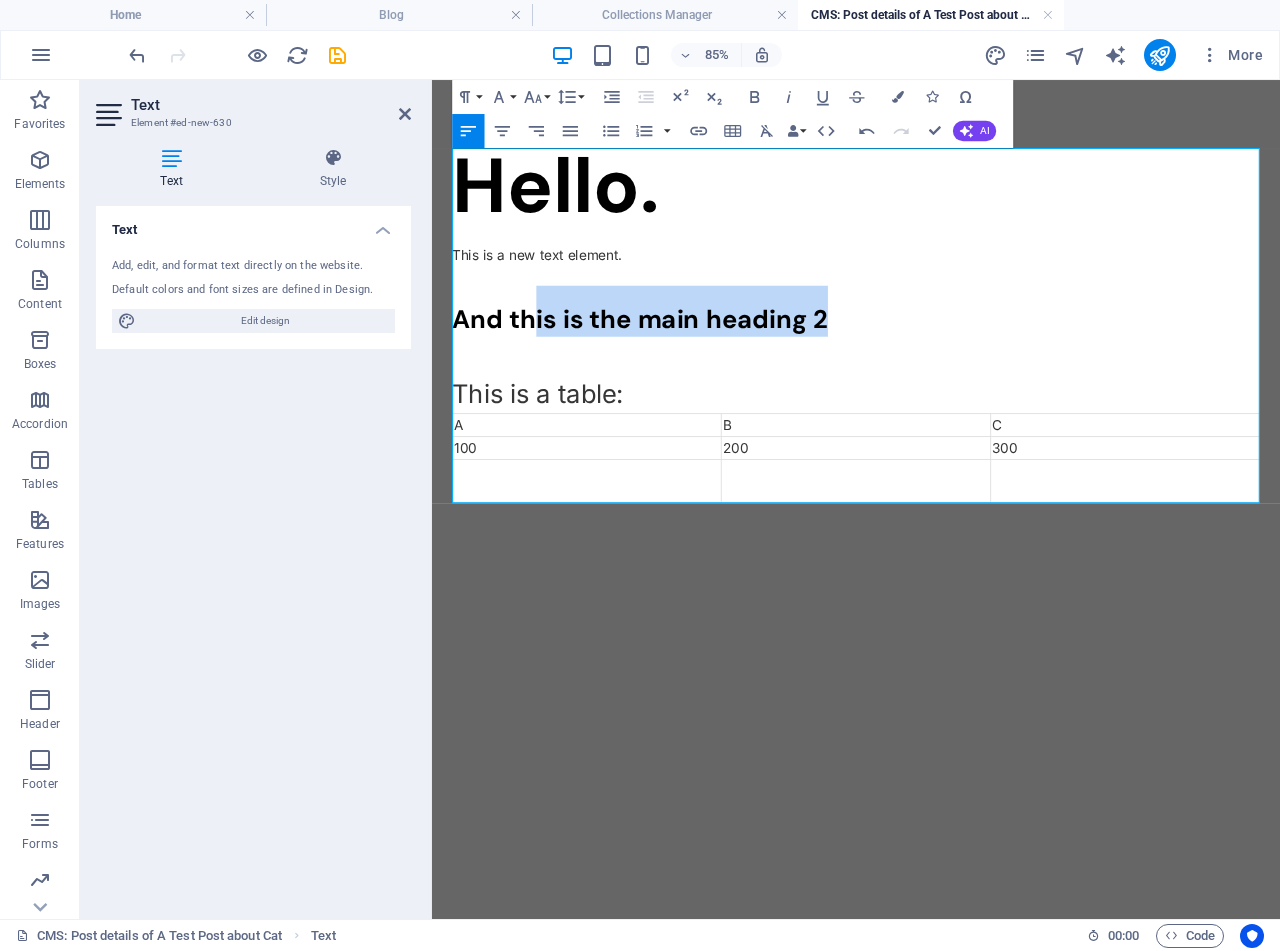 drag, startPoint x: 900, startPoint y: 356, endPoint x: 557, endPoint y: 356, distance: 343 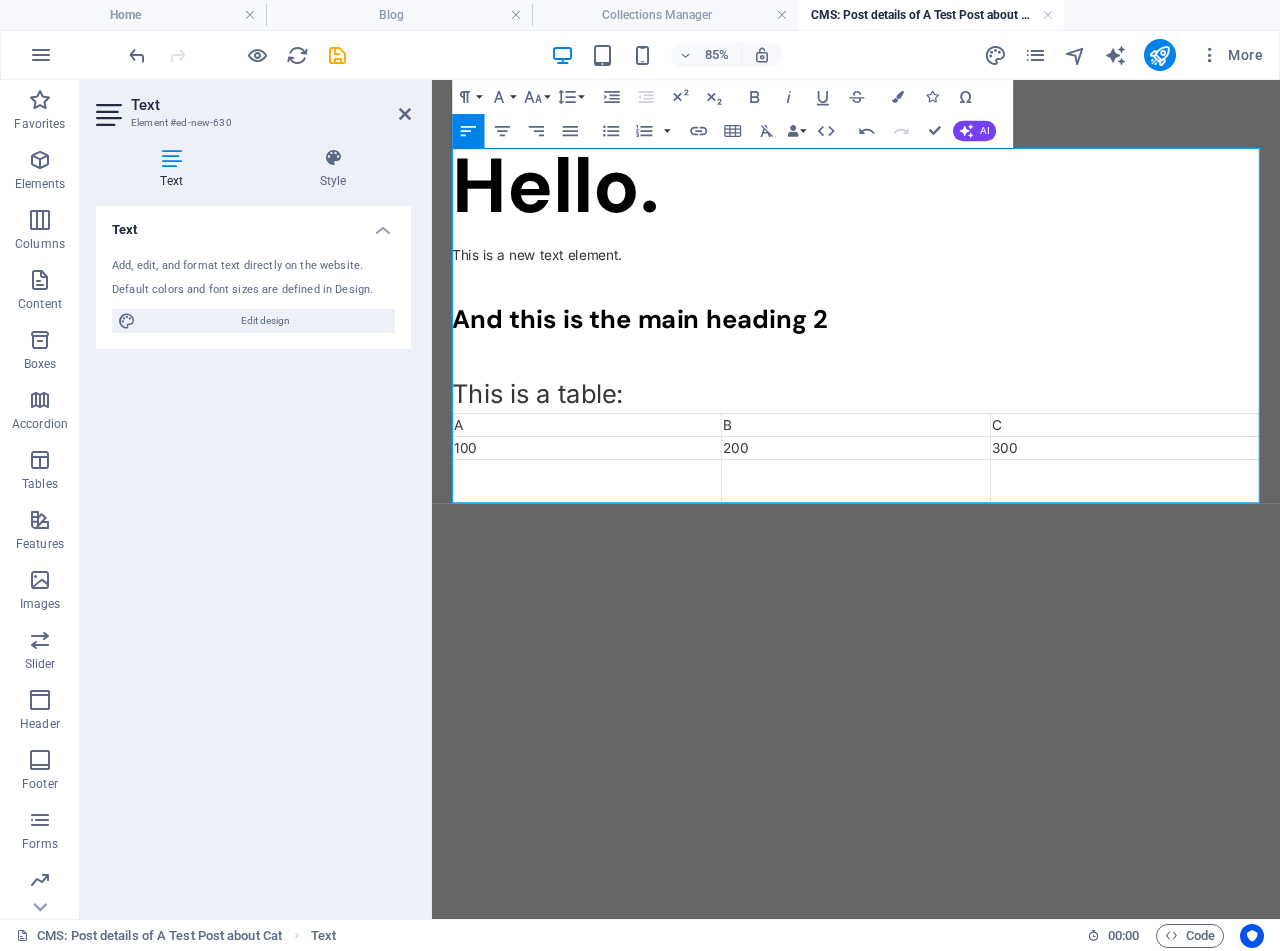 click on "And this is the main heading 2" at bounding box center (931, 352) 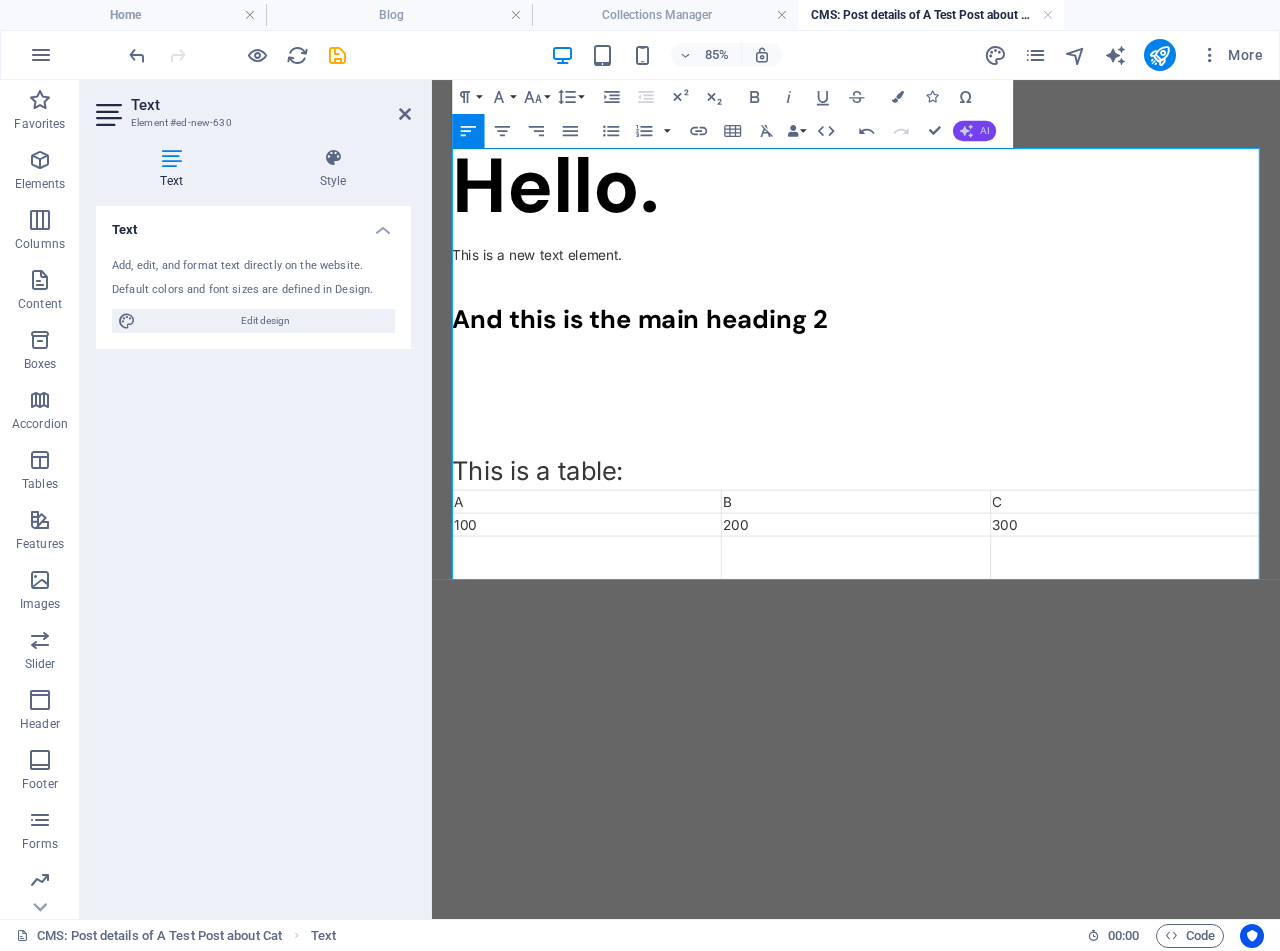 click on "AI" at bounding box center [984, 131] 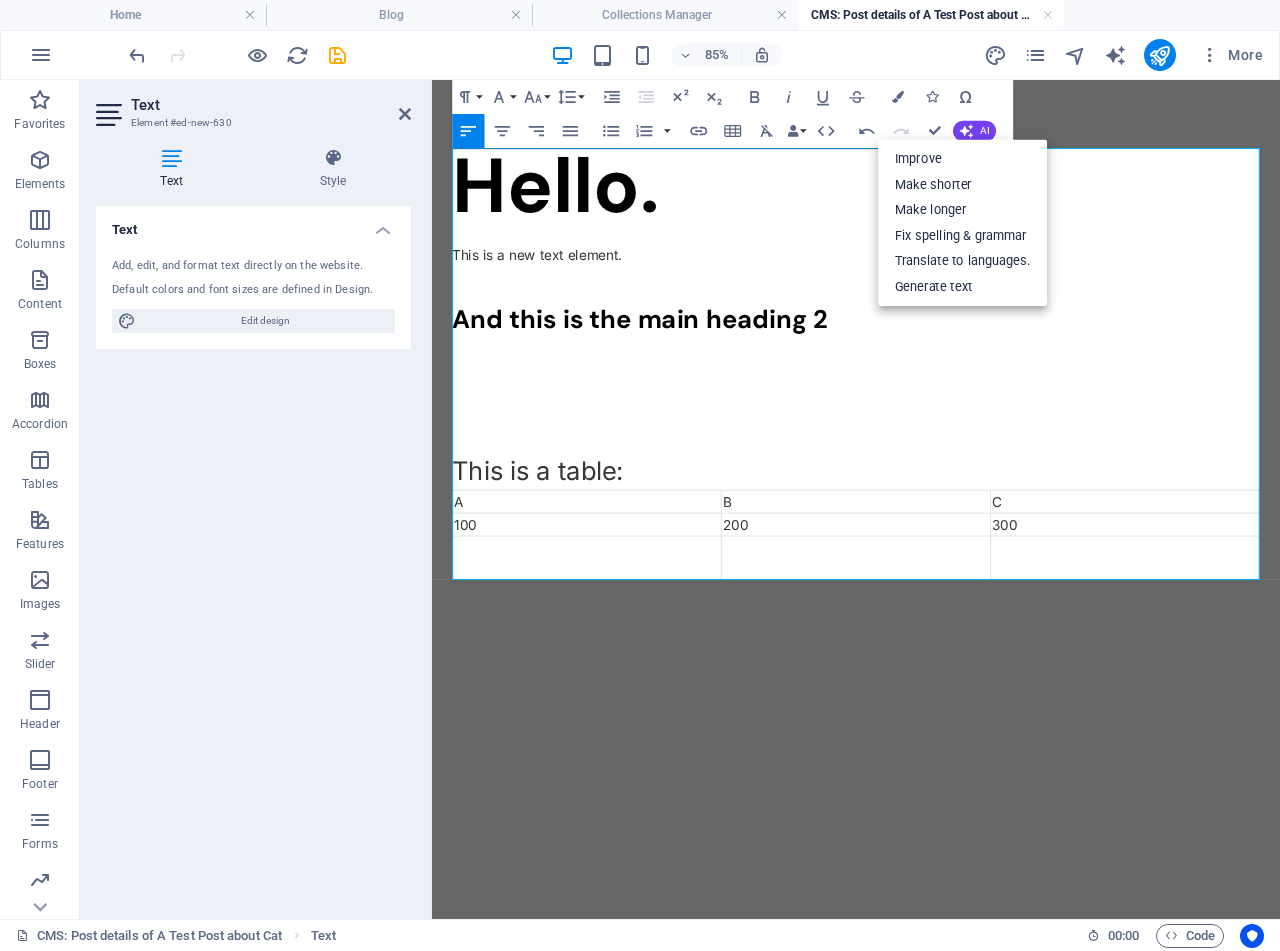 click on "​" at bounding box center [931, 449] 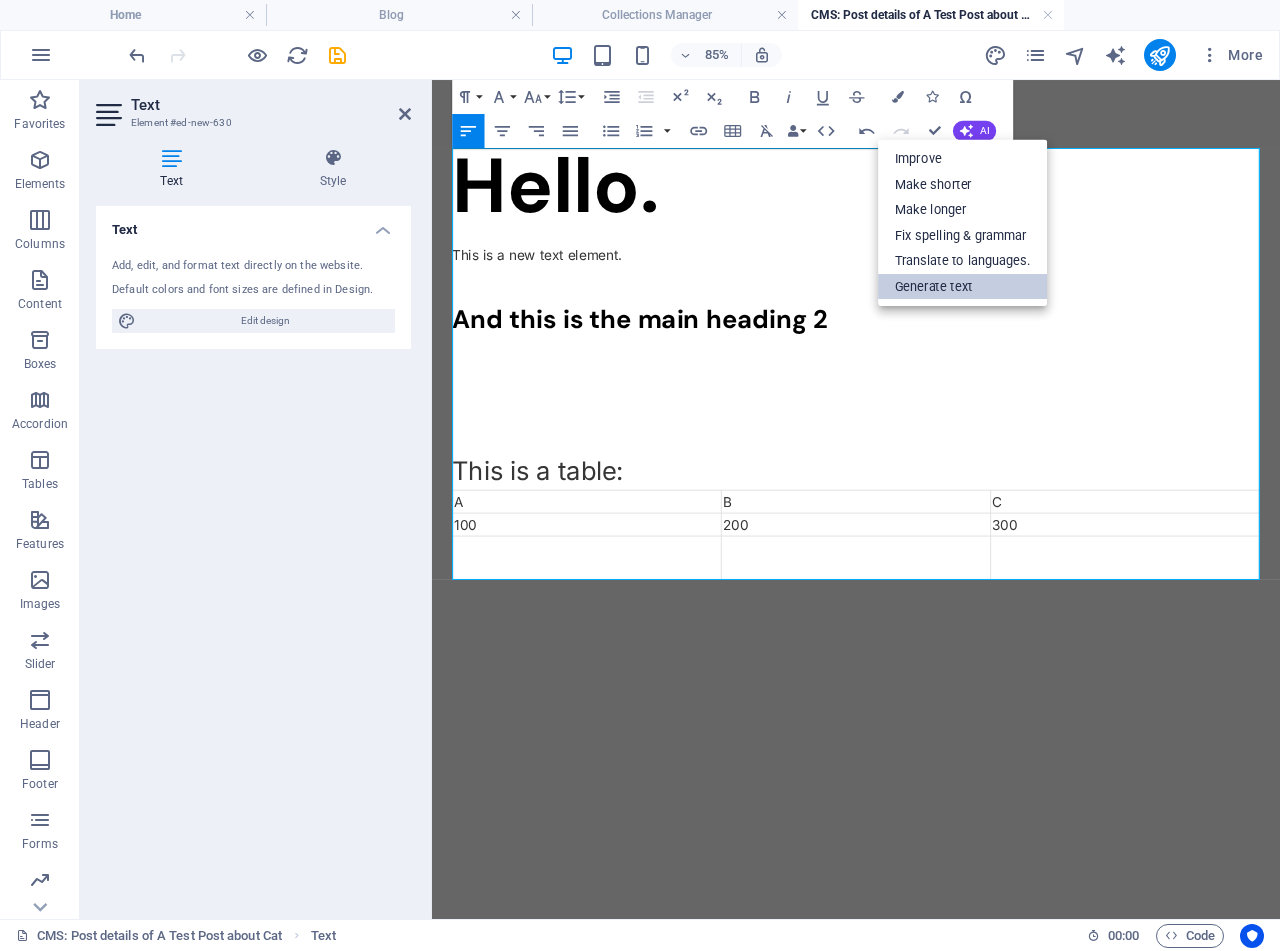 click on "Generate text" at bounding box center (962, 286) 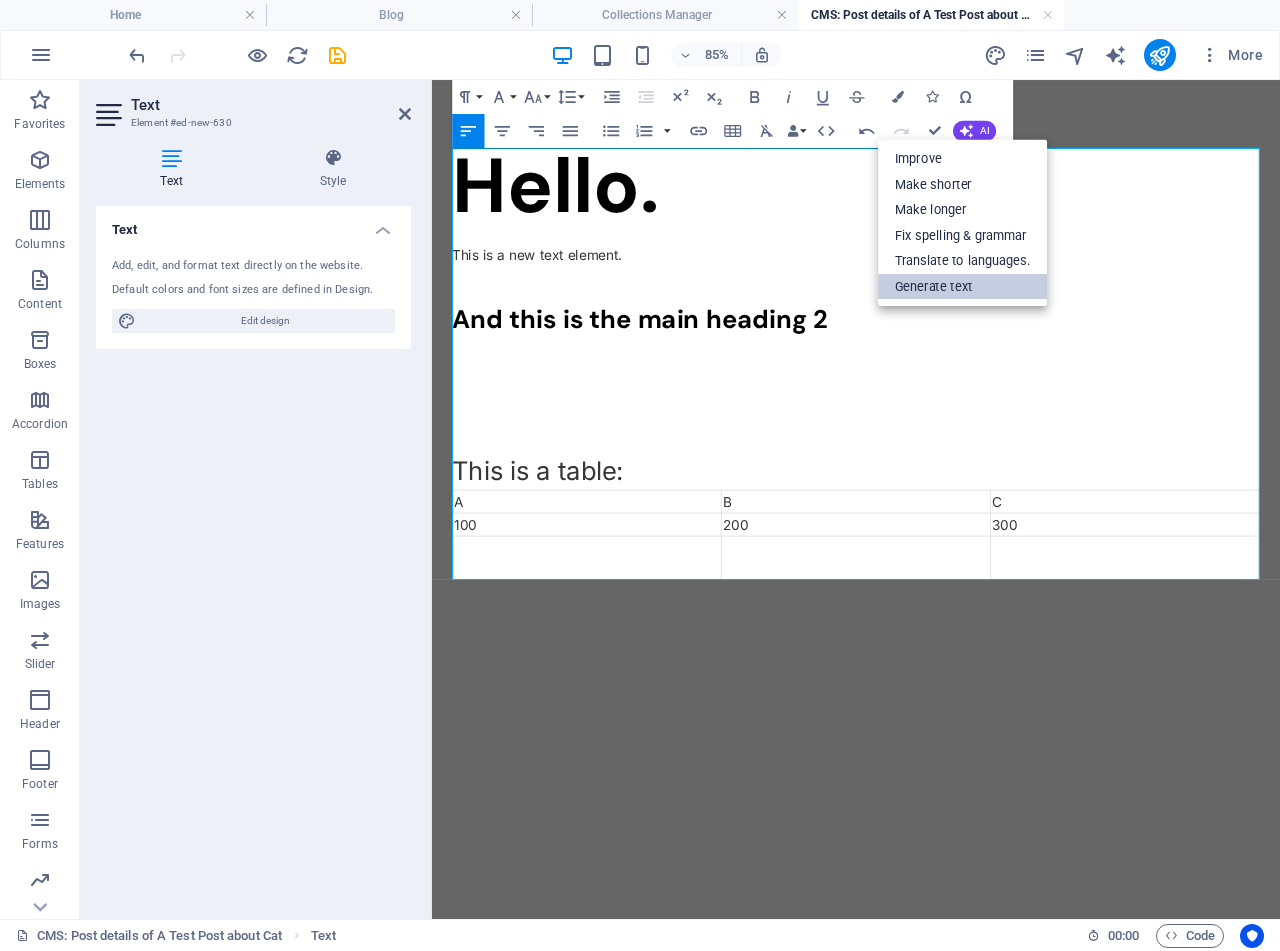 select on "English" 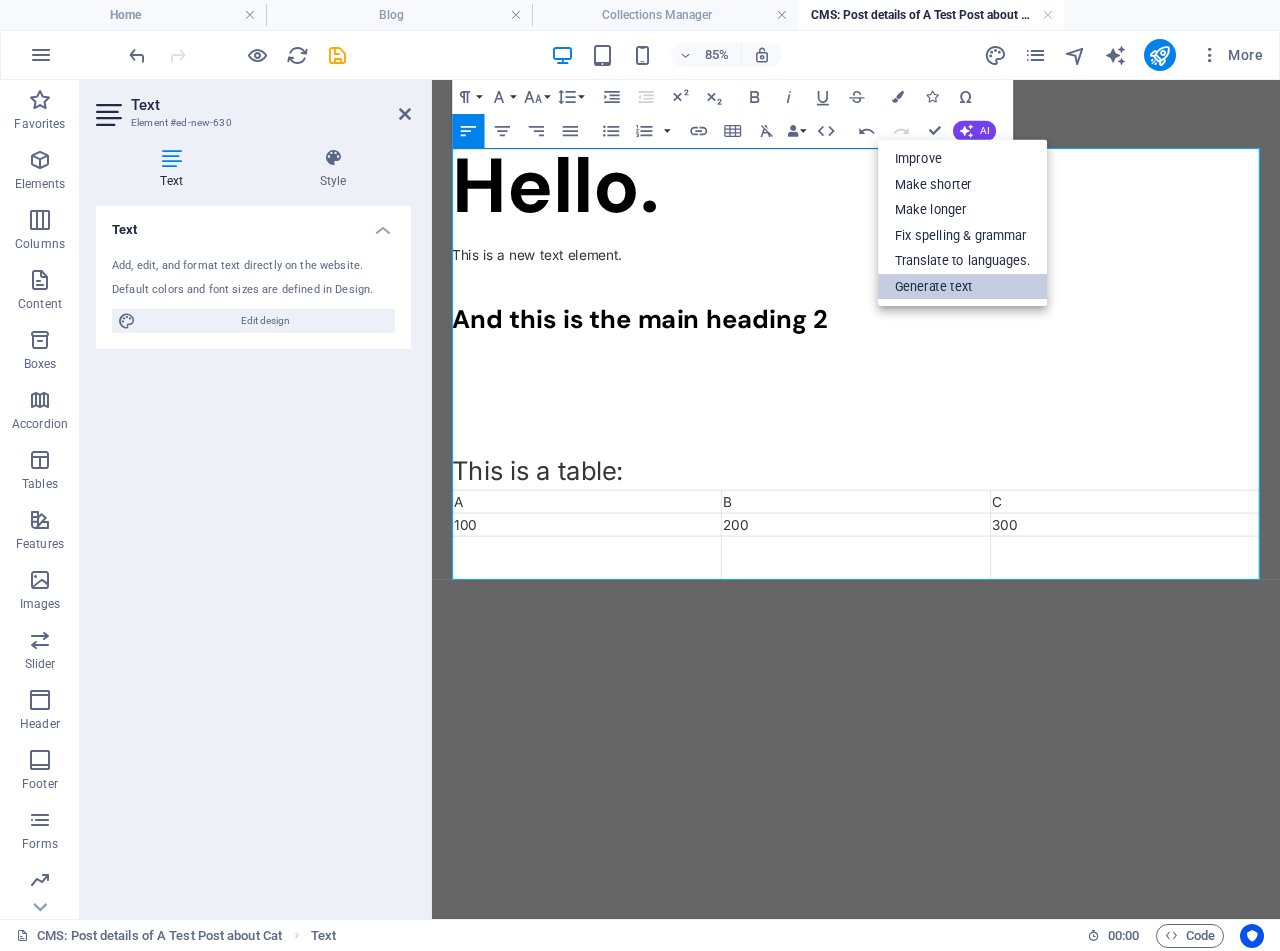 select on "English" 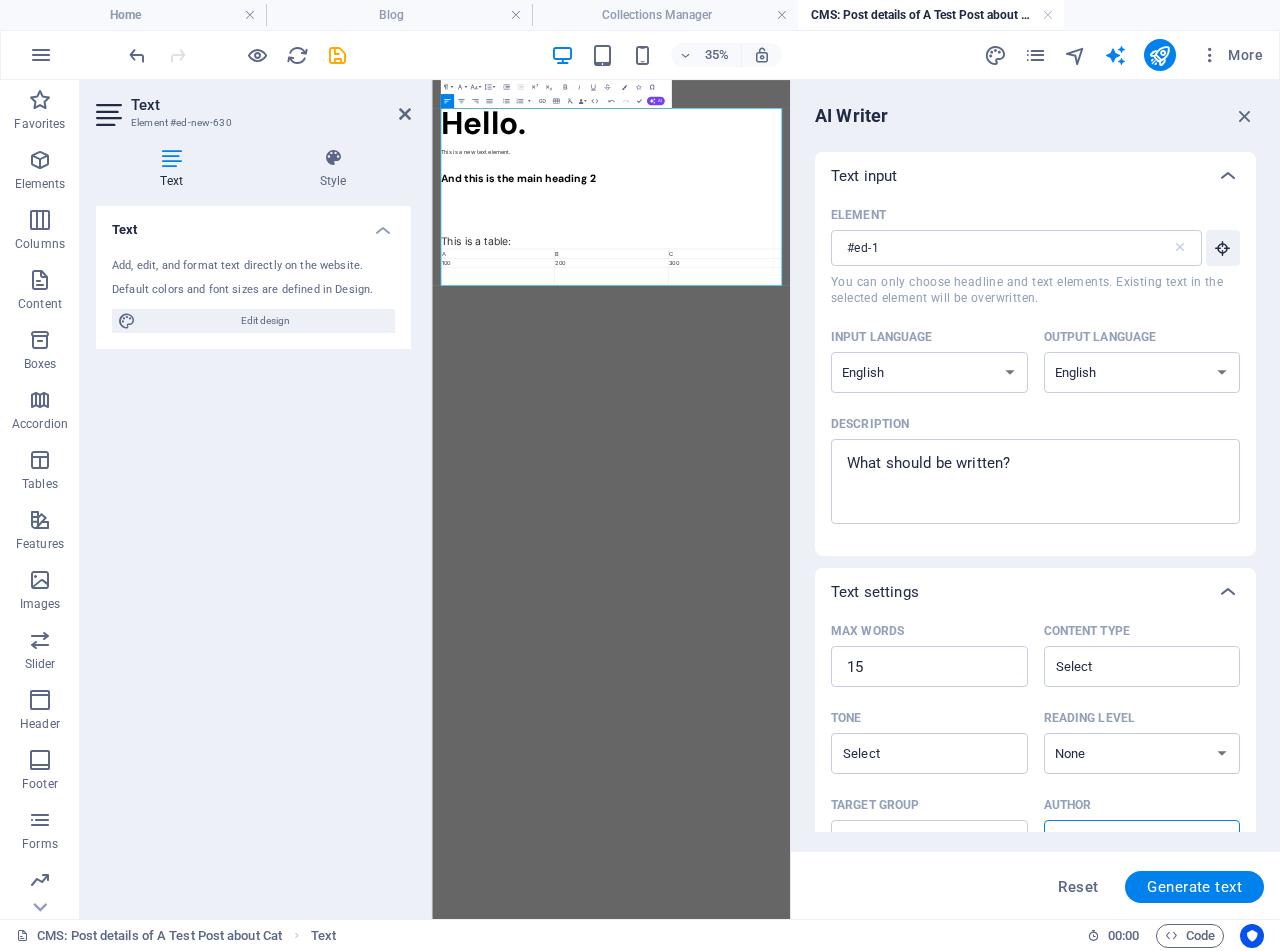 scroll, scrollTop: 0, scrollLeft: 0, axis: both 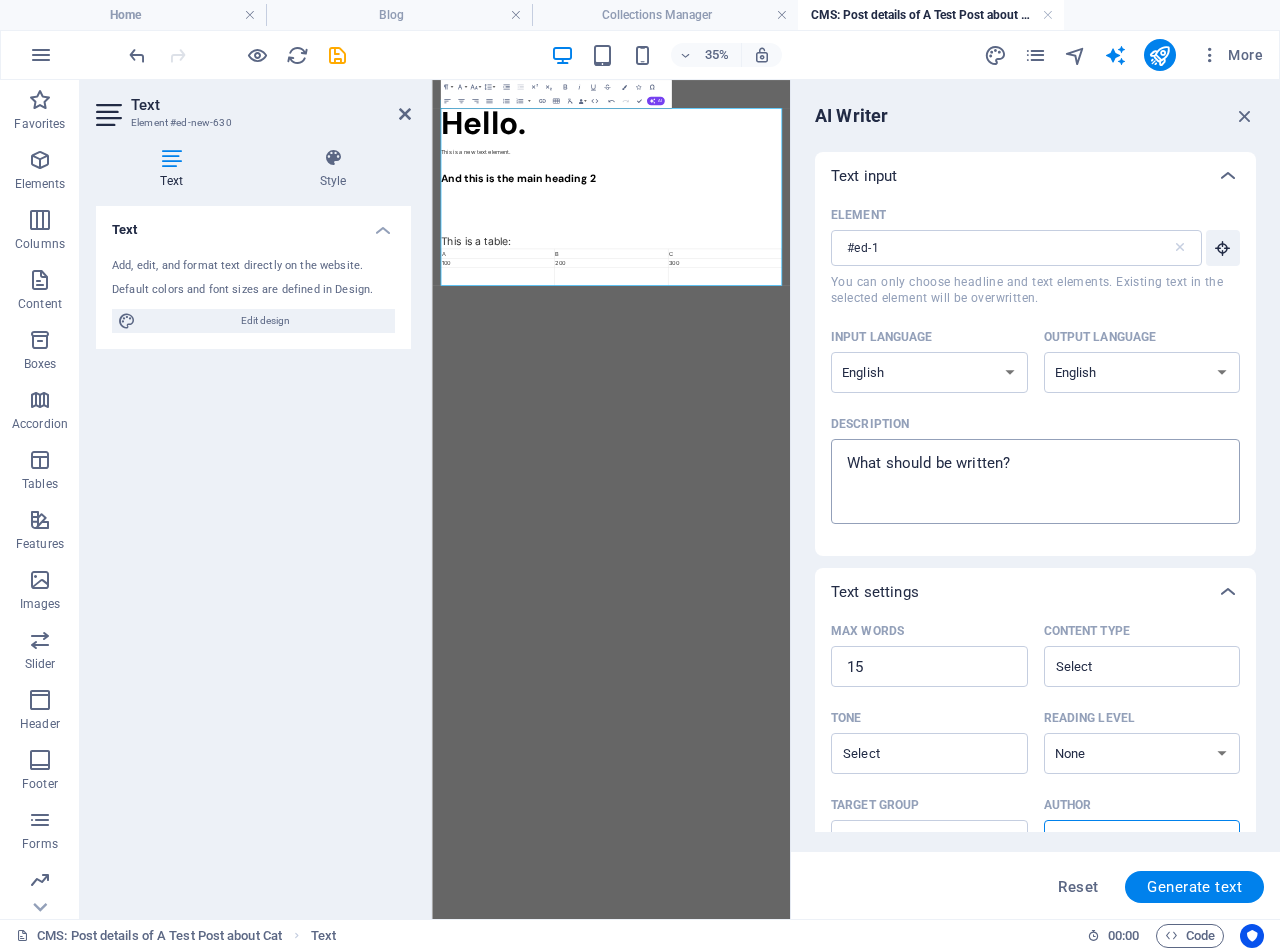 type on "x" 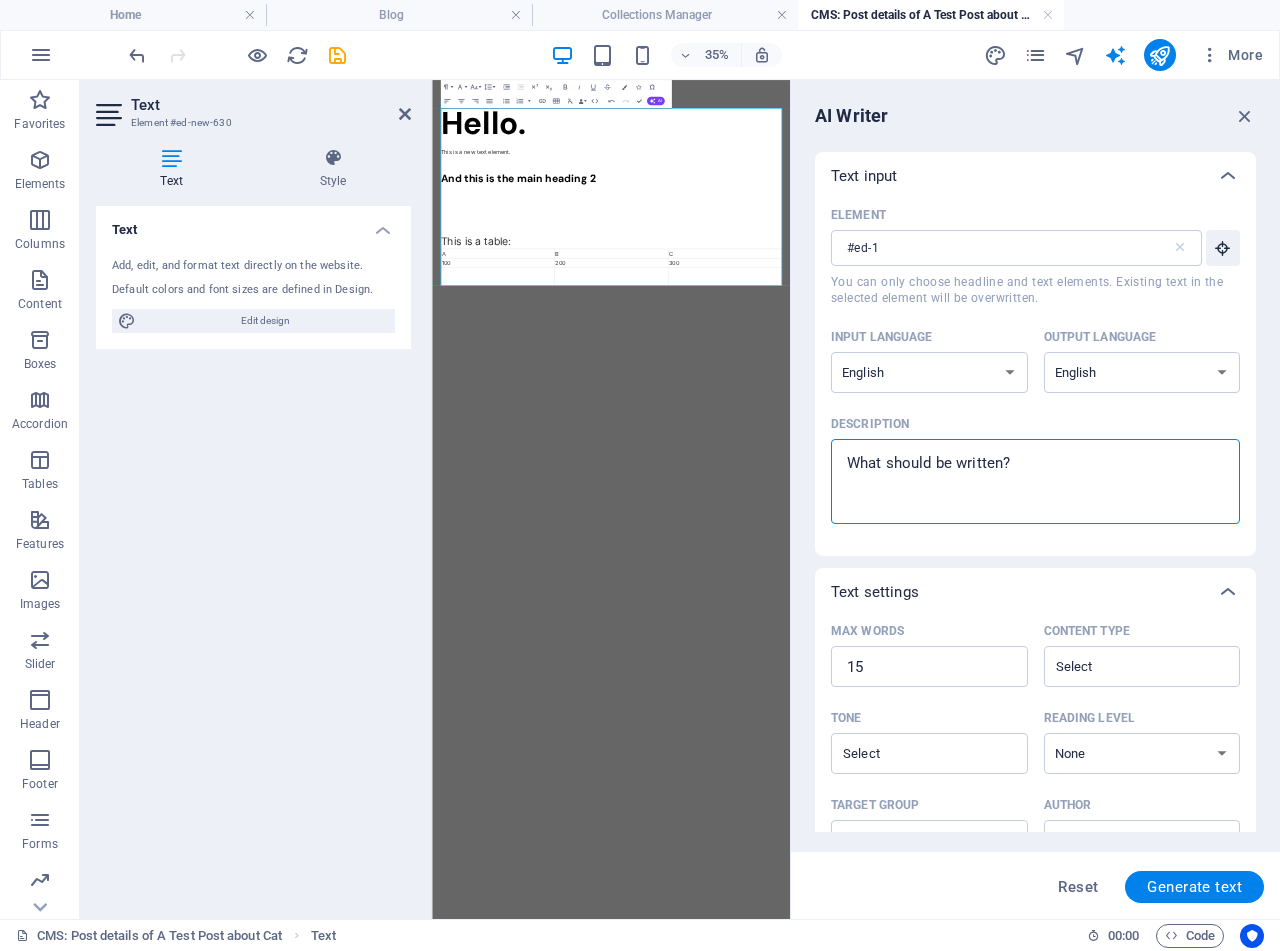drag, startPoint x: 1023, startPoint y: 465, endPoint x: 855, endPoint y: 467, distance: 168.0119 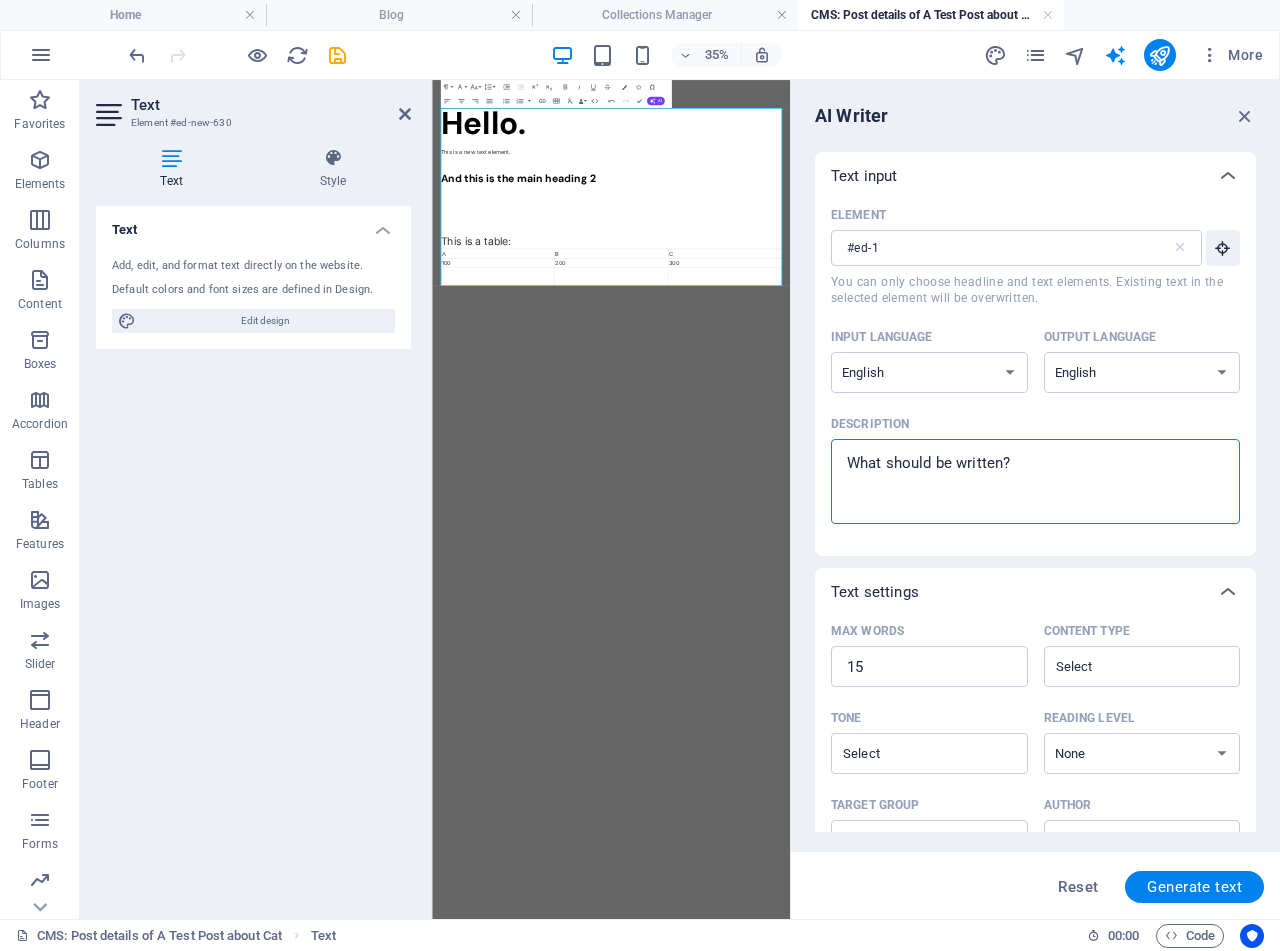 click on "Description x ​" at bounding box center [1035, 481] 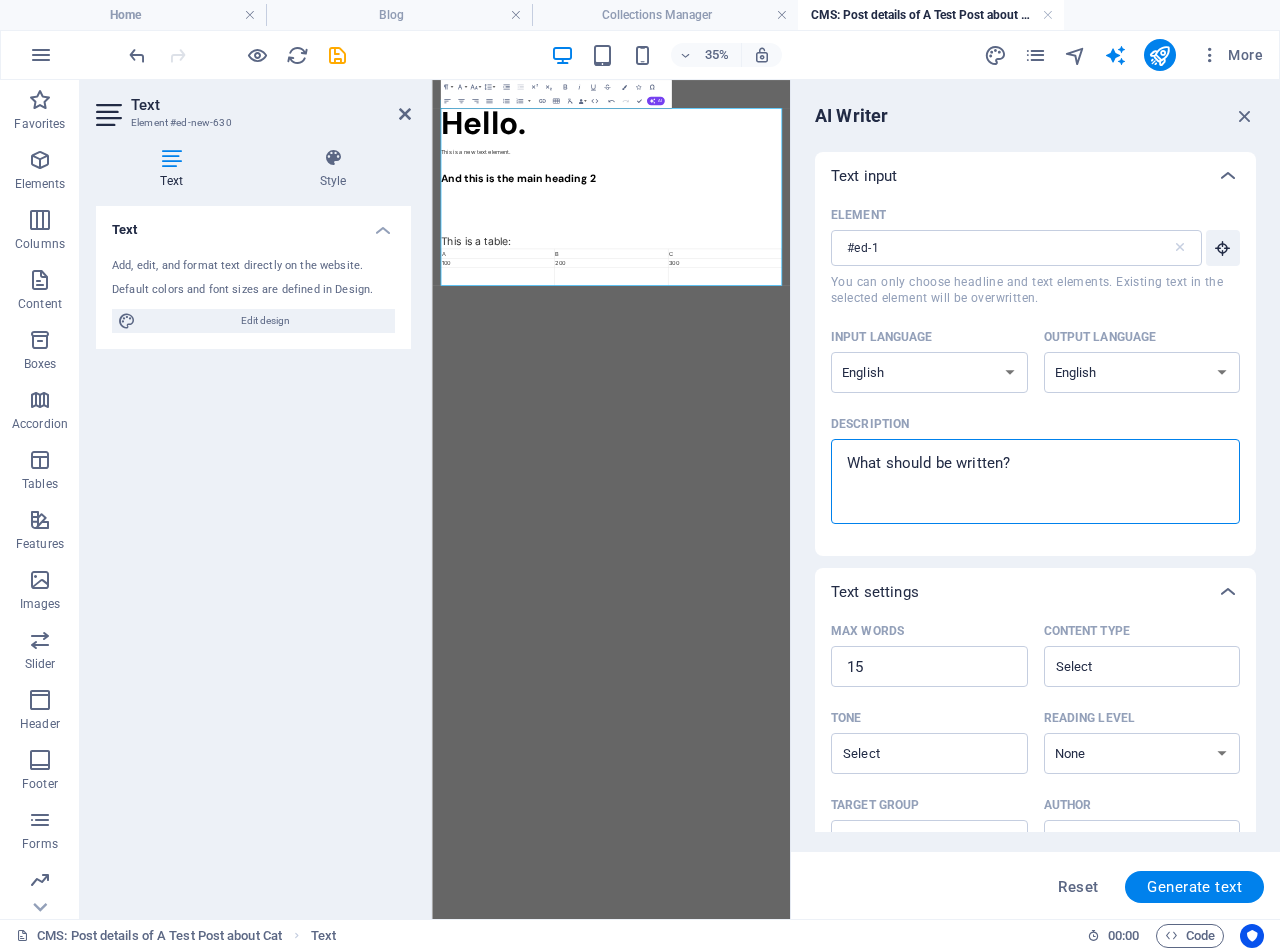 type on "A" 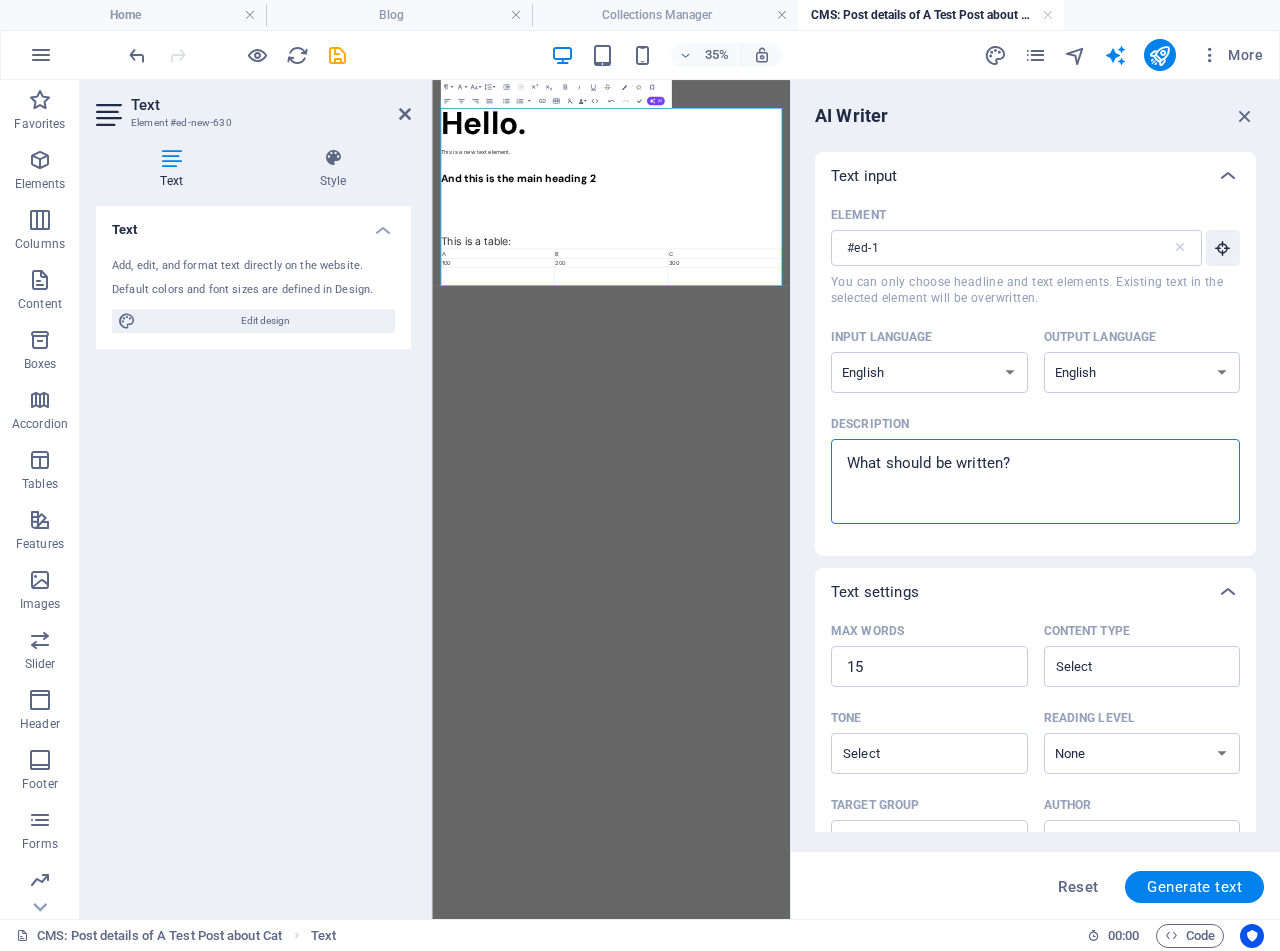 type on "x" 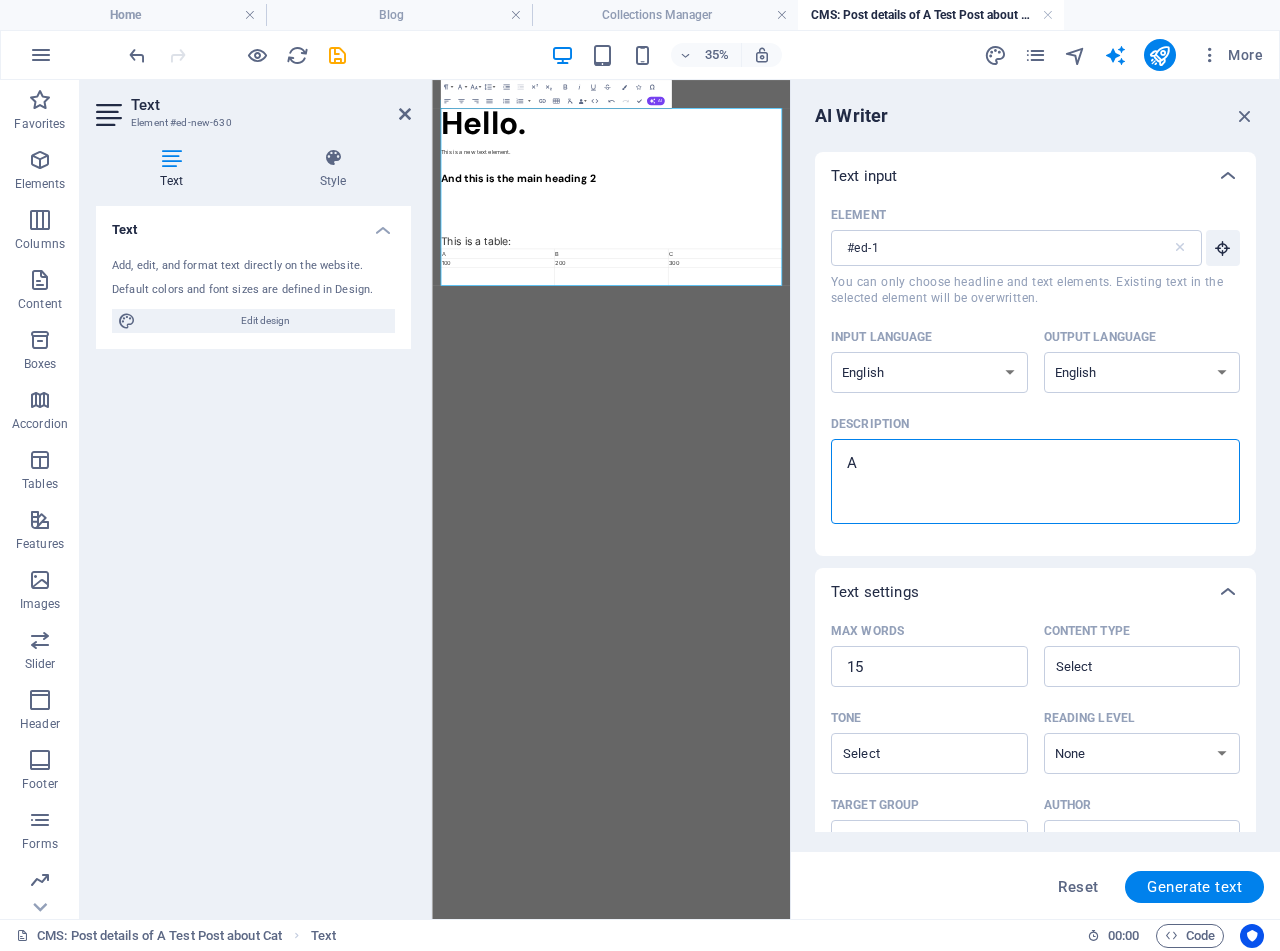 type on "A" 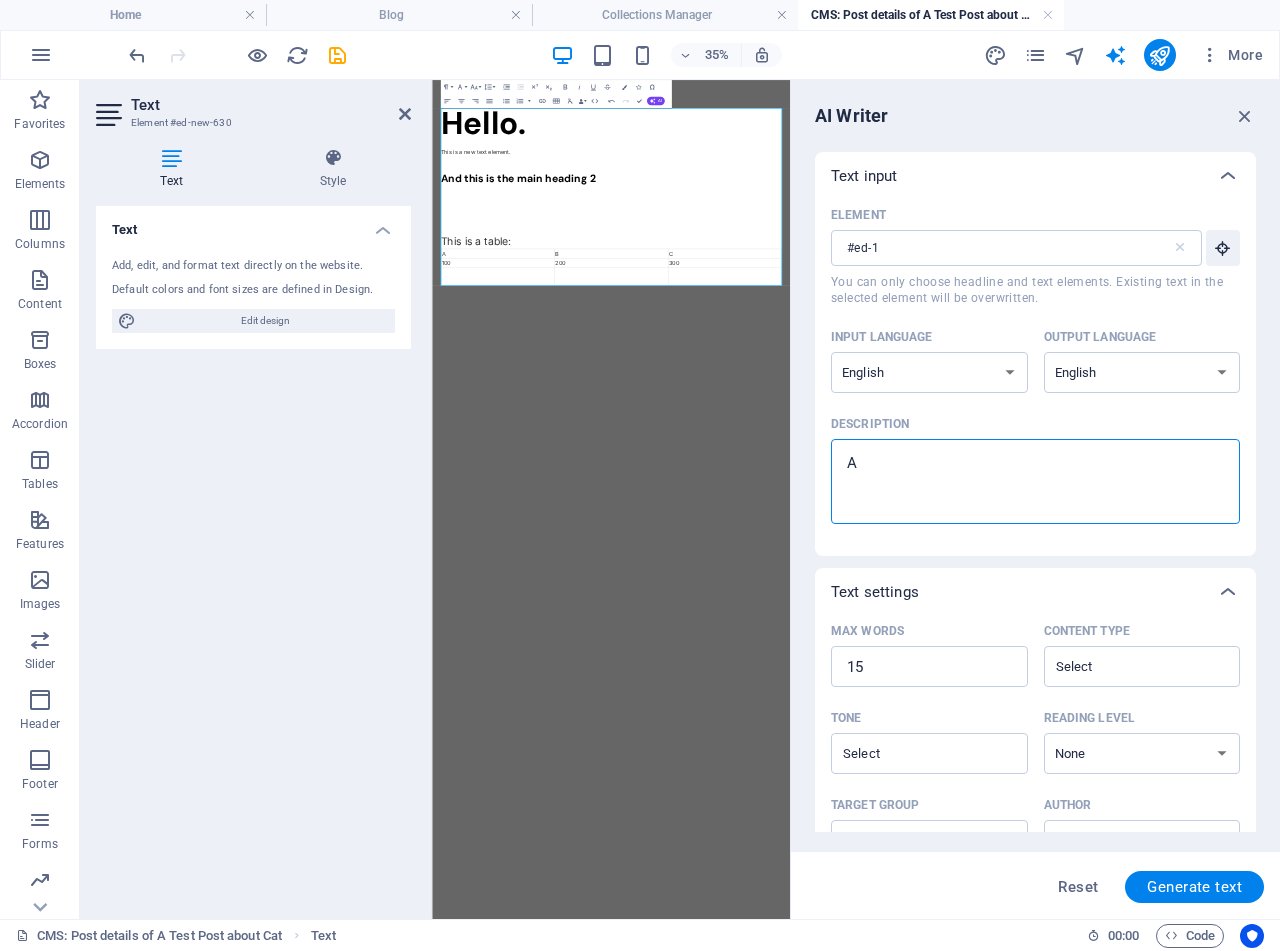 type on "A b" 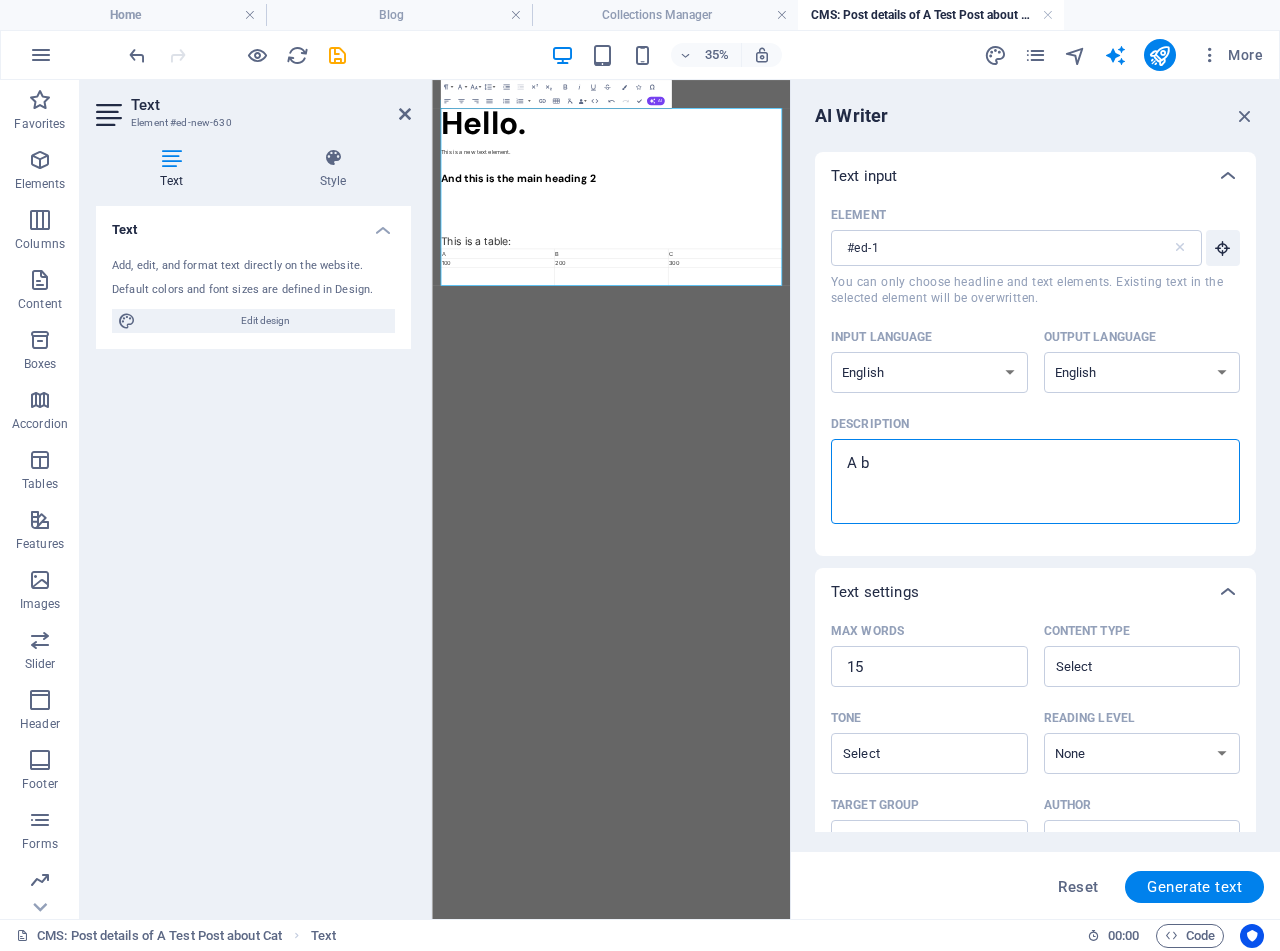 type on "x" 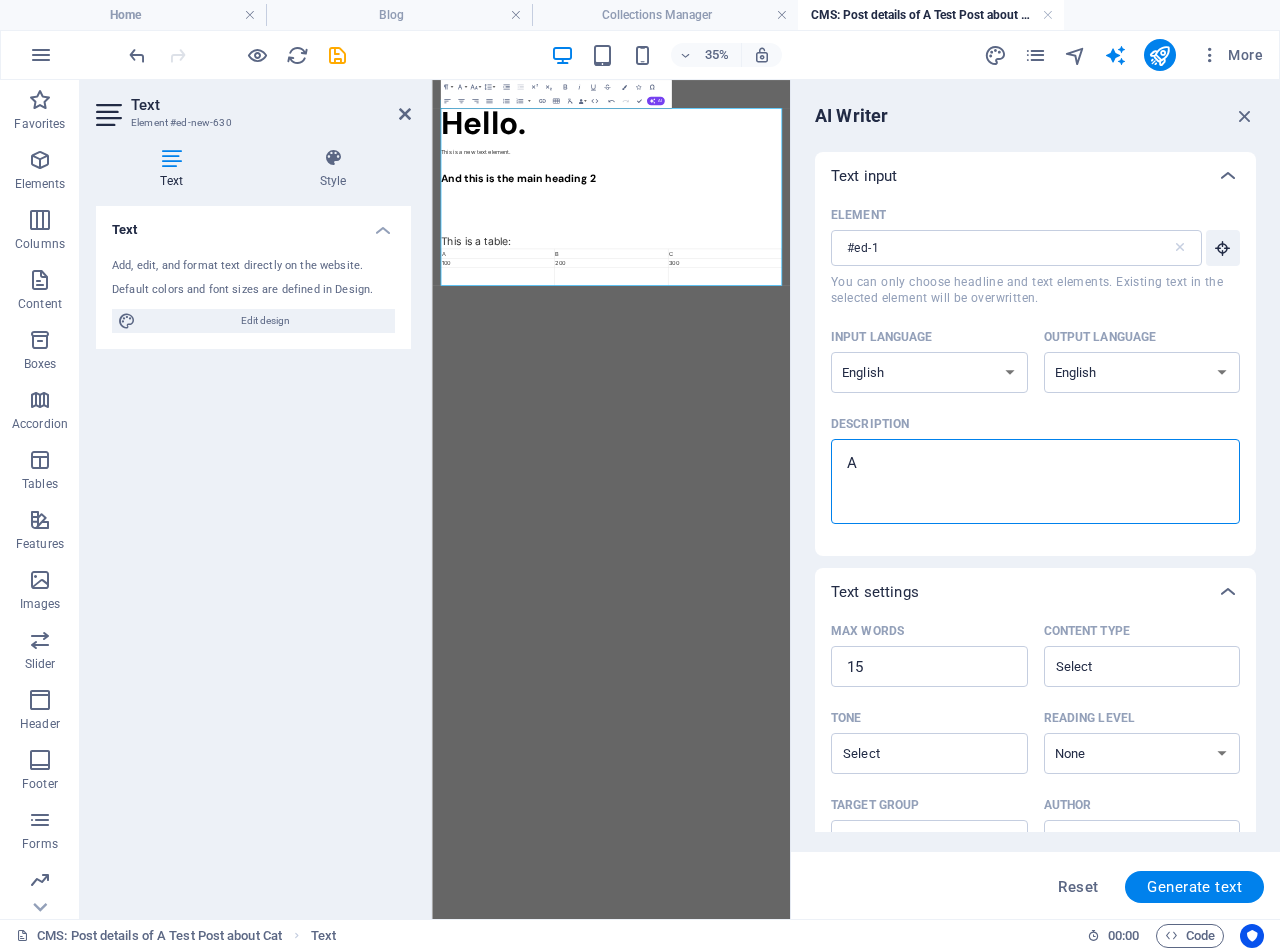 type on "A f" 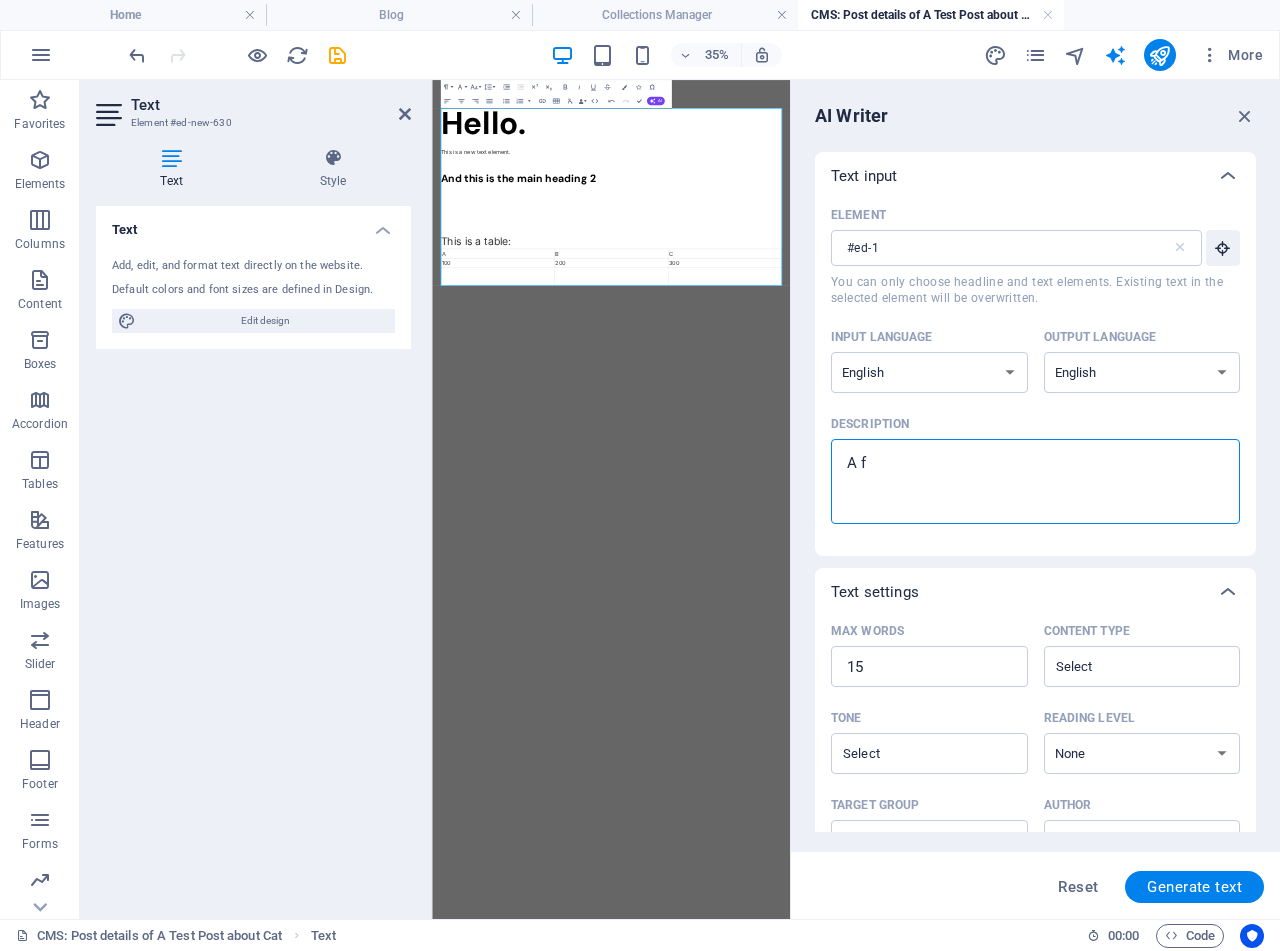 type on "x" 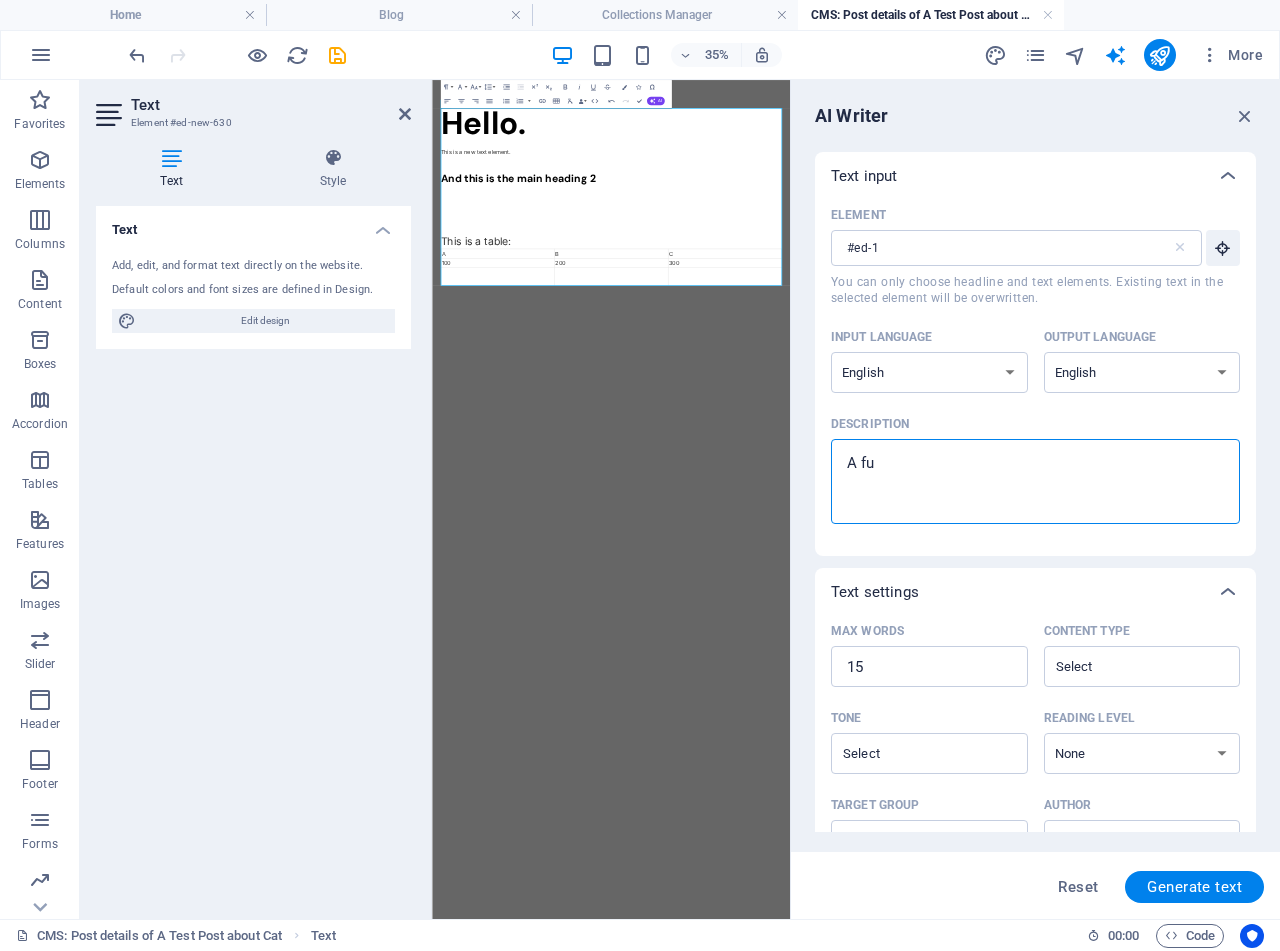 type on "x" 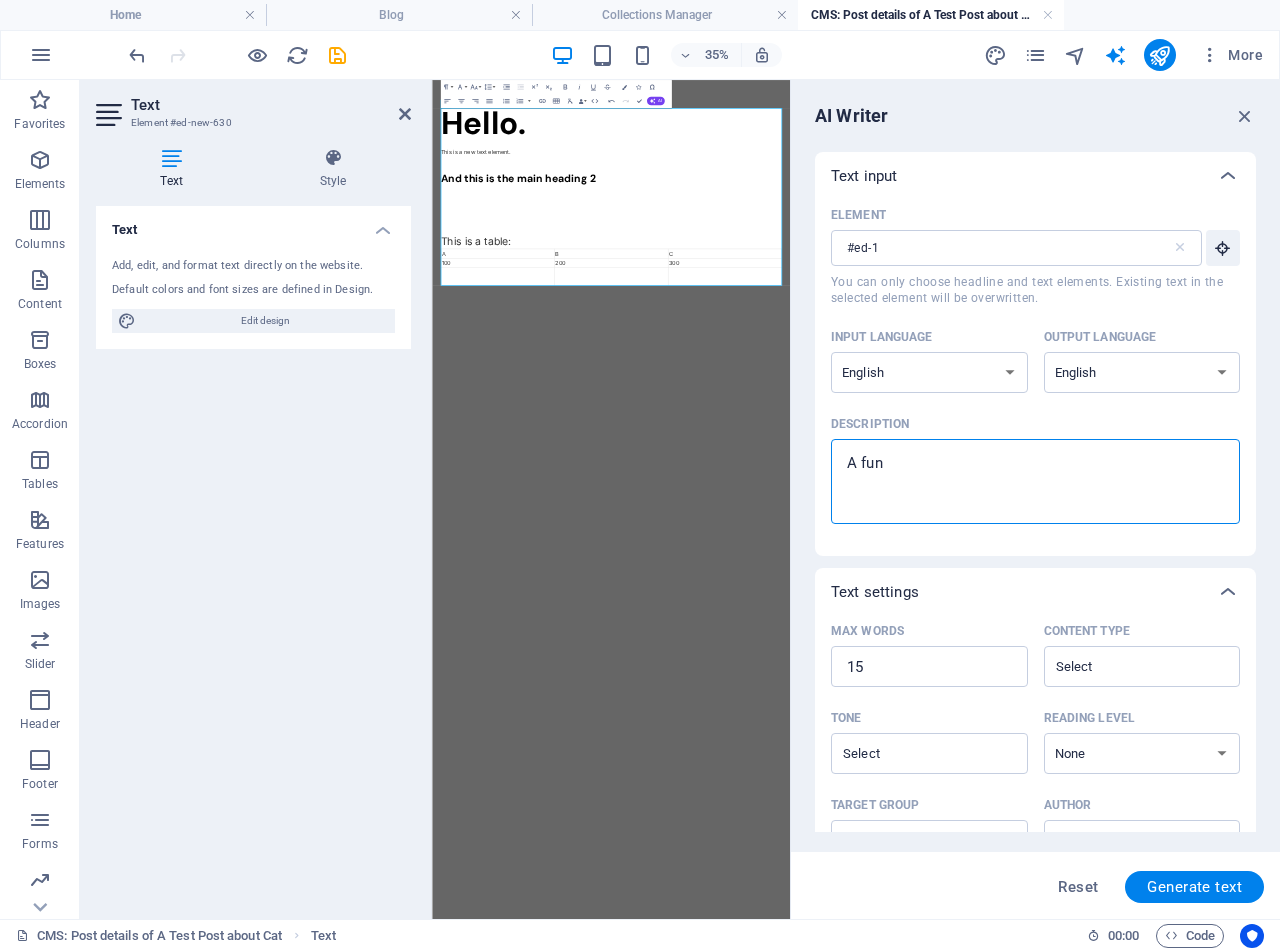 type on "x" 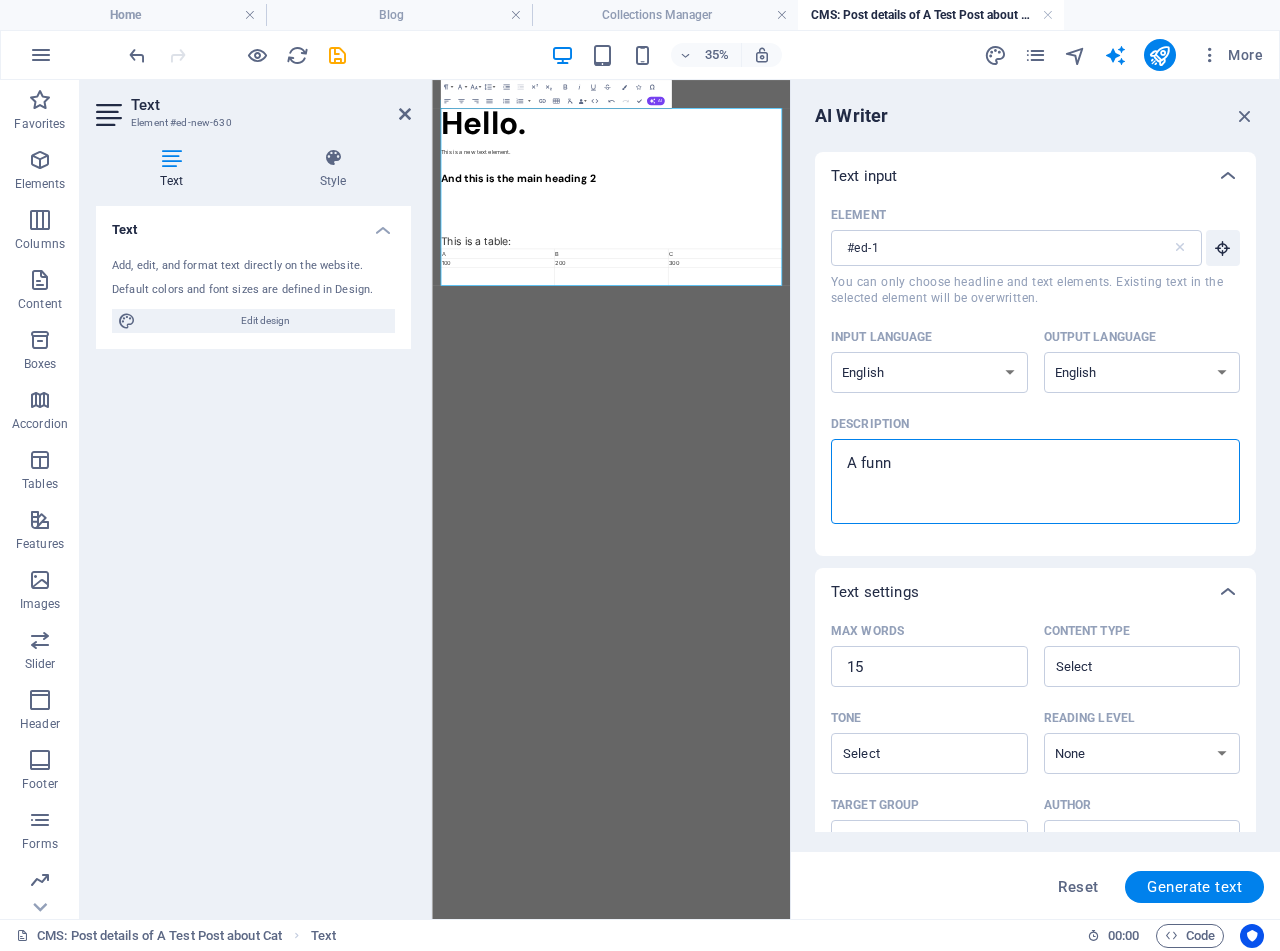 type on "x" 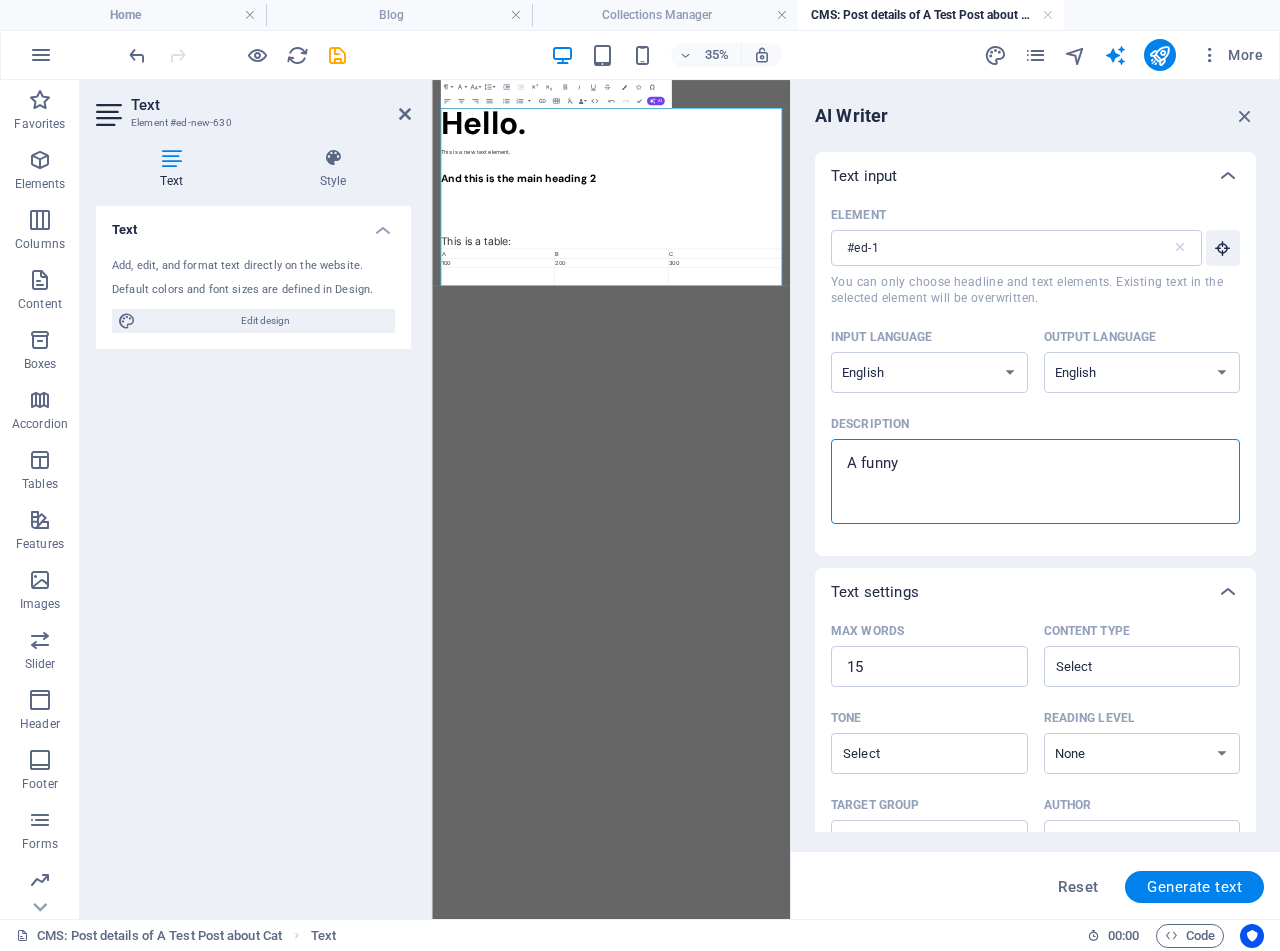type on "A funny" 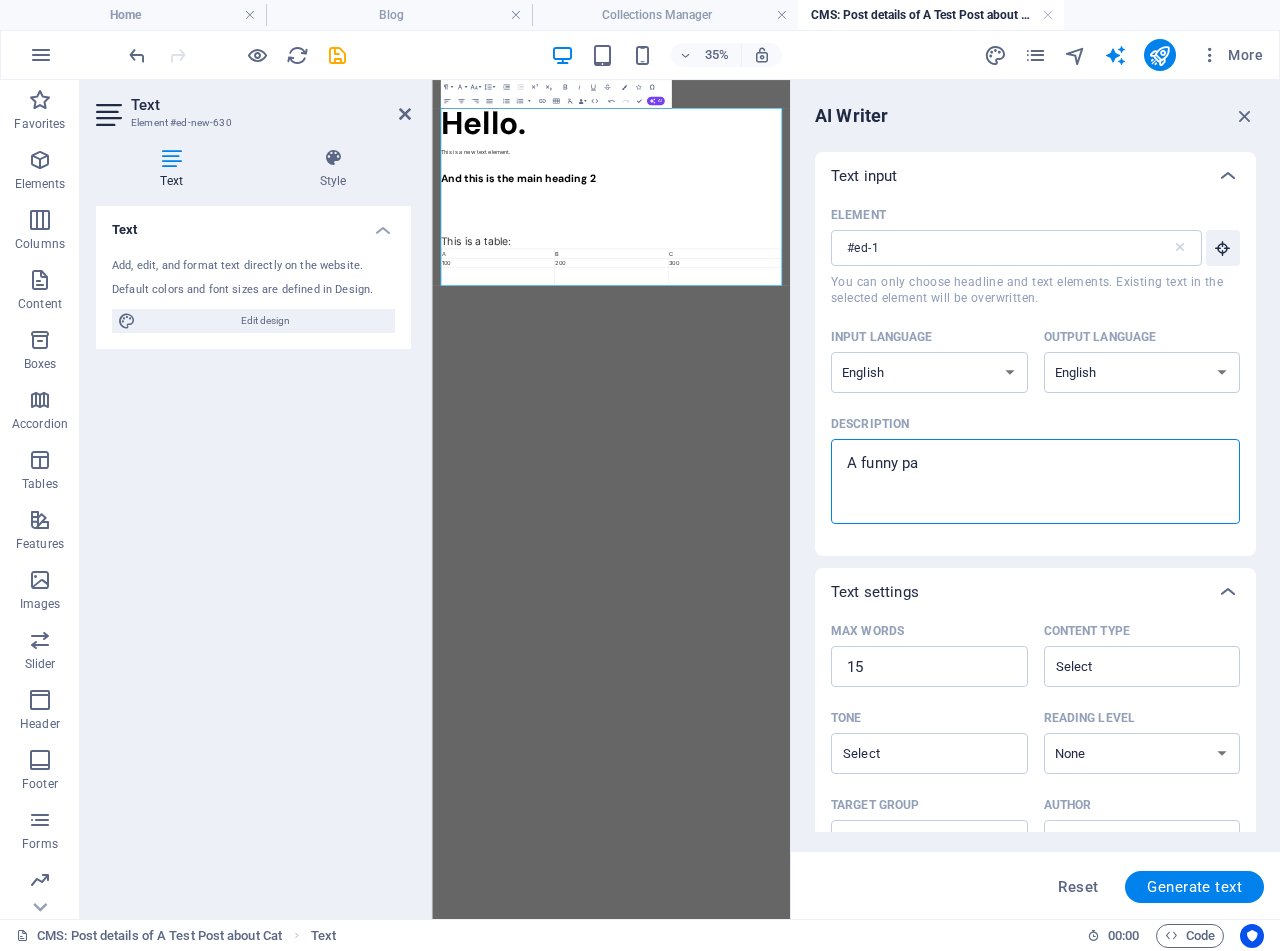 type on "A funny par" 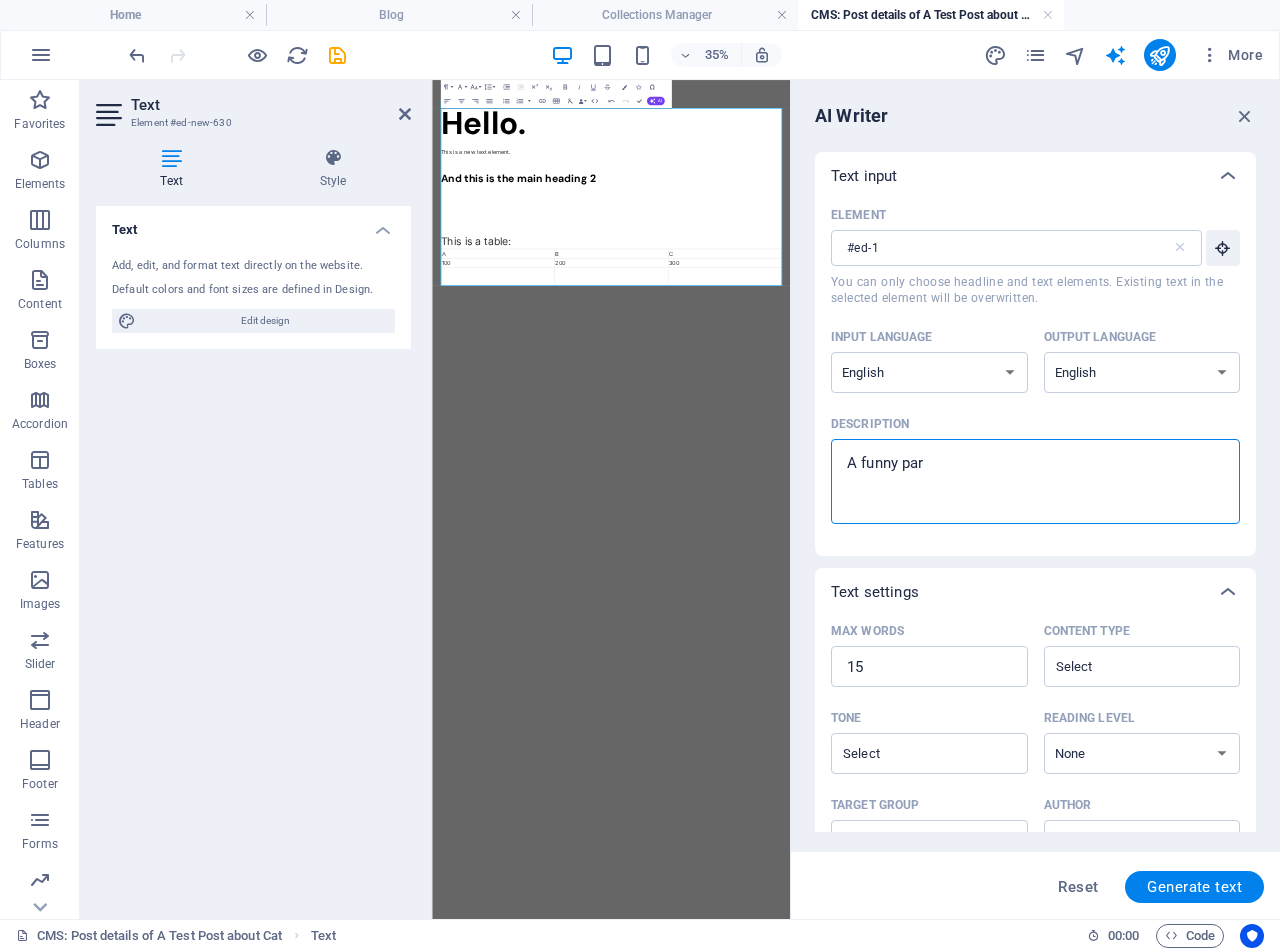 type on "A funny para" 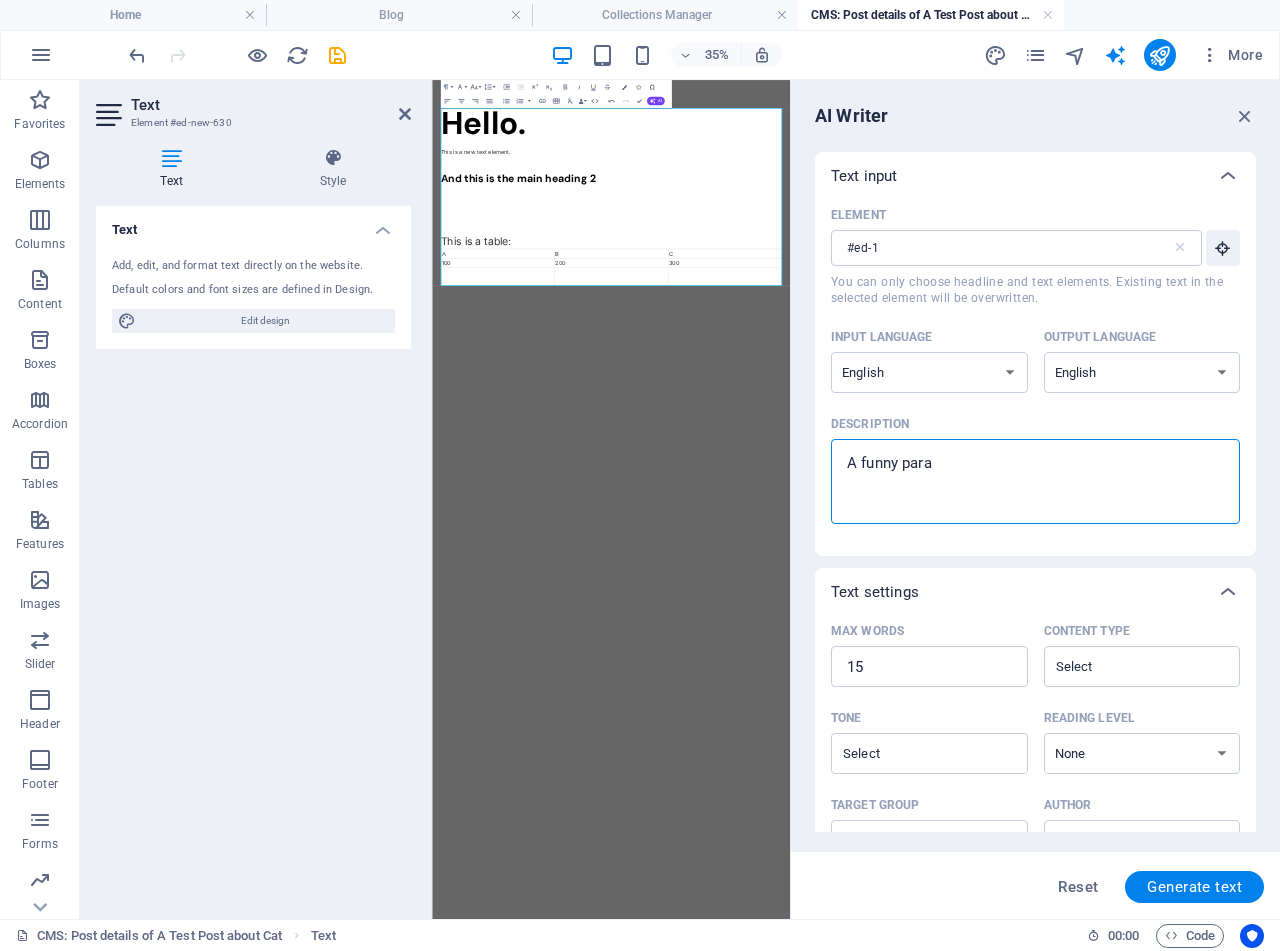 type on "x" 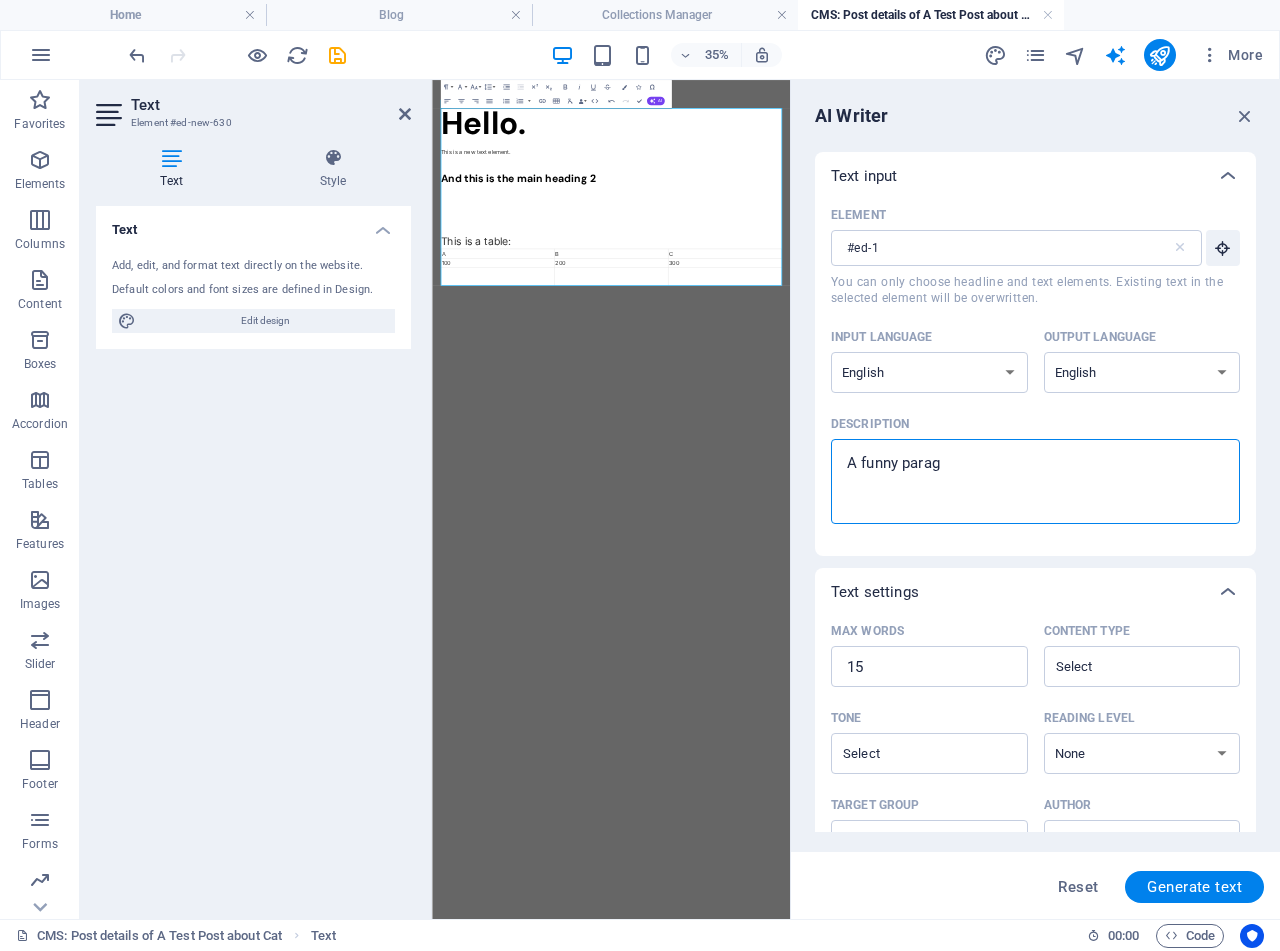 type on "x" 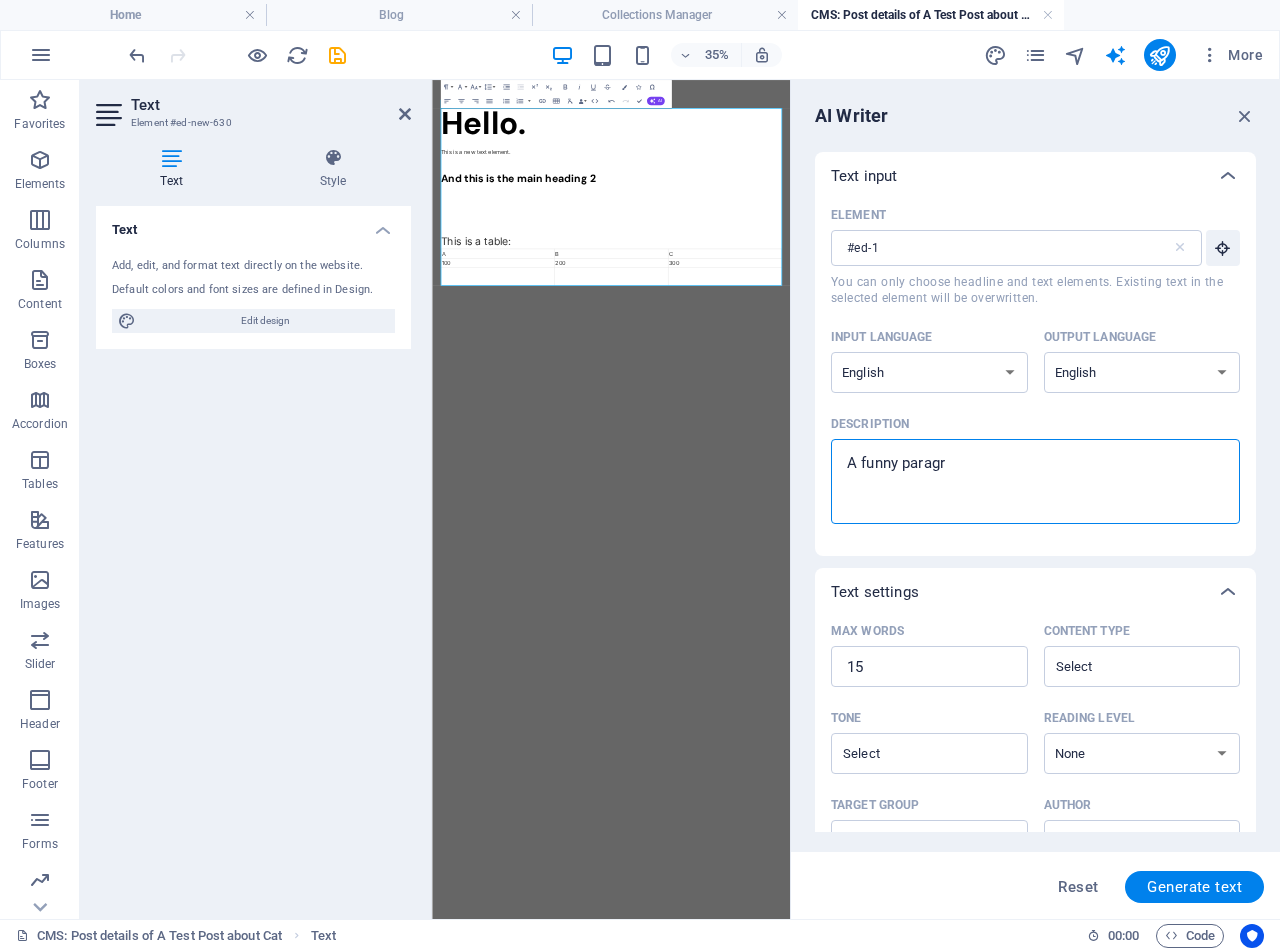 type on "A funny paragra" 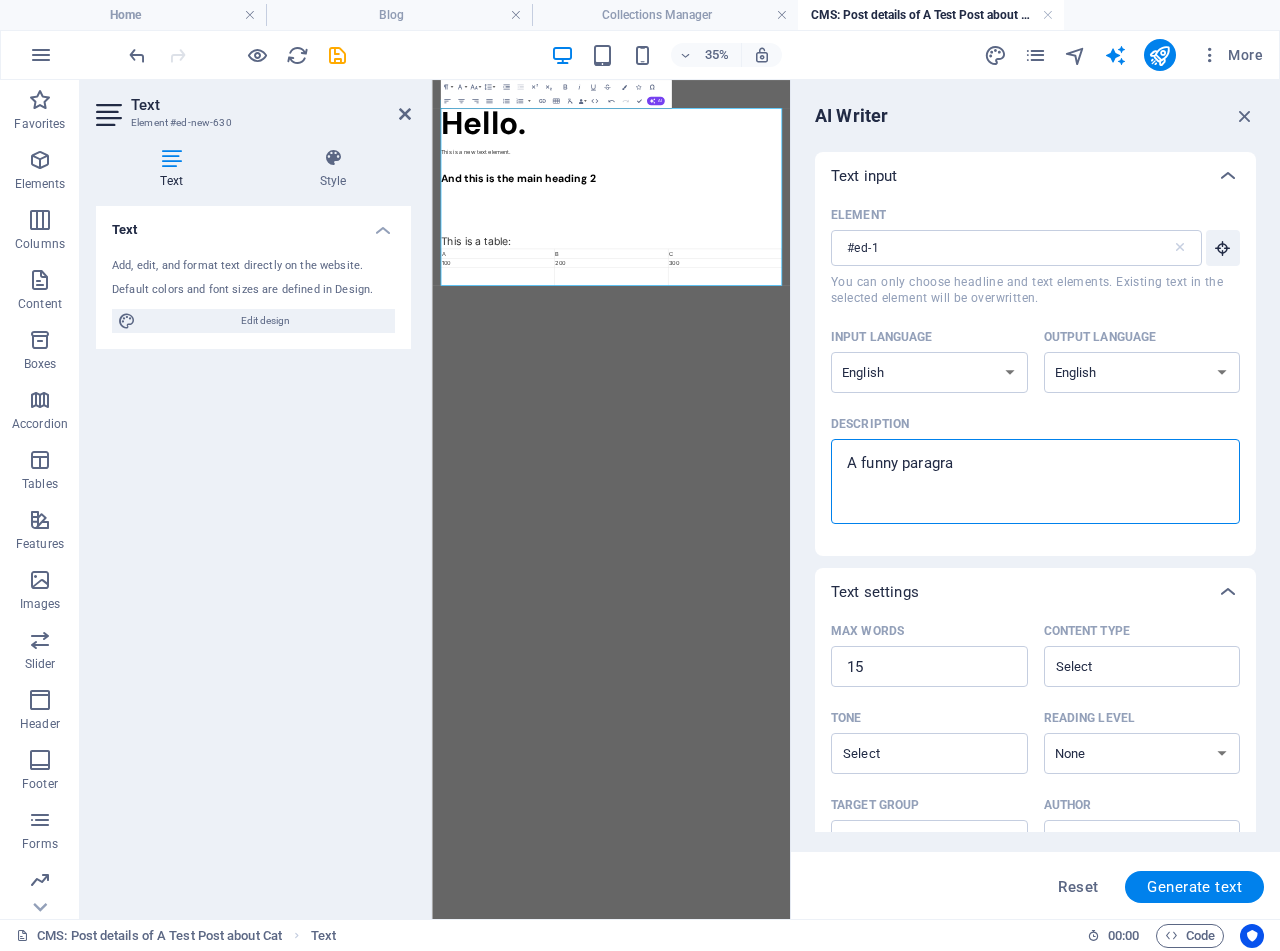 type on "x" 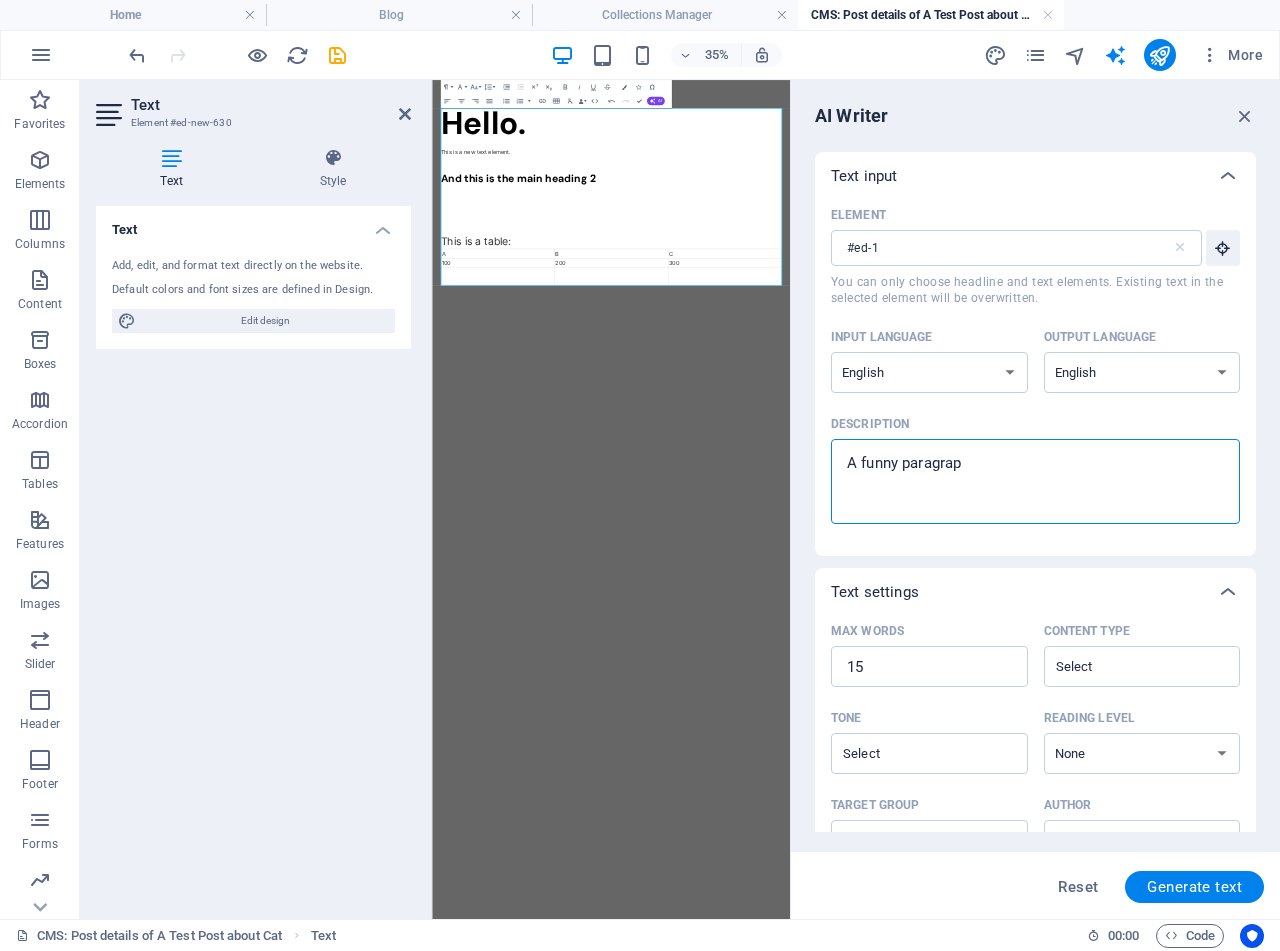 type on "x" 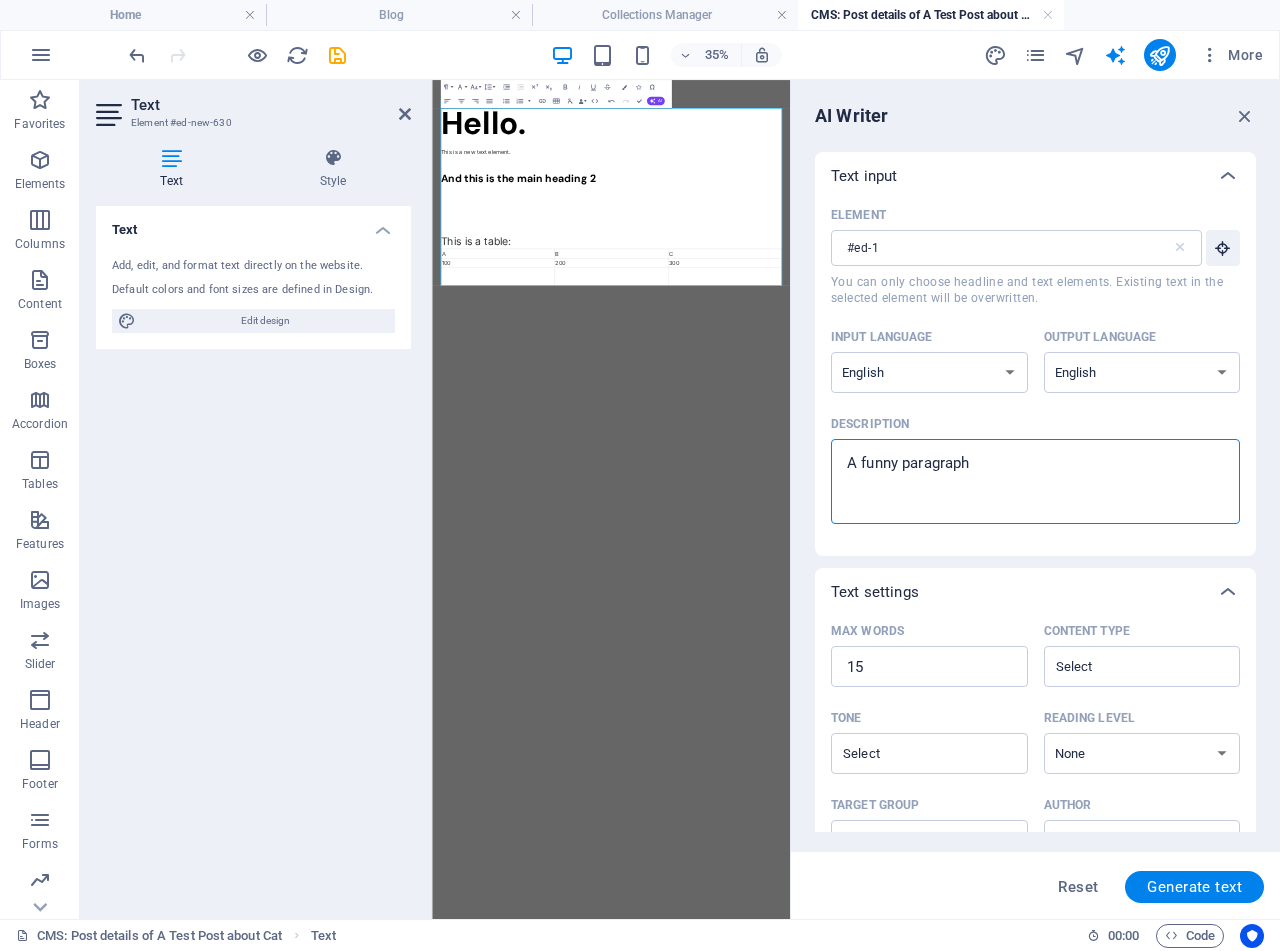 type on "A funny paragraph" 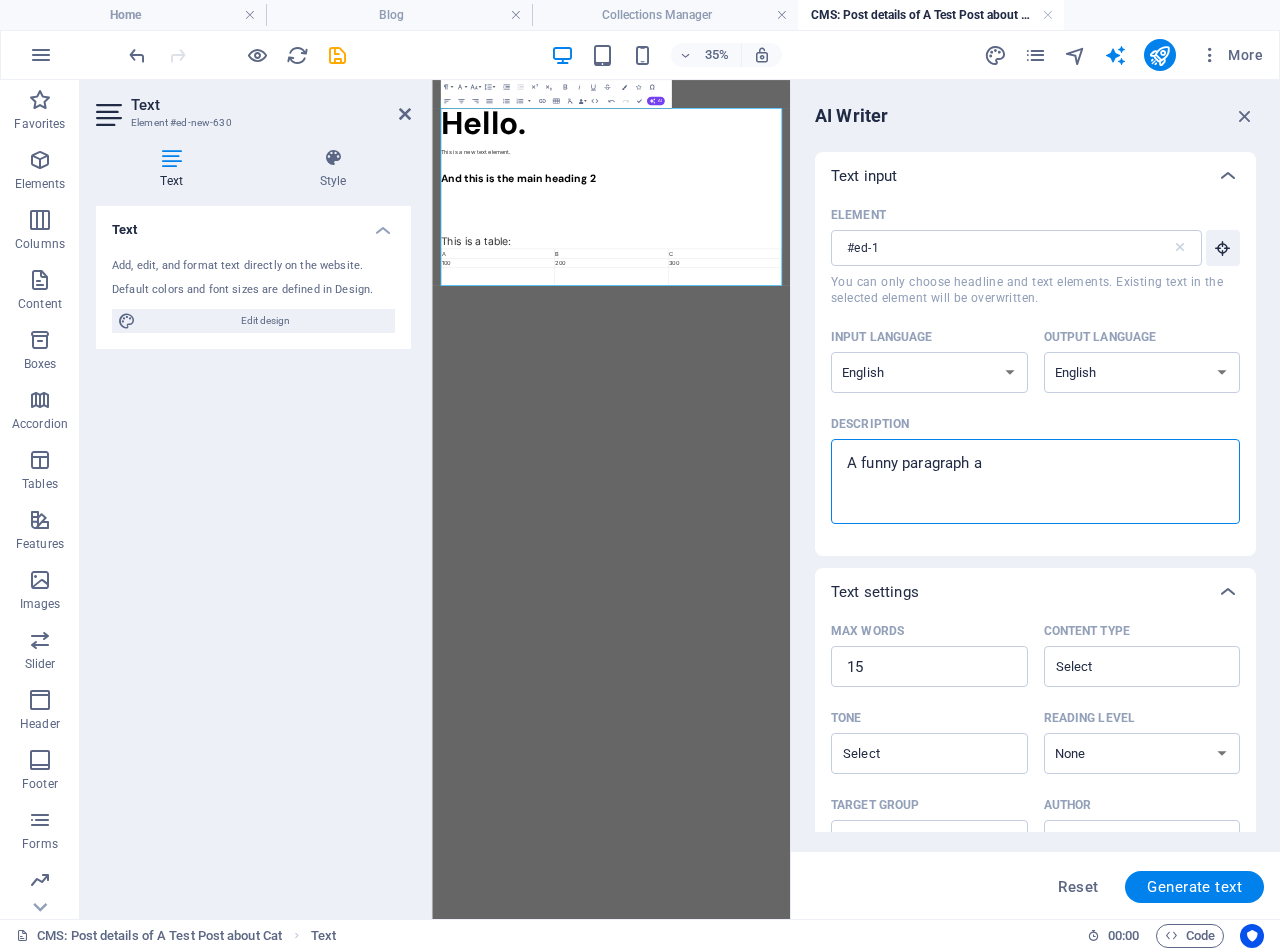 type on "A funny paragraph ab" 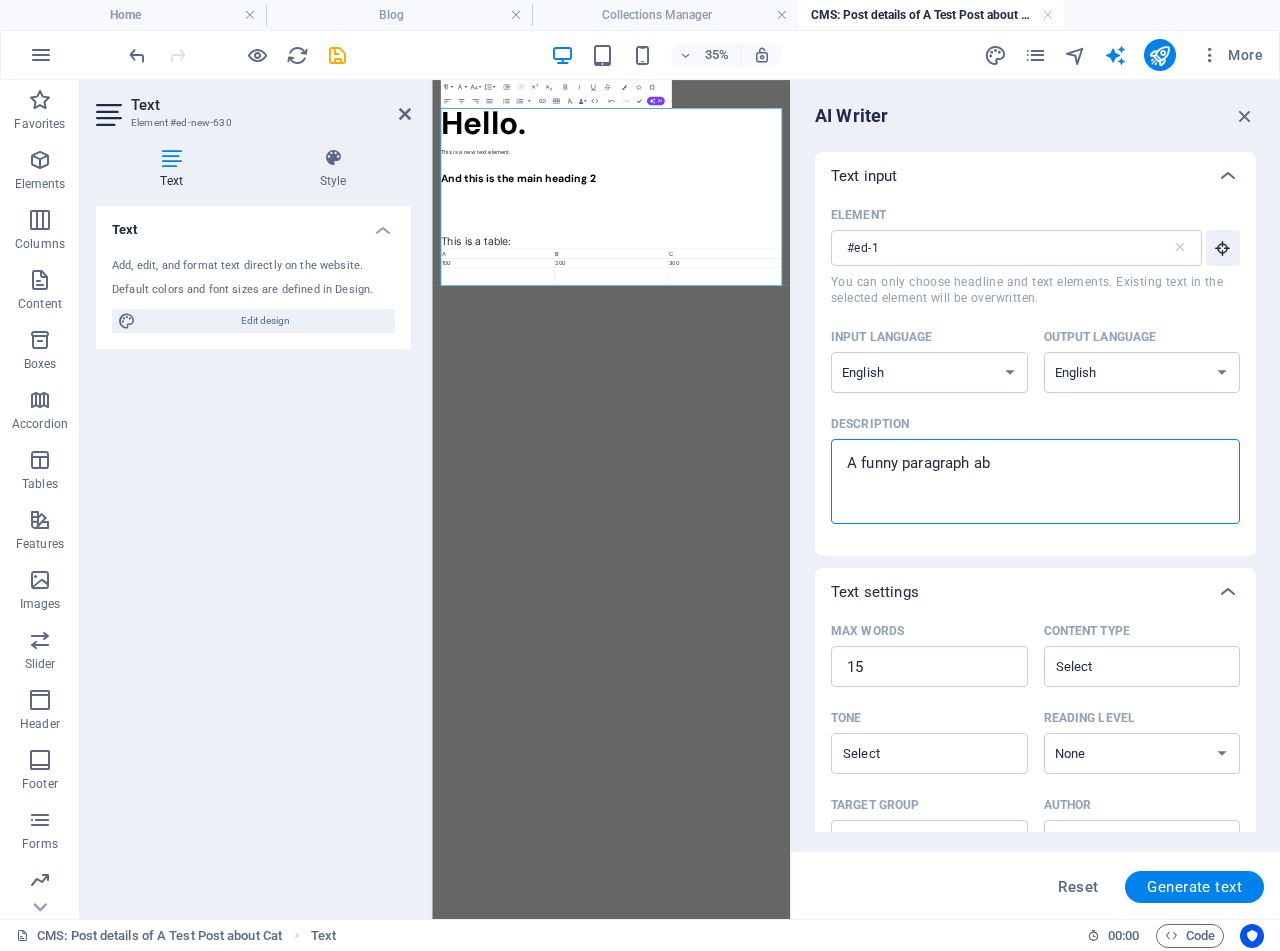 type on "x" 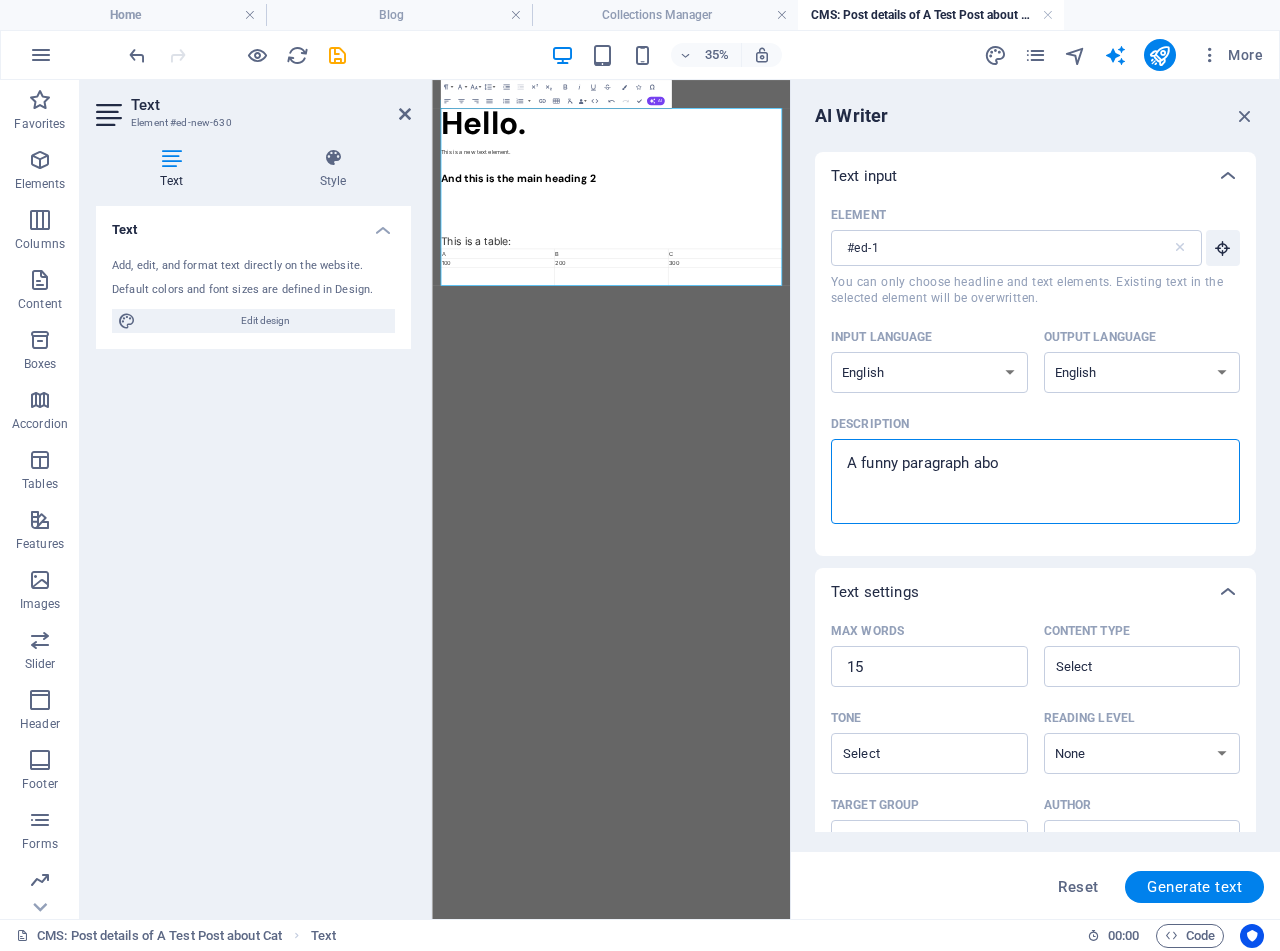 type on "x" 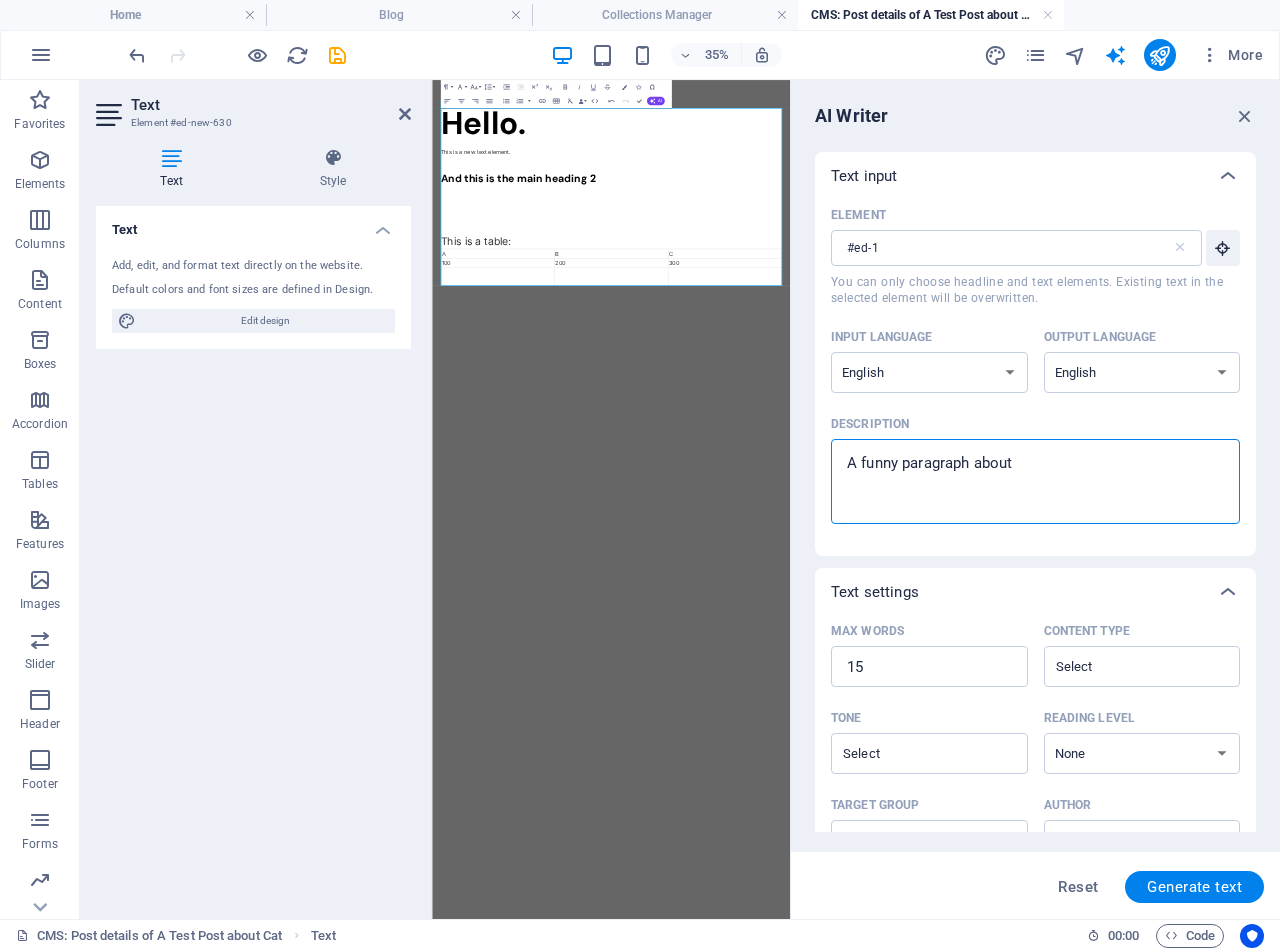type on "A funny paragraph about" 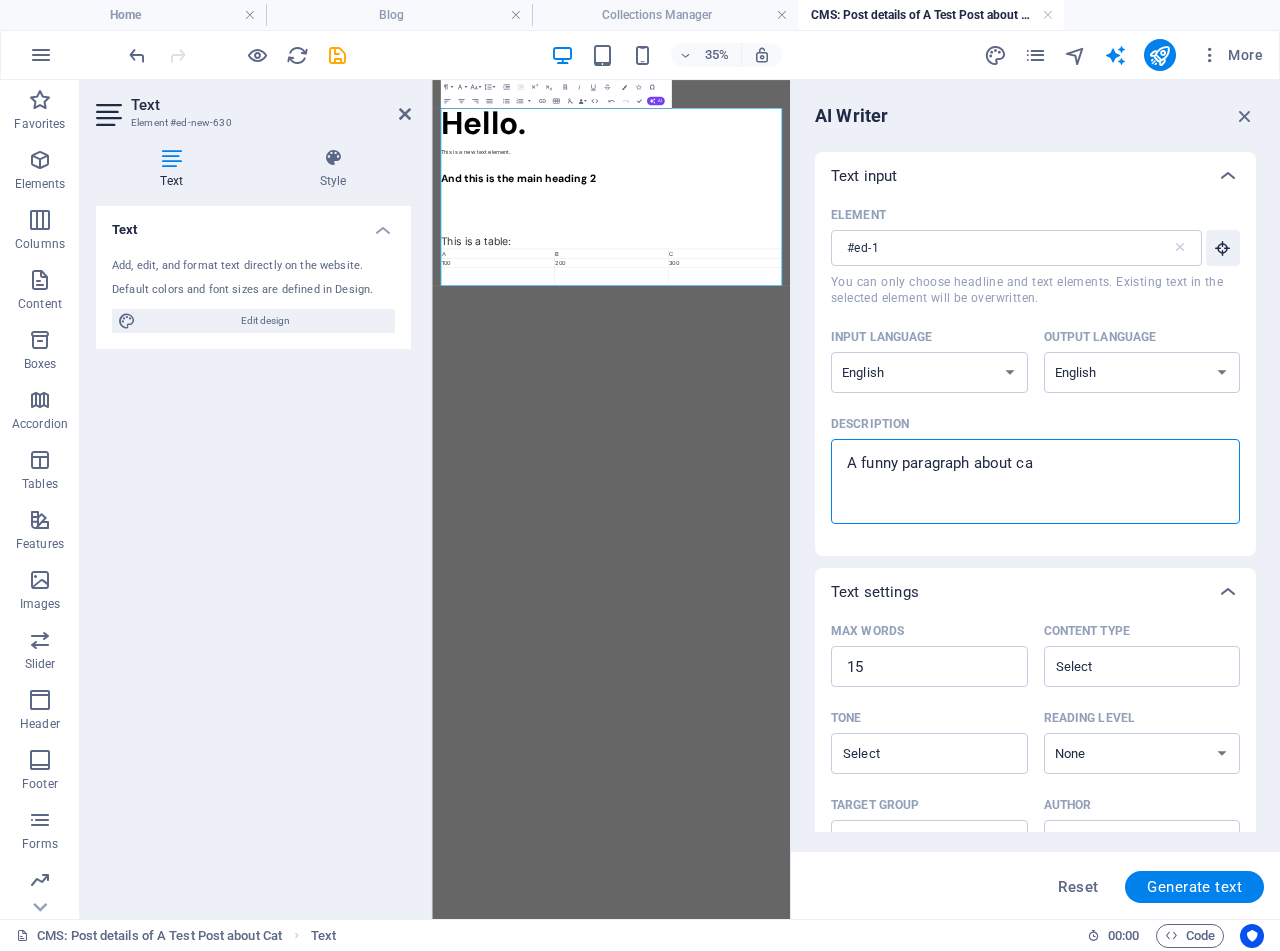 type on "A funny paragraph about cat" 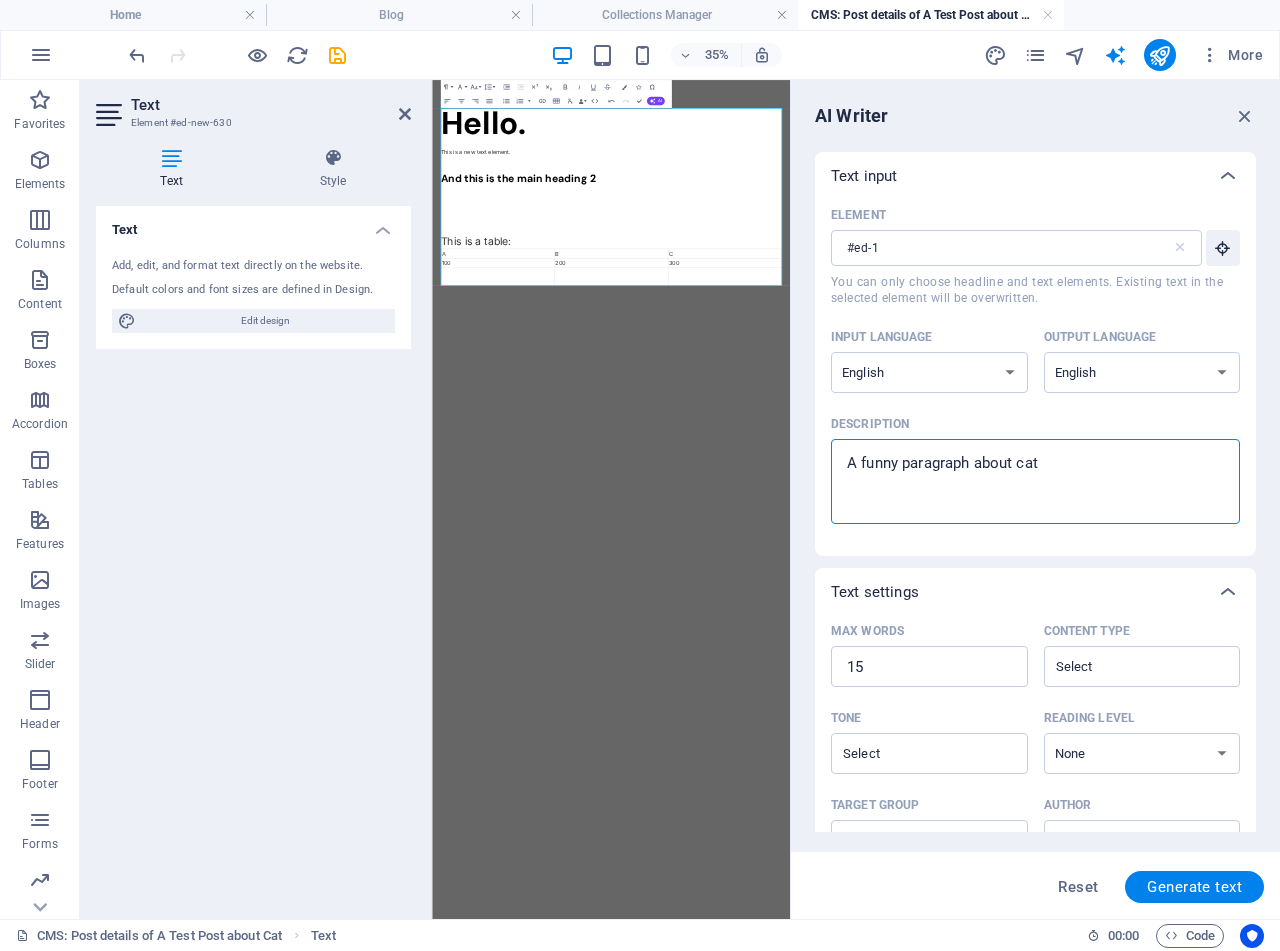 type on "x" 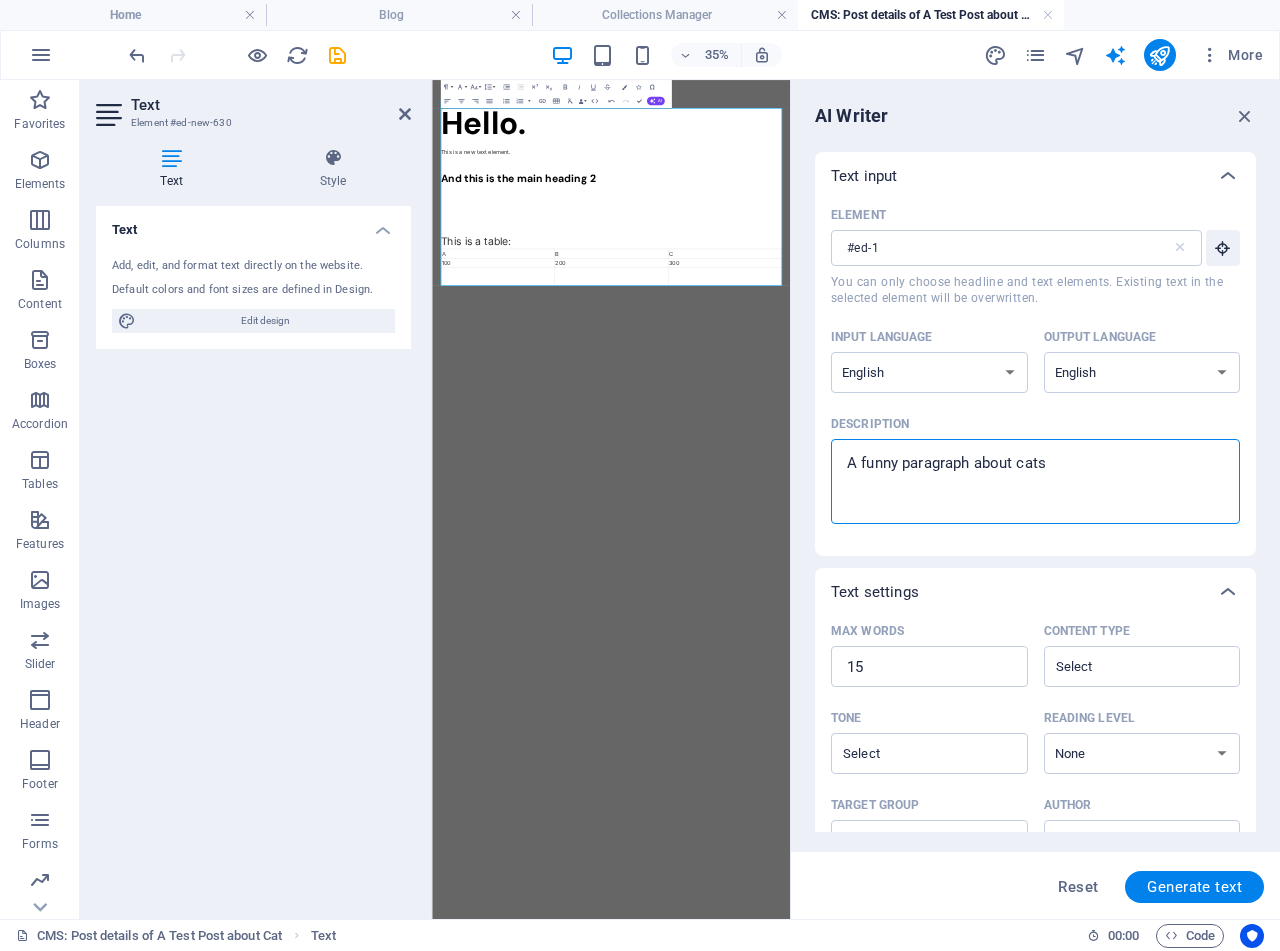 type on "A funny paragraph about cats" 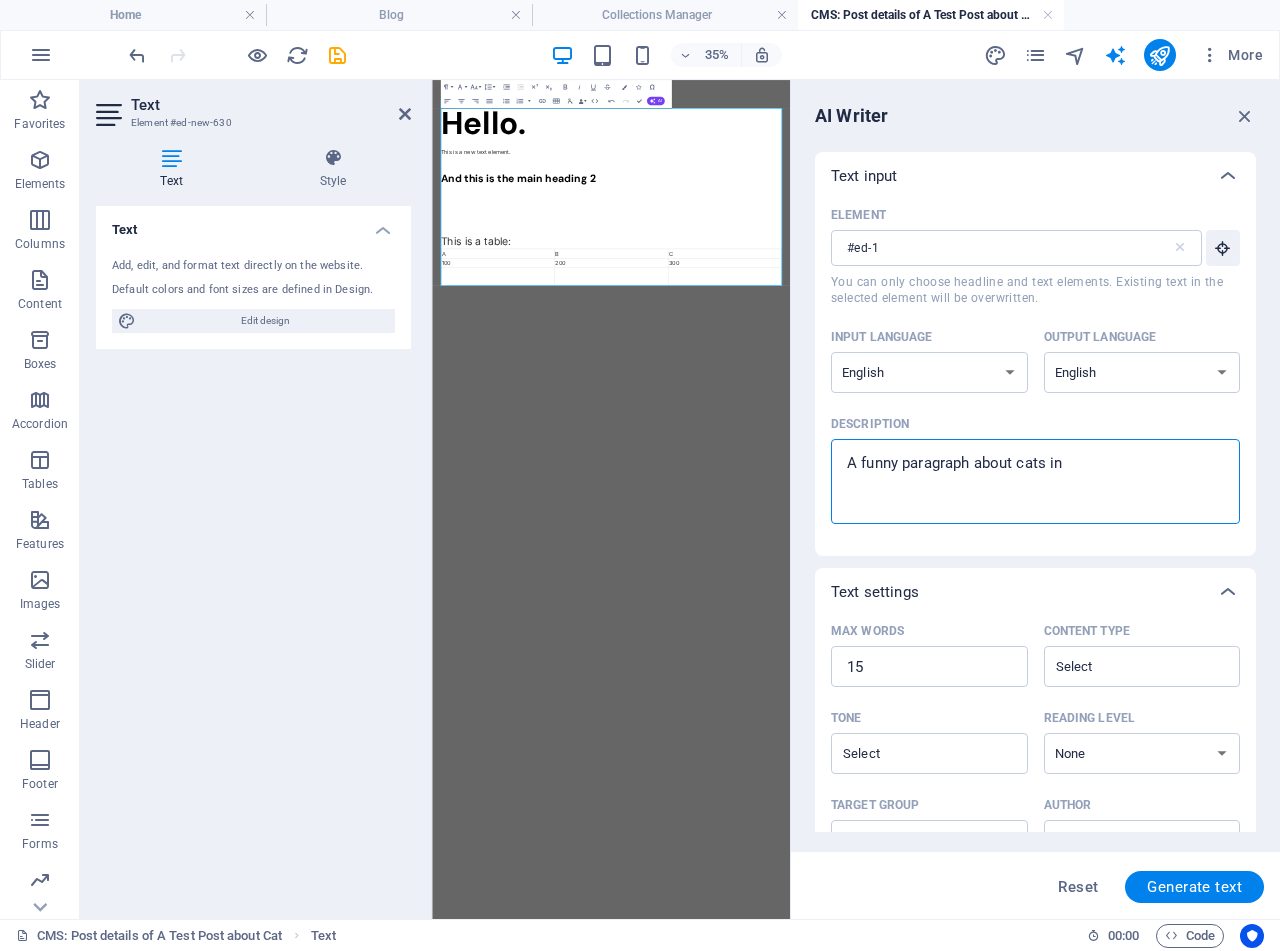 type on "A funny paragraph about cats in" 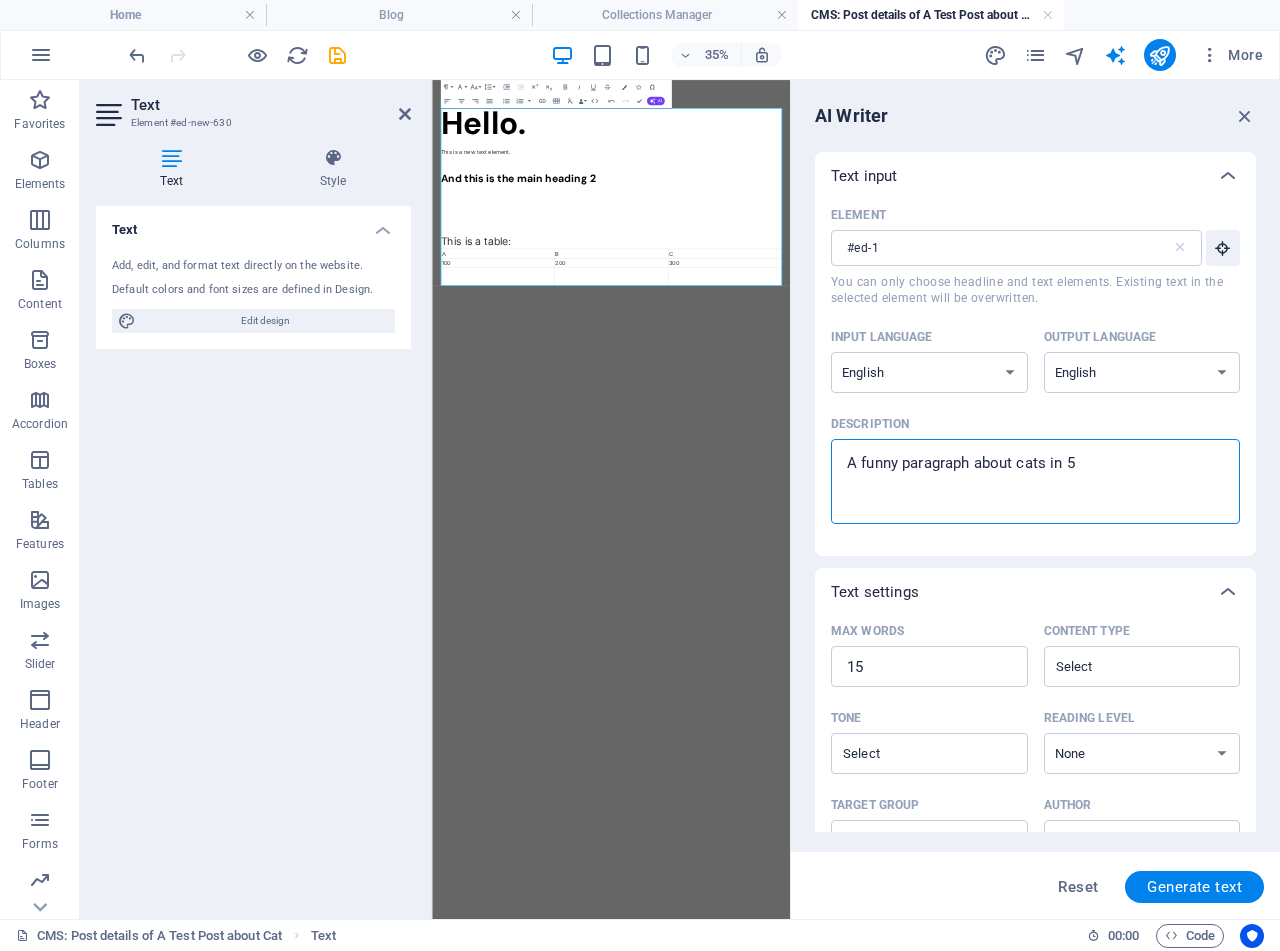 type on "A funny paragraph about cats in 50" 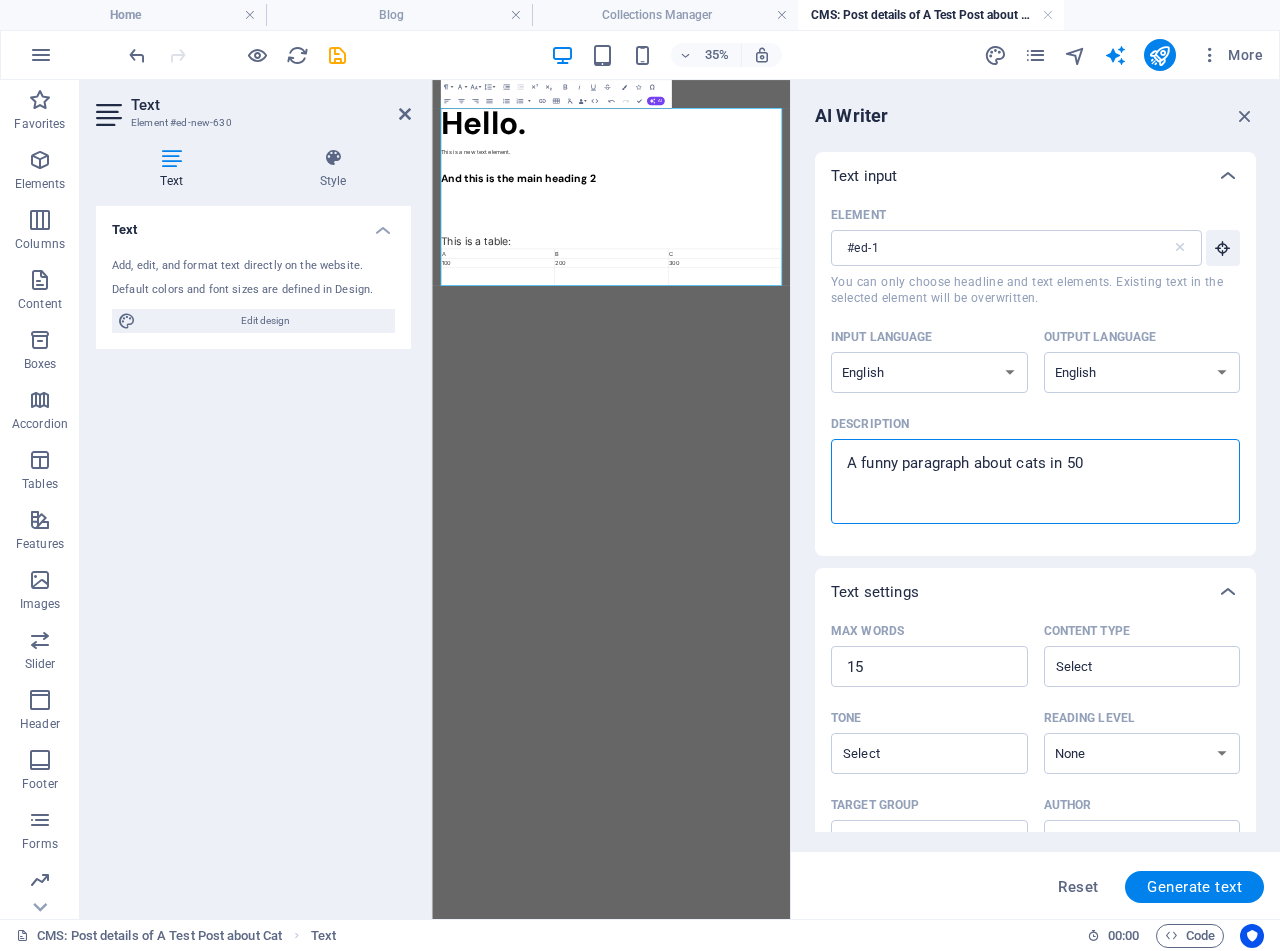 type on "A funny paragraph about cats in 50" 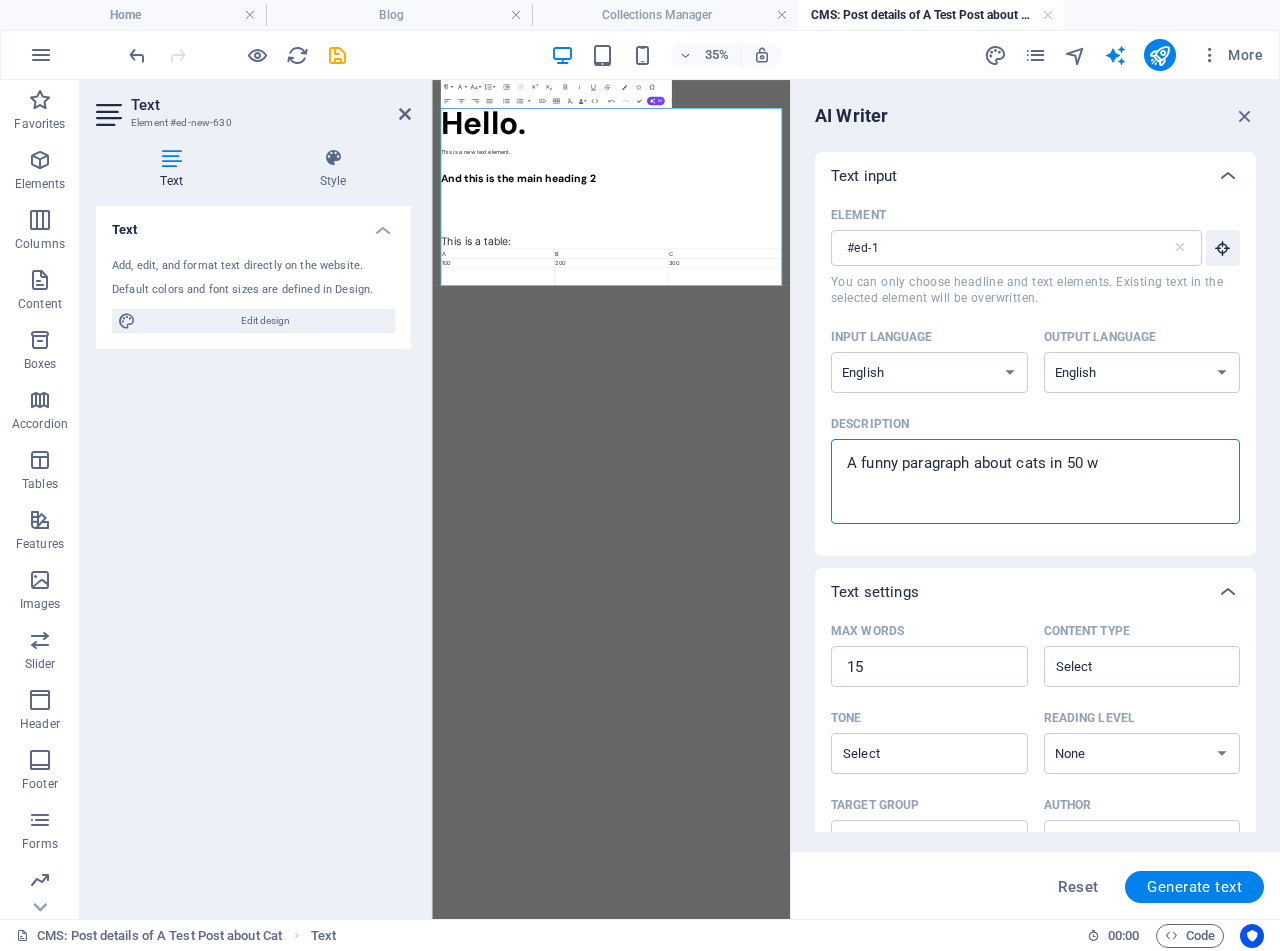 type on "x" 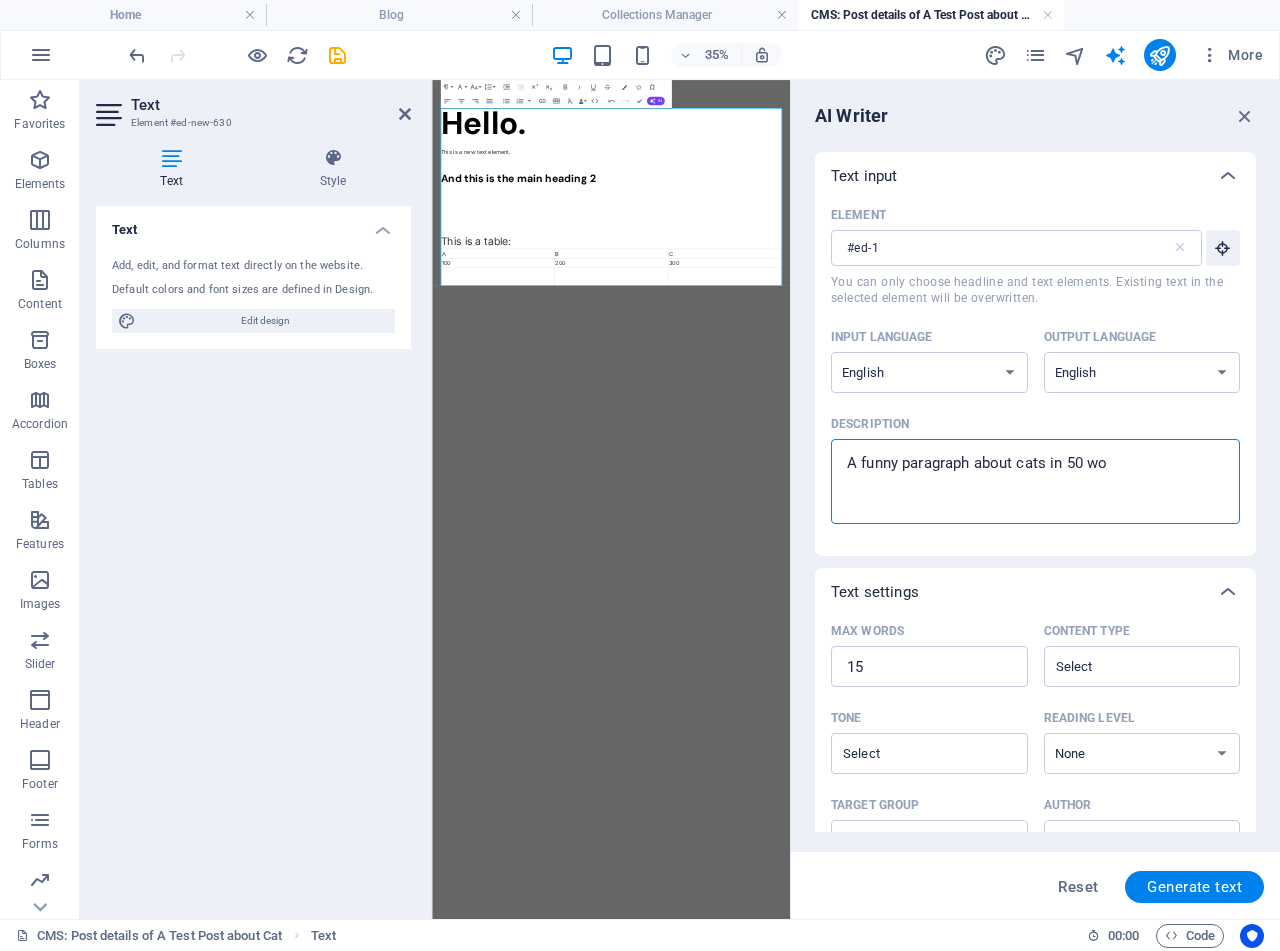 type on "A funny paragraph about cats in 50 wor" 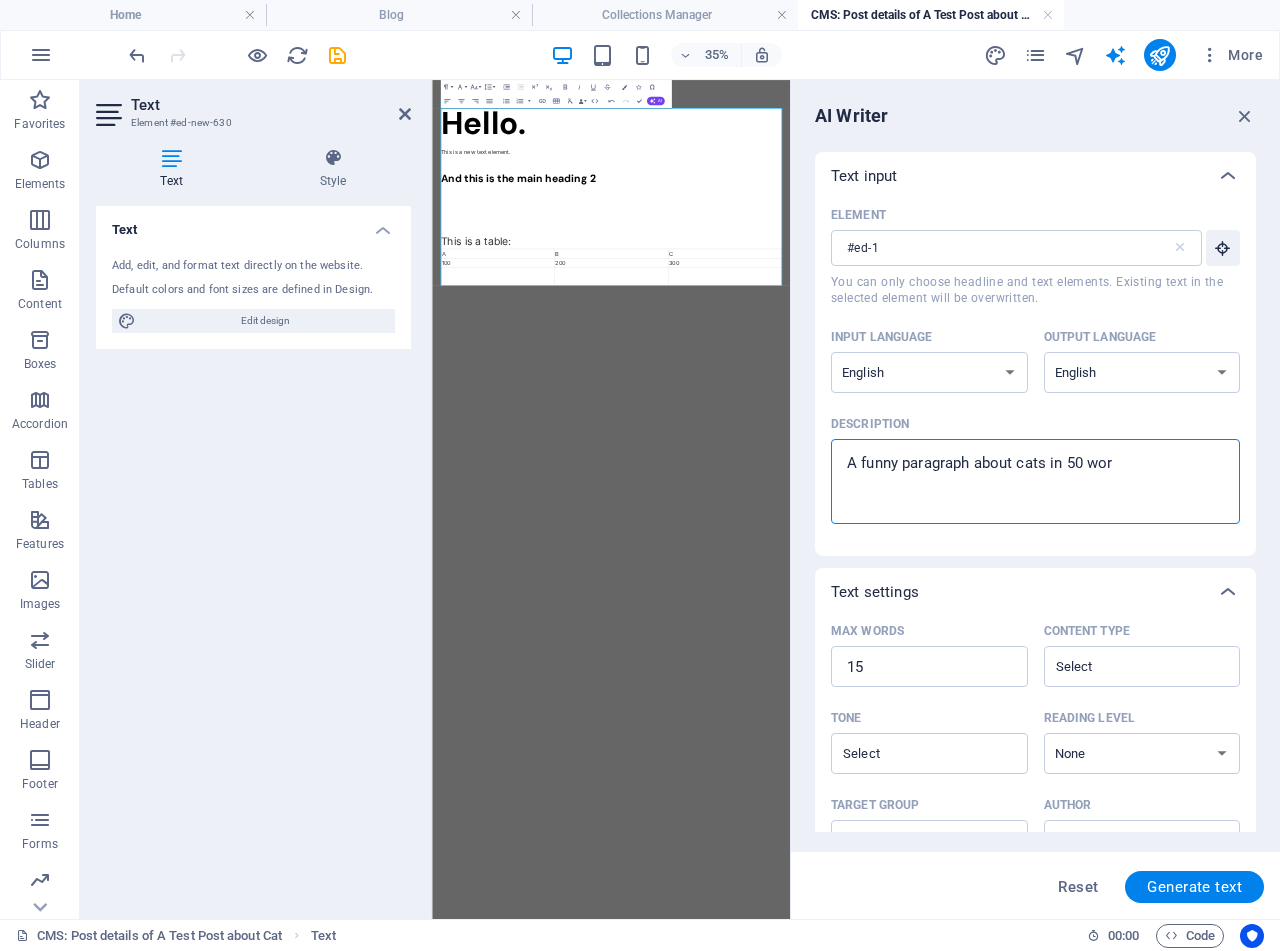 type on "A funny paragraph about cats in 50 word" 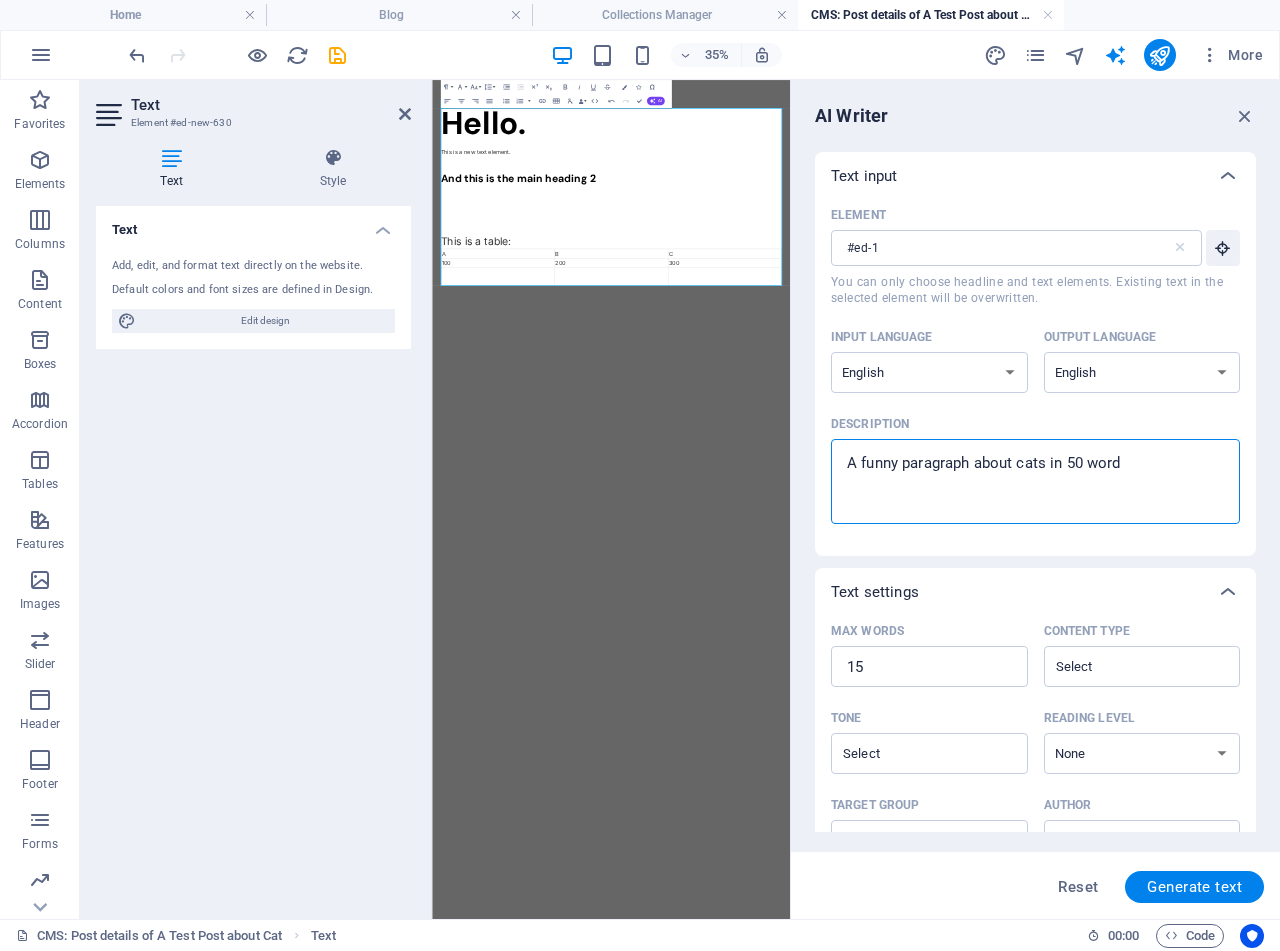 type on "A funny paragraph about cats in 50 words" 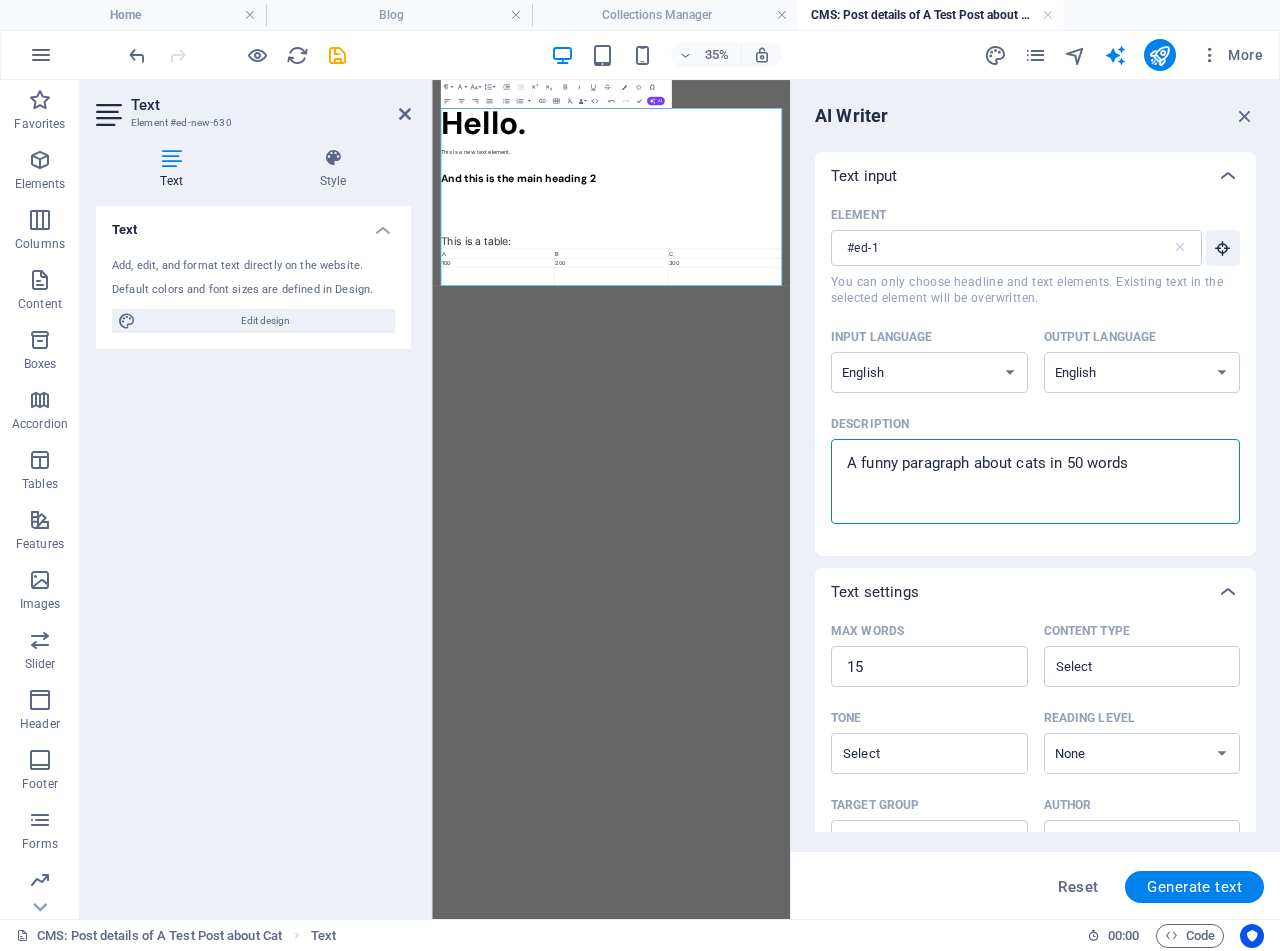 type on "x" 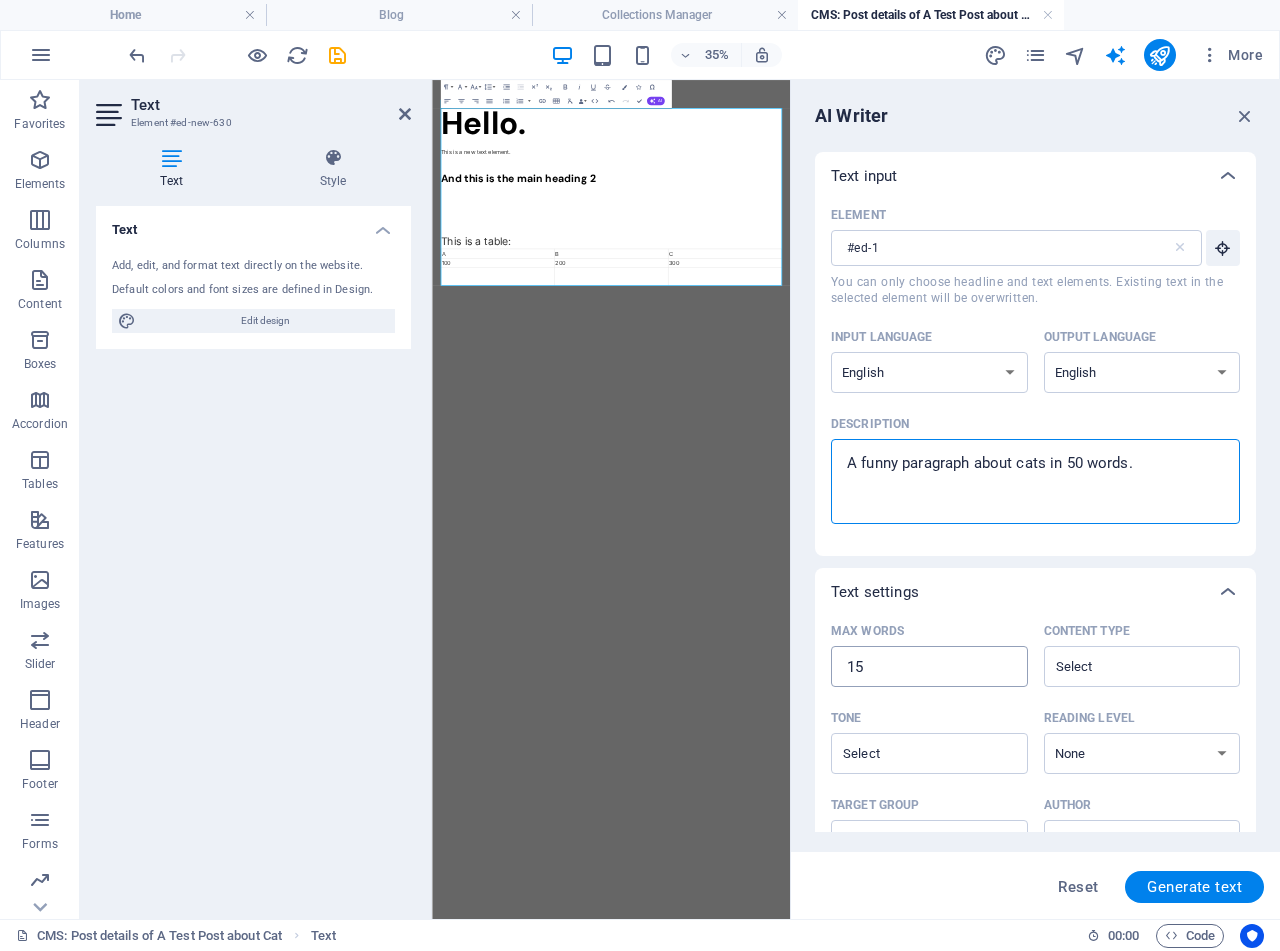 type on "A funny paragraph about cats in 50 words." 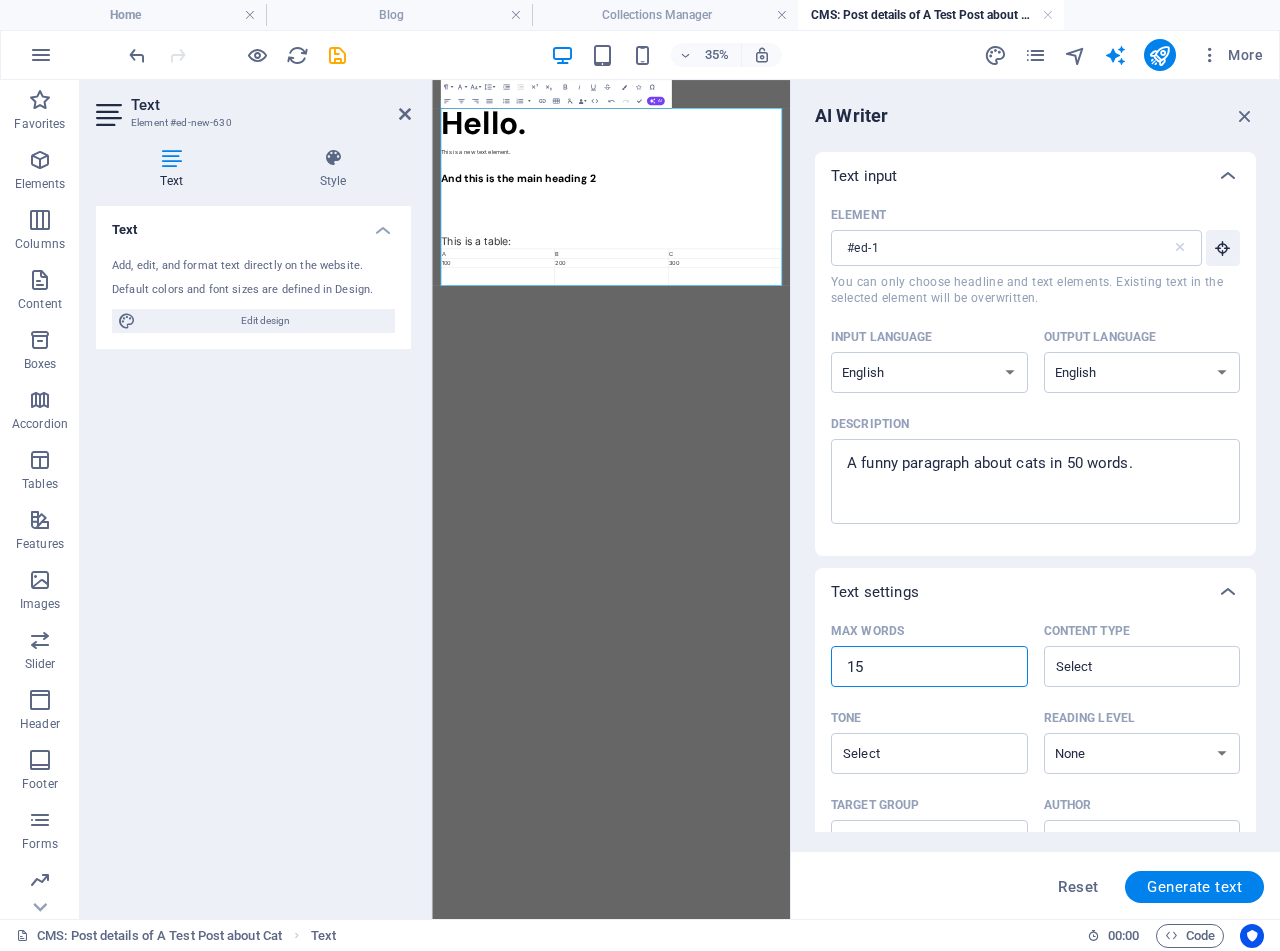 click on "15" at bounding box center [929, 667] 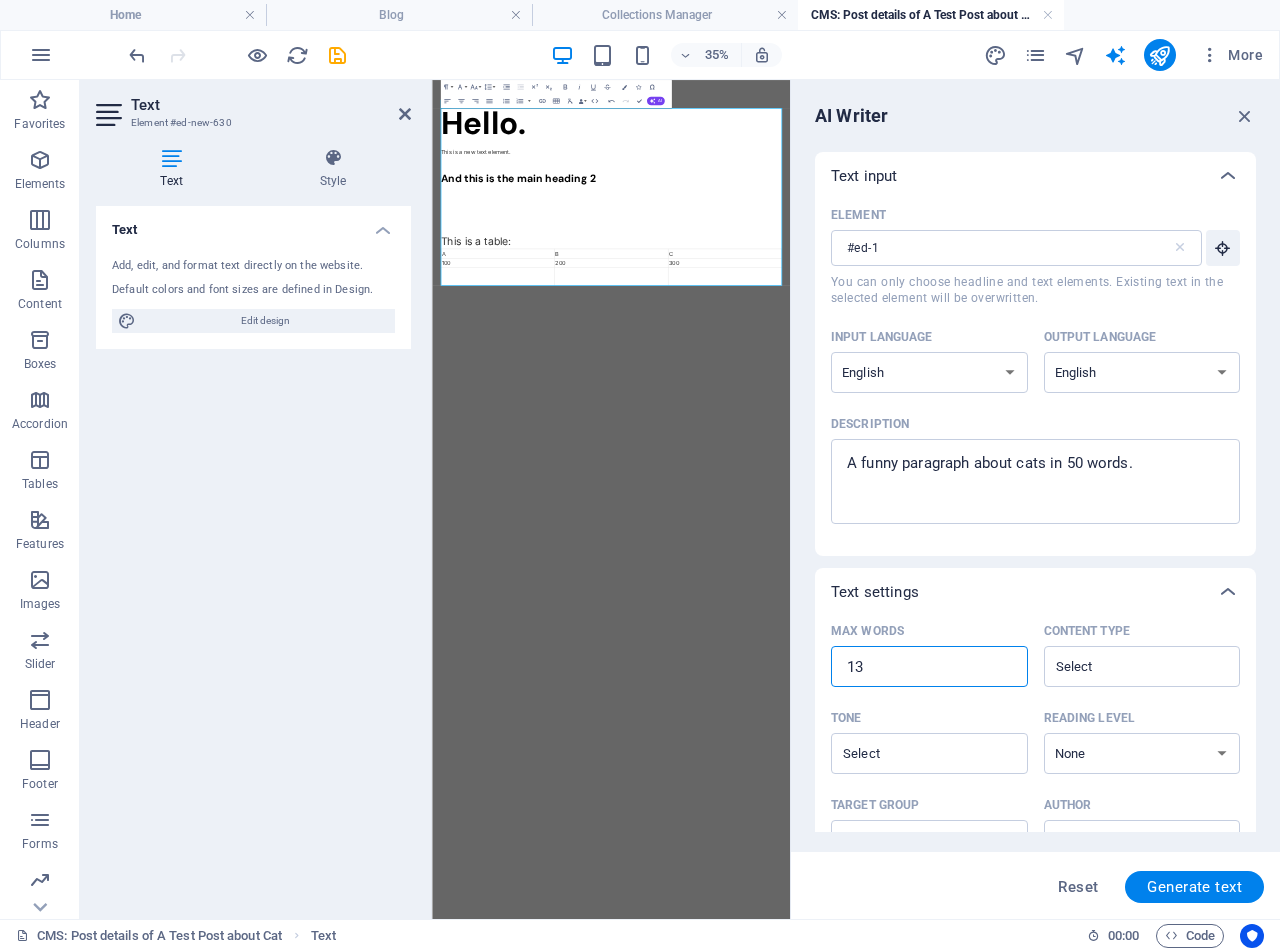 drag, startPoint x: 923, startPoint y: 663, endPoint x: 796, endPoint y: 676, distance: 127.66362 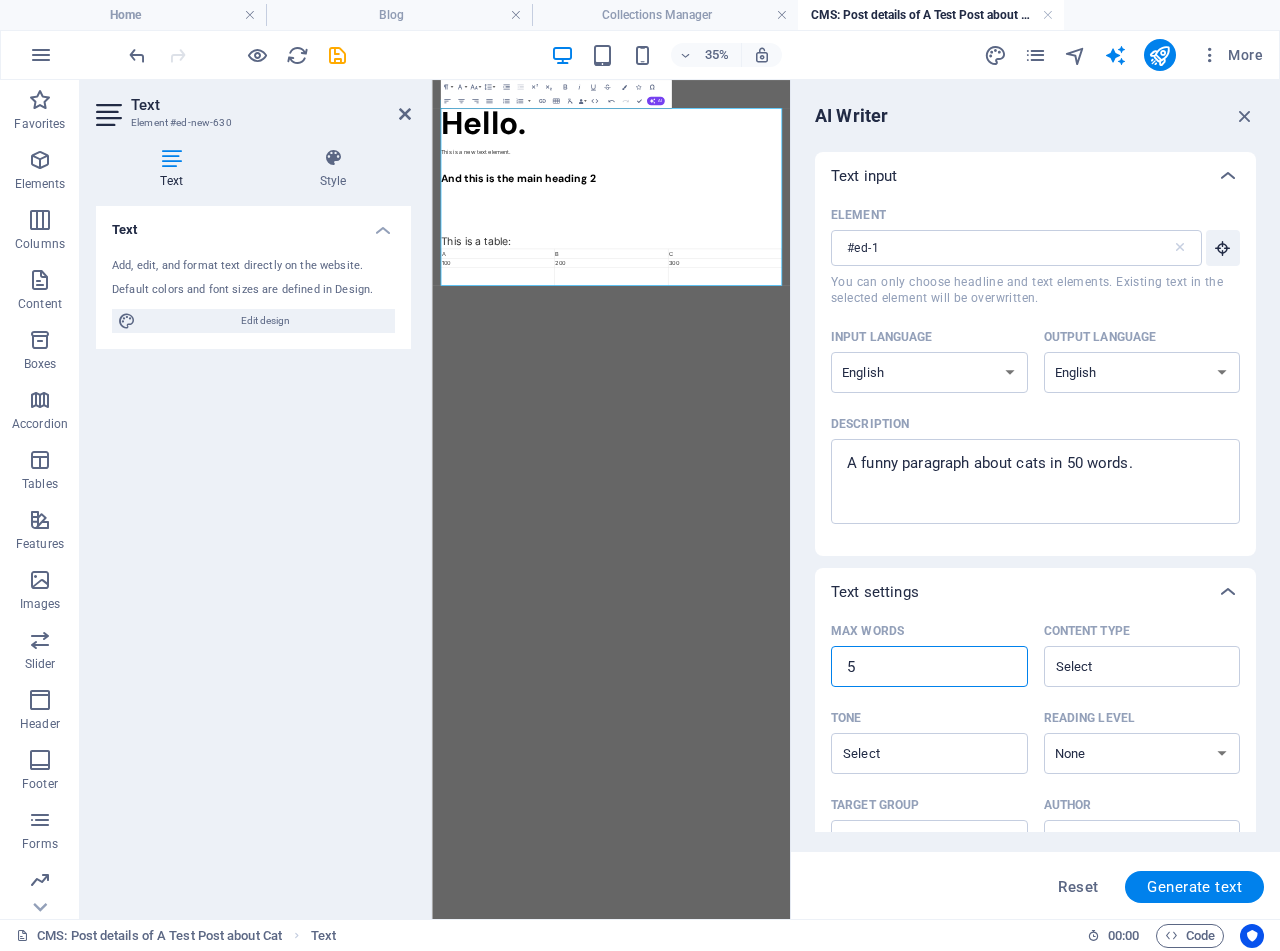 type on "x" 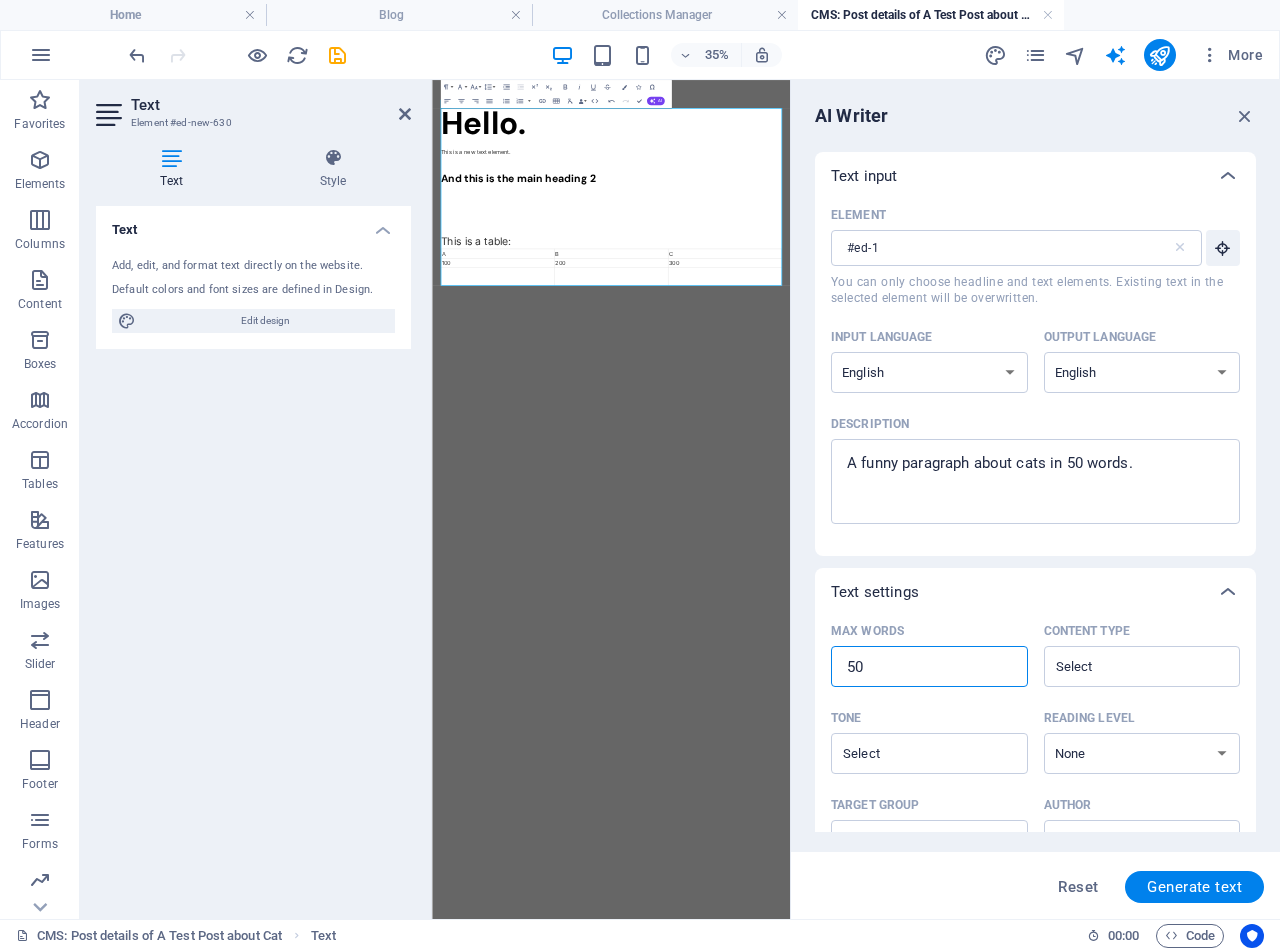type on "x" 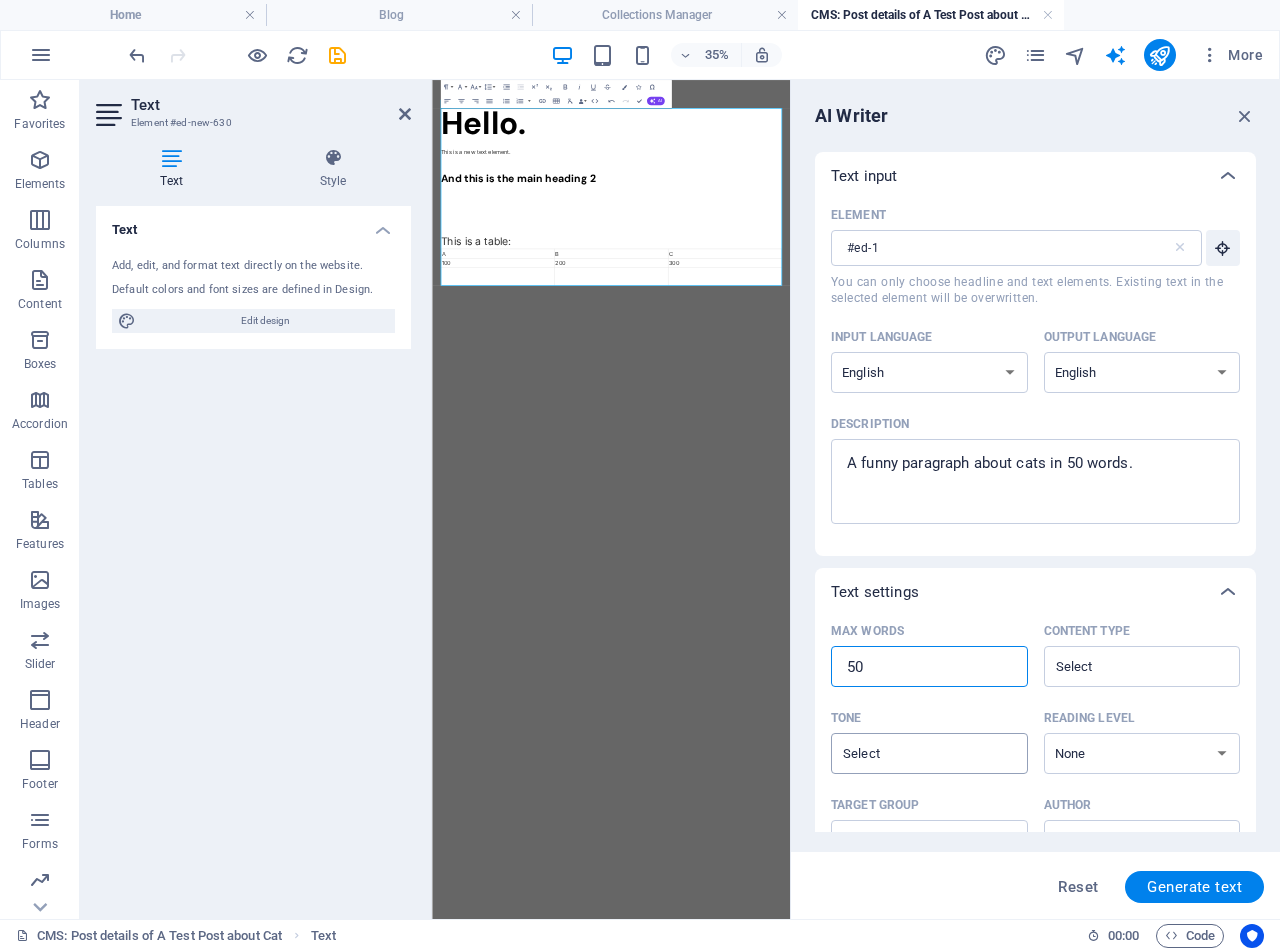 type on "50" 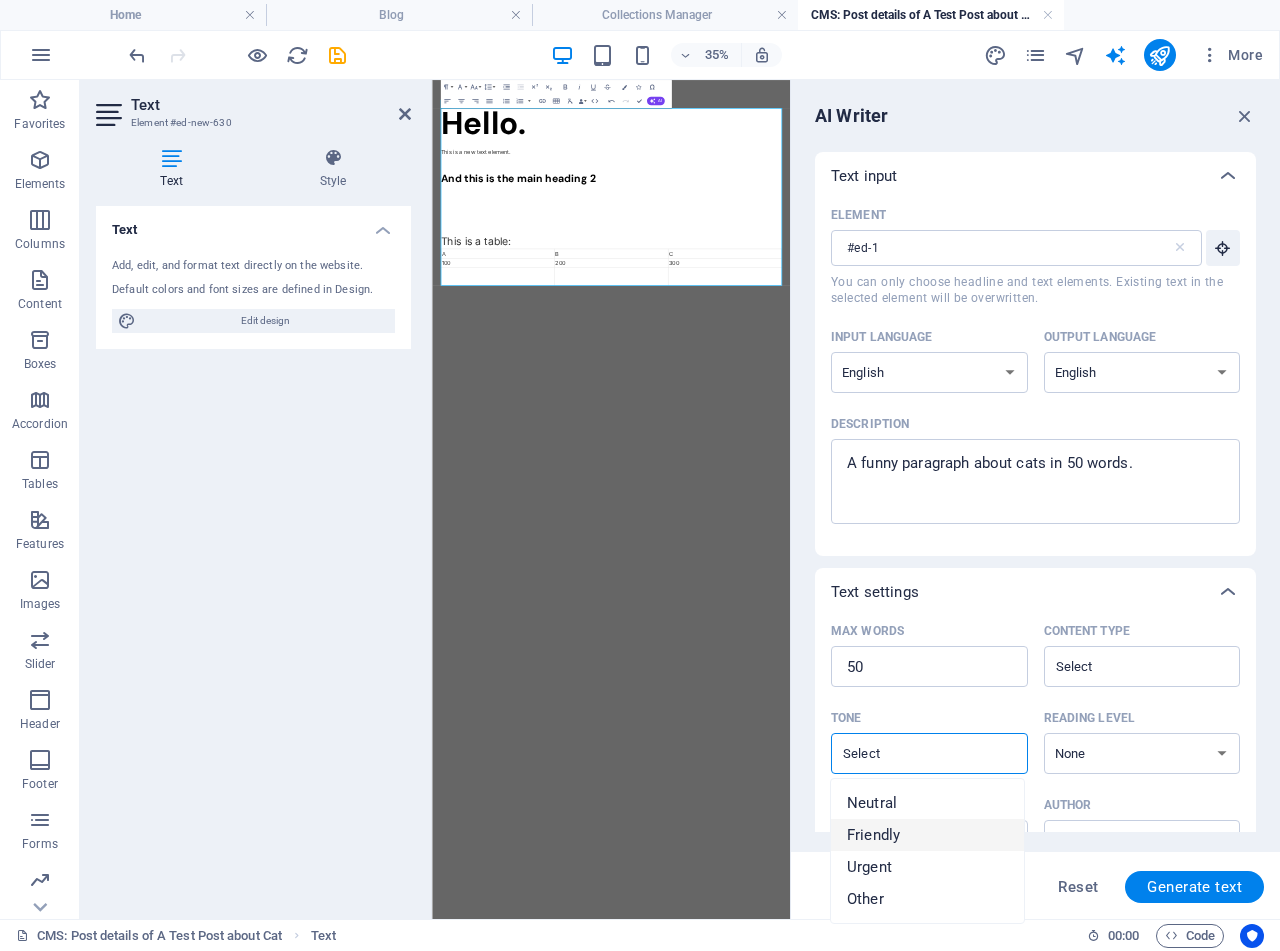 click on "Friendly" at bounding box center (927, 835) 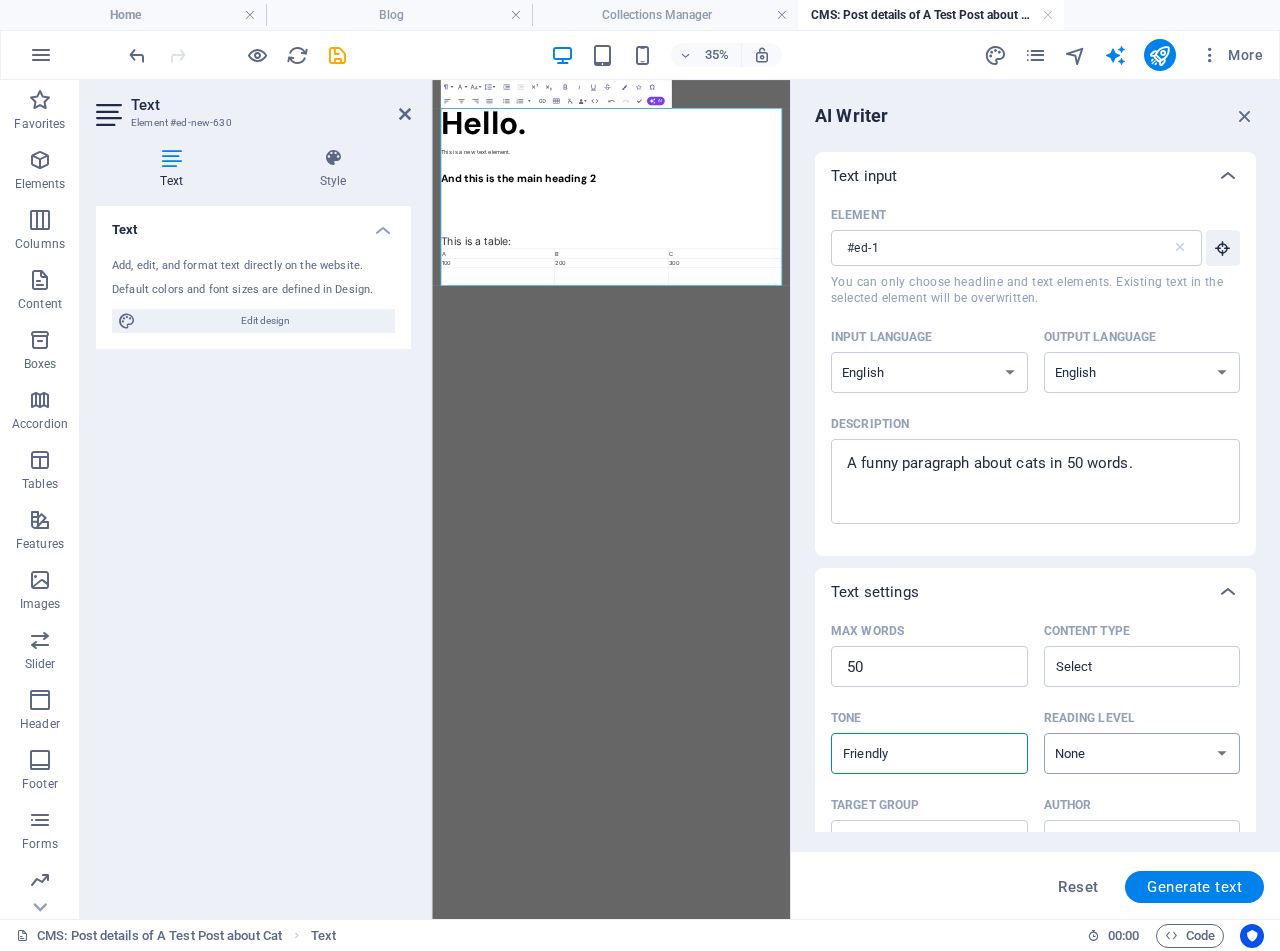 scroll, scrollTop: 100, scrollLeft: 0, axis: vertical 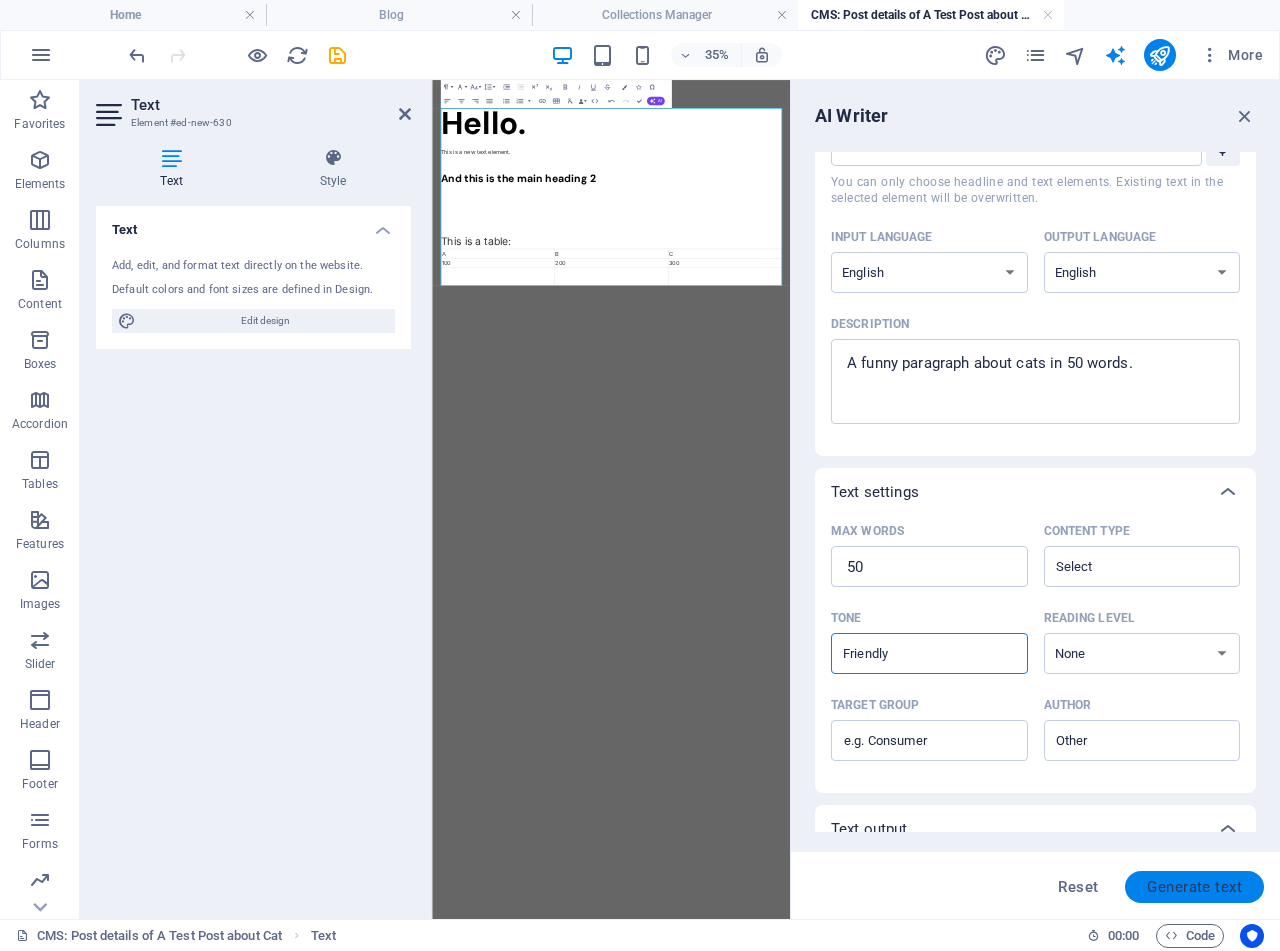 click on "Generate text" at bounding box center [1194, 887] 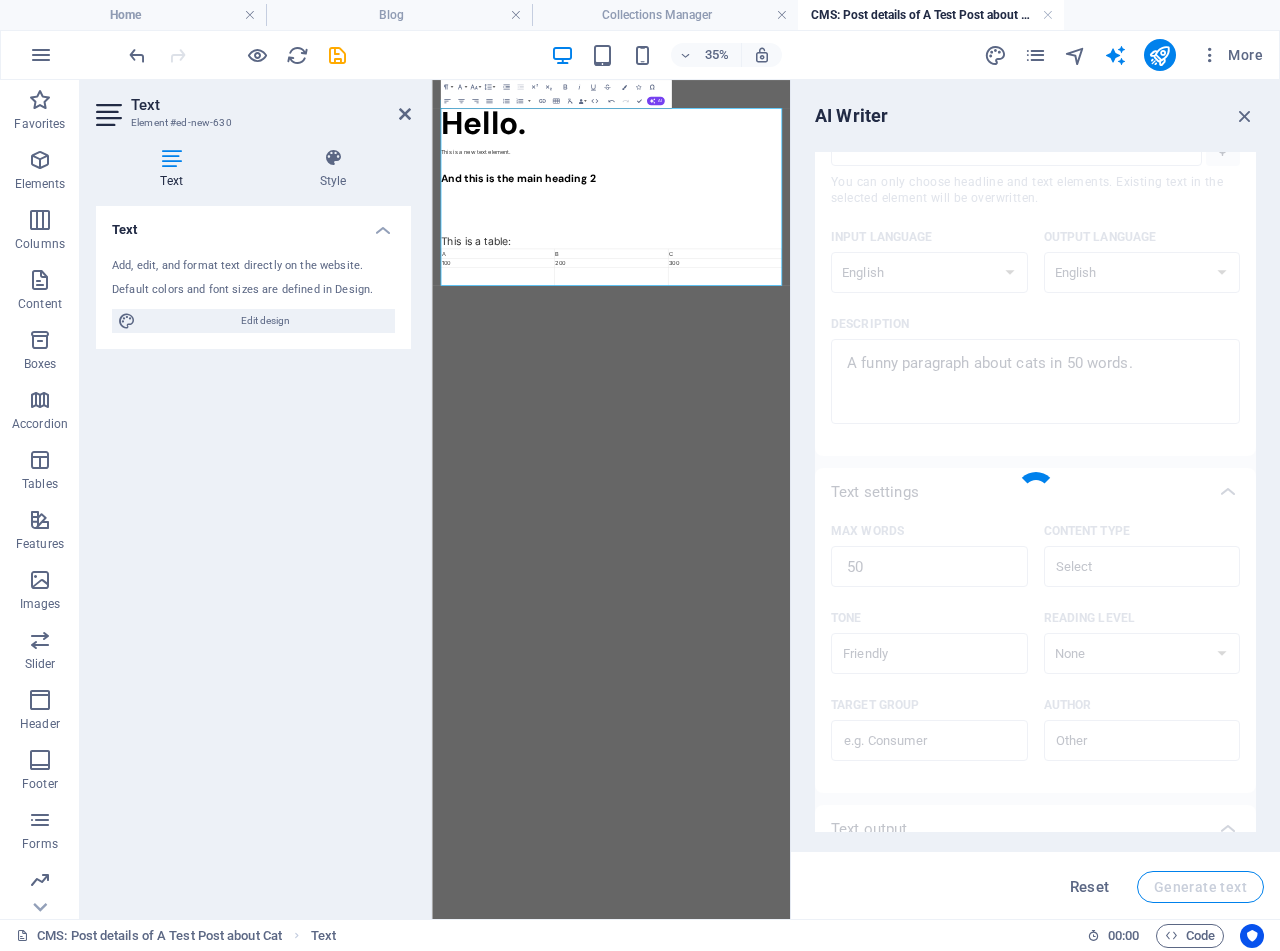 type on "x" 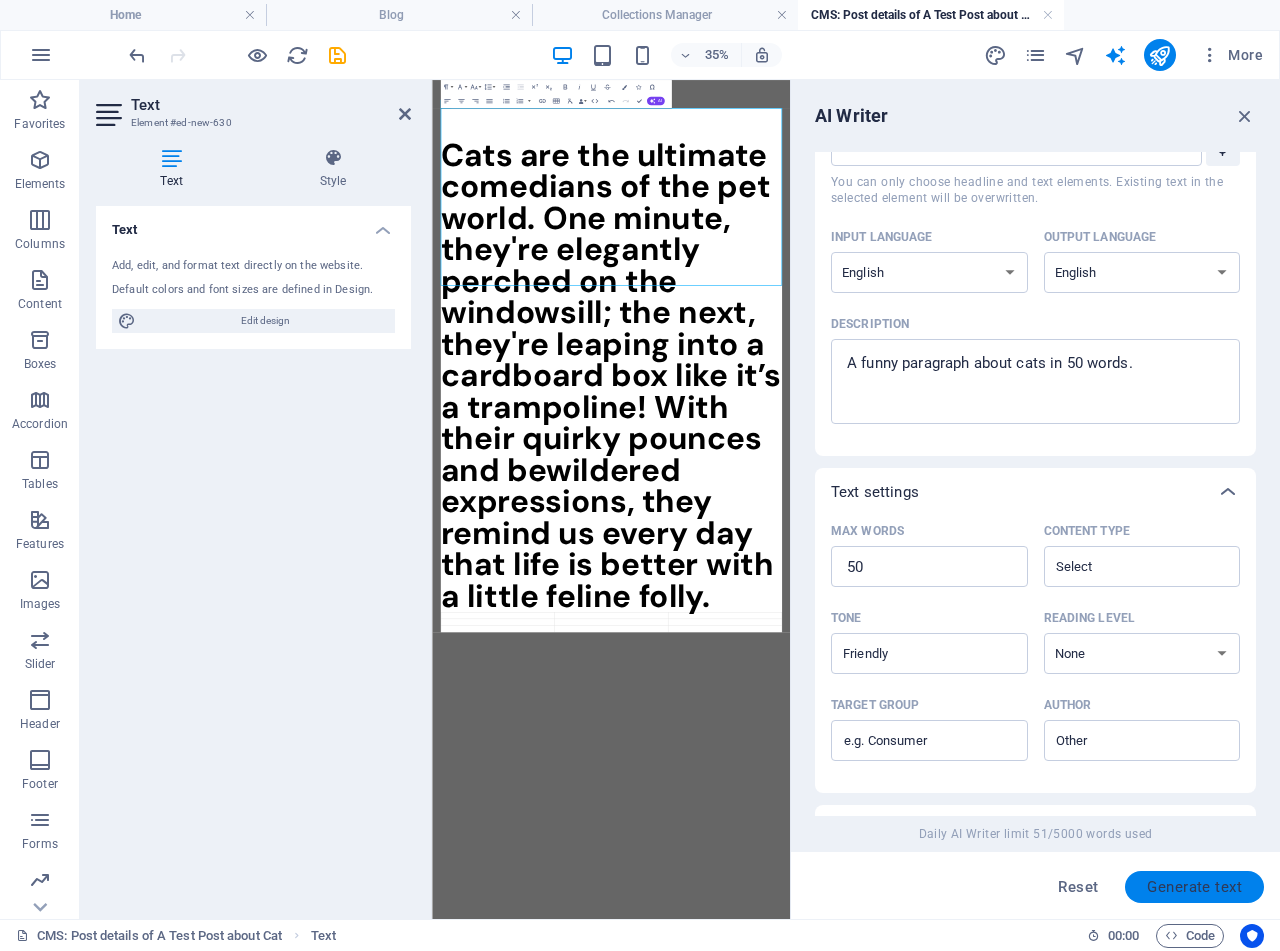 scroll, scrollTop: 428, scrollLeft: 0, axis: vertical 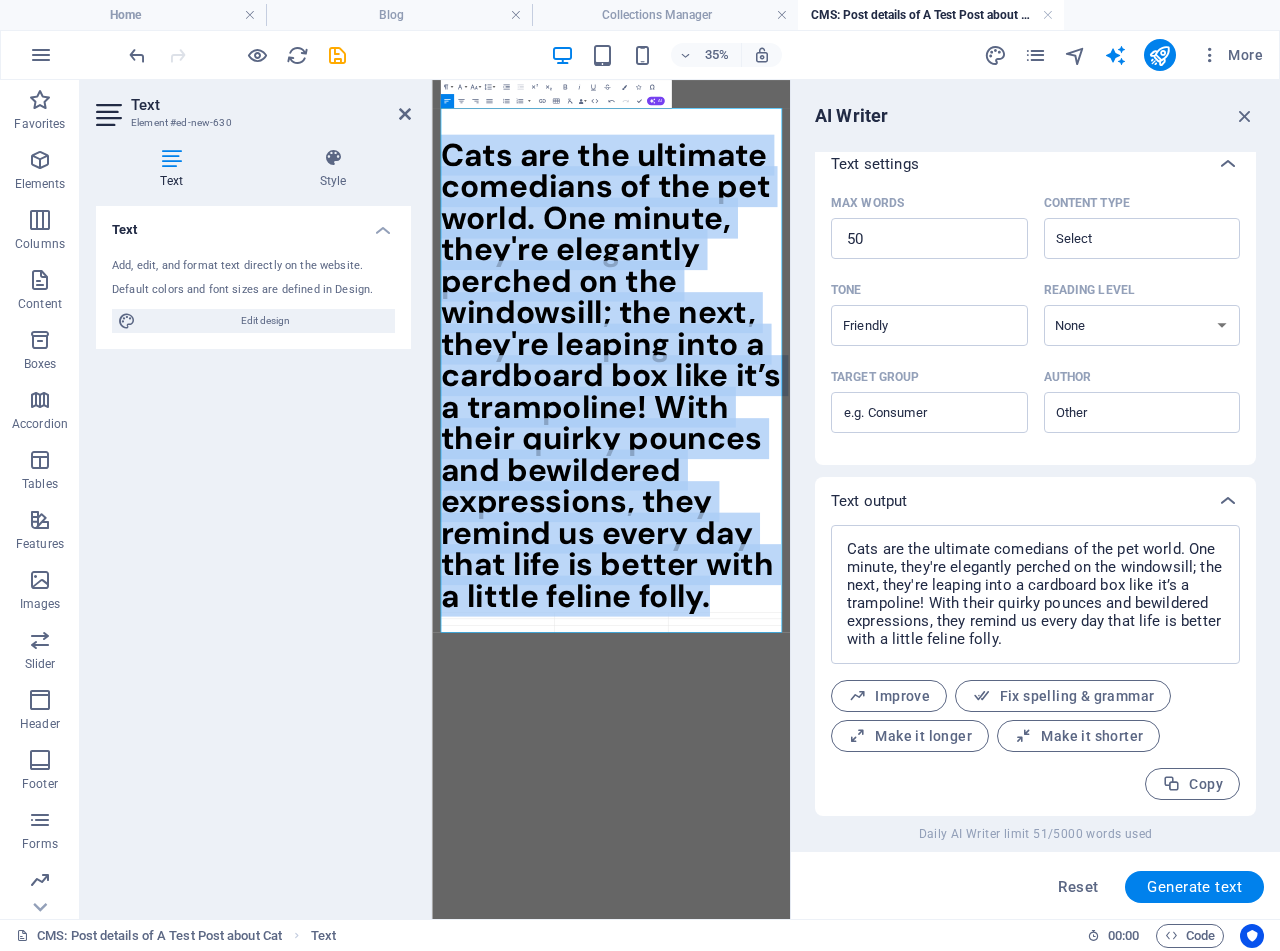 drag, startPoint x: 1283, startPoint y: 1568, endPoint x: 423, endPoint y: 297, distance: 1534.6143 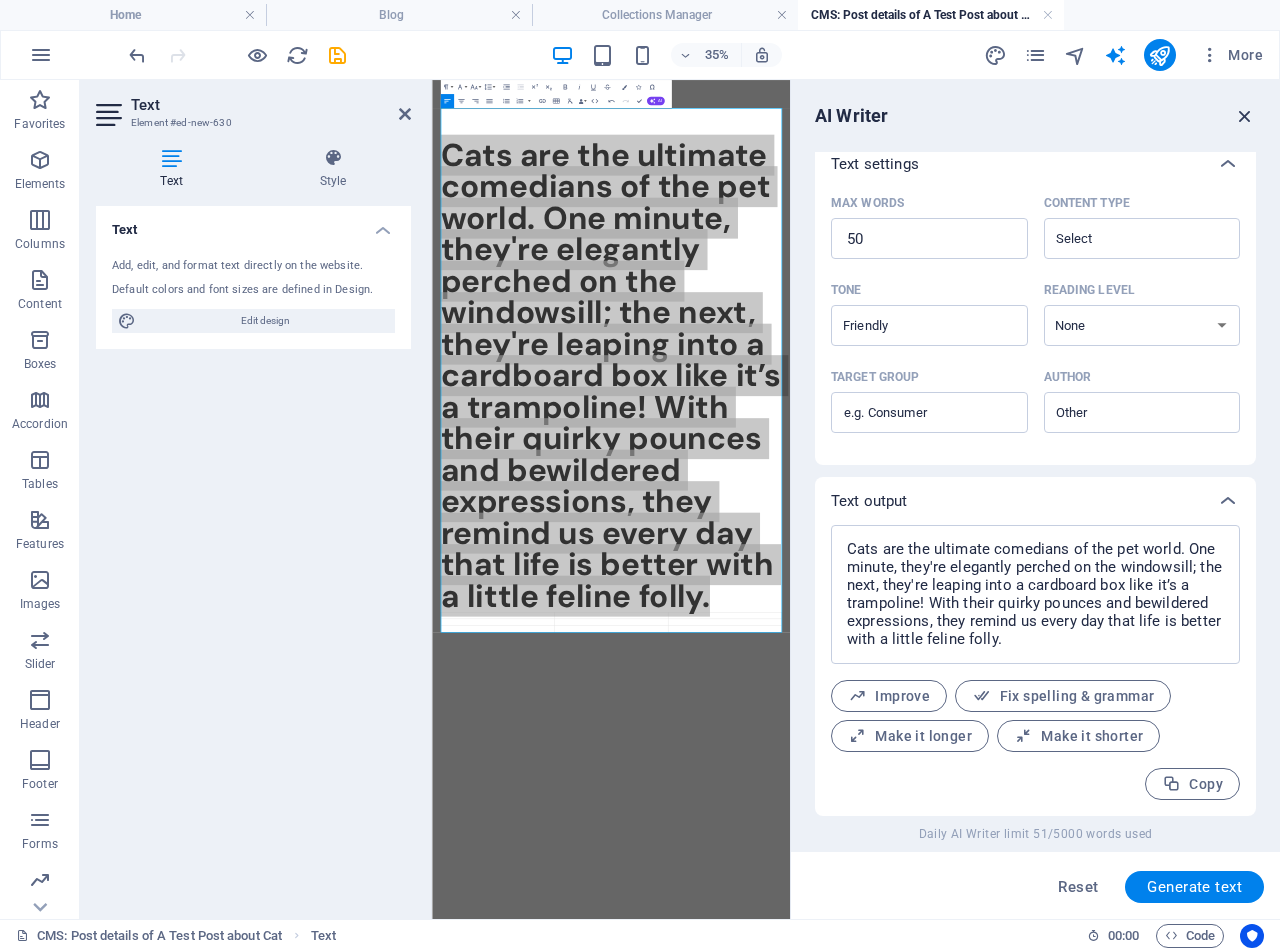 click at bounding box center [1245, 116] 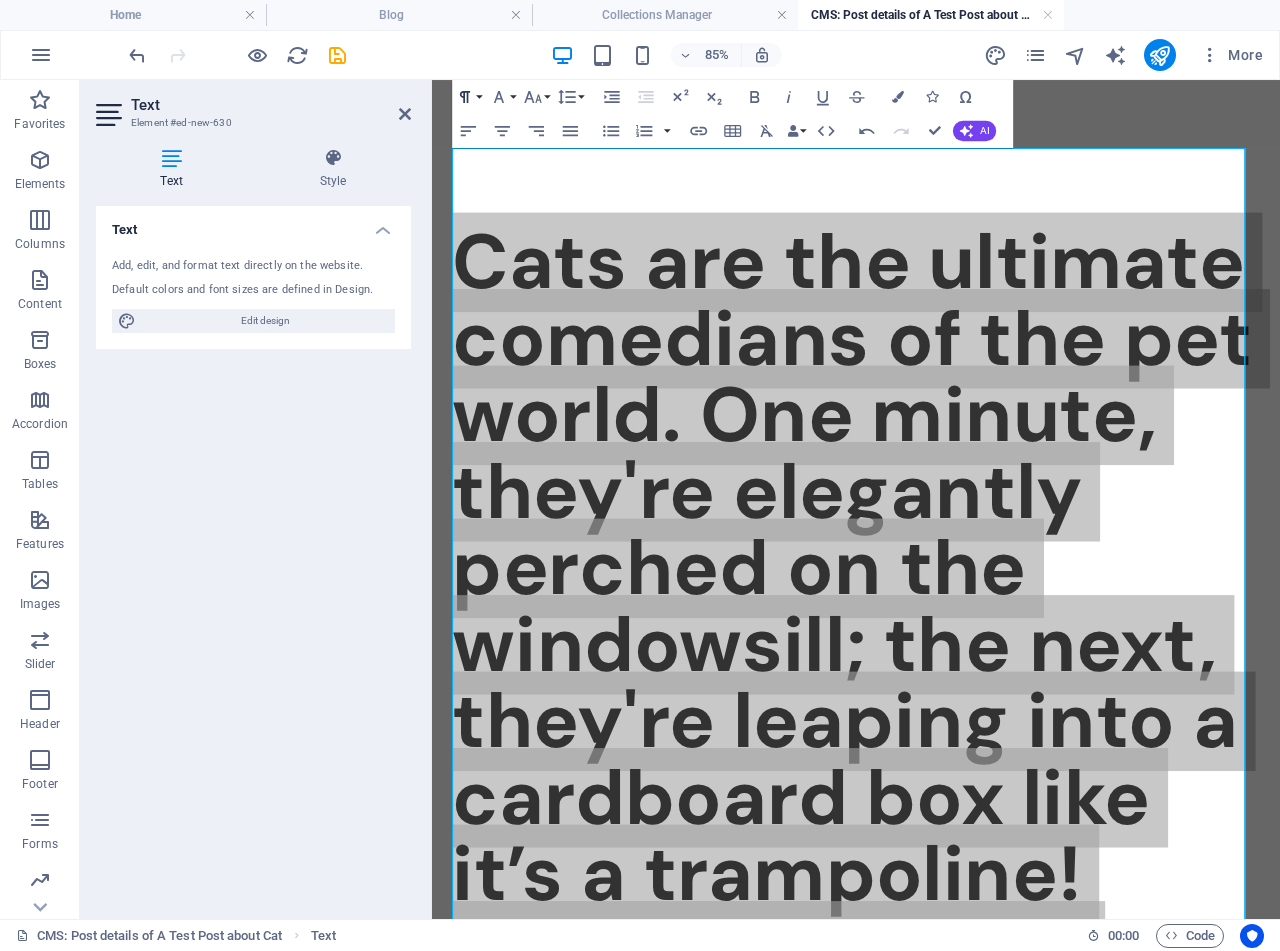 click on "Paragraph Format" at bounding box center (468, 97) 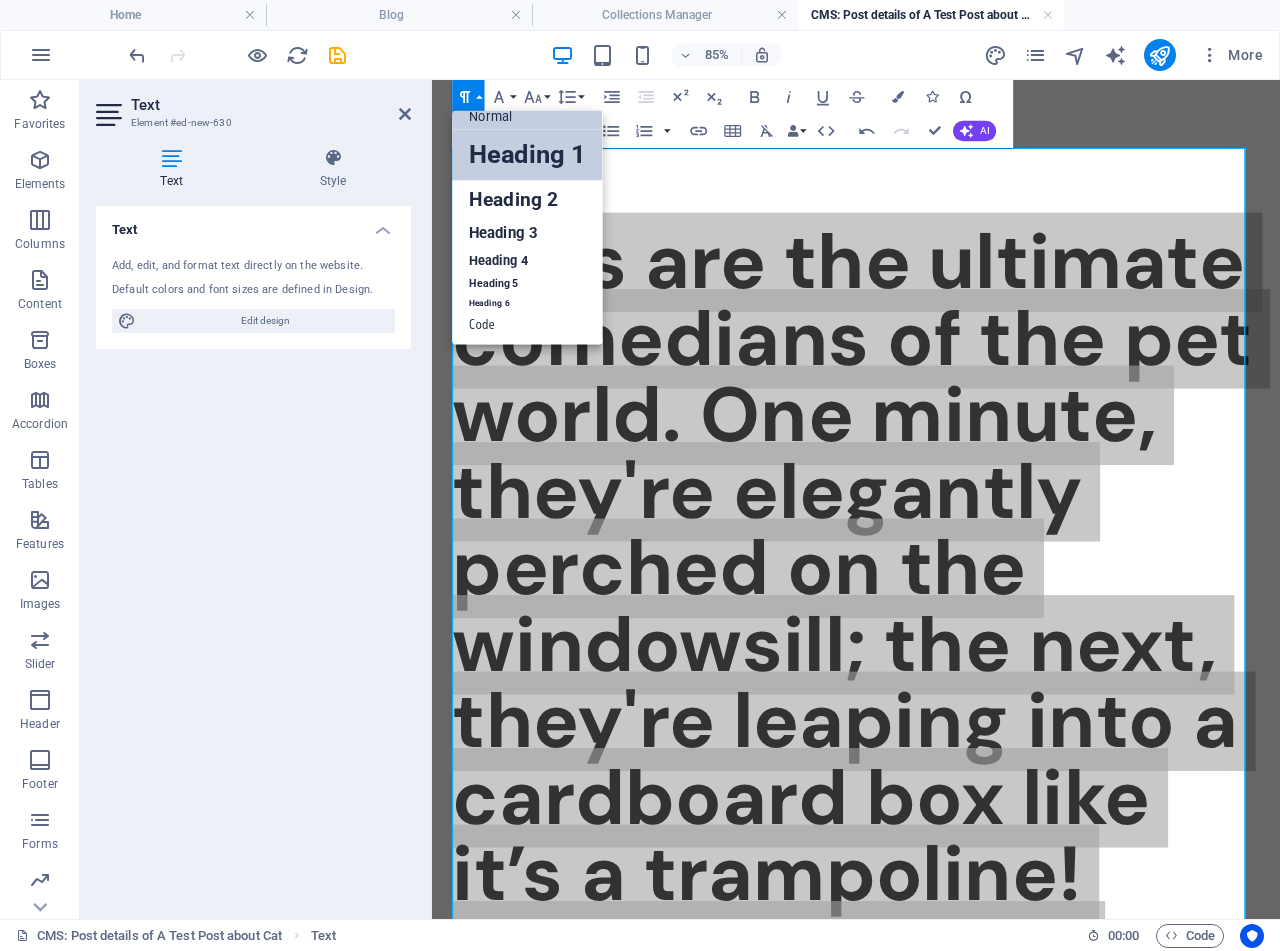 scroll, scrollTop: 16, scrollLeft: 0, axis: vertical 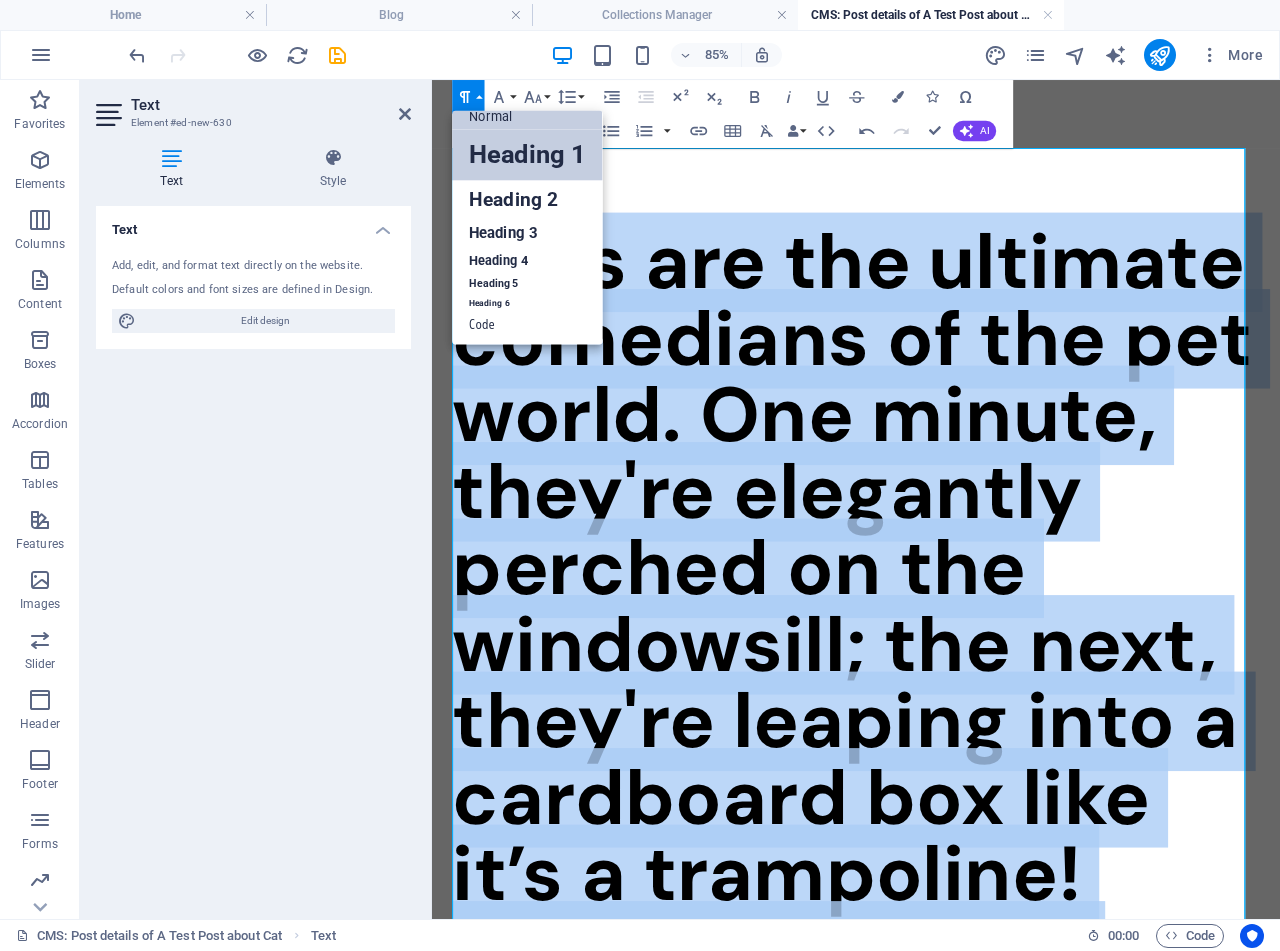 click on "Normal" at bounding box center (527, 117) 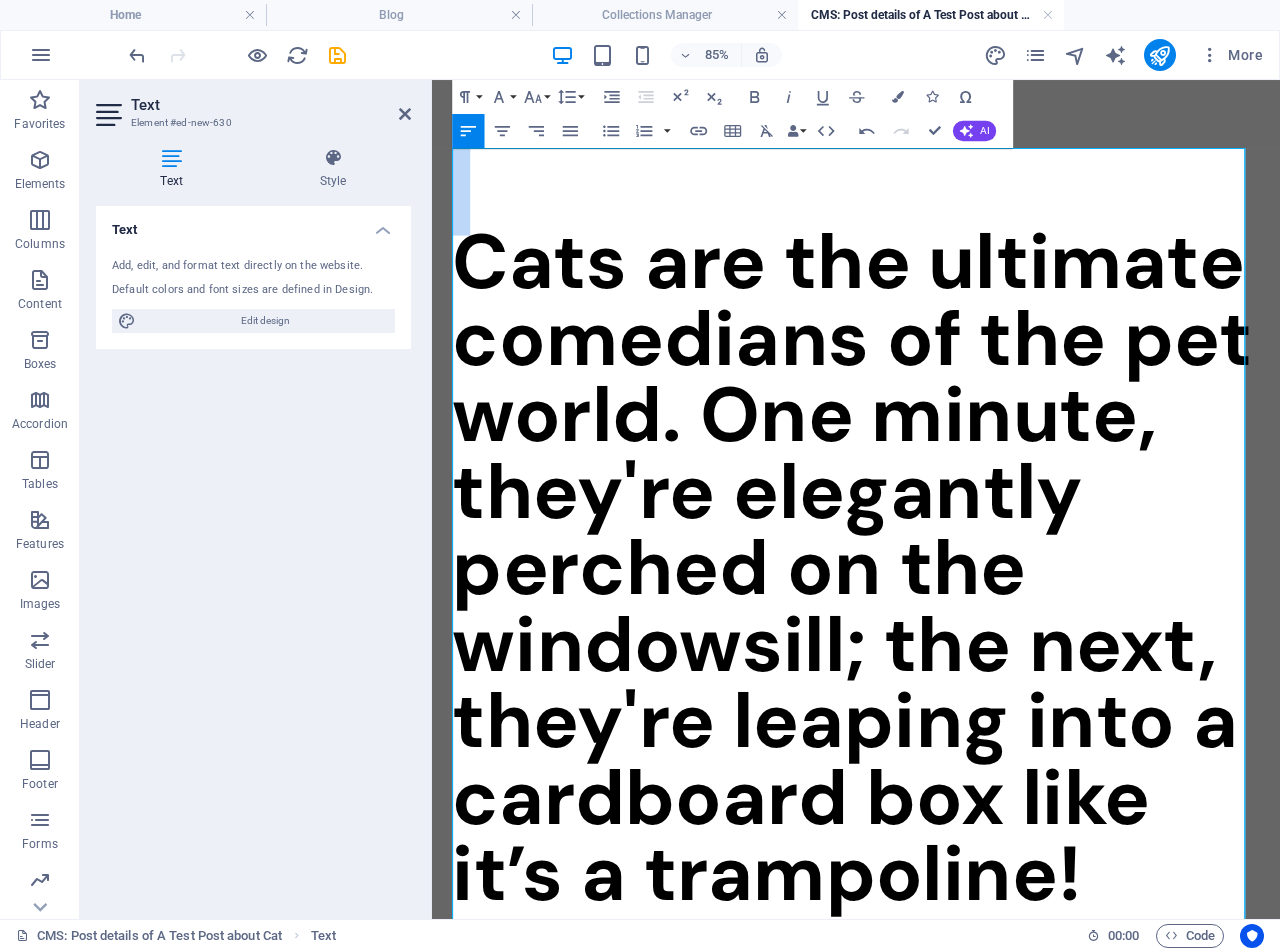 click on "Cats are the ultimate comedians of the pet world. One minute, they're elegantly perched on the windowsill; the next, they're leaping into a cardboard box like it’s a trampoline! With their quirky pounces and bewildered expressions, they remind us every day that life is better with a little feline folly." at bounding box center (931, 994) 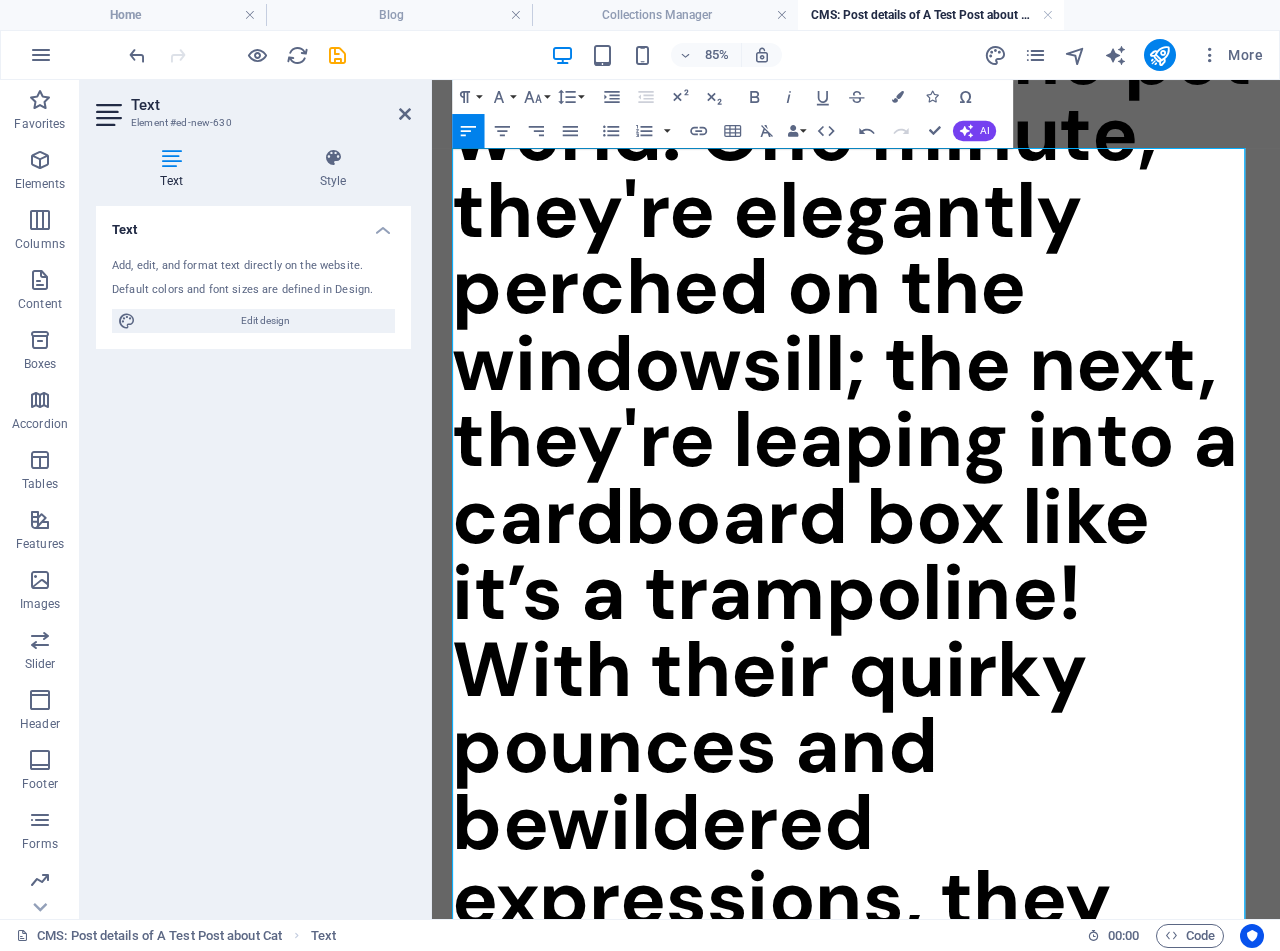 scroll, scrollTop: 0, scrollLeft: 0, axis: both 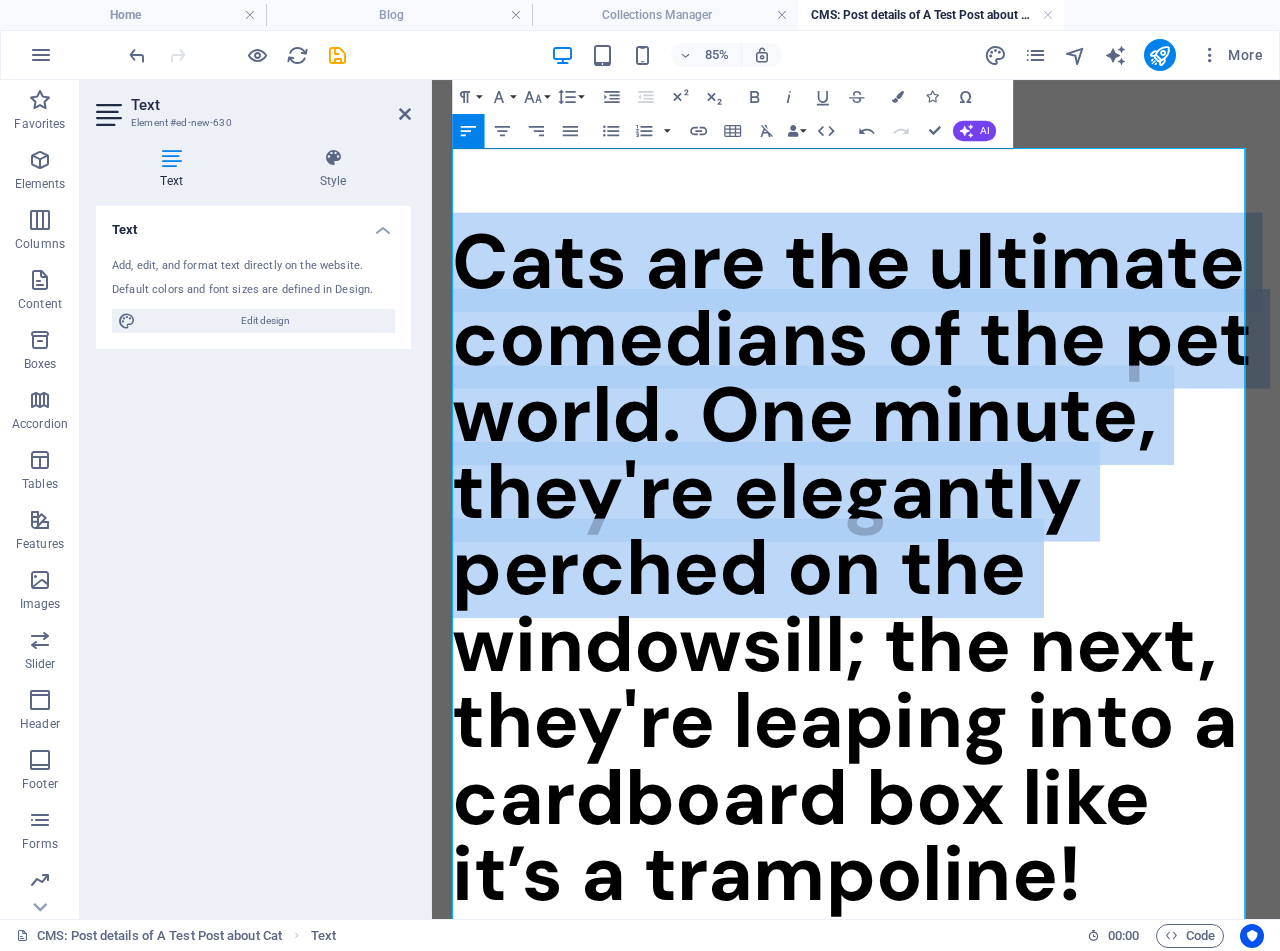 drag, startPoint x: 471, startPoint y: 279, endPoint x: 770, endPoint y: 758, distance: 564.66095 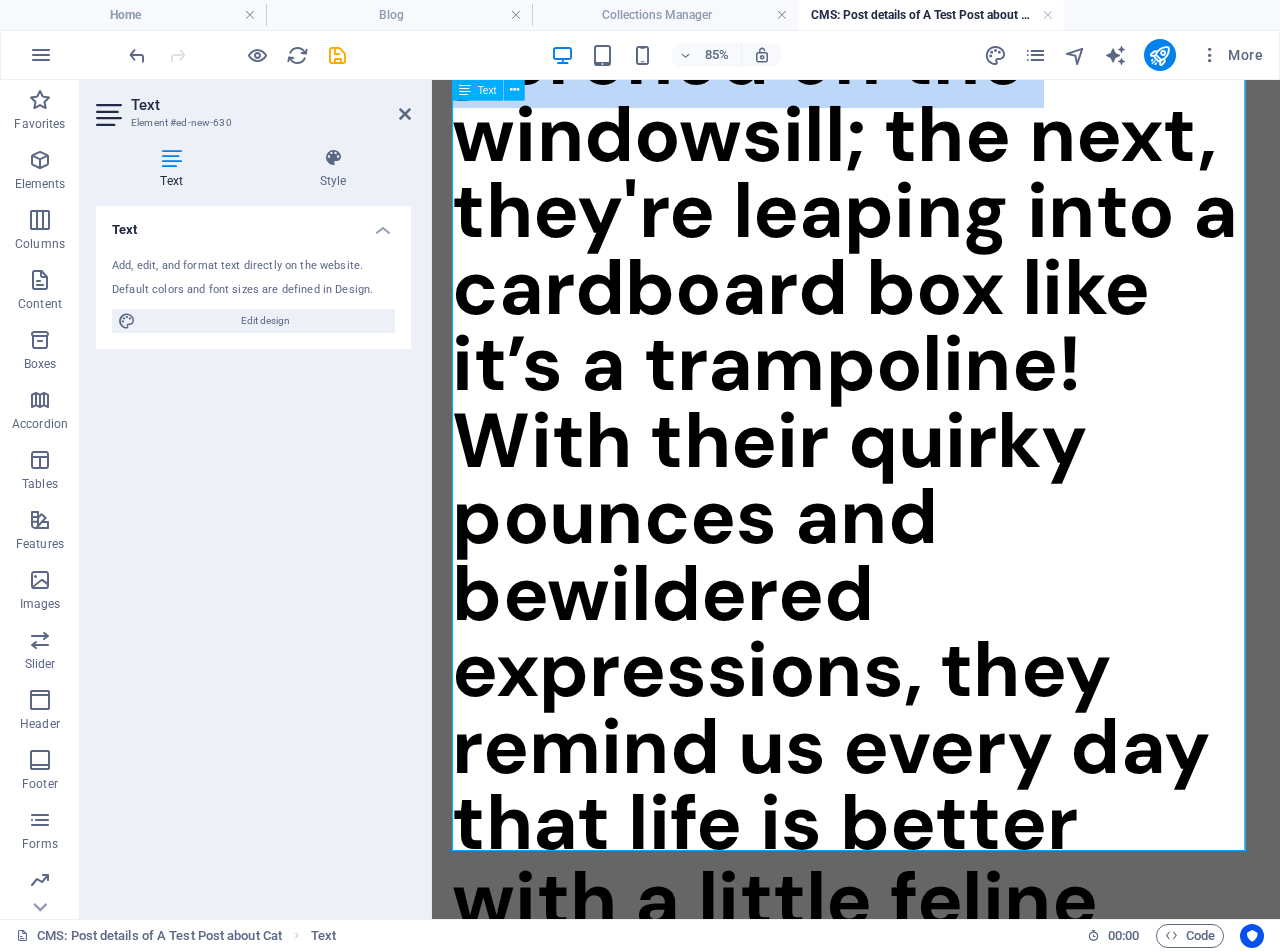 scroll, scrollTop: 931, scrollLeft: 0, axis: vertical 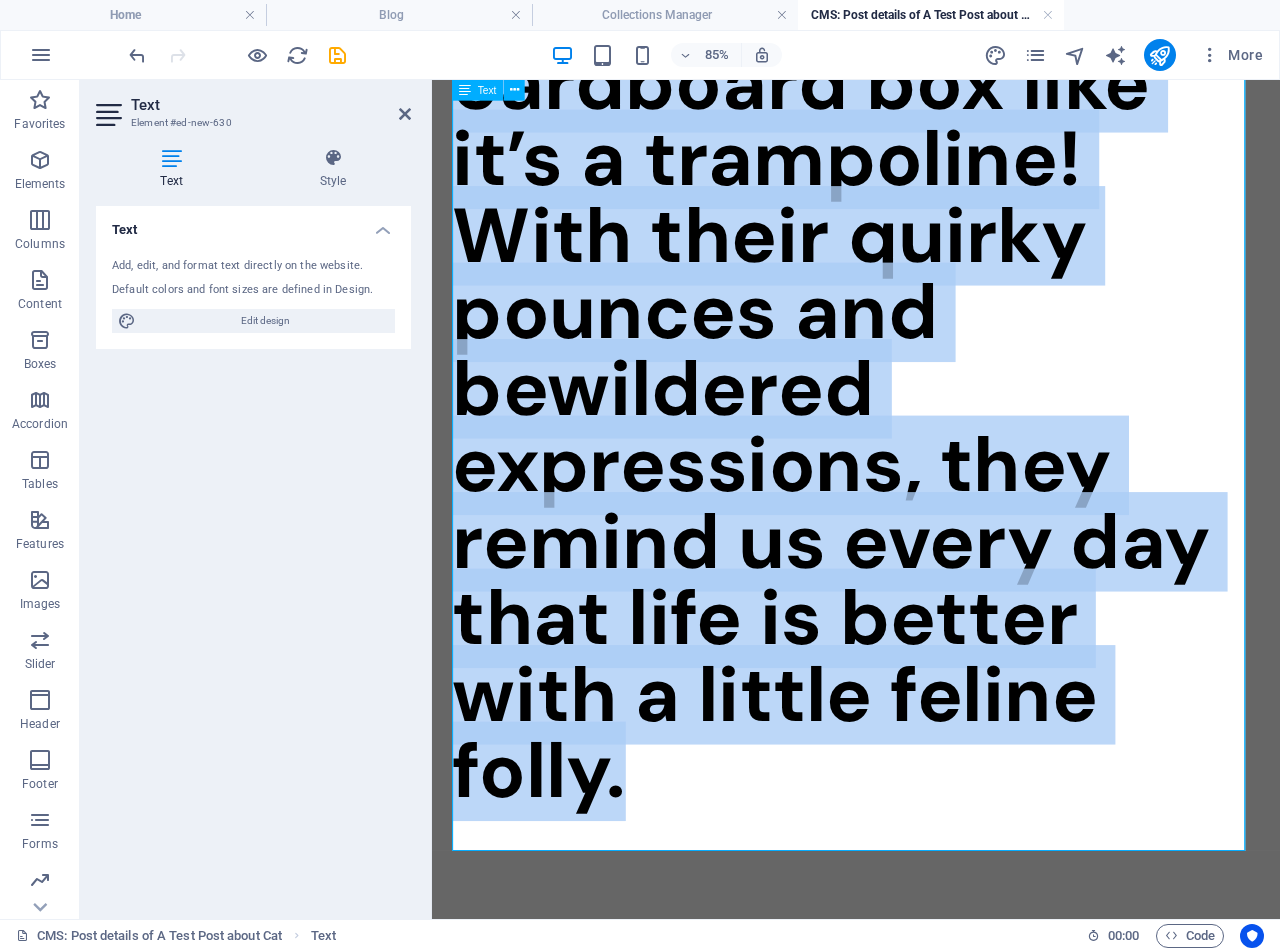 click on "Cats are the ultimate comedians of the pet world. One minute, they're elegantly perched on the windowsill; the next, they're leaping into a cardboard box like it’s a trampoline! With their quirky pounces and bewildered expressions, they remind us every day that life is better with a little feline folly." at bounding box center [931, 153] 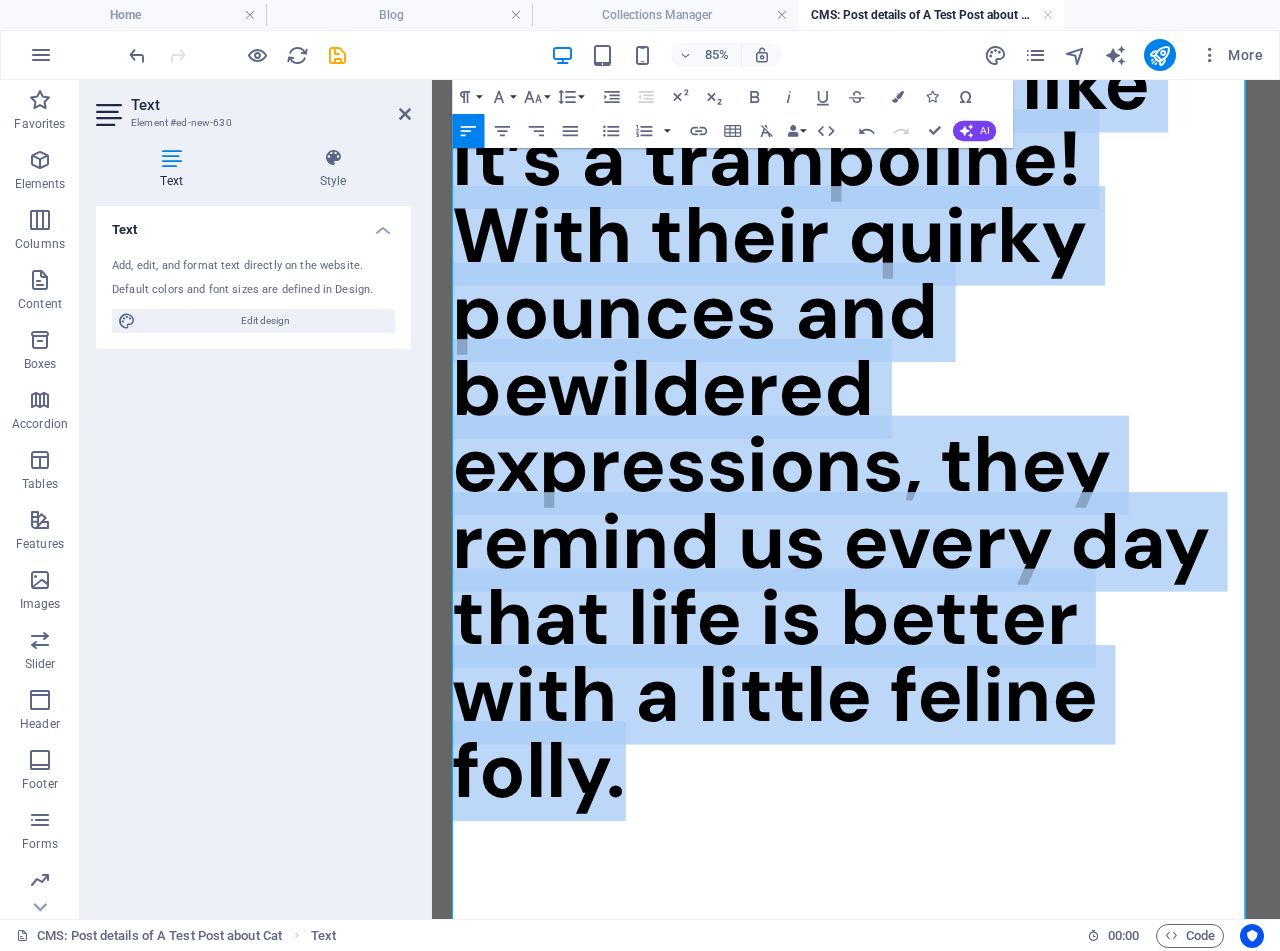 scroll, scrollTop: 0, scrollLeft: 0, axis: both 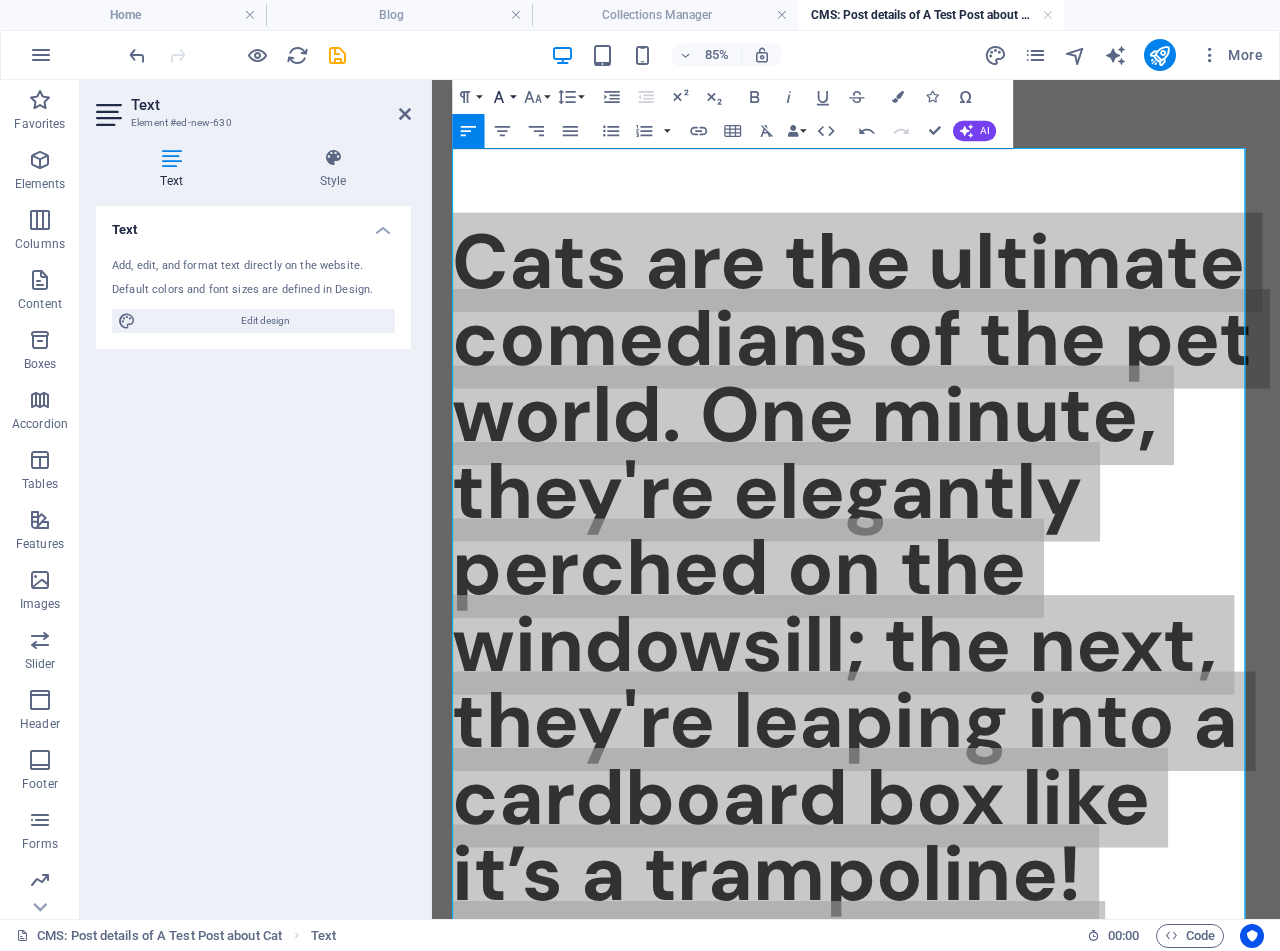 click 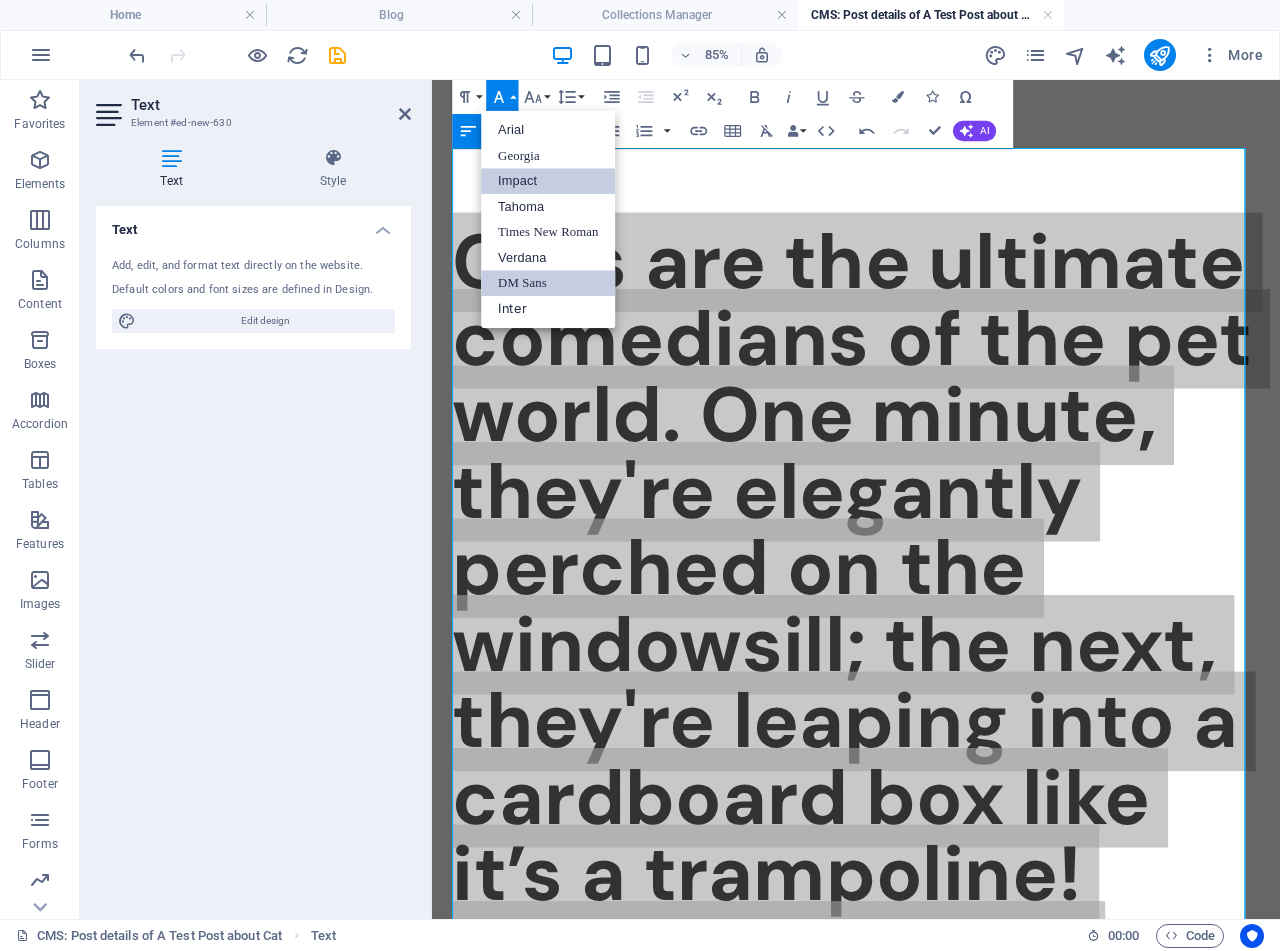 scroll, scrollTop: 0, scrollLeft: 0, axis: both 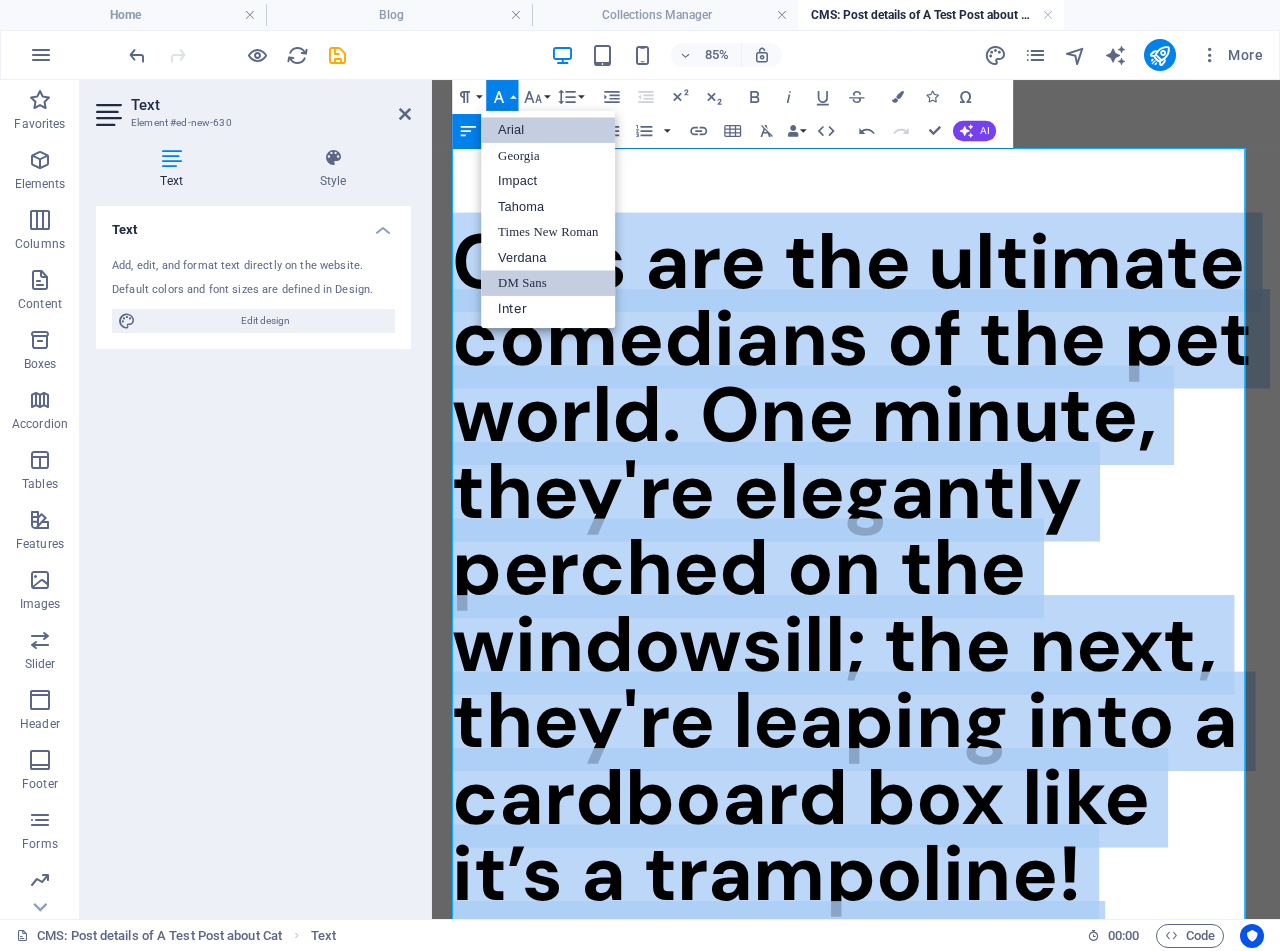 click on "Arial" at bounding box center (548, 129) 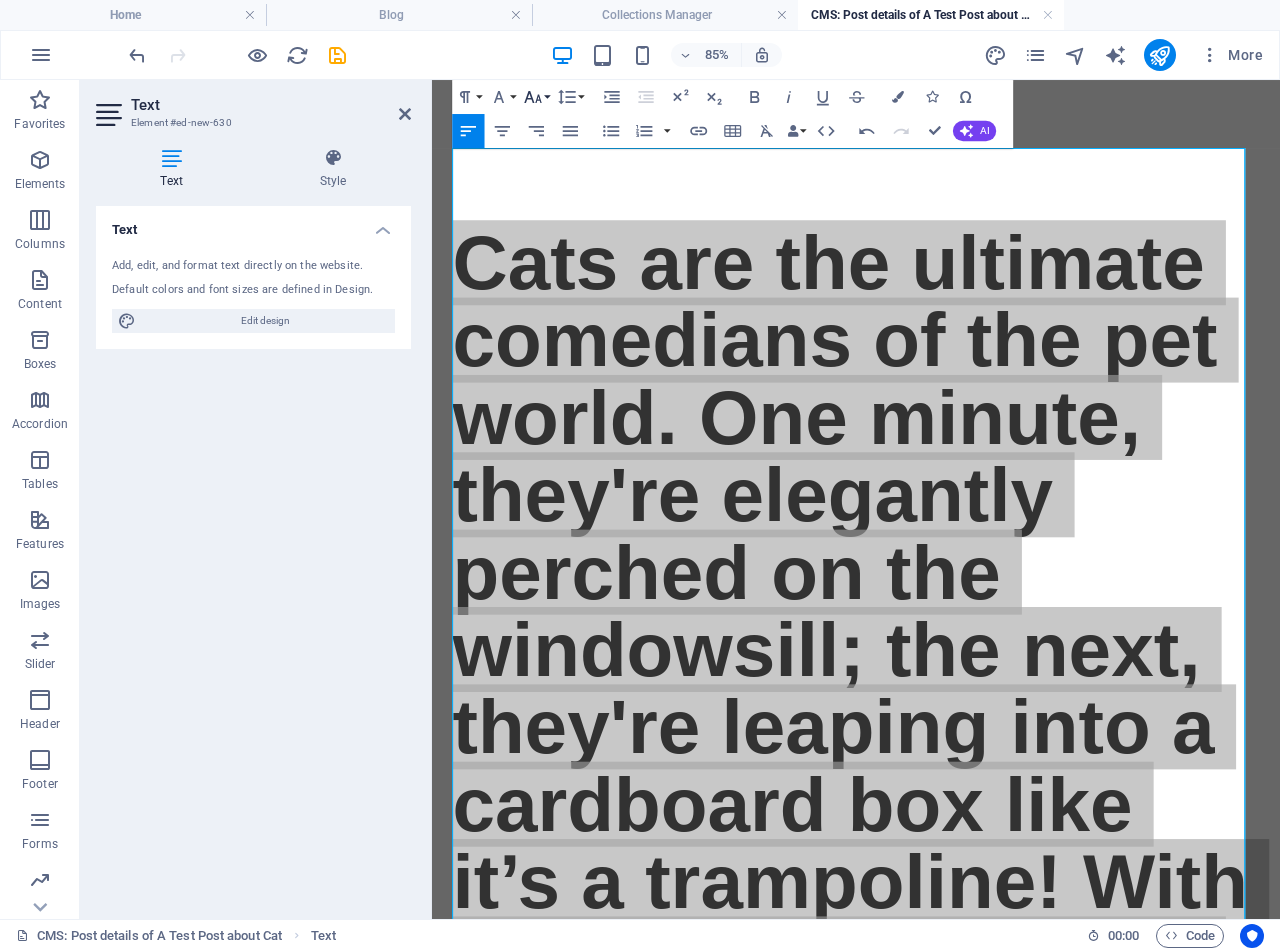 click 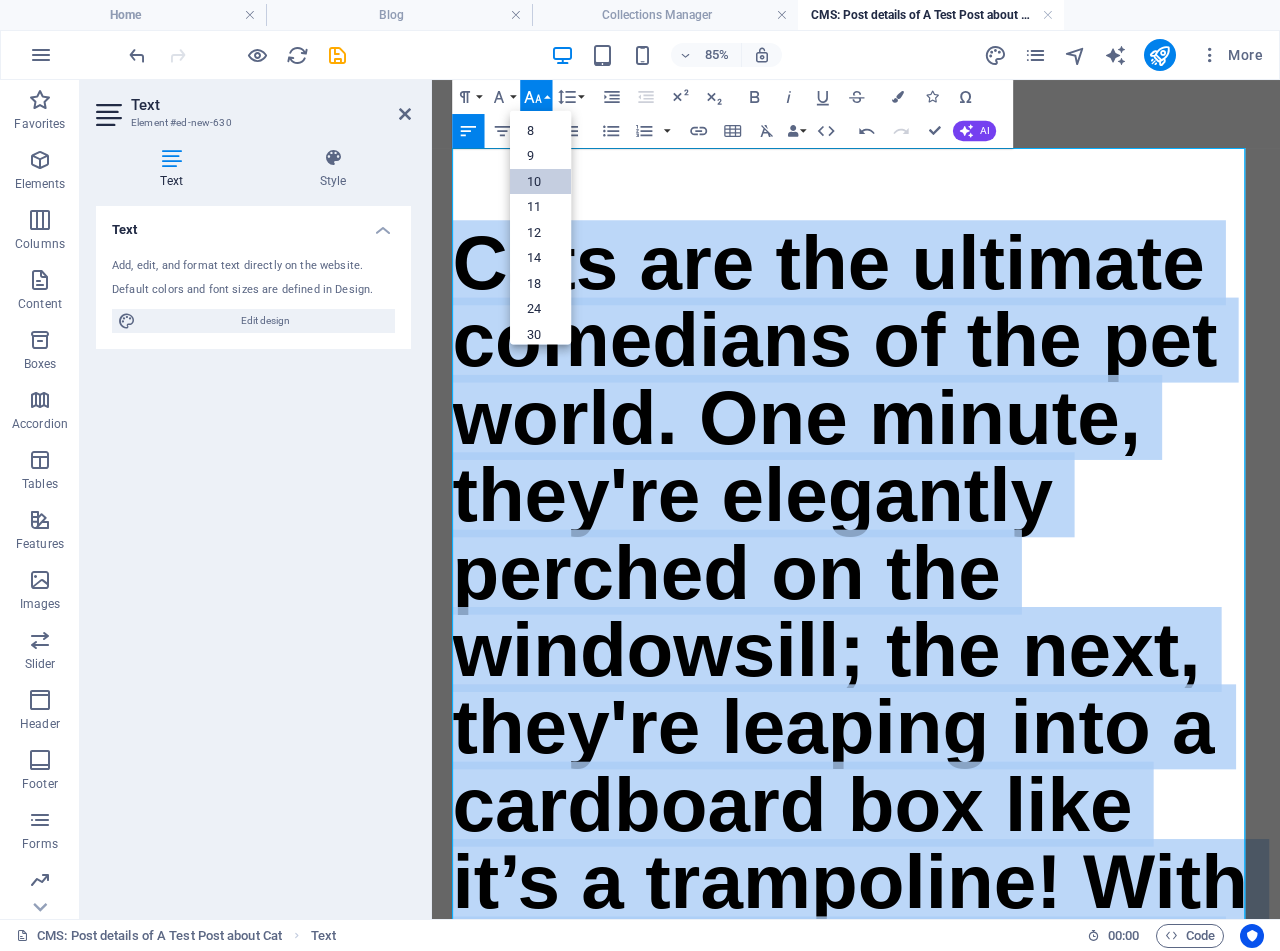 click on "10" at bounding box center [540, 181] 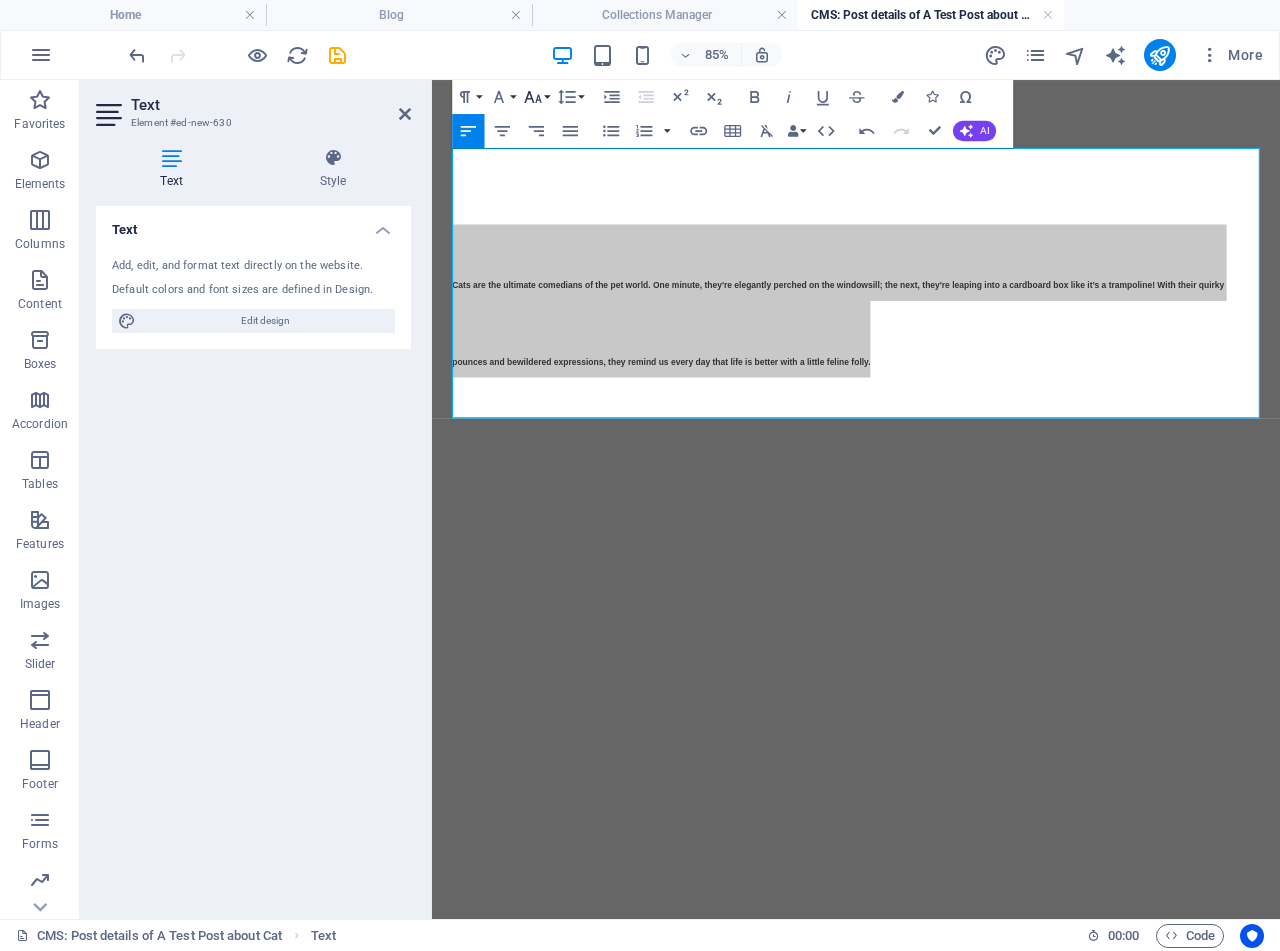 click 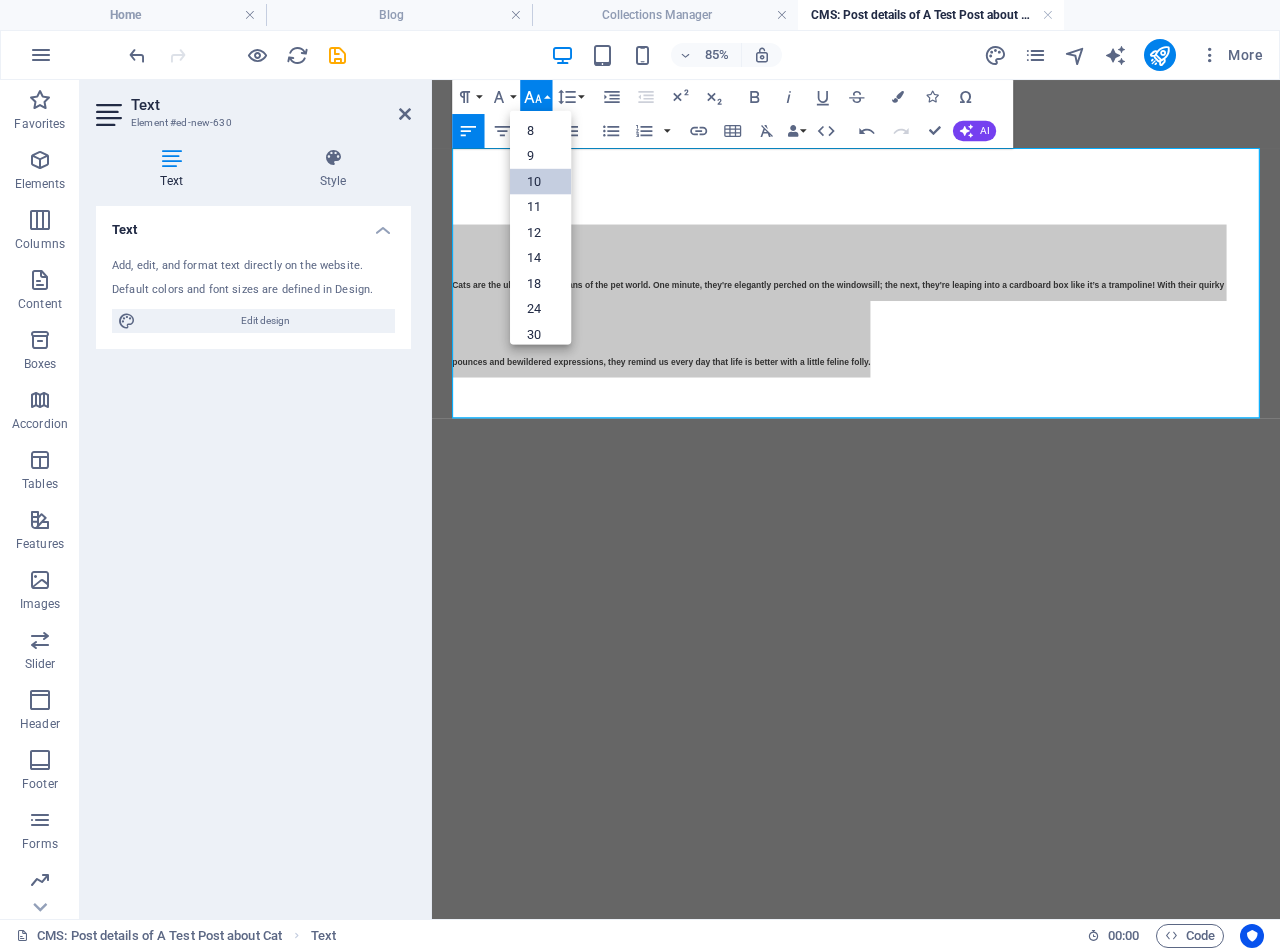 scroll, scrollTop: 83, scrollLeft: 0, axis: vertical 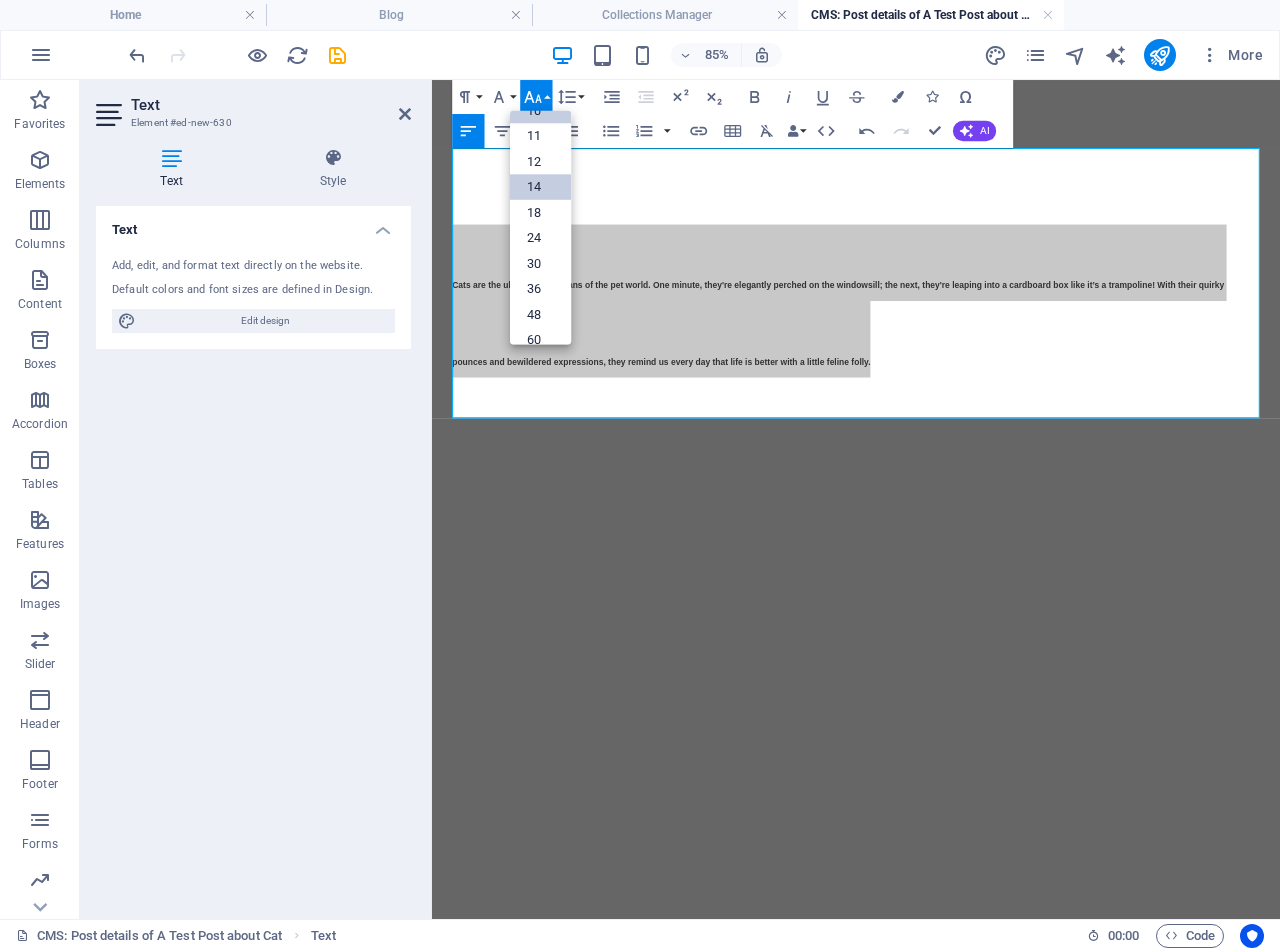 drag, startPoint x: 545, startPoint y: 177, endPoint x: 323, endPoint y: 251, distance: 234.00854 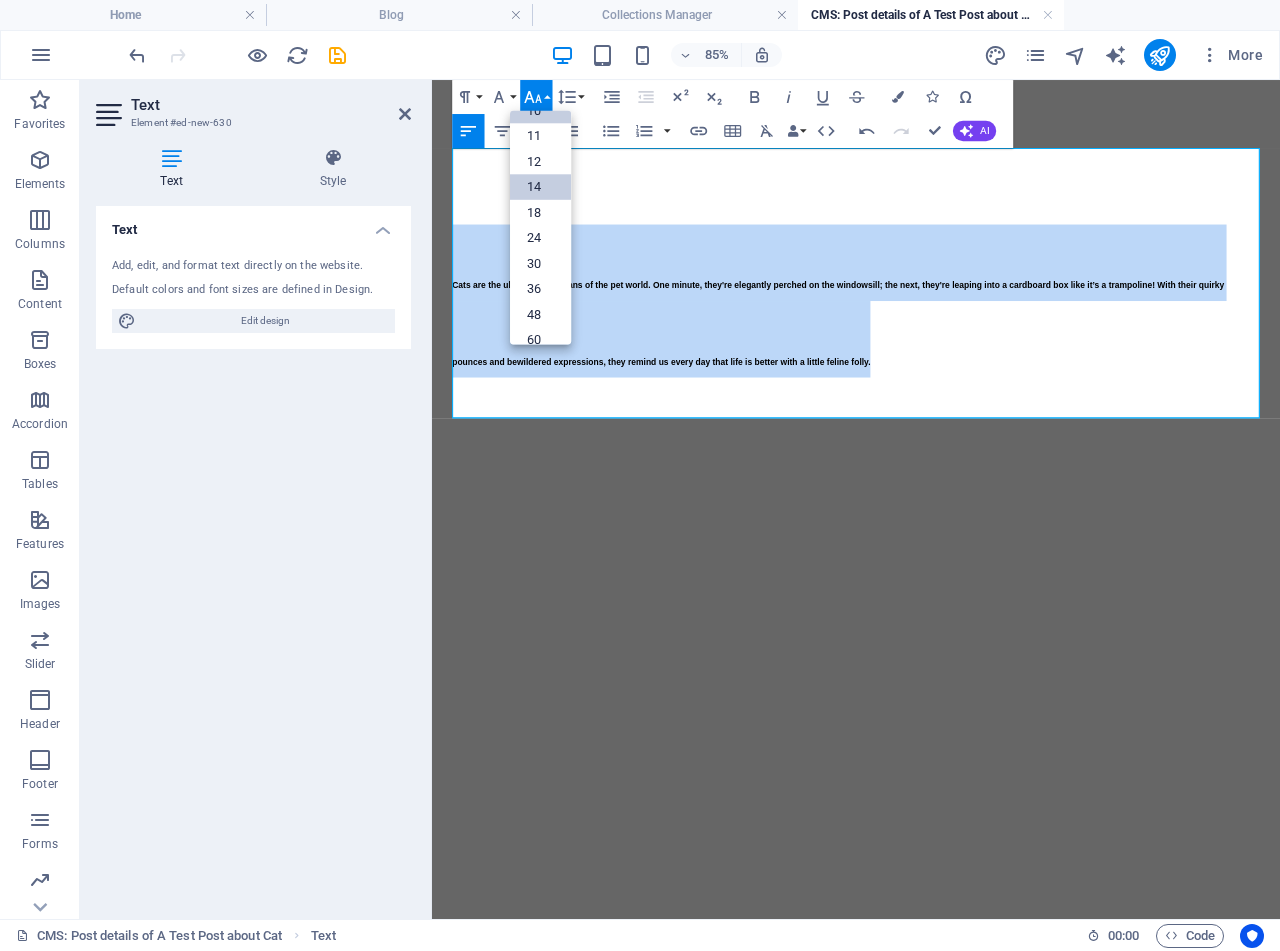 click on "14" at bounding box center [540, 187] 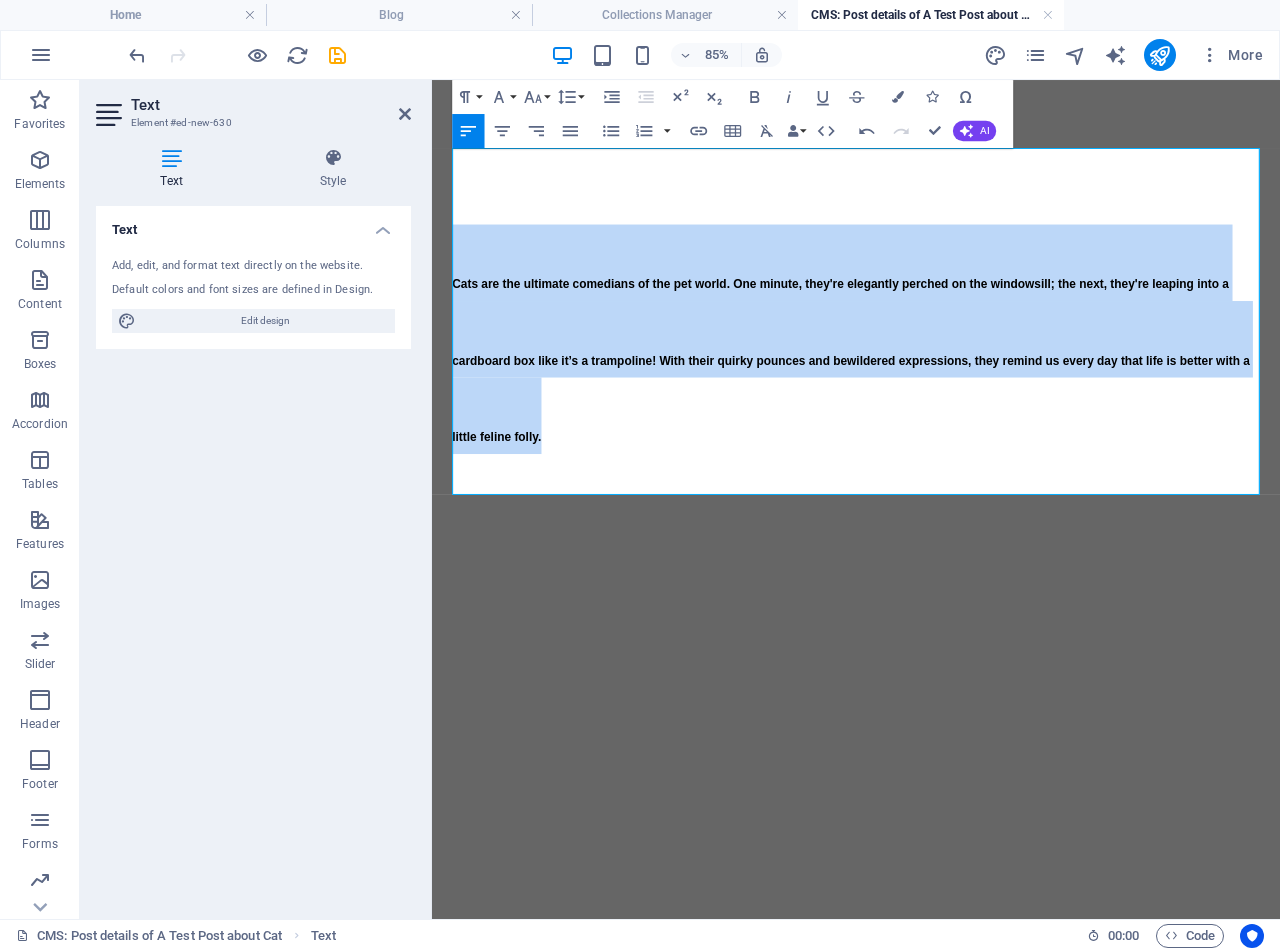 click on "Cats are the ultimate comedians of the pet world. One minute, they're elegantly perched on the windowsill; the next, they're leaping into a cardboard box like it’s a trampoline! With their quirky pounces and bewildered expressions, they remind us every day that life is better with a little feline folly." at bounding box center [931, 364] 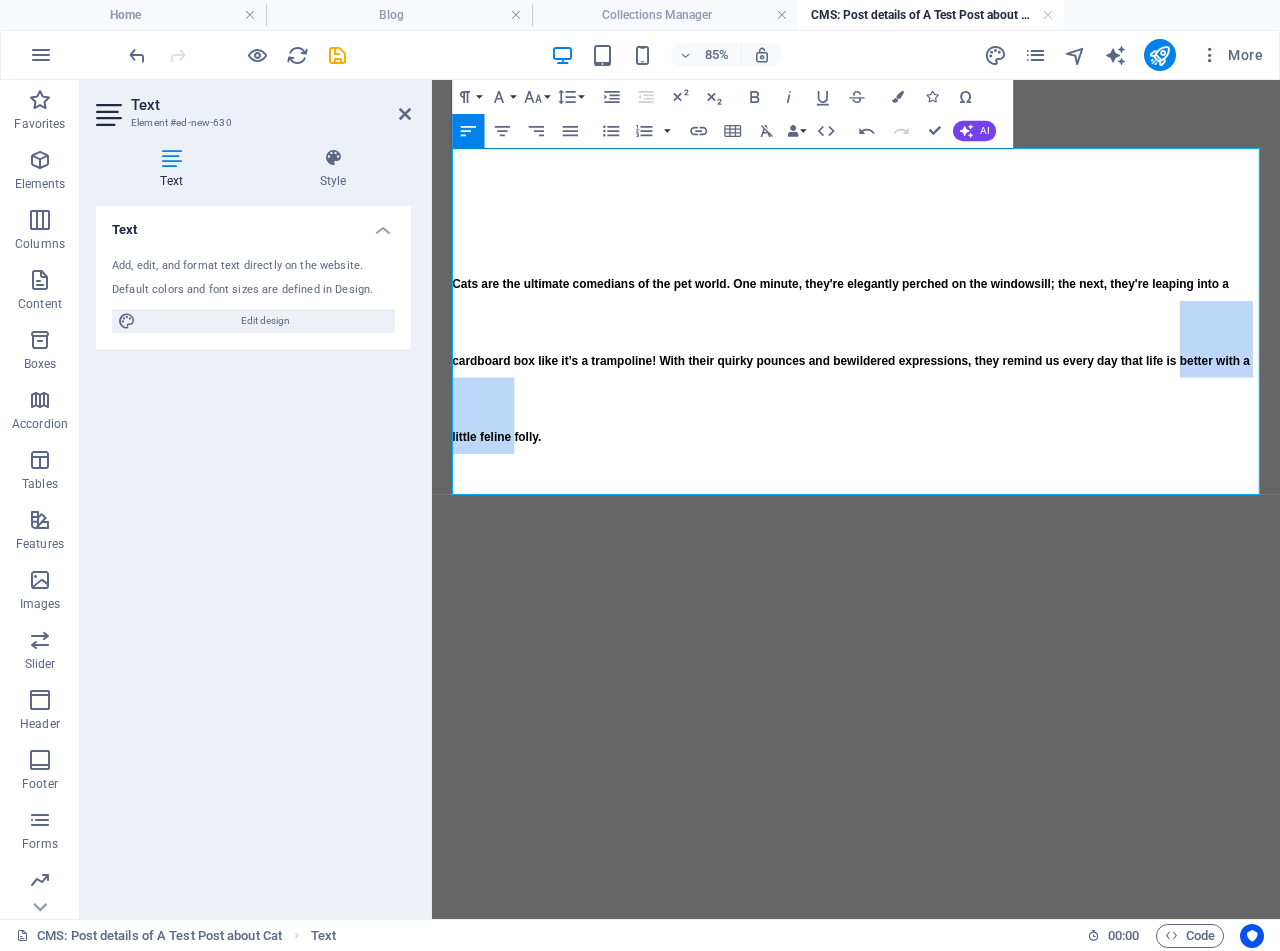 drag, startPoint x: 626, startPoint y: 498, endPoint x: 804, endPoint y: 523, distance: 179.74704 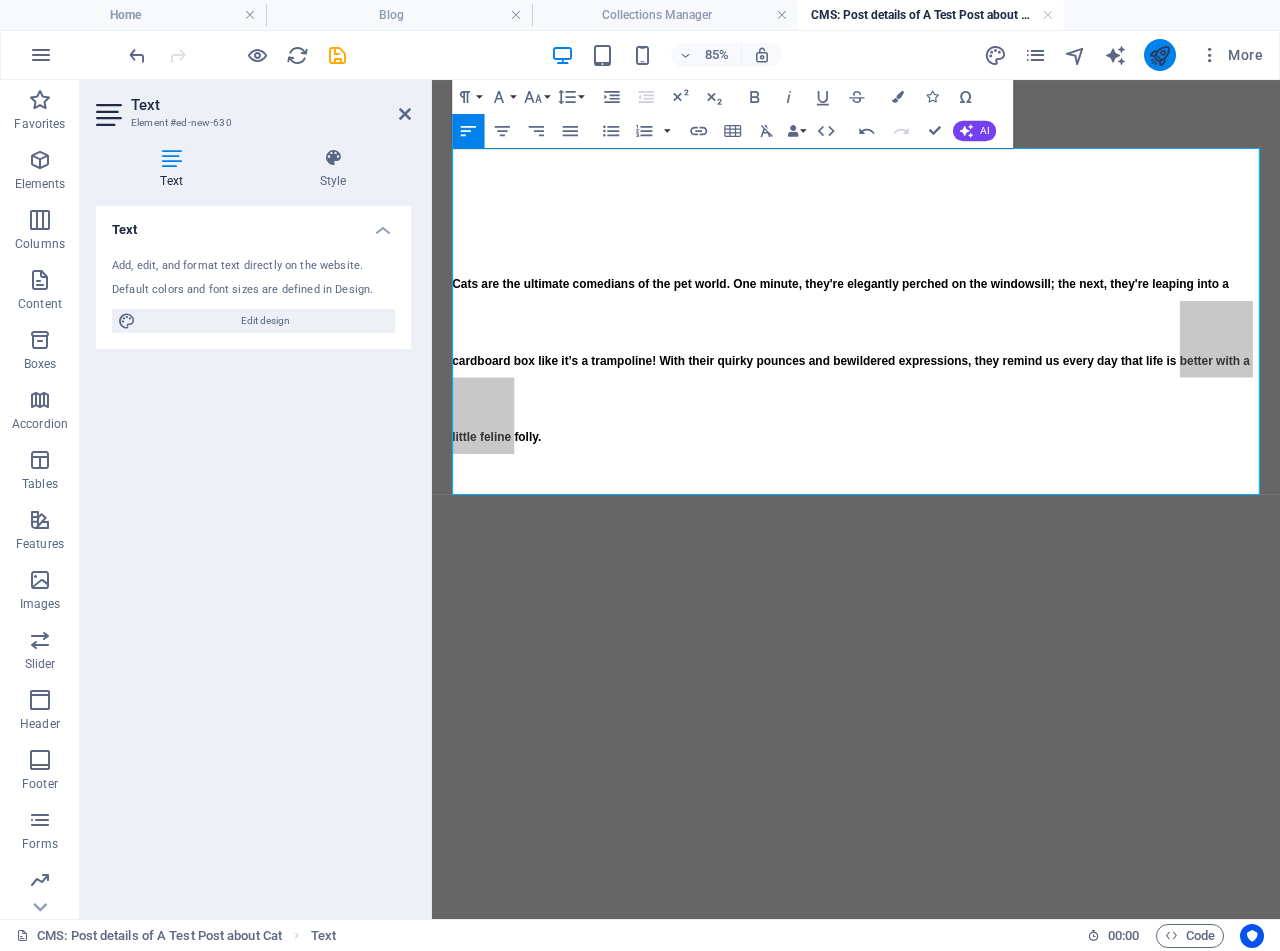 click at bounding box center [1159, 55] 